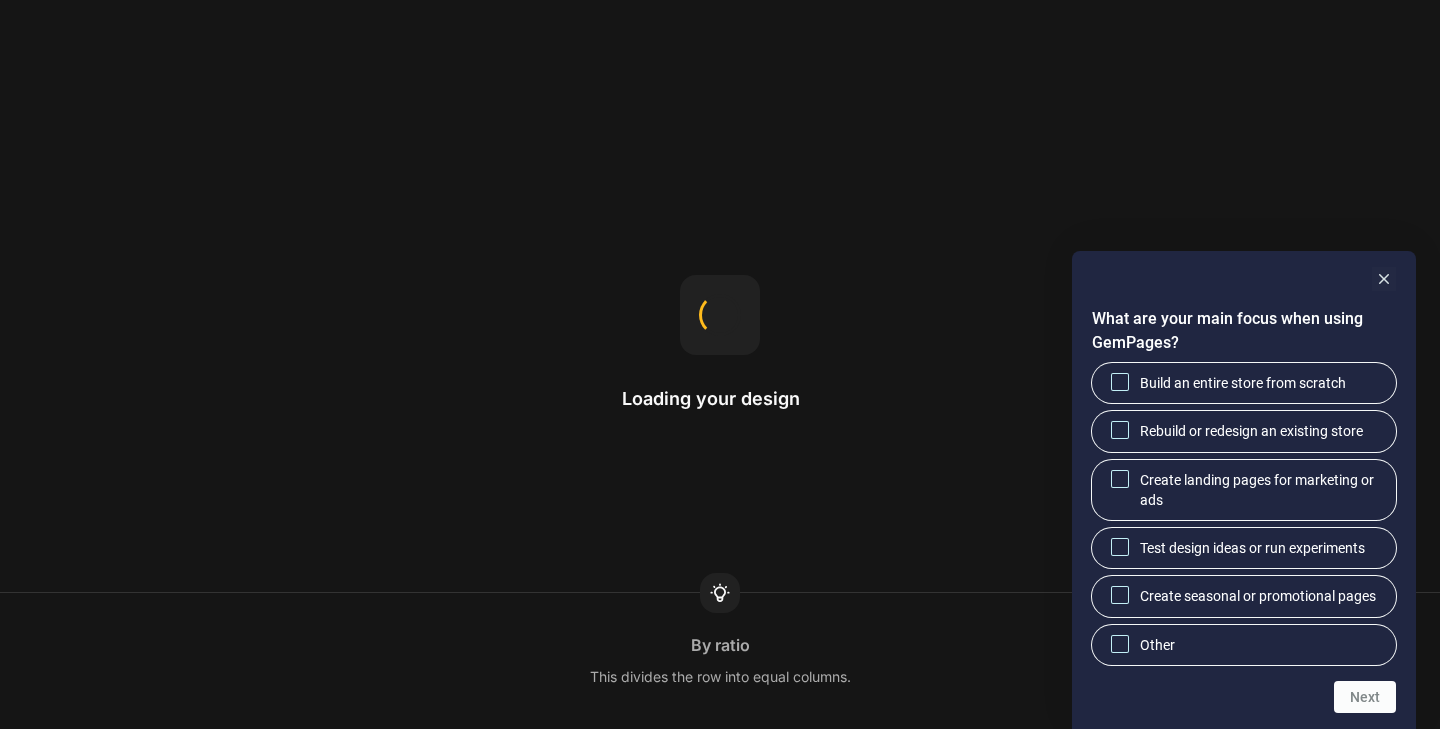 scroll, scrollTop: 0, scrollLeft: 0, axis: both 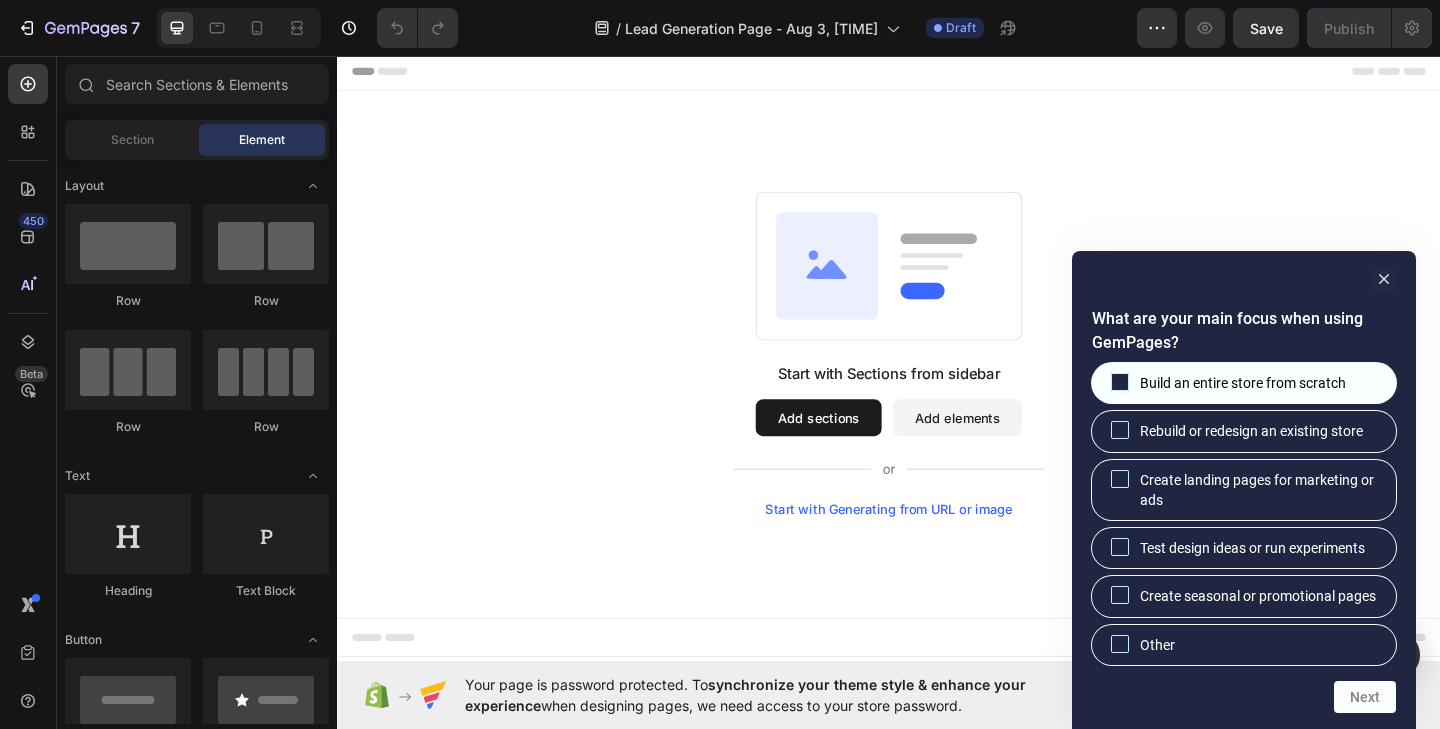 click on "Build an entire store from scratch" at bounding box center (1243, 383) 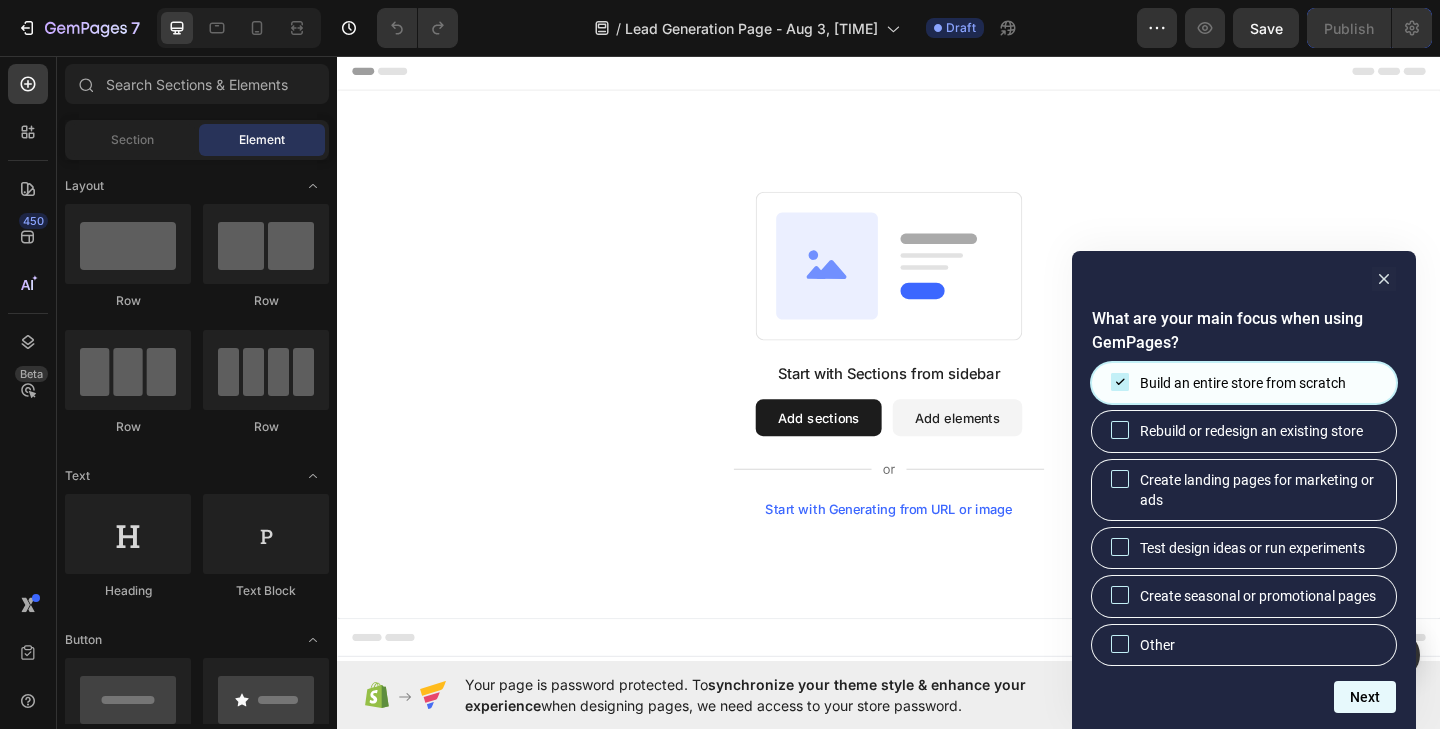 click on "Next" at bounding box center (1365, 697) 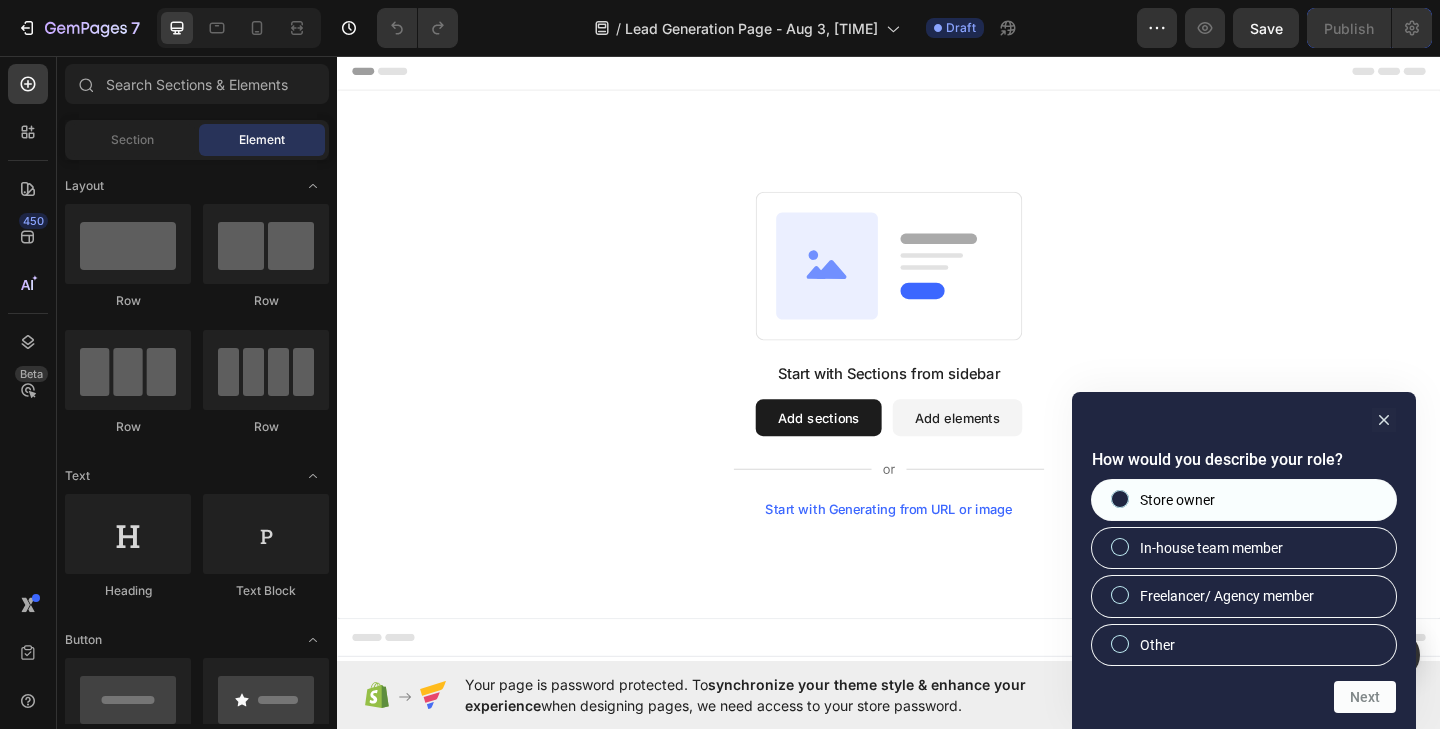 click on "Store owner" at bounding box center [1244, 500] 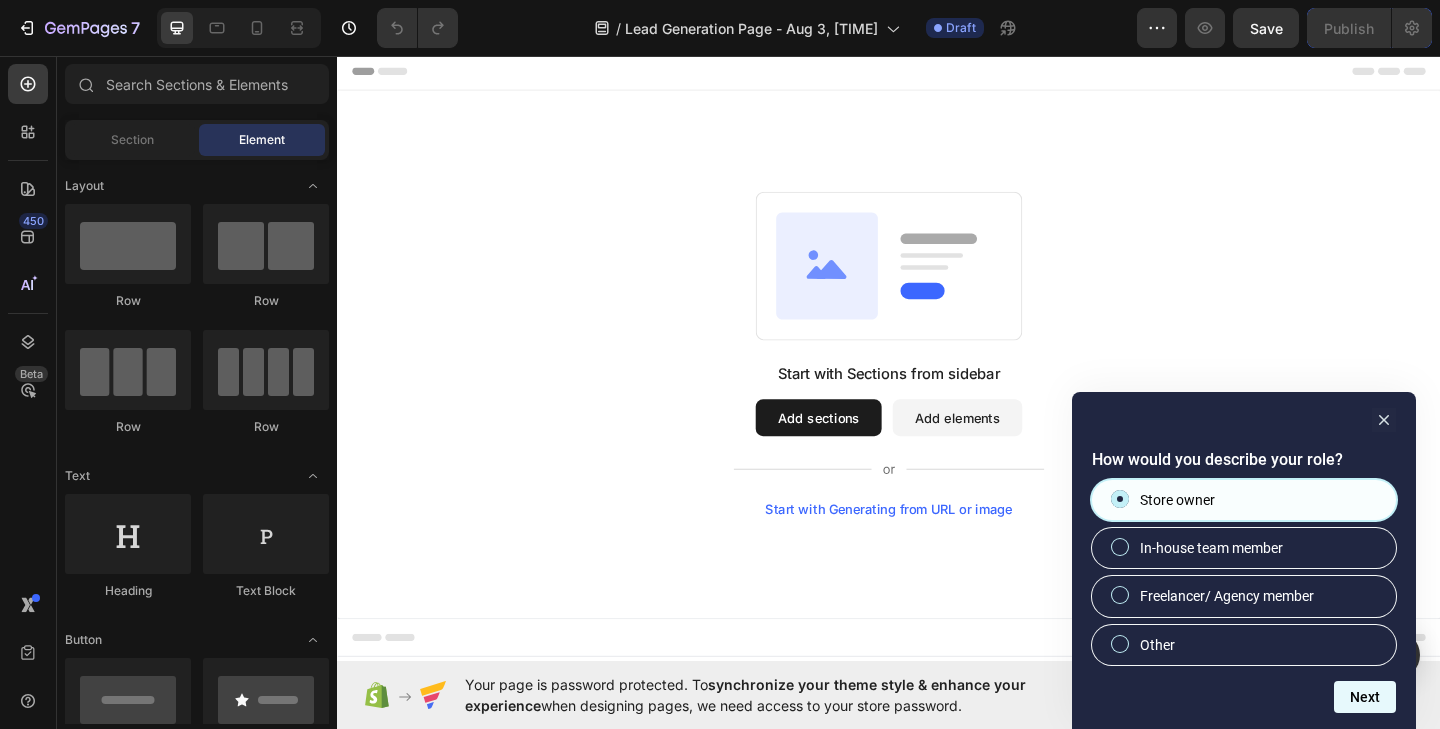 click on "Next" at bounding box center [1365, 697] 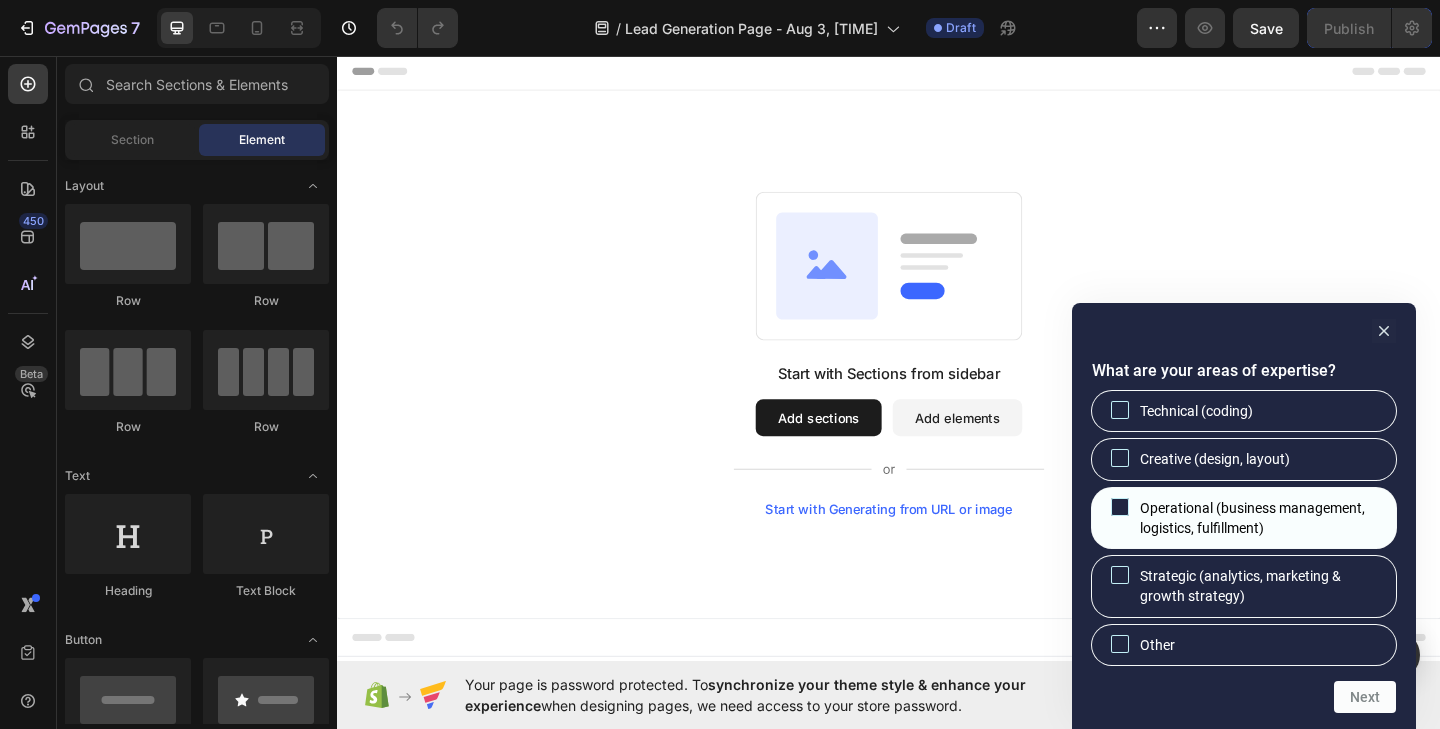 click on "Operational (business management, logistics, fulfillment)" at bounding box center (1260, 518) 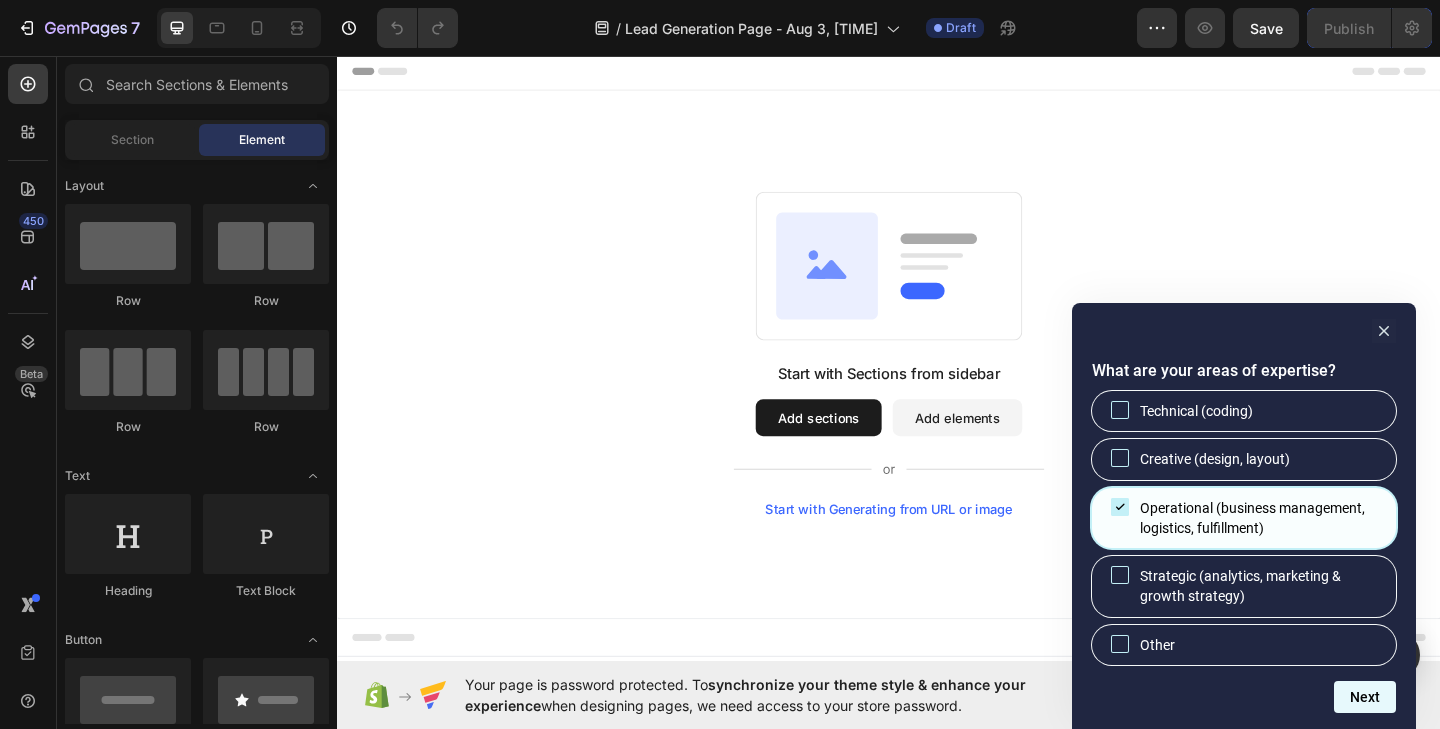 click on "Next" at bounding box center [1365, 697] 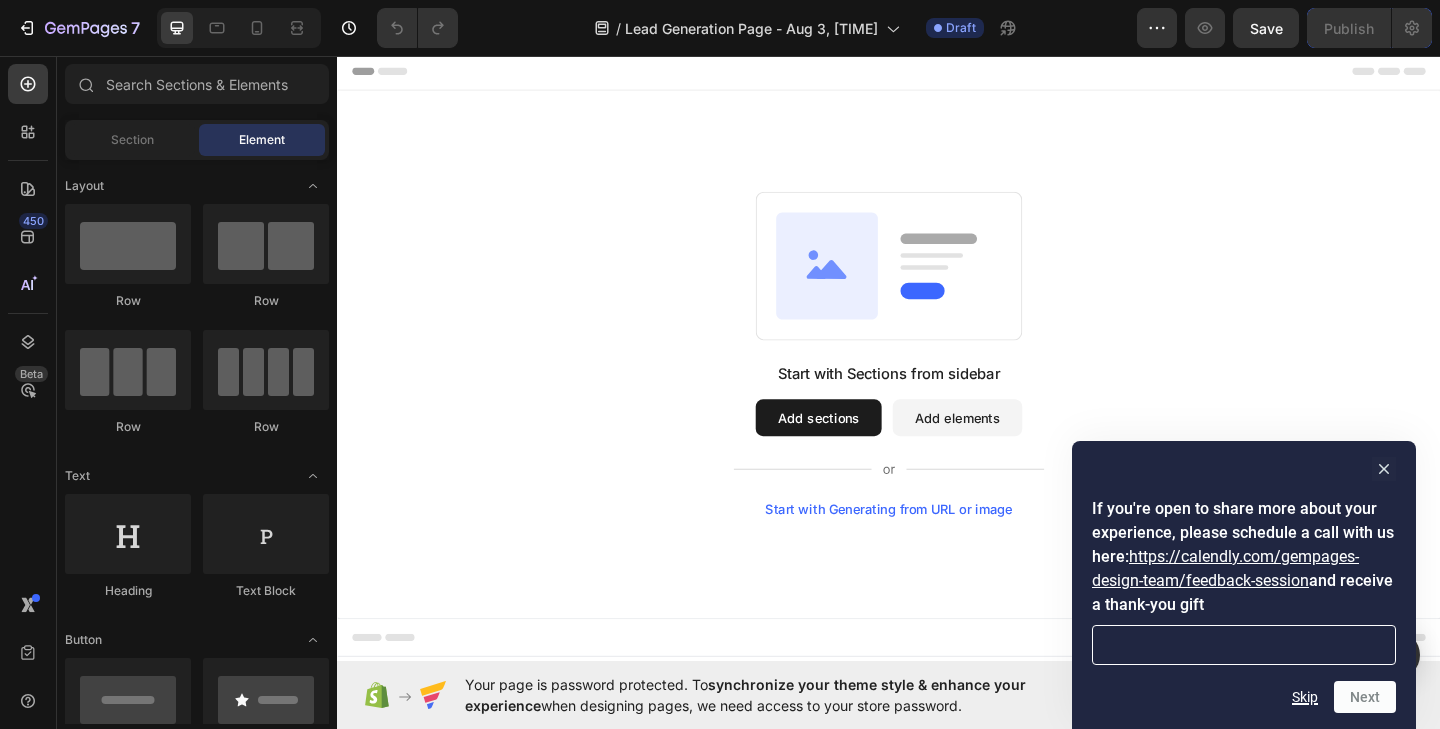 click on "Skip" at bounding box center [1305, 697] 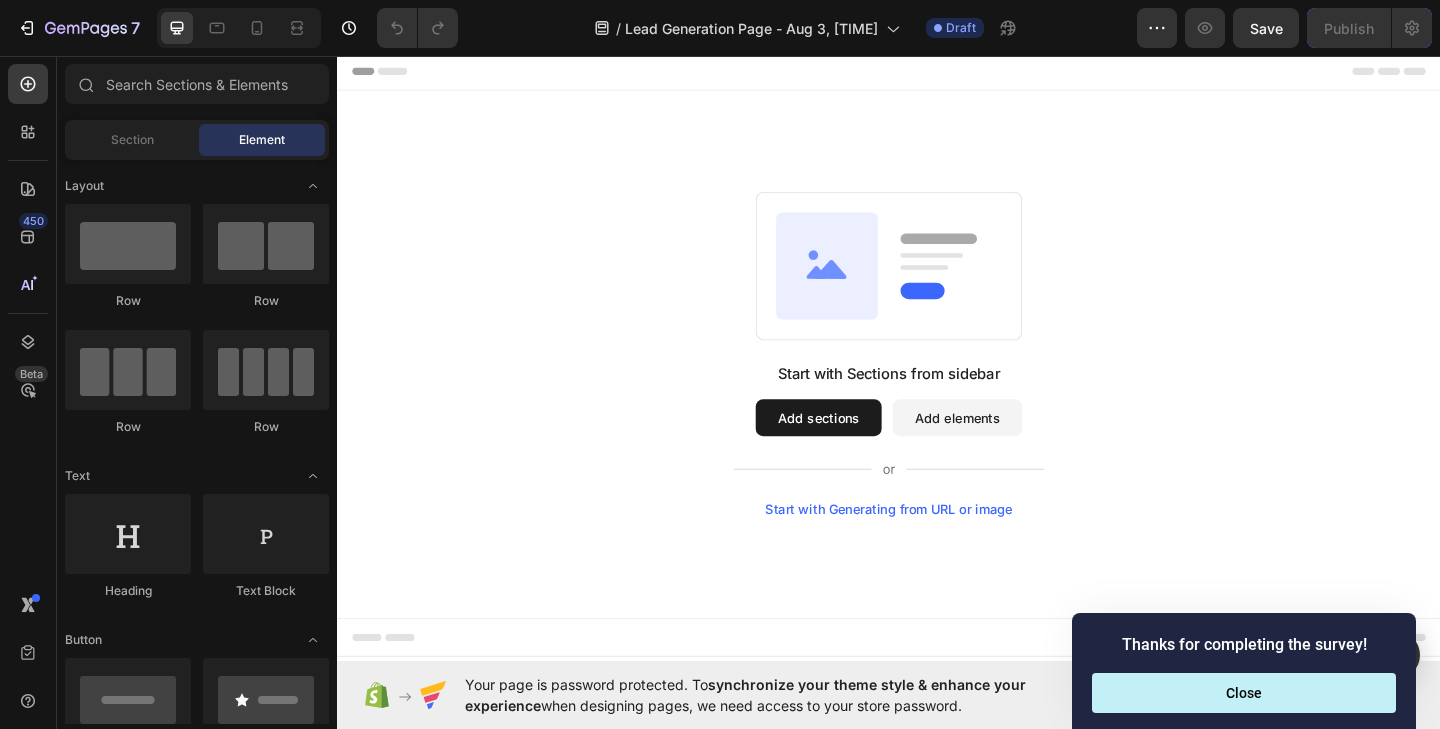 click on "Thanks for completing the survey! Close" at bounding box center [1244, 671] 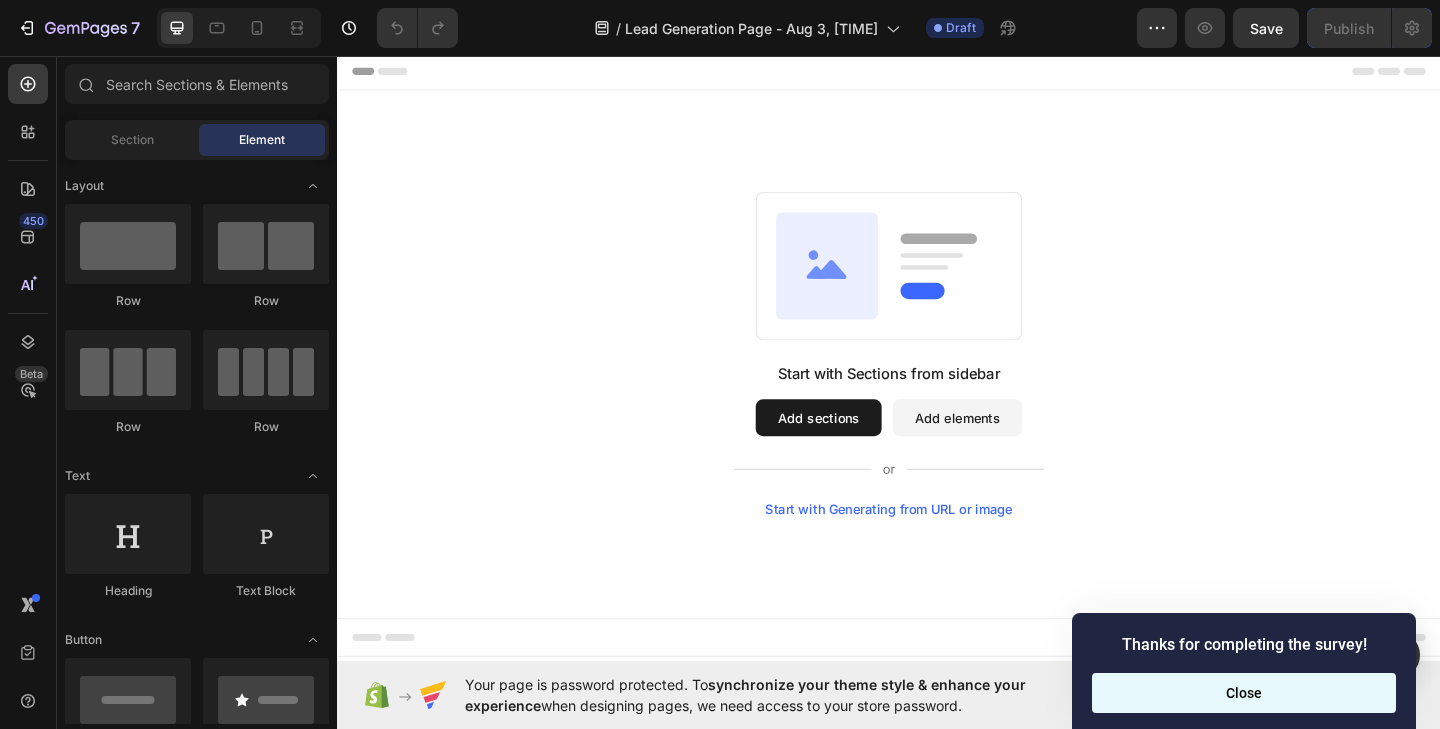 click on "Close" at bounding box center [1244, 693] 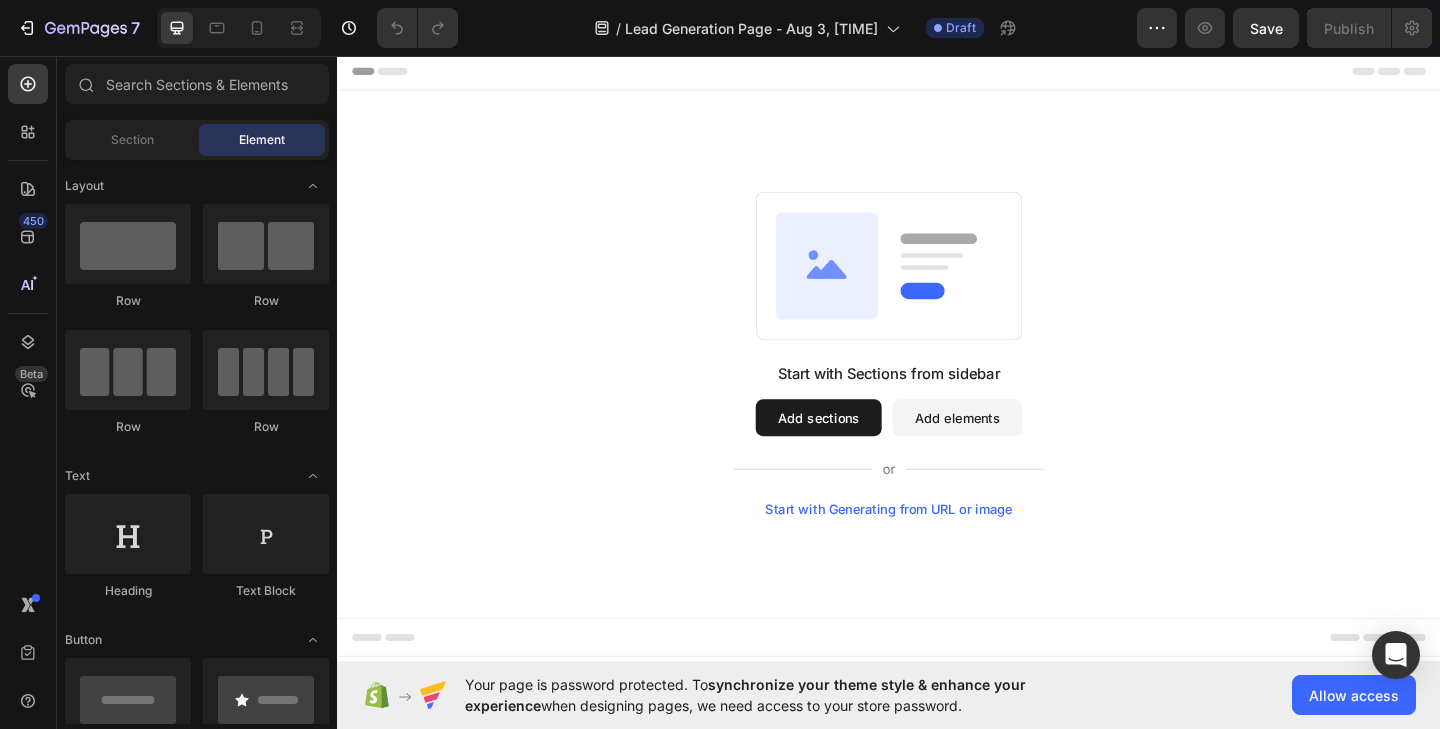 click on "Start with Sections from sidebar Add sections Add elements Start with Generating from URL or image" at bounding box center (937, 381) 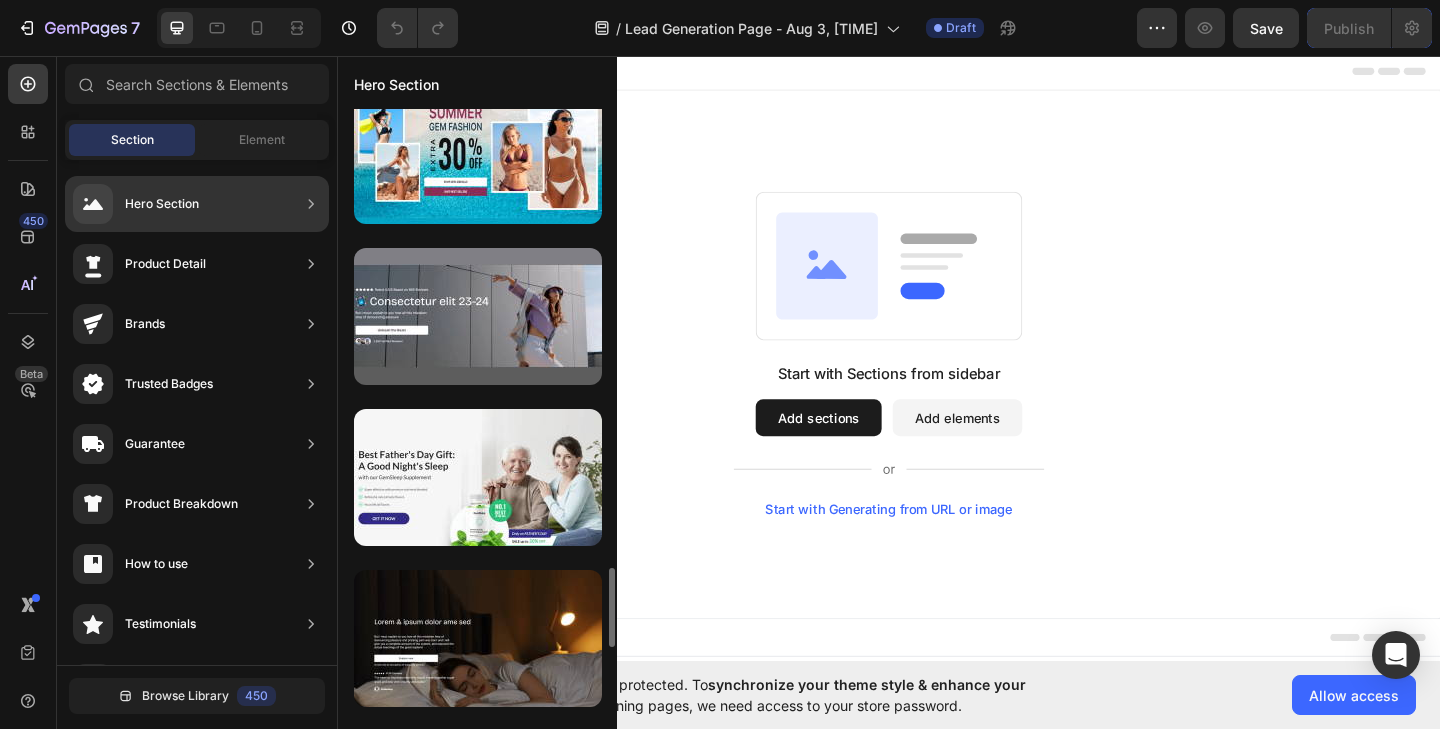scroll, scrollTop: 3577, scrollLeft: 0, axis: vertical 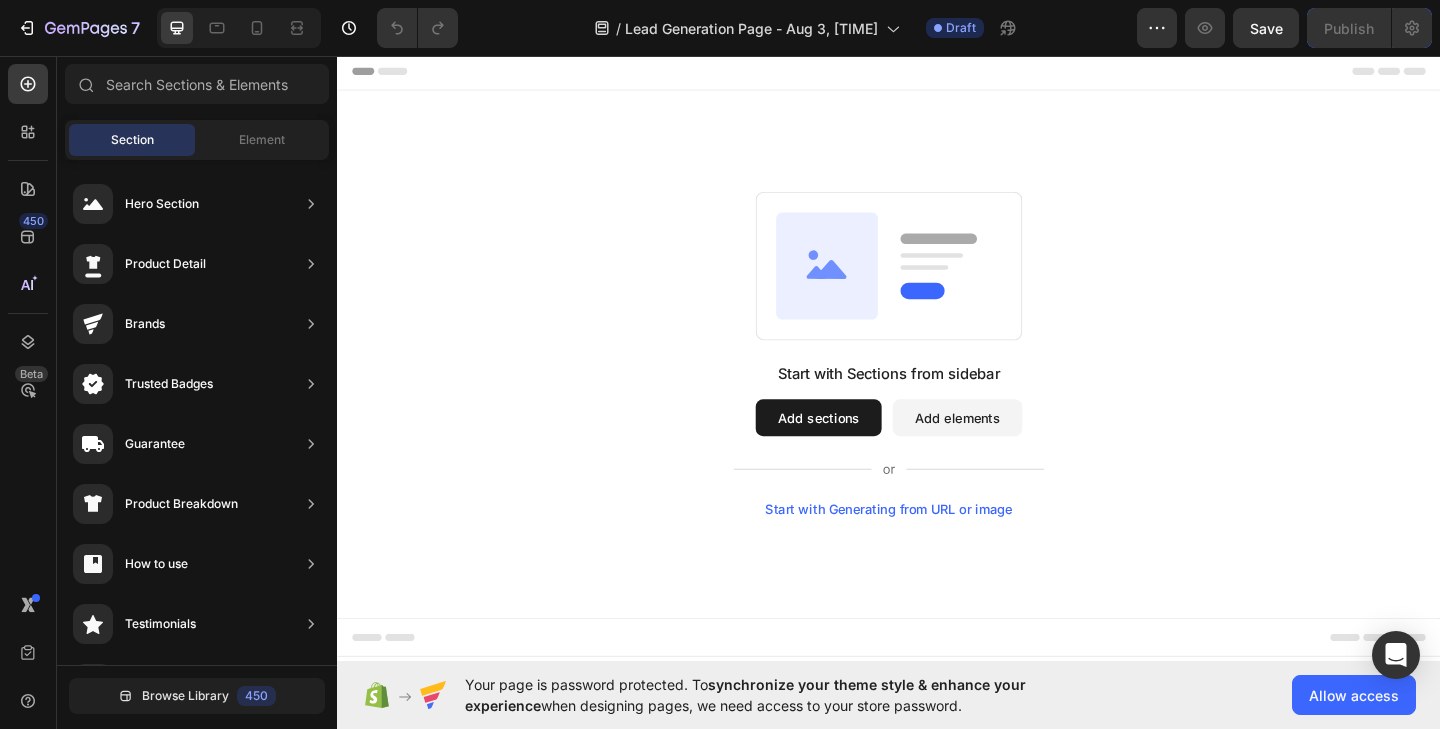 click on "Start with Sections from sidebar Add sections Add elements Start with Generating from URL or image" at bounding box center (937, 381) 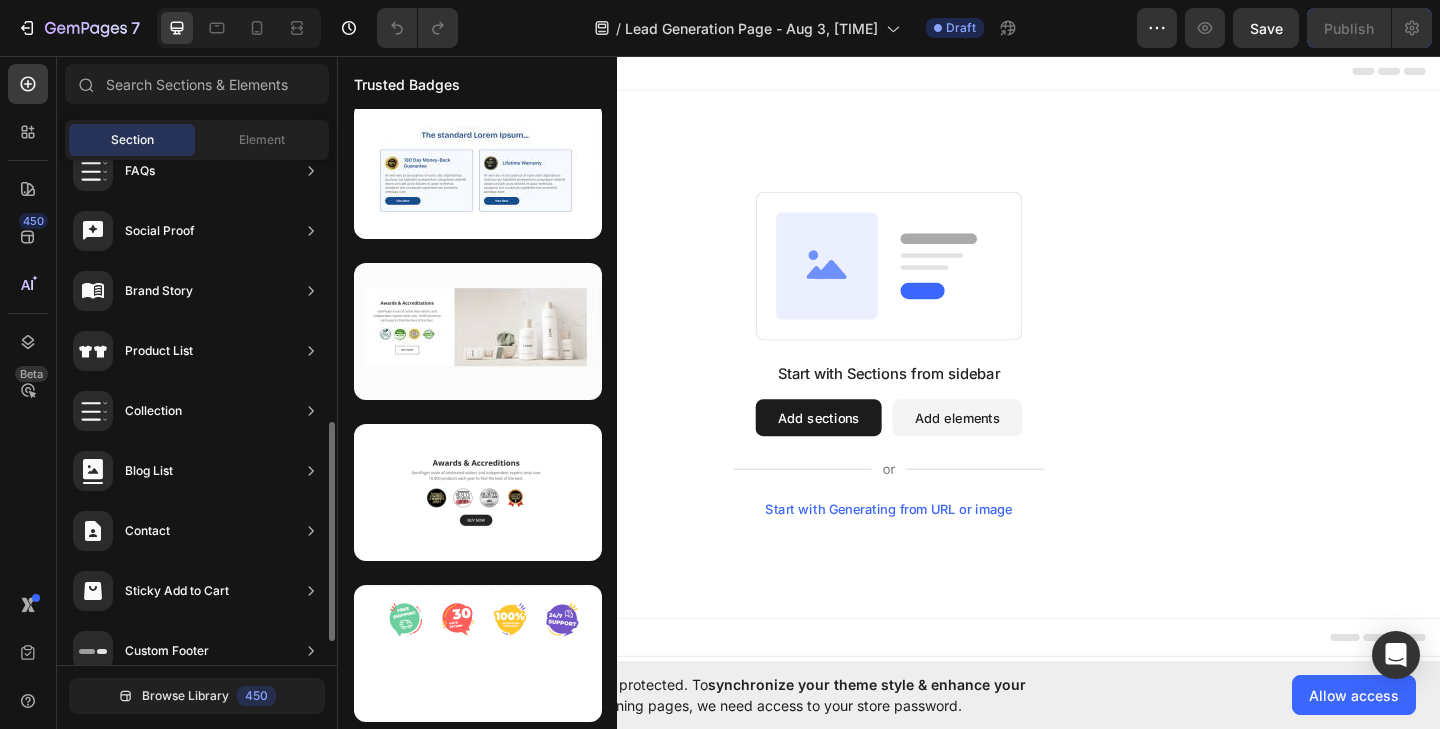 scroll, scrollTop: 655, scrollLeft: 0, axis: vertical 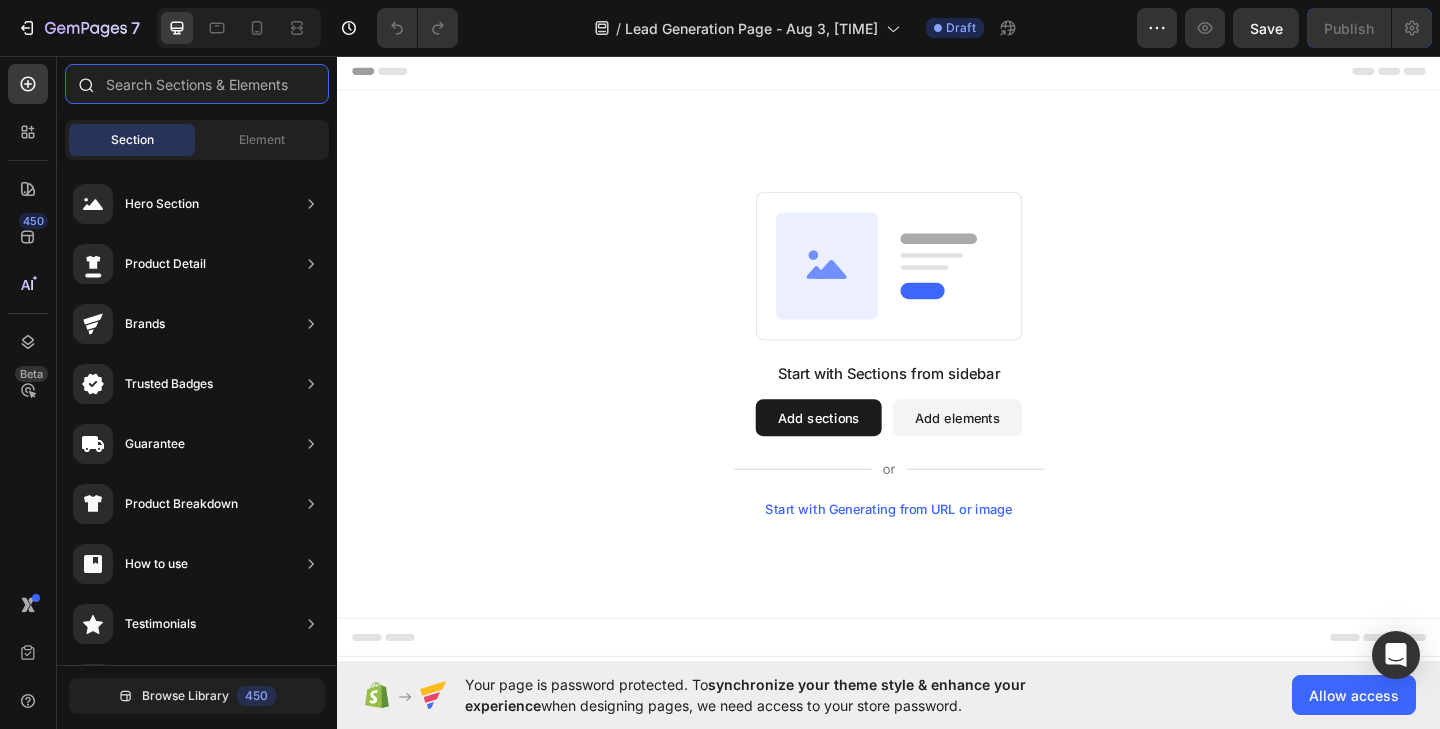 click at bounding box center (197, 84) 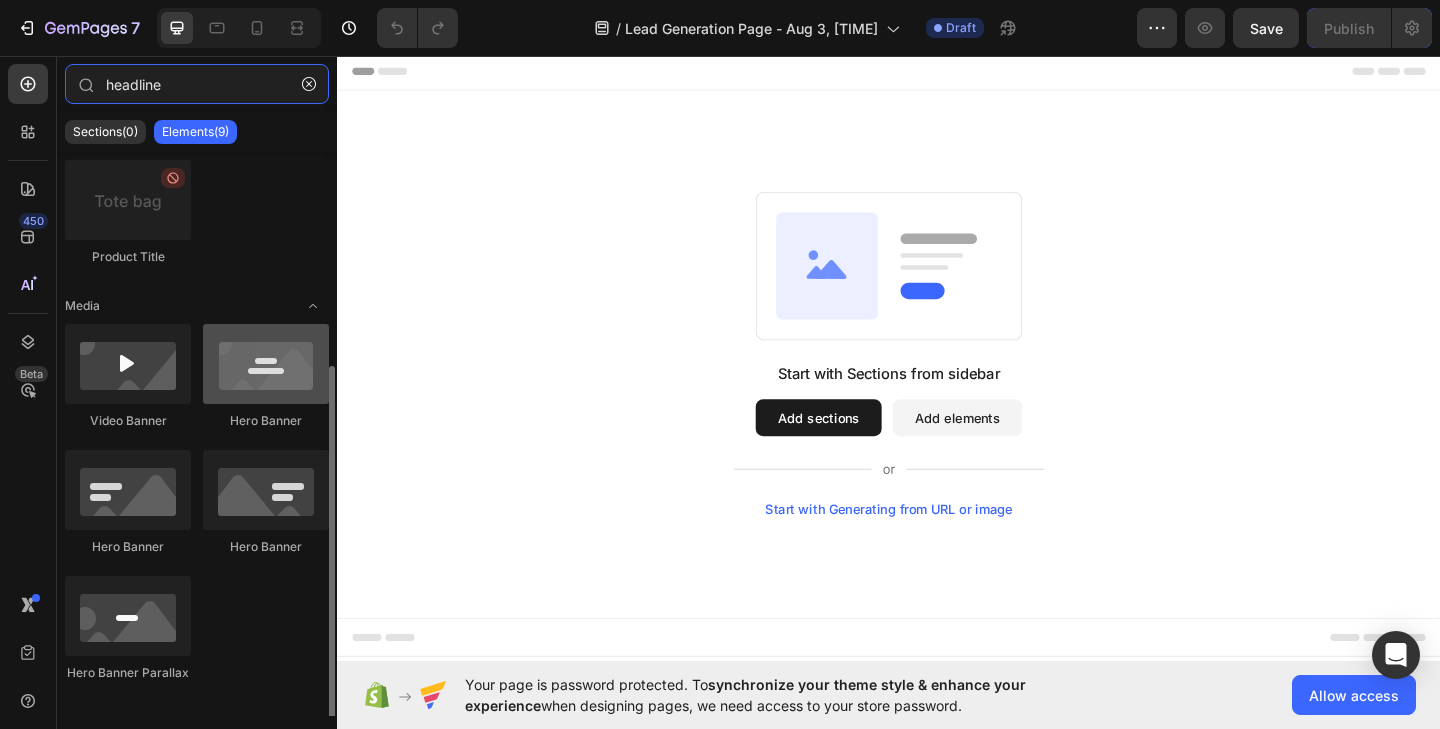 scroll, scrollTop: 334, scrollLeft: 0, axis: vertical 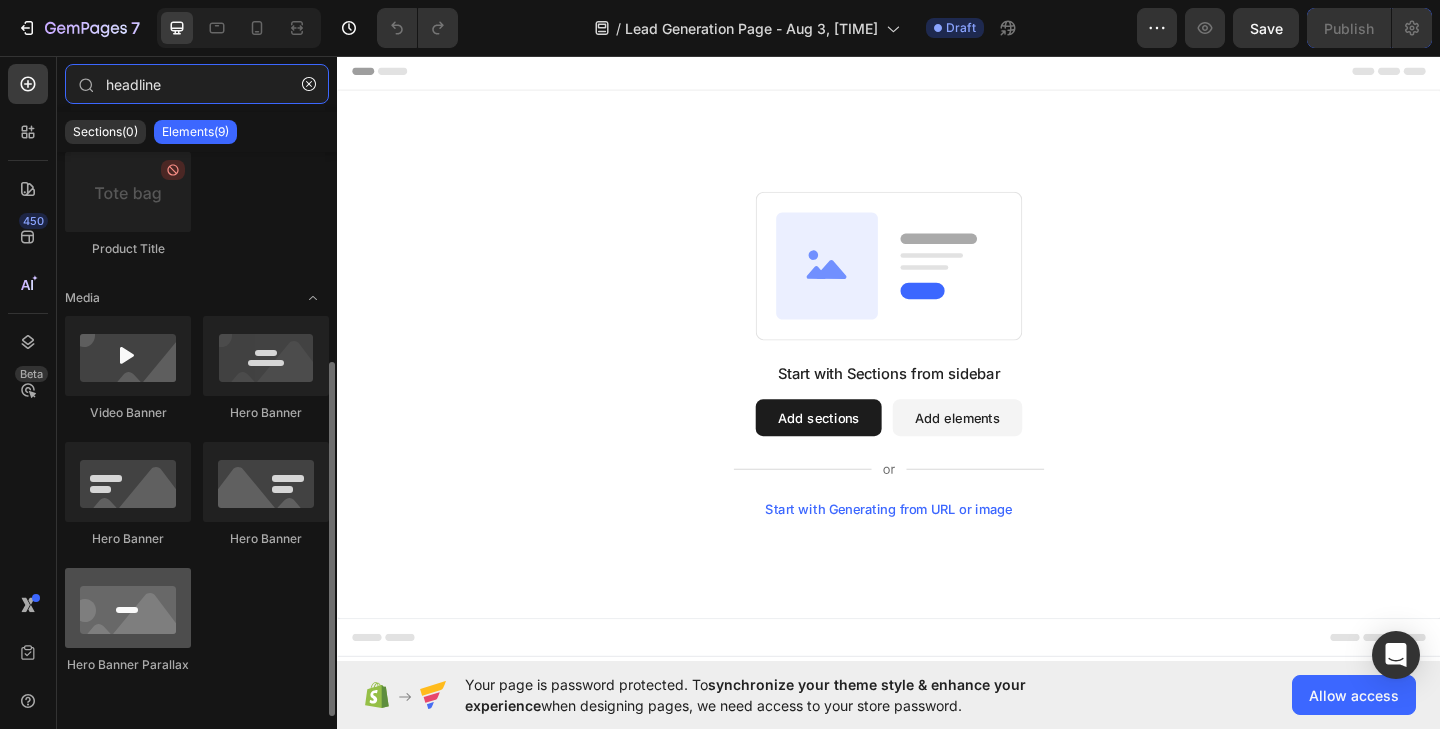 type on "headline" 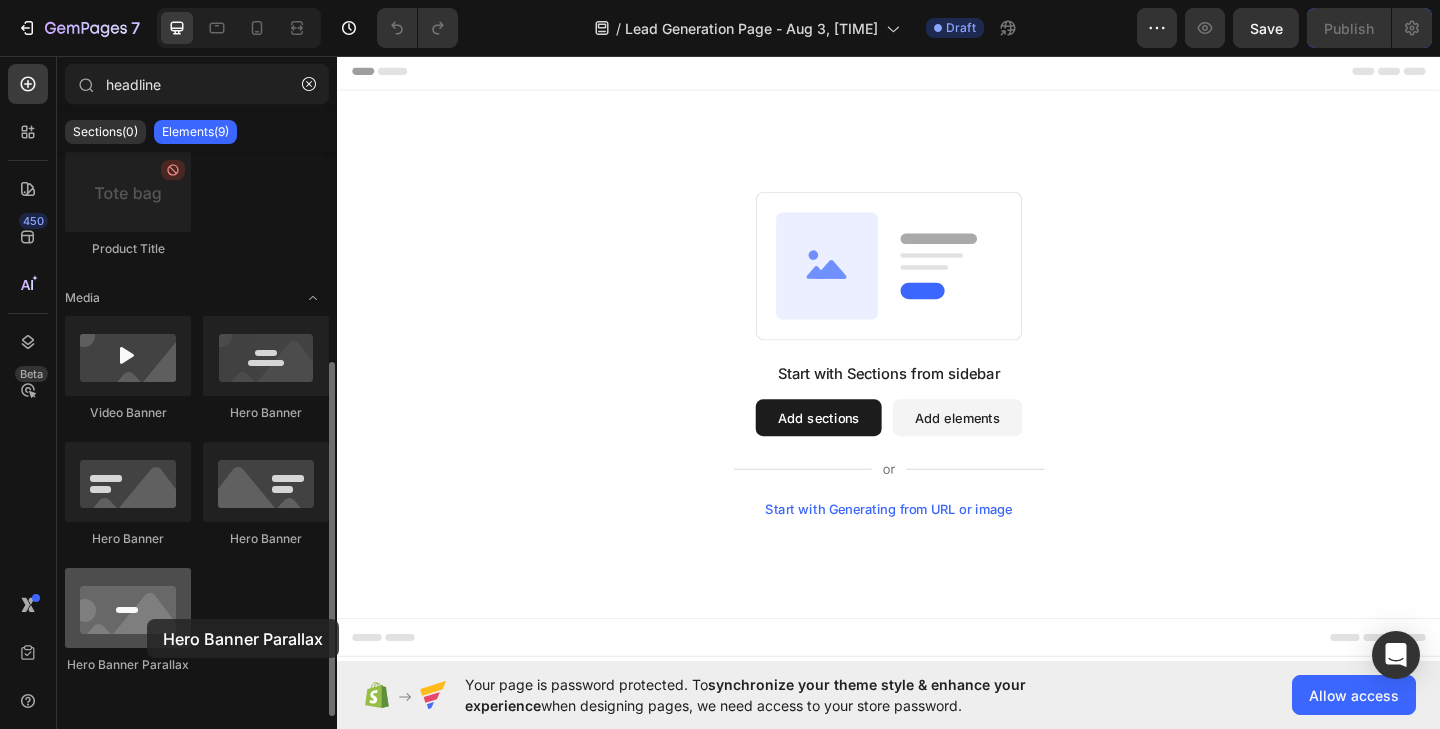 click at bounding box center (128, 608) 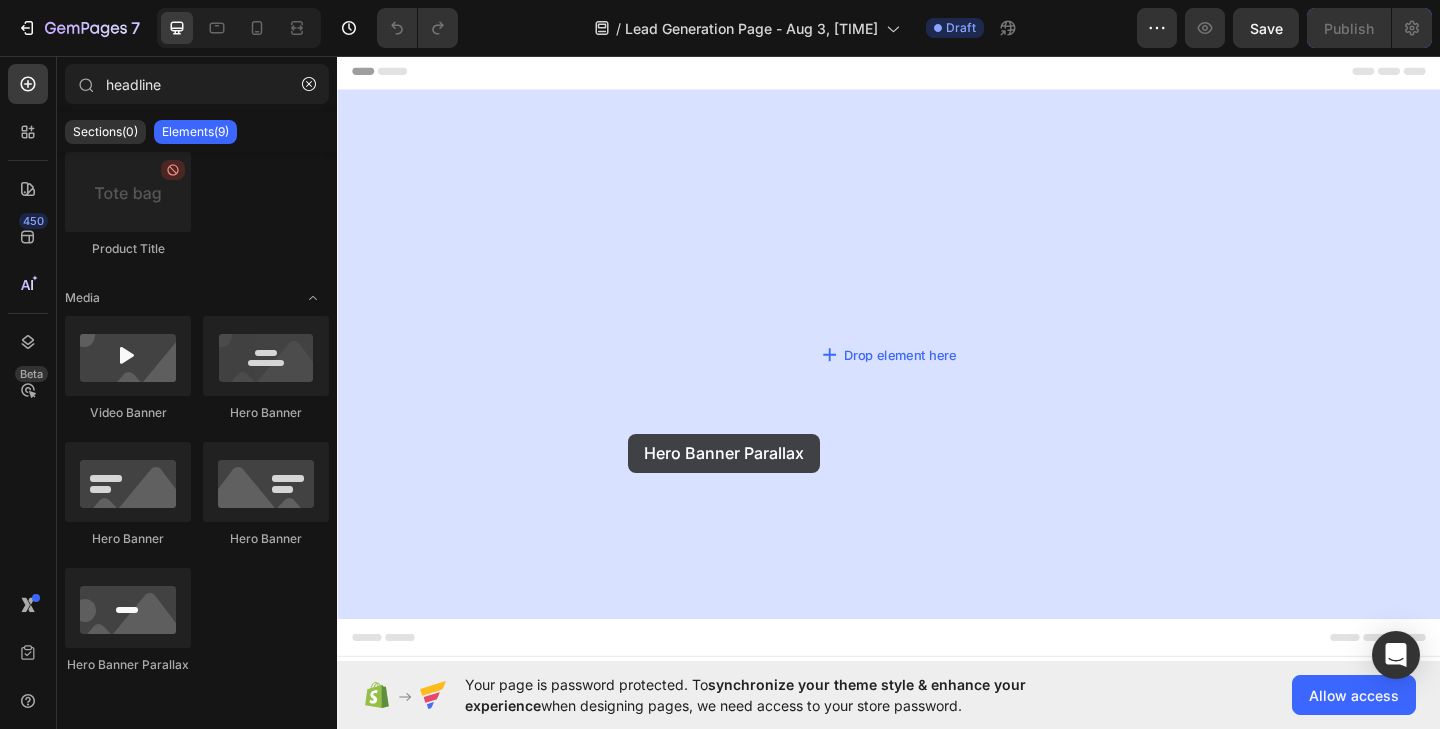 drag, startPoint x: 488, startPoint y: 647, endPoint x: 655, endPoint y: 466, distance: 246.2722 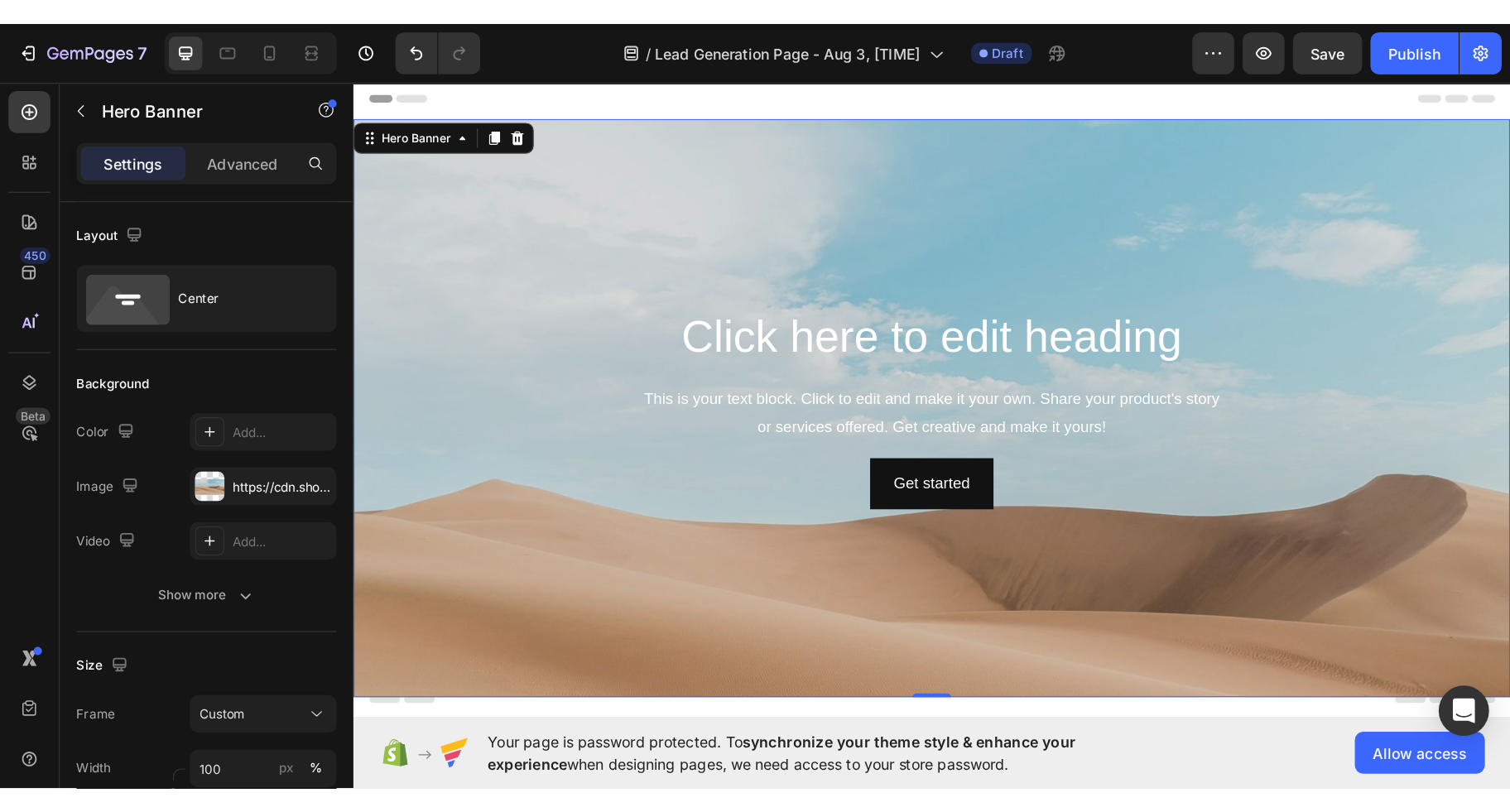 scroll, scrollTop: 0, scrollLeft: 0, axis: both 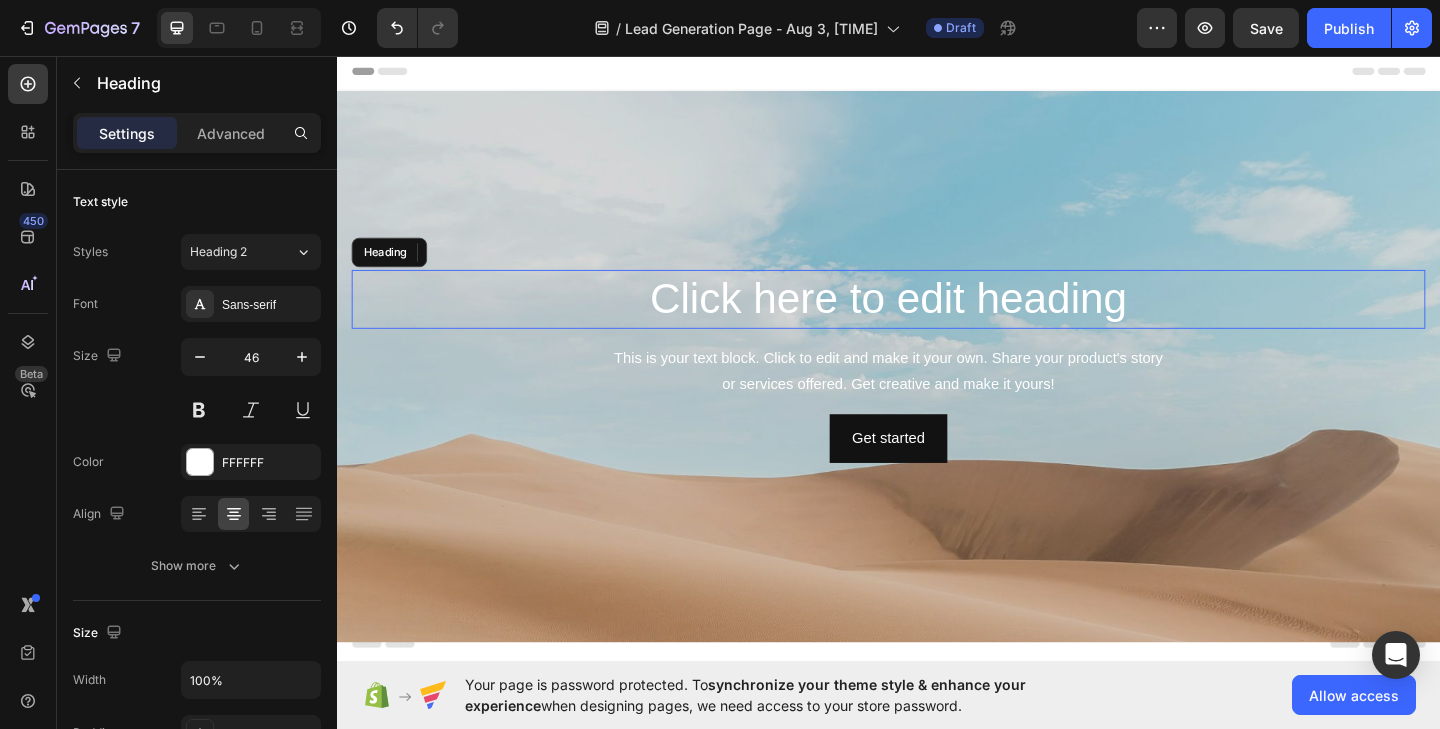 click on "Click here to edit heading" at bounding box center (937, 321) 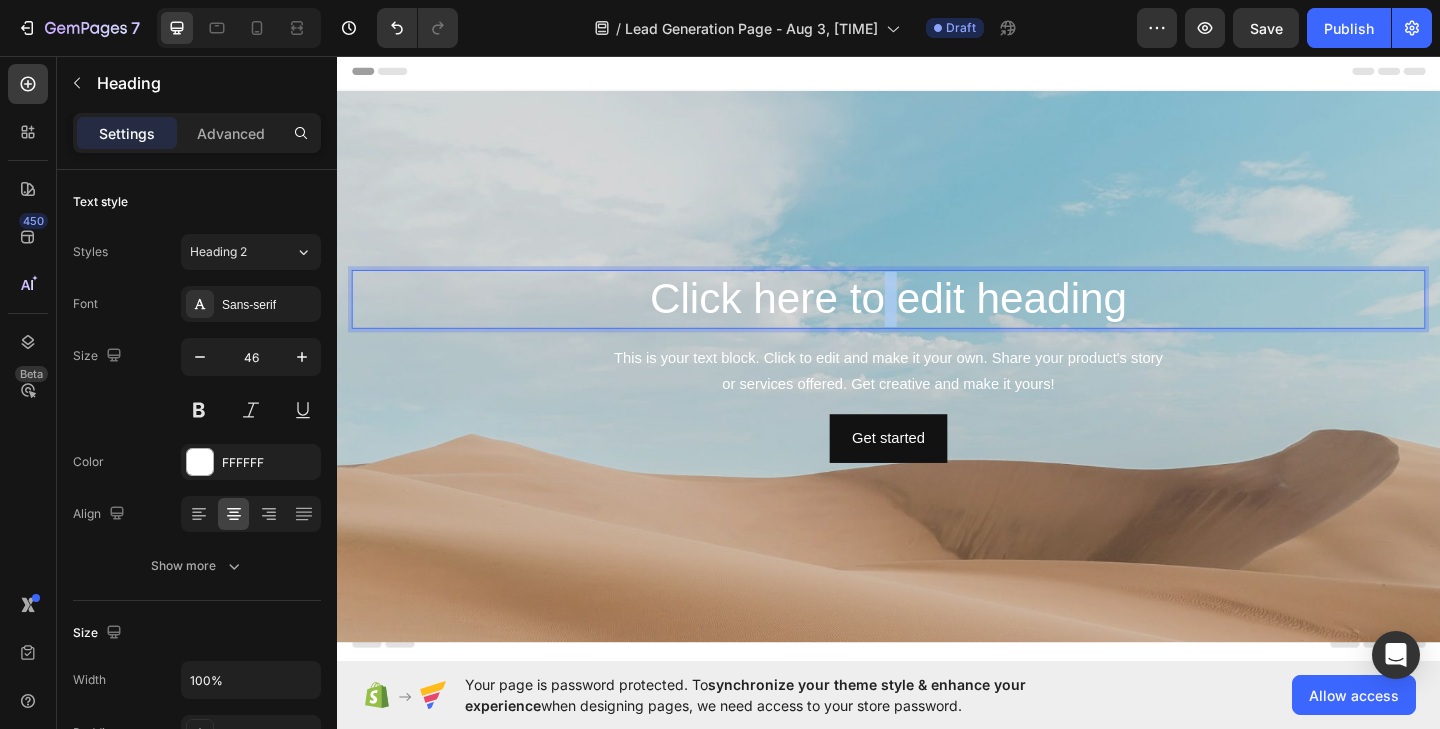 click on "Click here to edit heading" at bounding box center (937, 321) 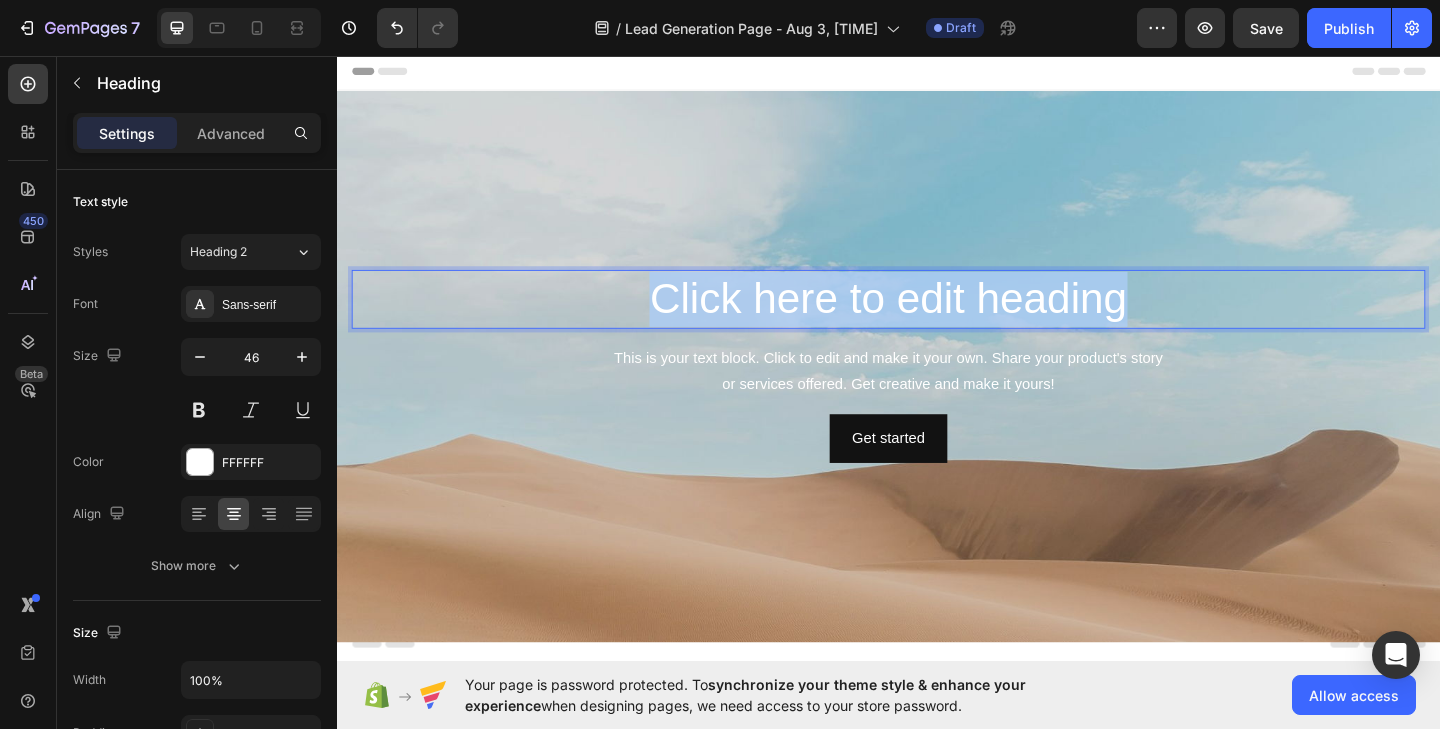 click on "Click here to edit heading" at bounding box center [937, 321] 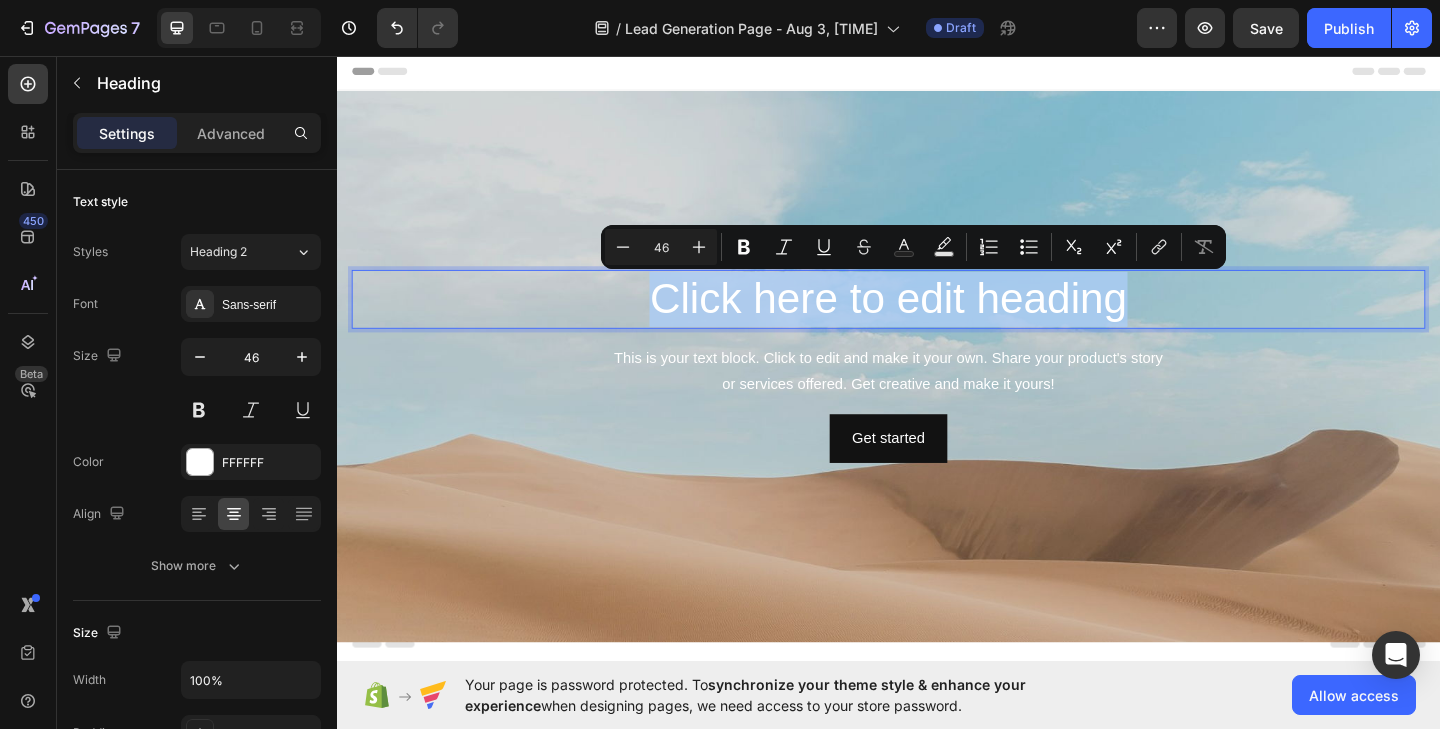 click on "Click here to edit heading" at bounding box center [937, 321] 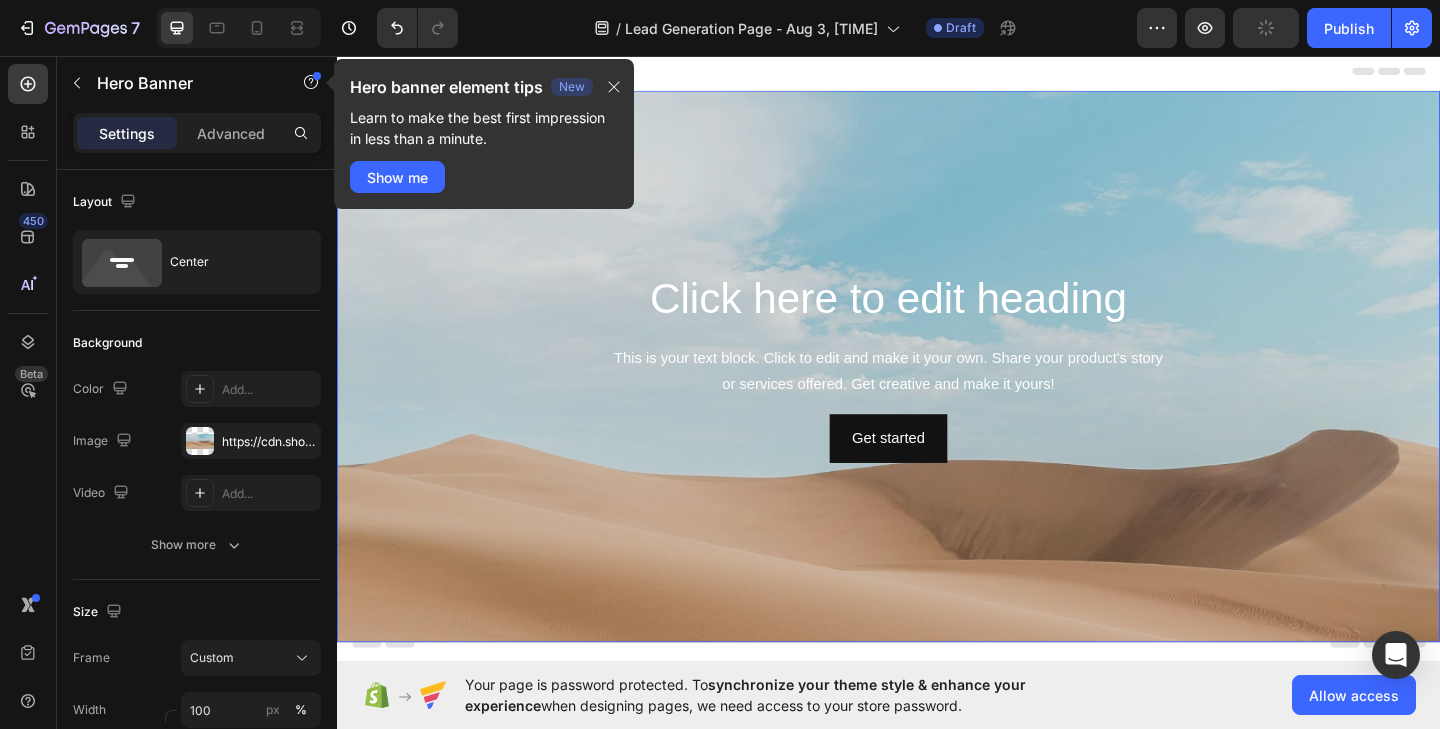click at bounding box center (937, 528) 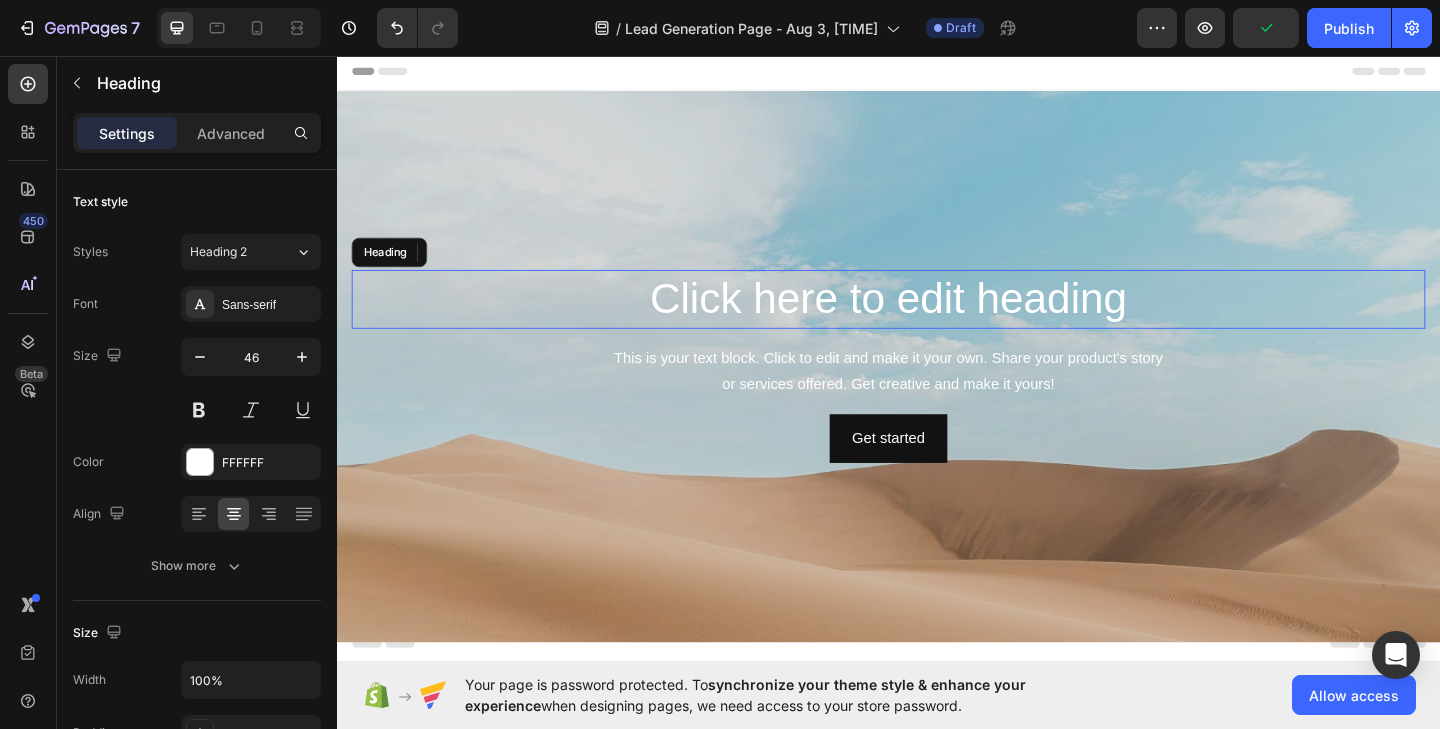 click on "Click here to edit heading" at bounding box center (937, 321) 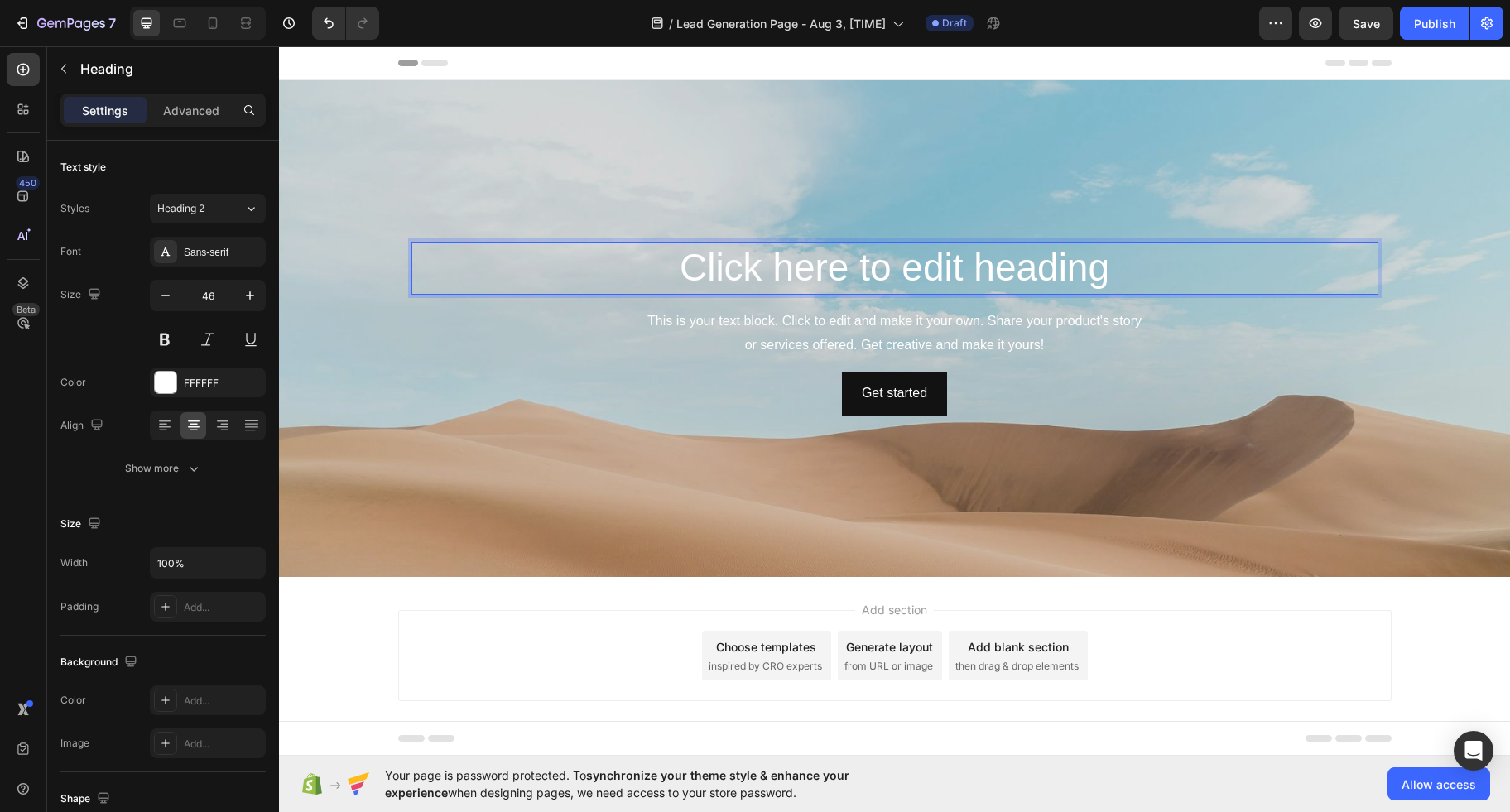 click on "Click here to edit heading" at bounding box center (895, 268) 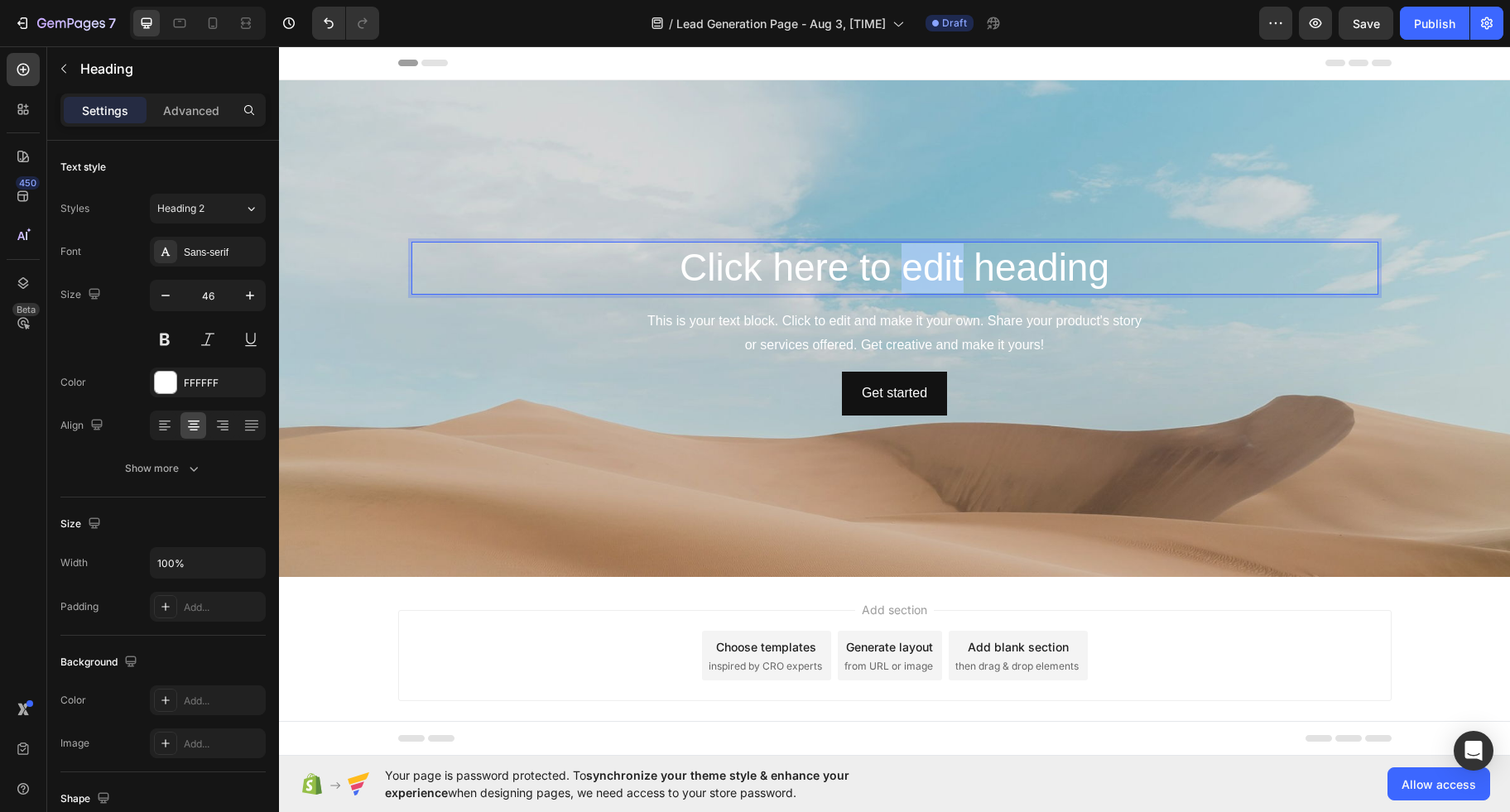 click on "Click here to edit heading" at bounding box center [895, 268] 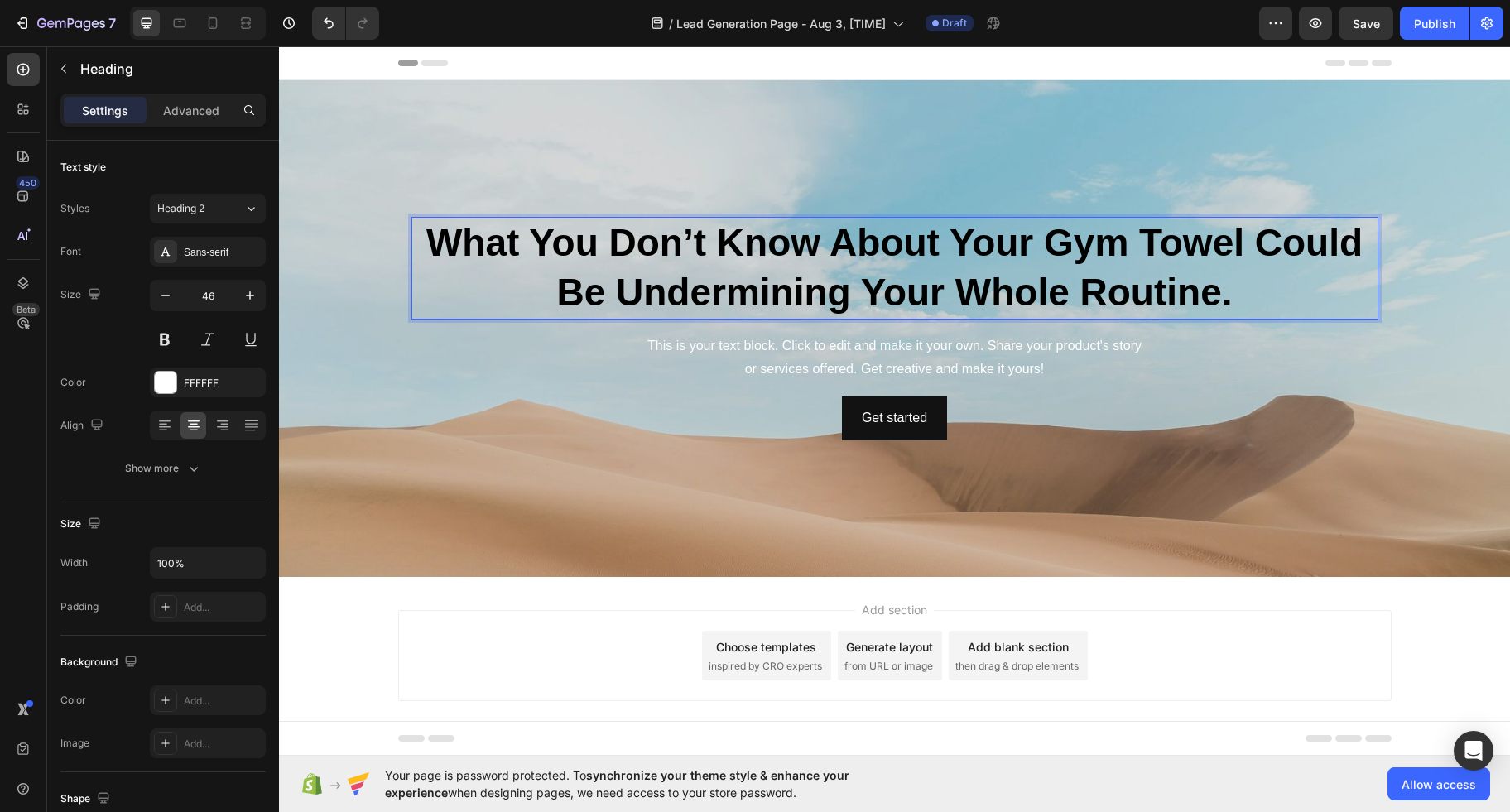 click on "What You Don’t Know About Your Gym Towel Could Be Undermining Your Whole Routine." at bounding box center (894, 267) 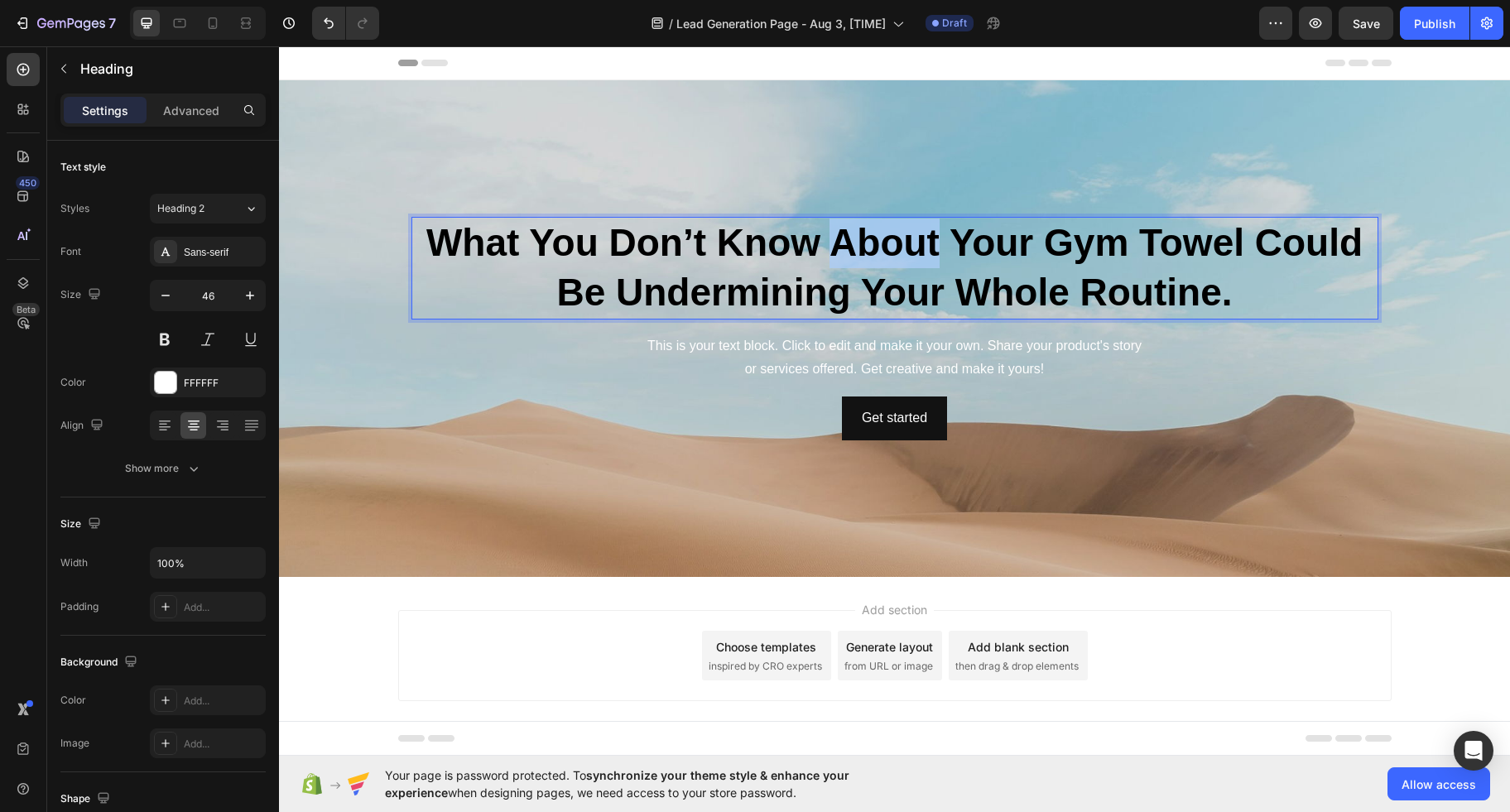 click on "What You Don’t Know About Your Gym Towel Could Be Undermining Your Whole Routine." at bounding box center [894, 267] 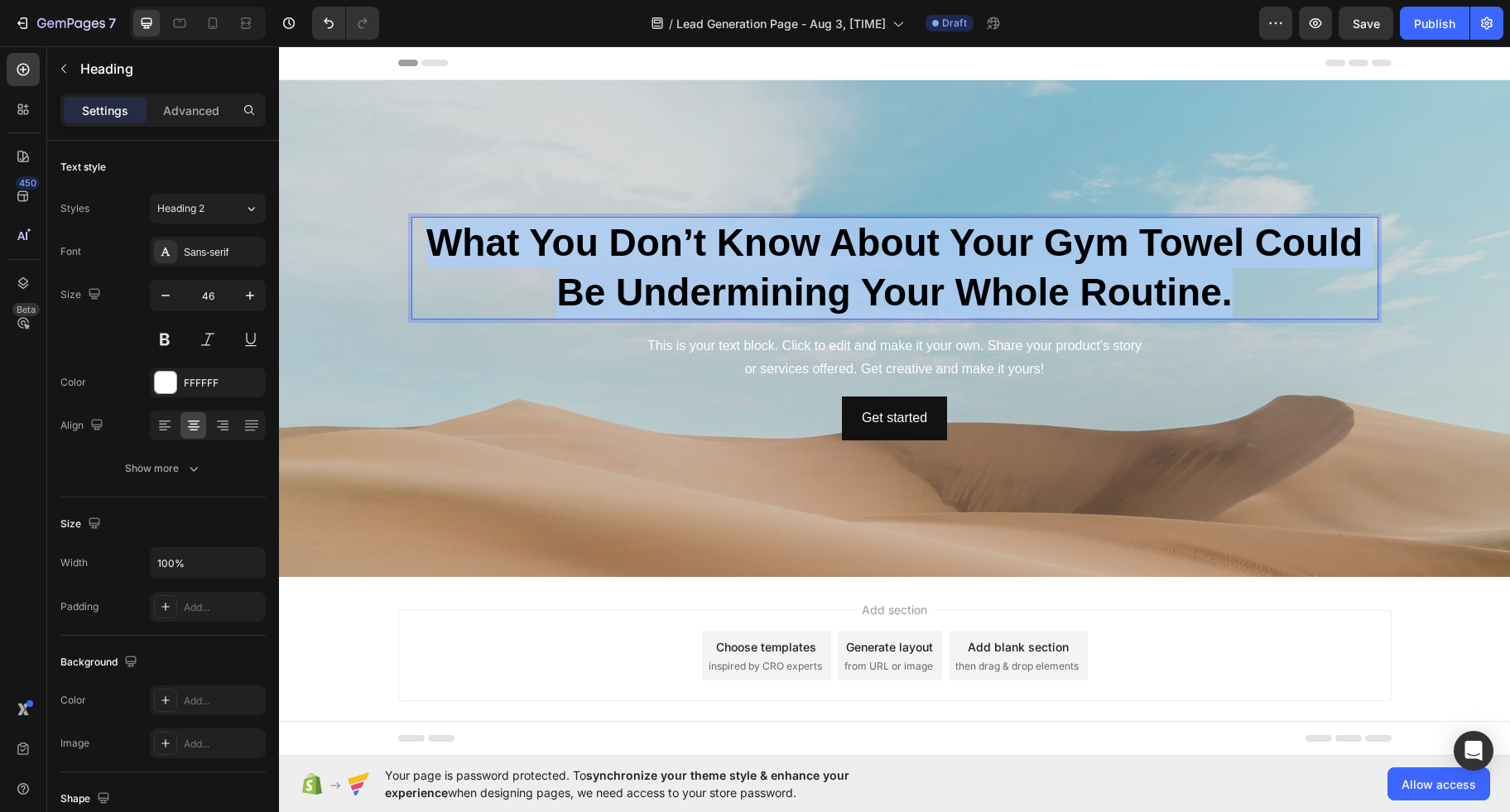 click on "What You Don’t Know About Your Gym Towel Could Be Undermining Your Whole Routine." at bounding box center (894, 267) 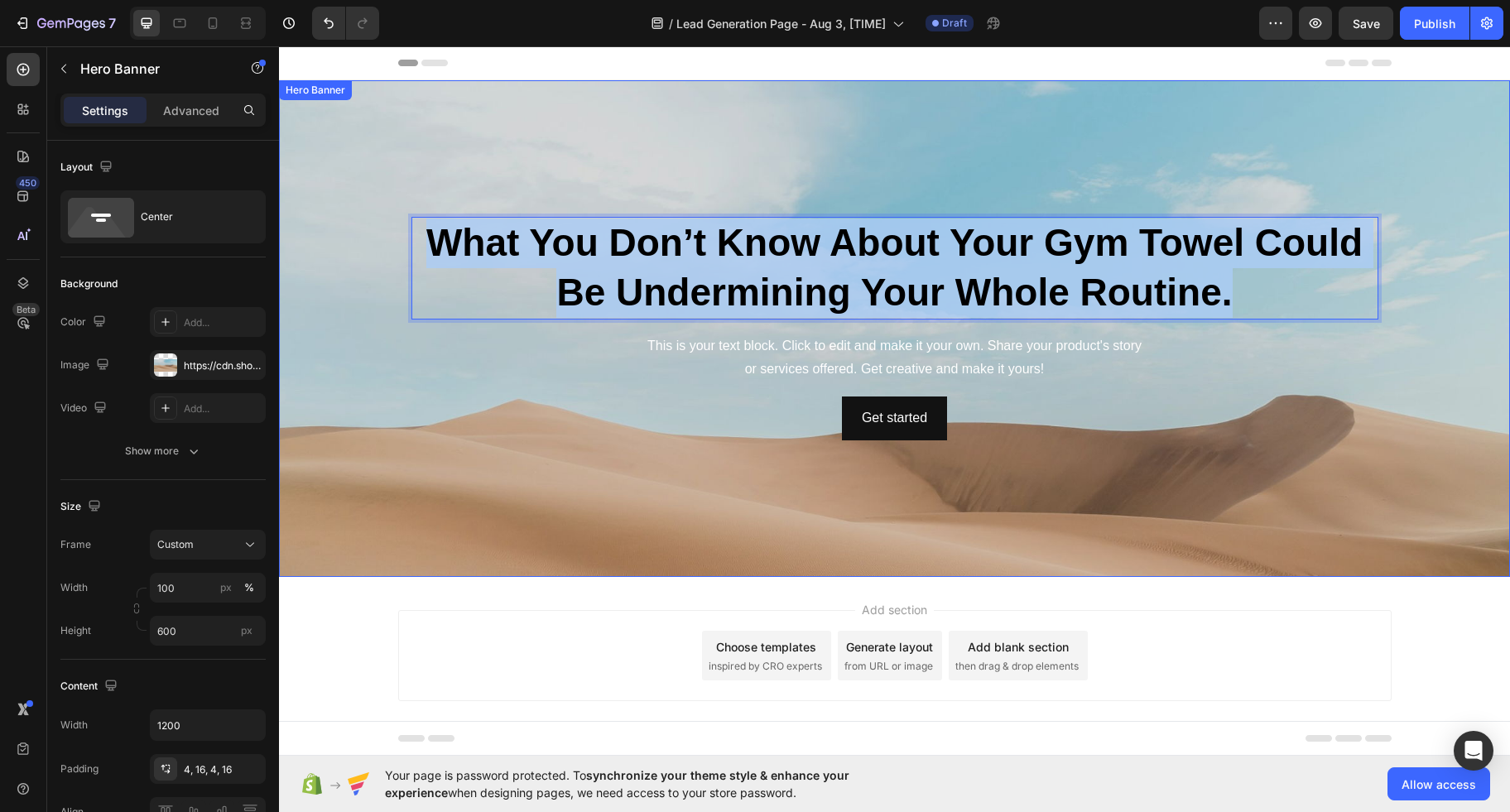 click at bounding box center (894, 449) 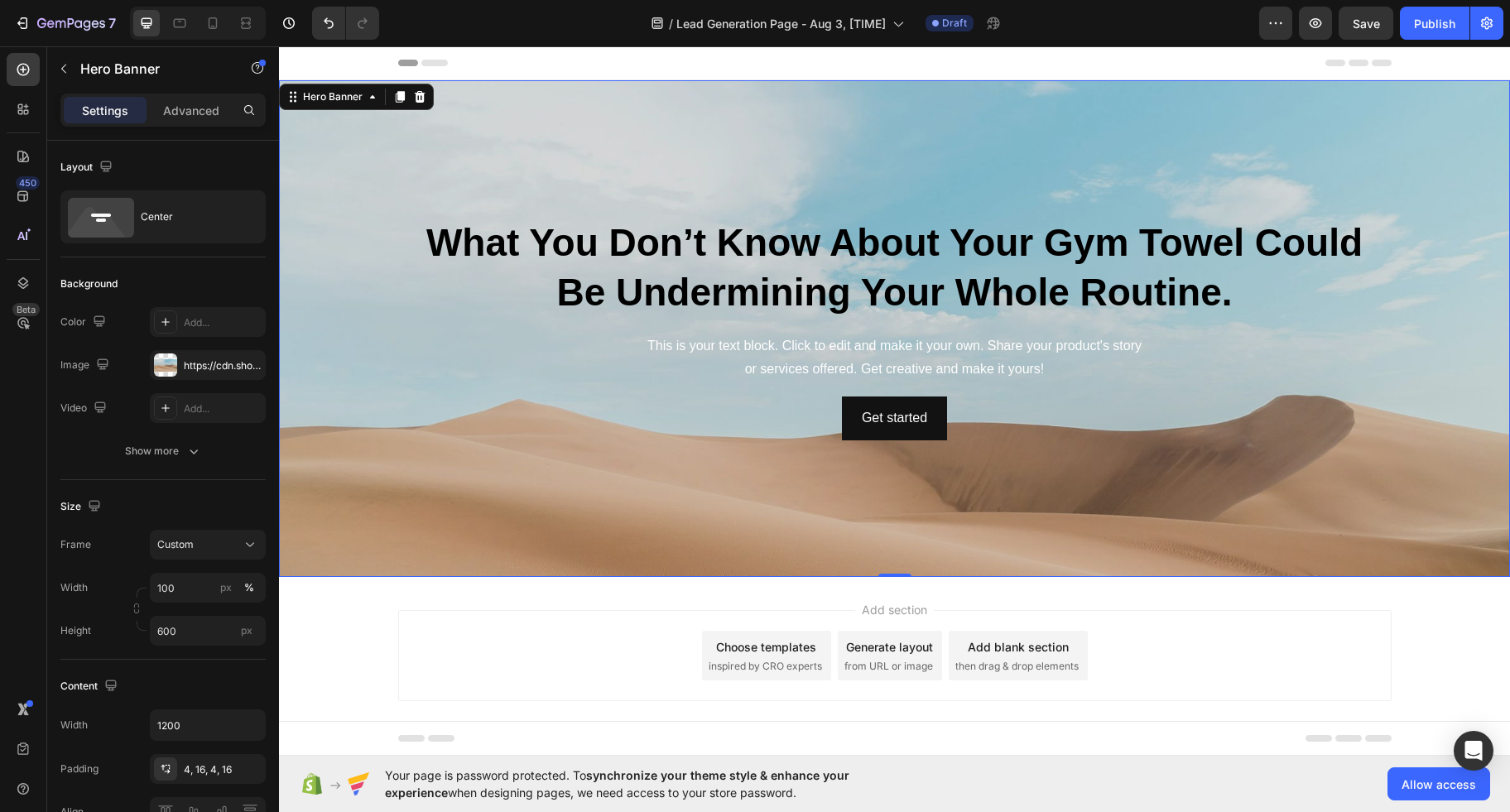 click at bounding box center (894, 449) 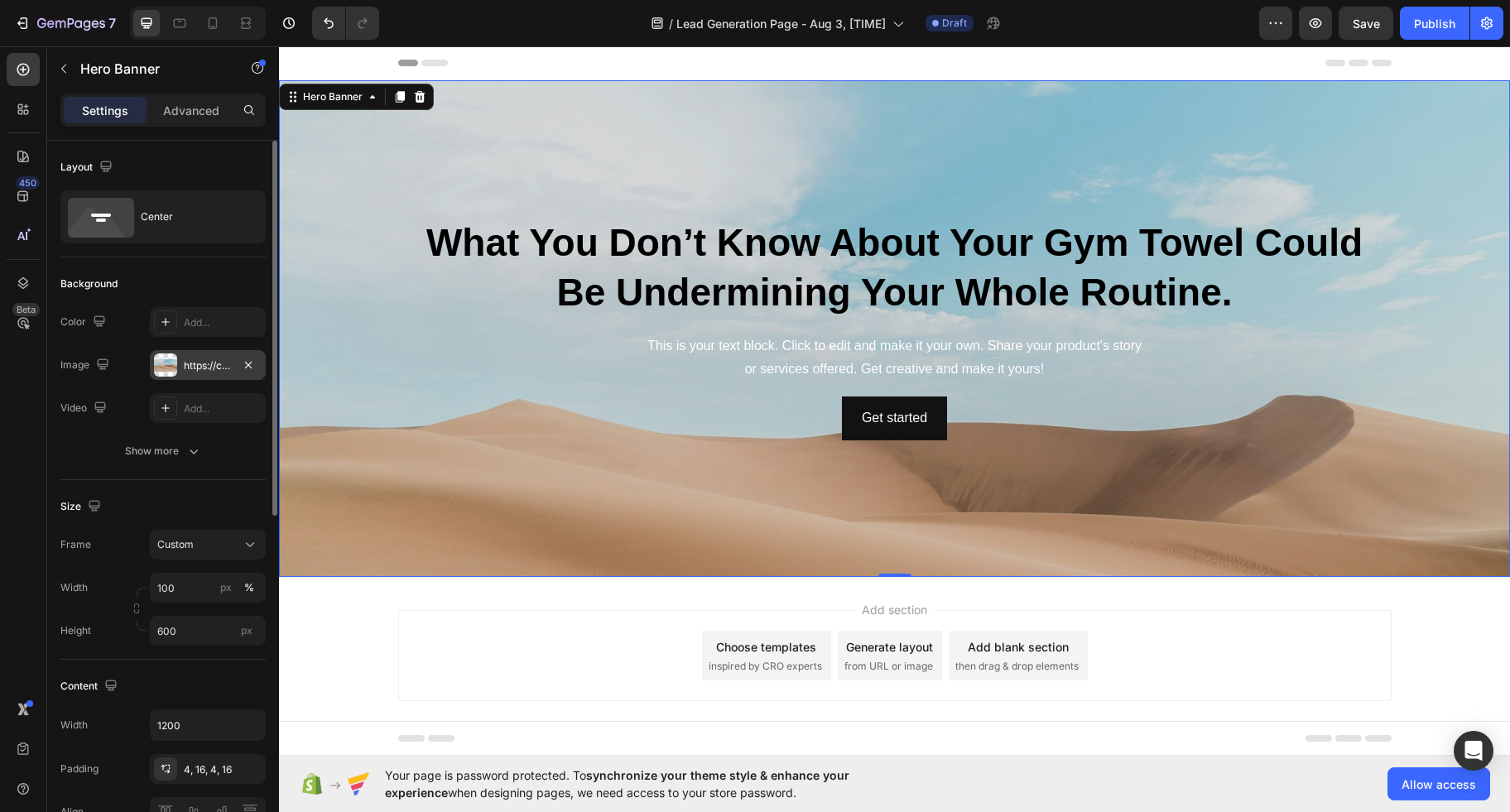 click on "https://cdn.shopify.com/s/files/1/2005/9307/files/background_settings.jpg" at bounding box center [208, 365] 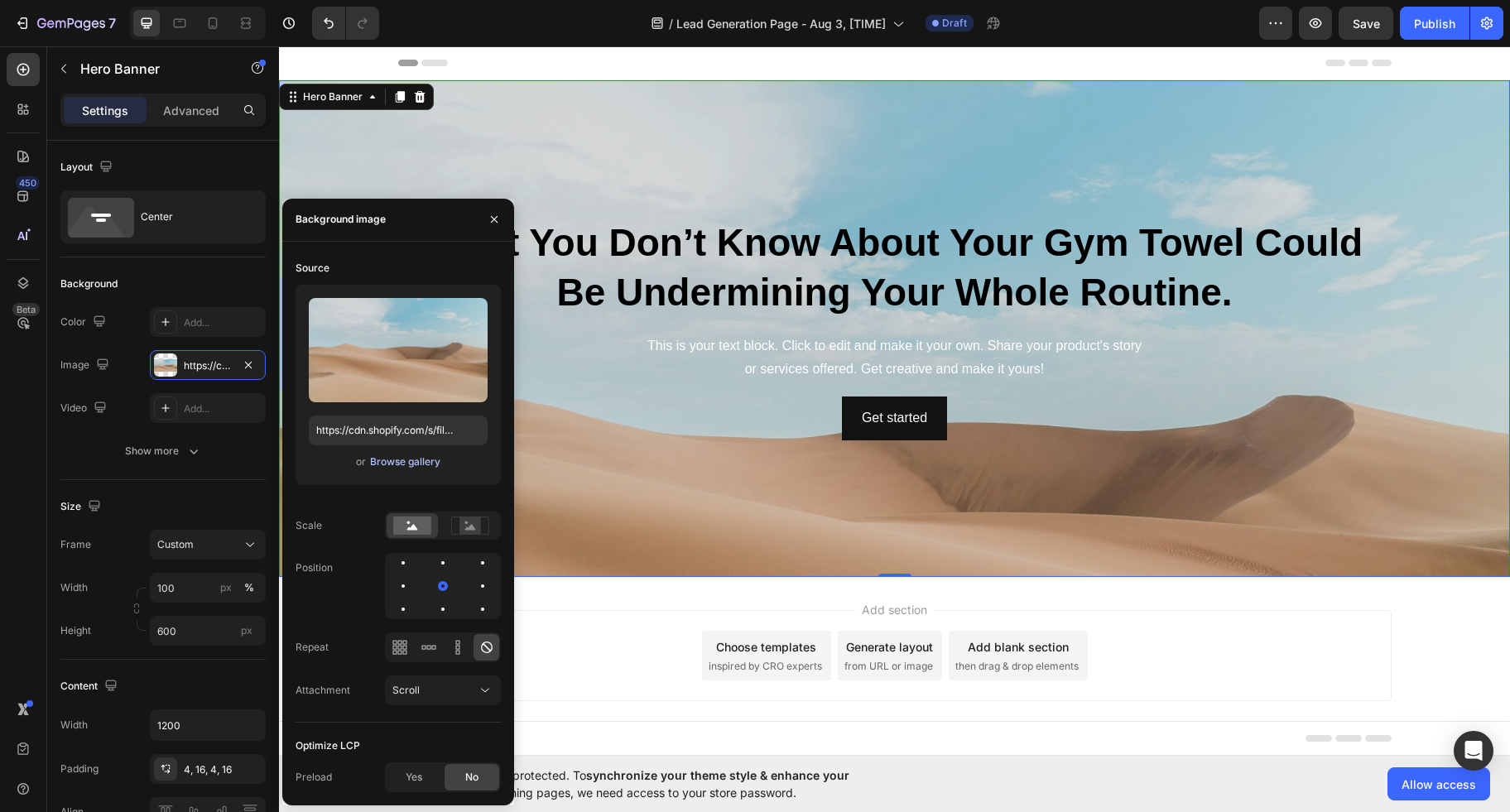 click on "Browse gallery" at bounding box center [405, 462] 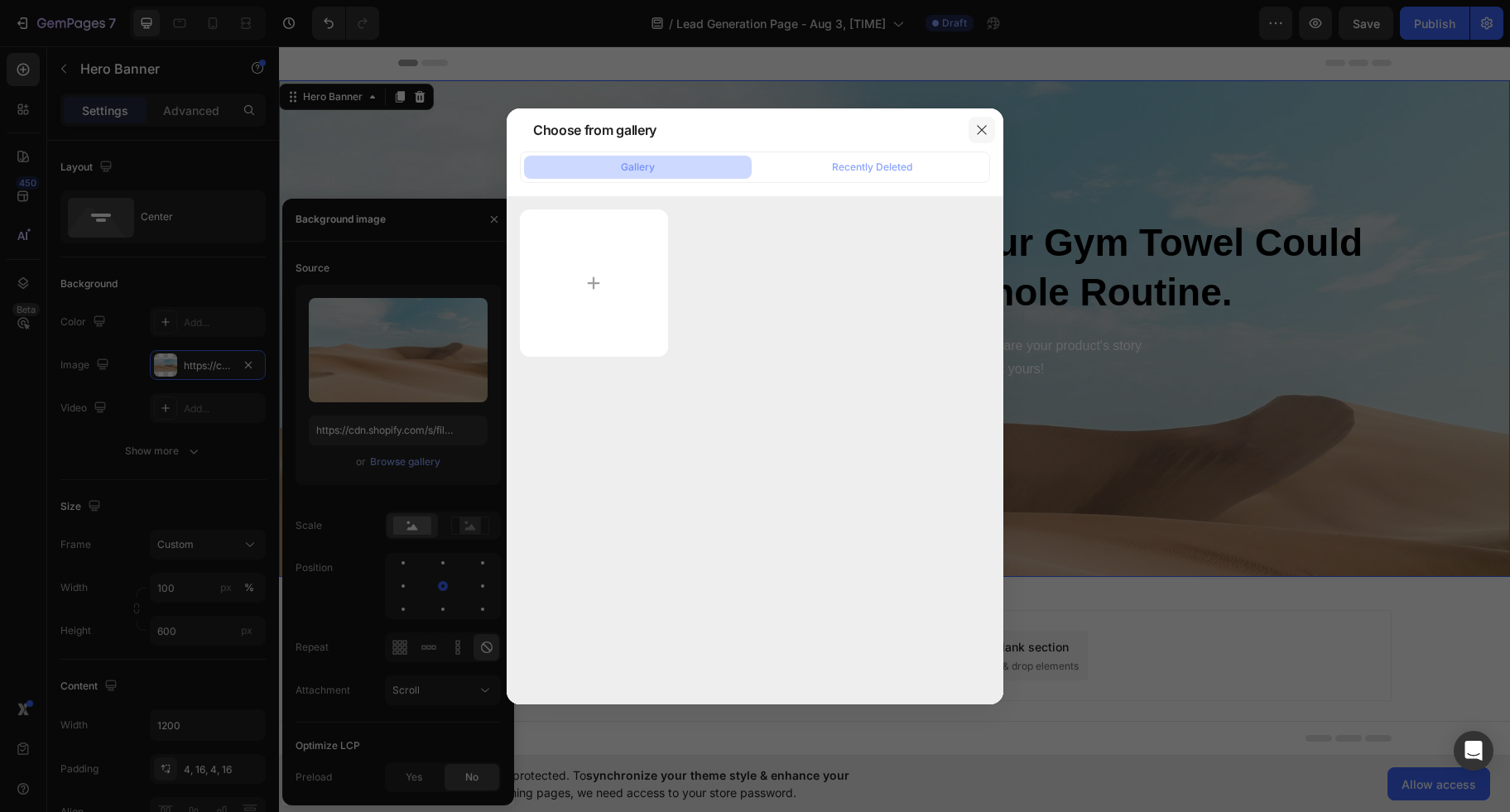 click 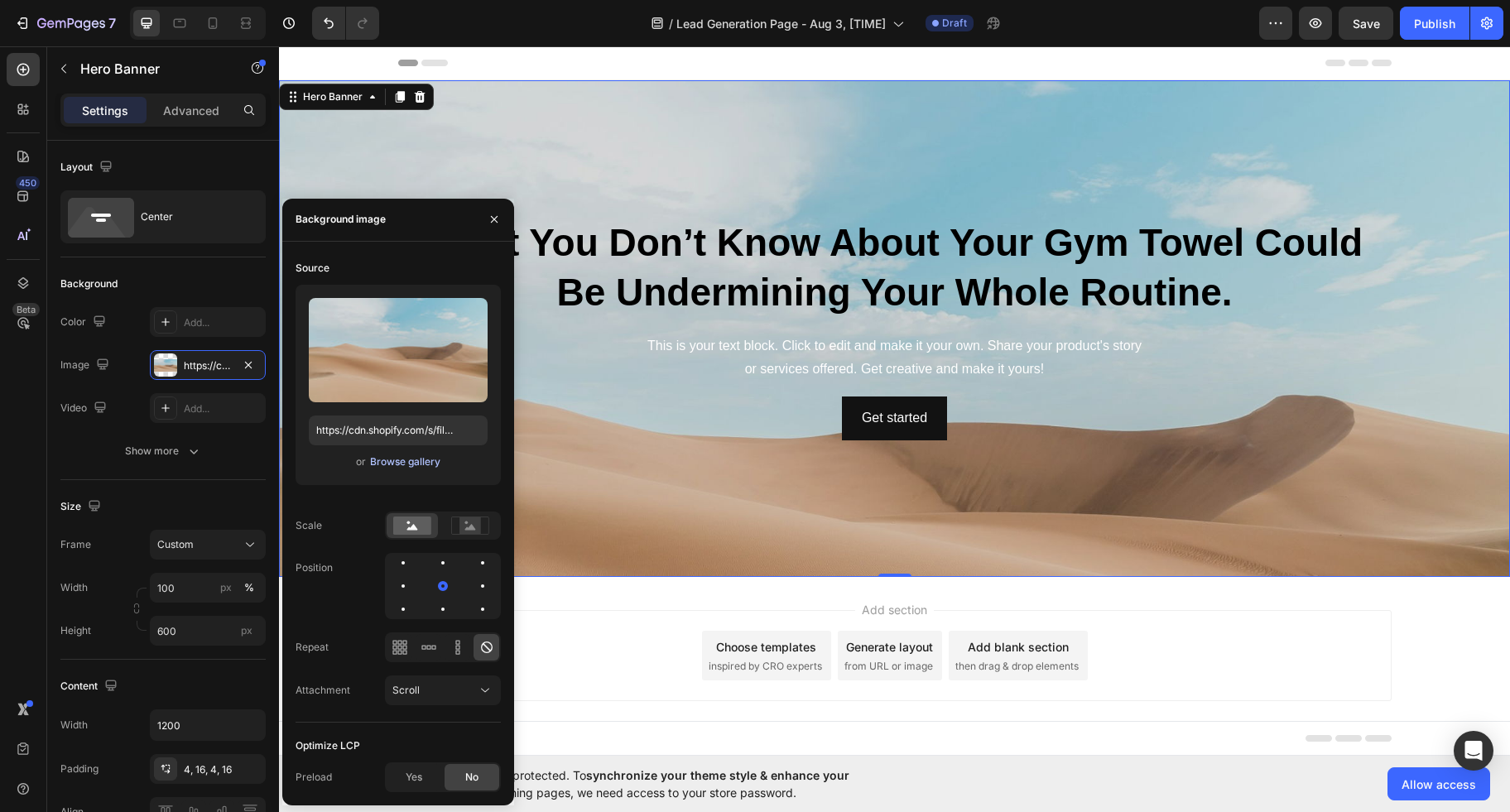 click on "Browse gallery" at bounding box center (405, 462) 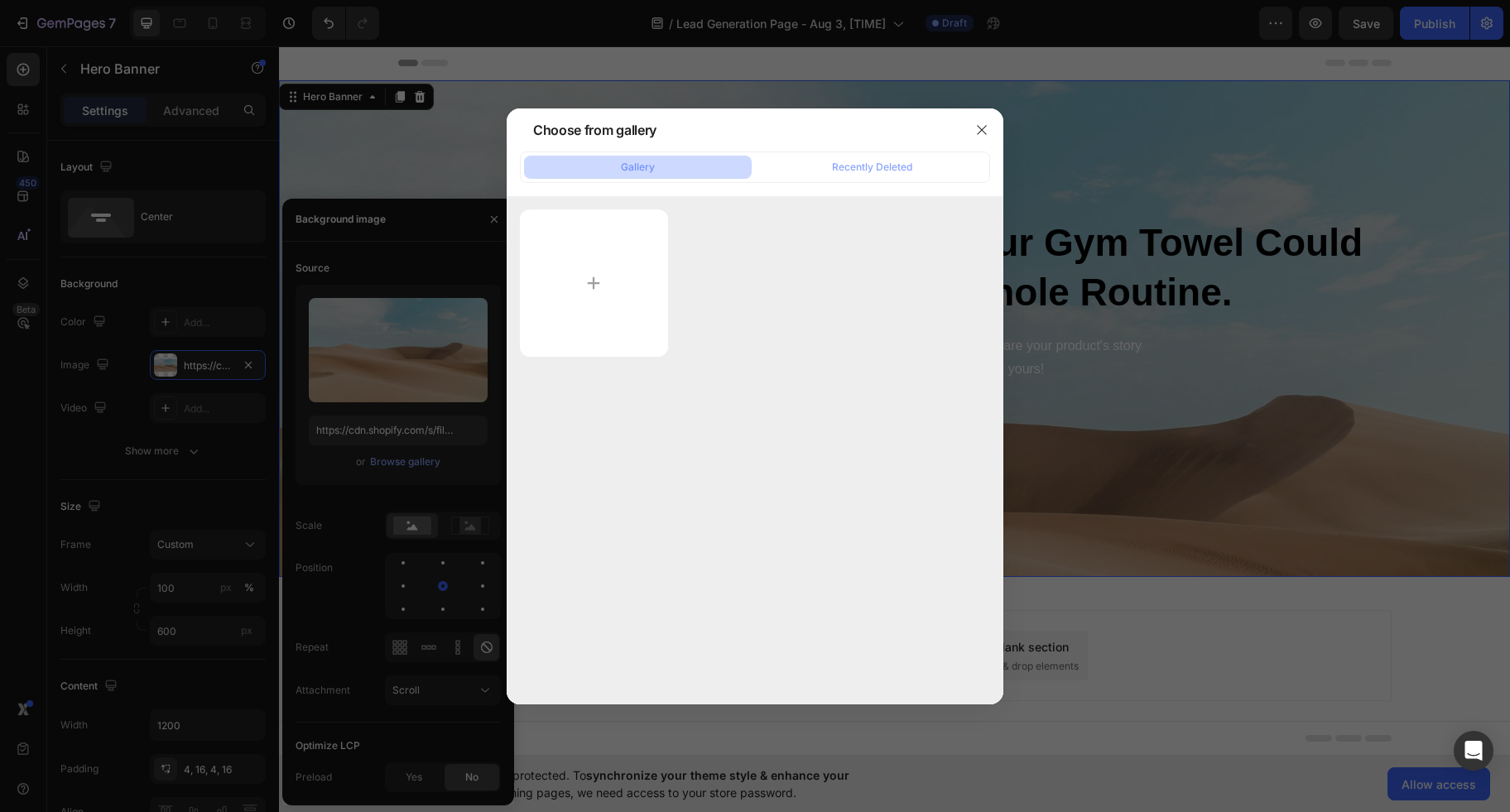 click at bounding box center (755, 283) 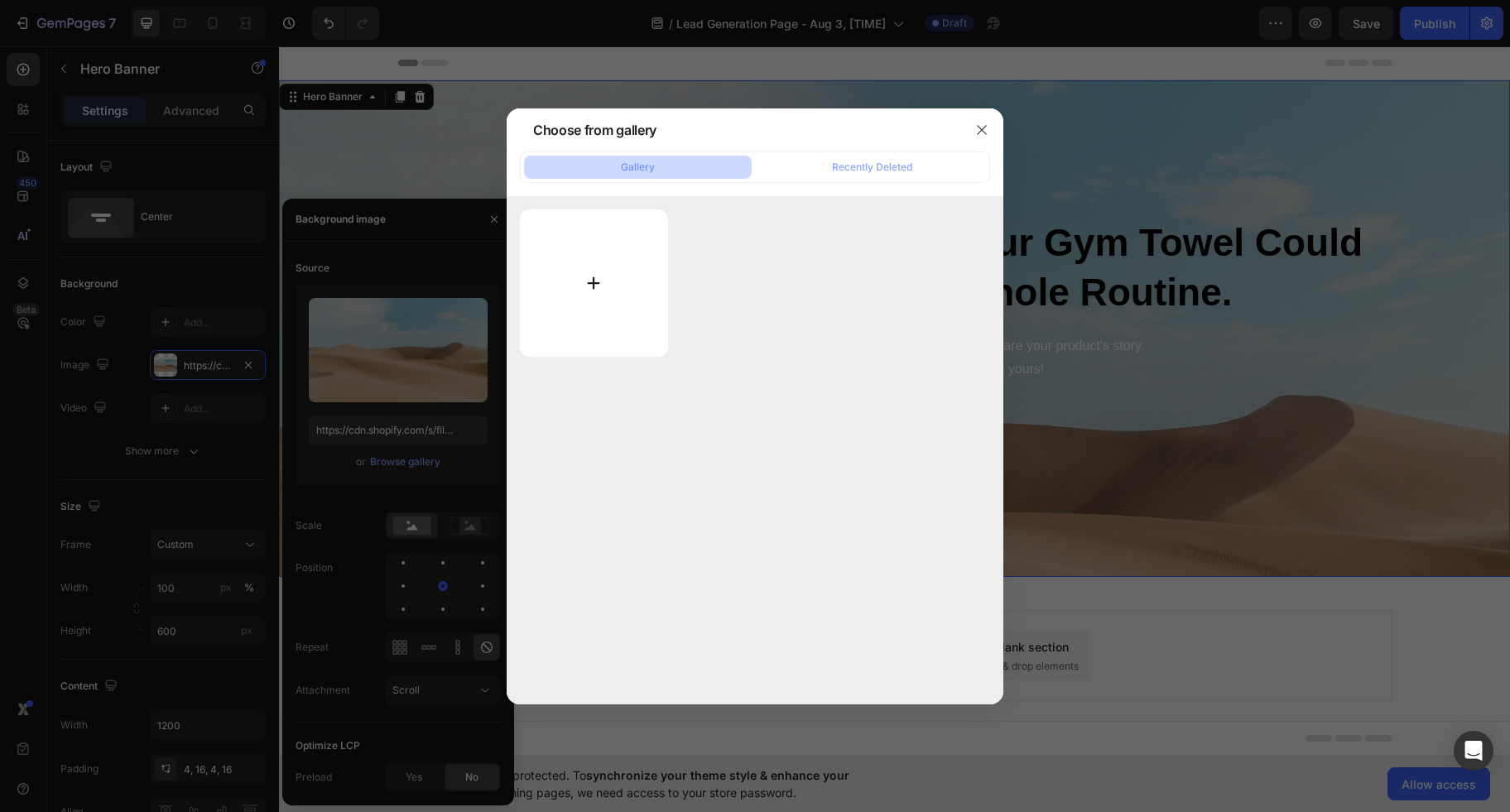 click at bounding box center (594, 283) 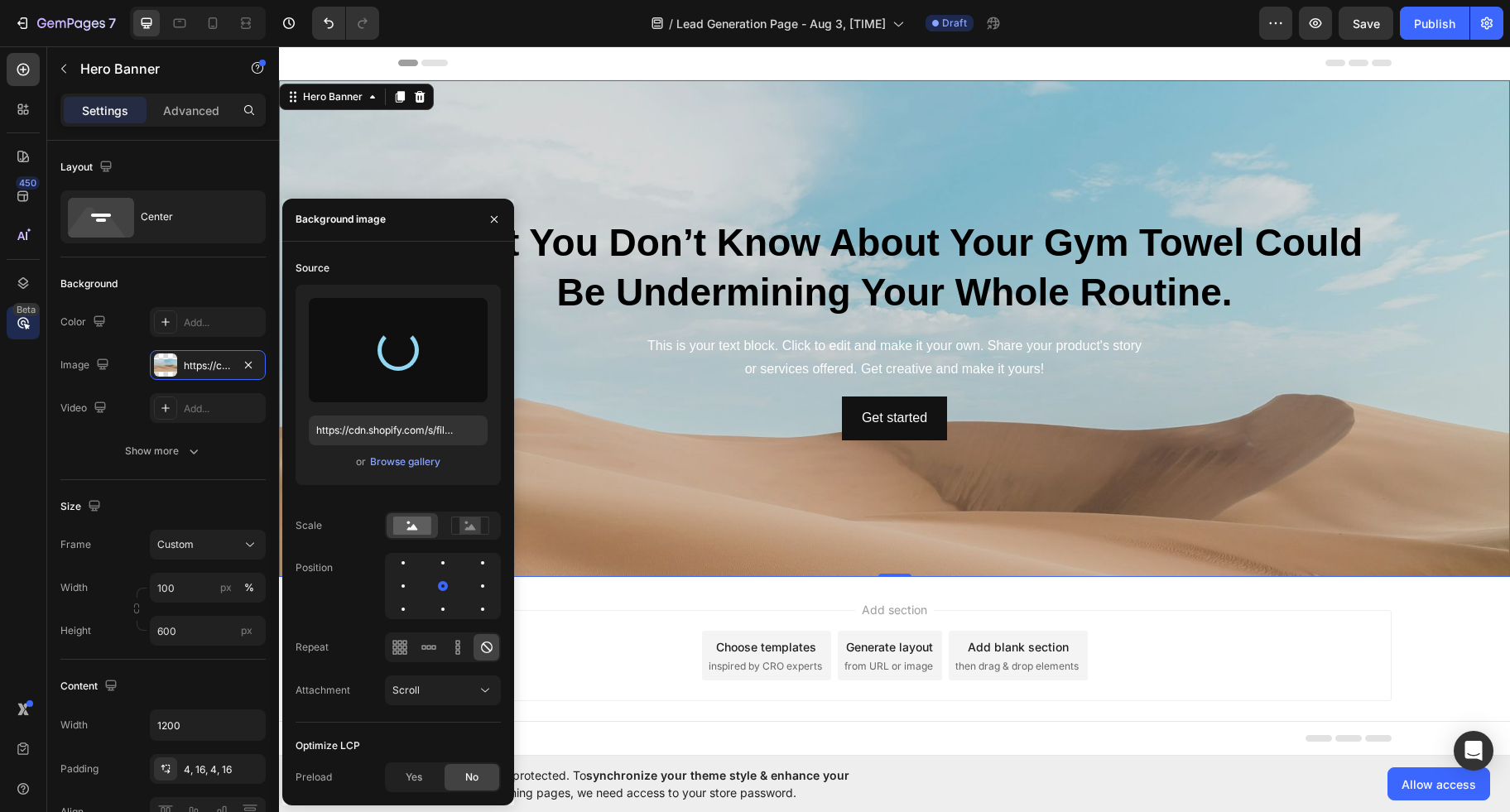 scroll, scrollTop: 0, scrollLeft: 0, axis: both 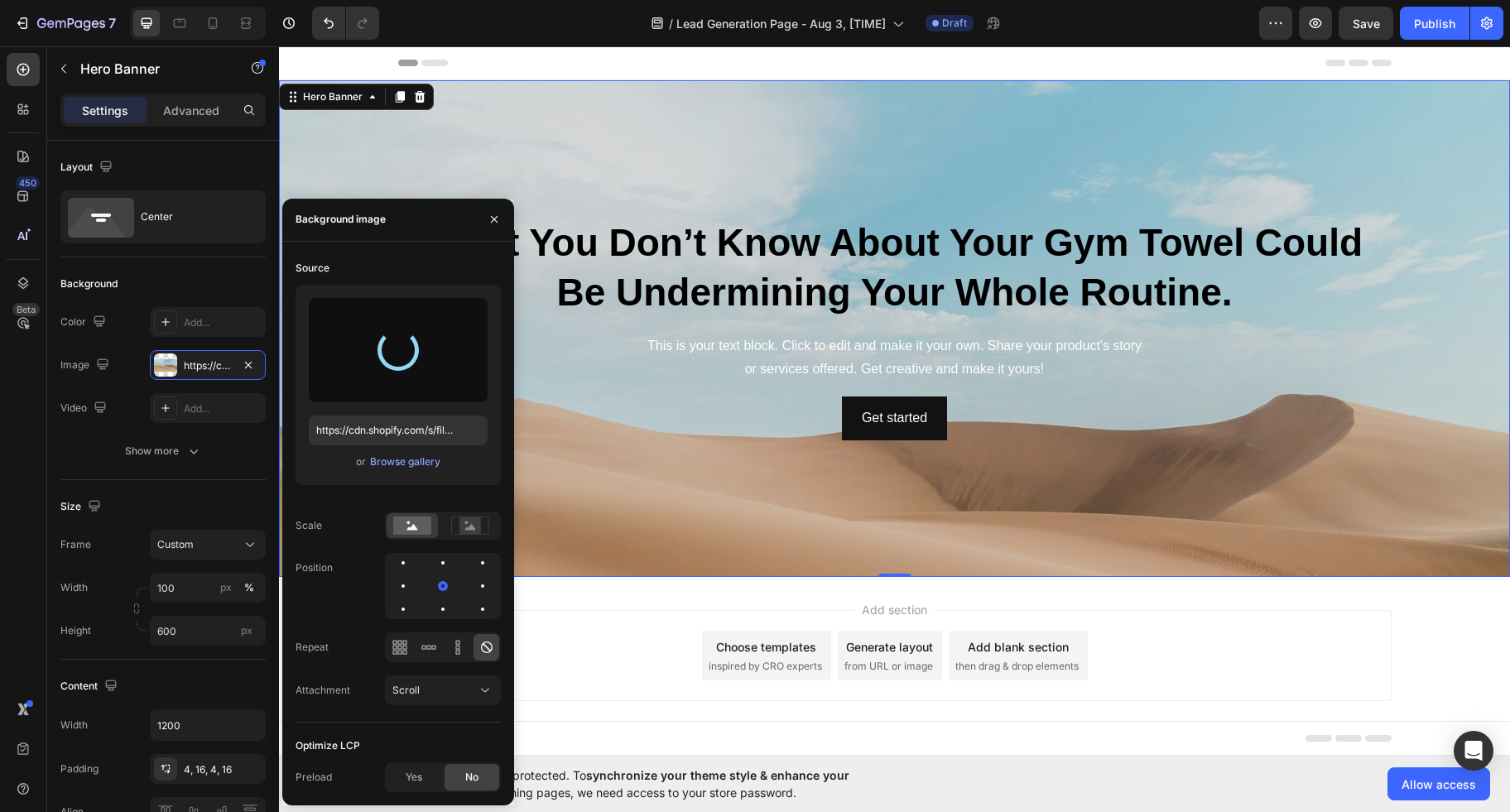 type on "https://cdn.shopify.com/s/files/1/0696/7381/2015/files/[FILENAME].png" 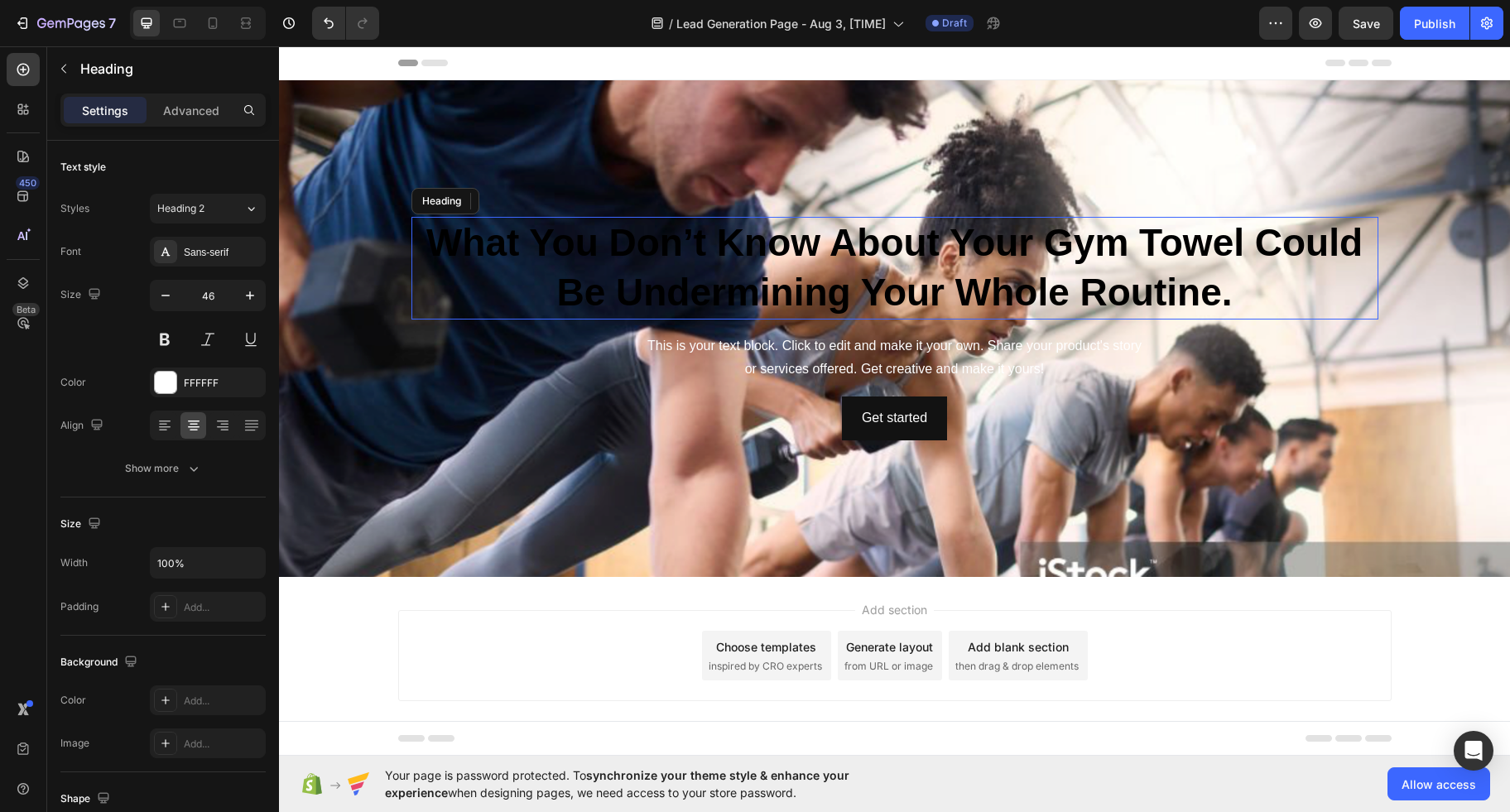 click on "What You Don’t Know About Your Gym Towel Could Be Undermining Your Whole Routine." at bounding box center (894, 267) 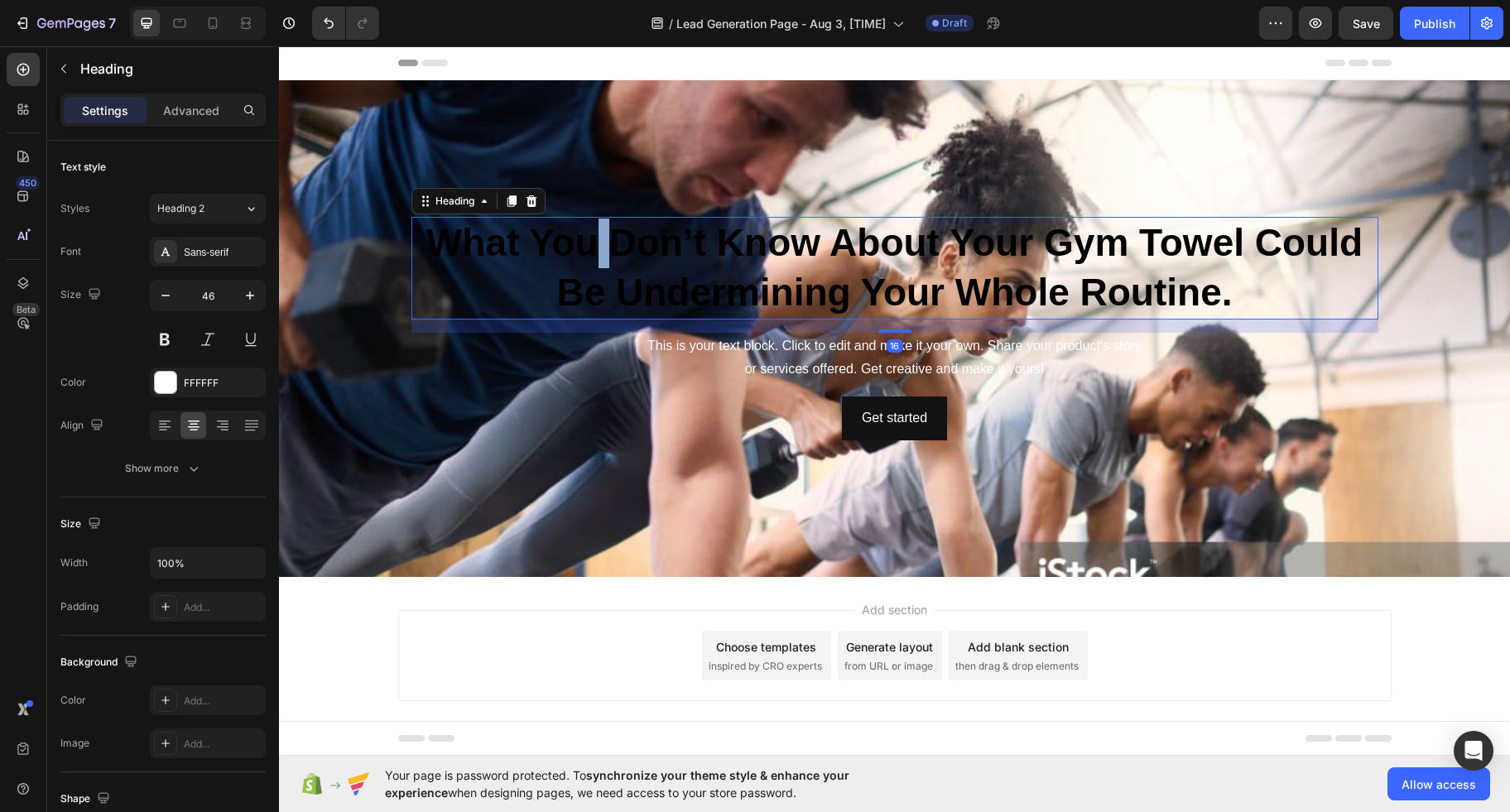 click on "What You Don’t Know About Your Gym Towel Could Be Undermining Your Whole Routine." at bounding box center [894, 267] 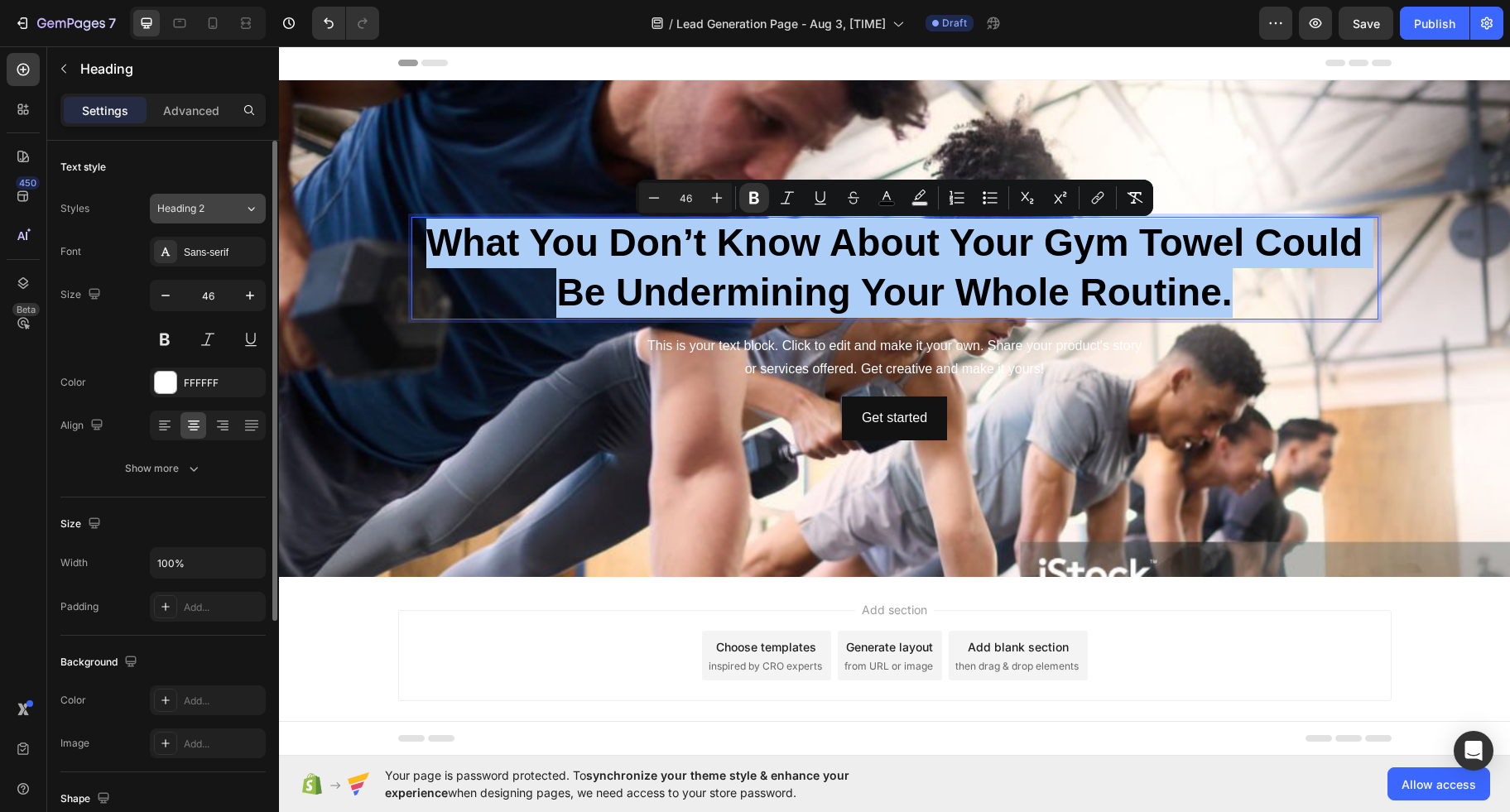 click on "Heading 2" 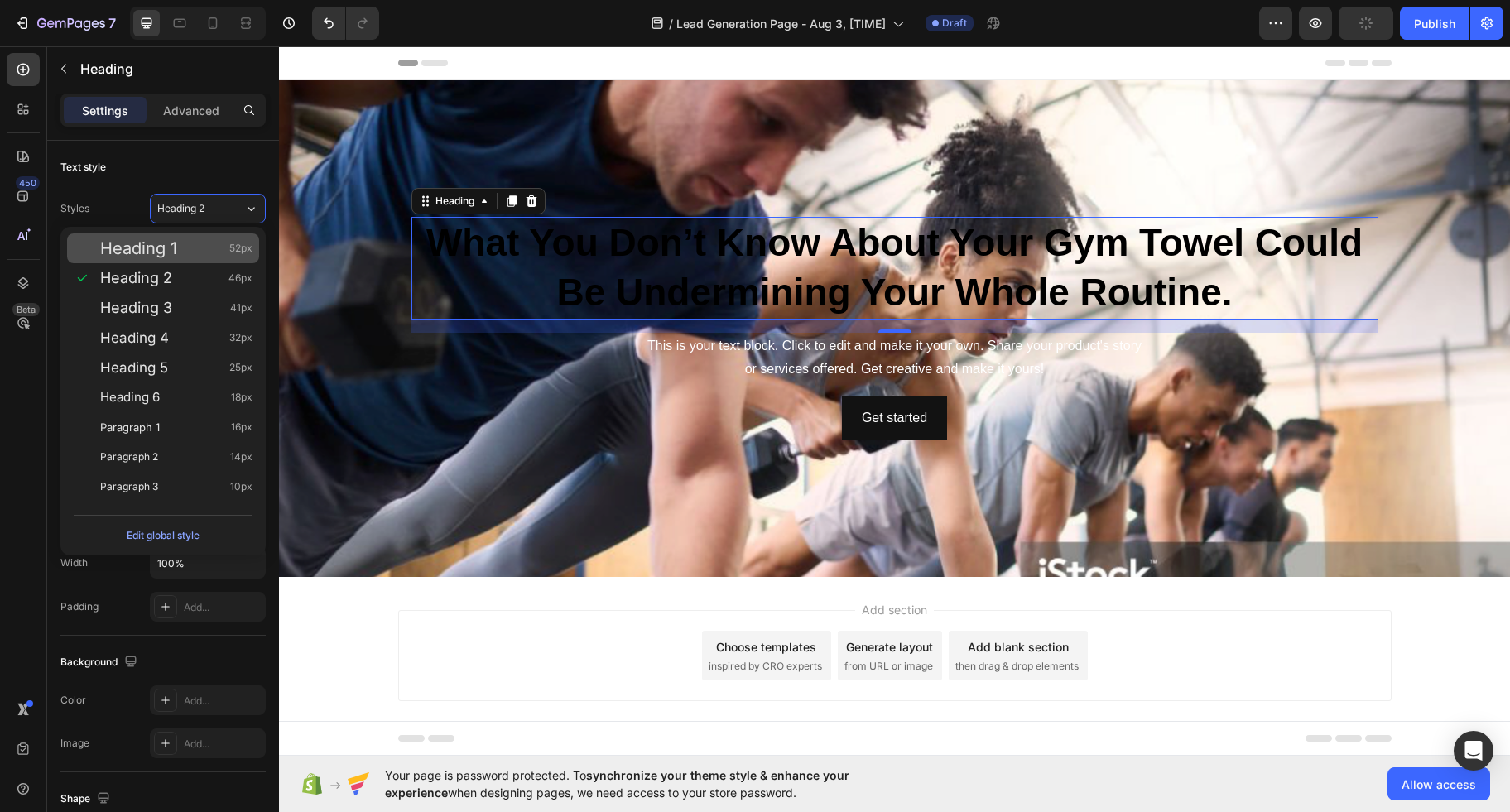 click on "Heading 1 52px" at bounding box center [176, 248] 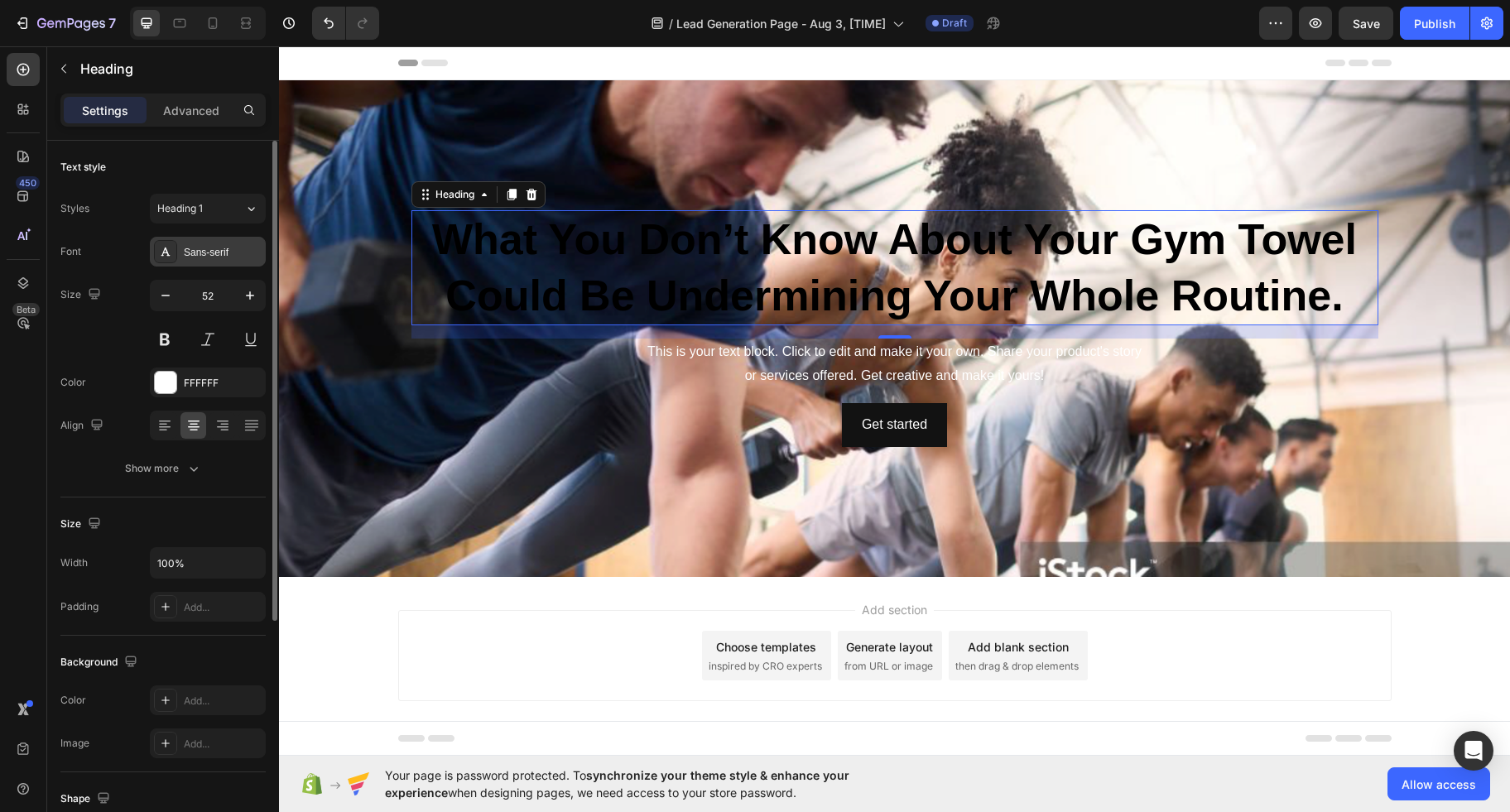 click on "Sans-serif" at bounding box center (223, 252) 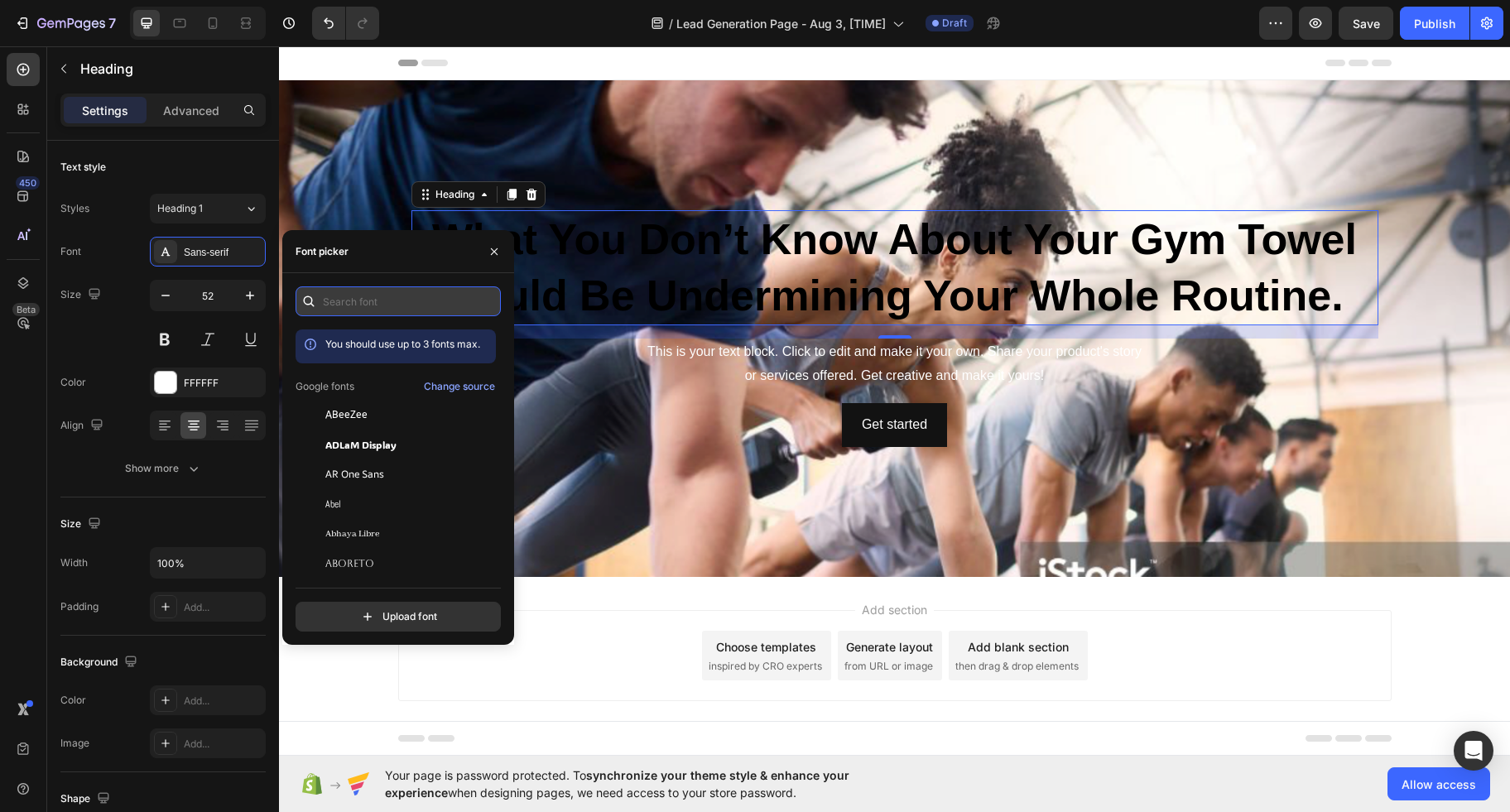 click at bounding box center [398, 301] 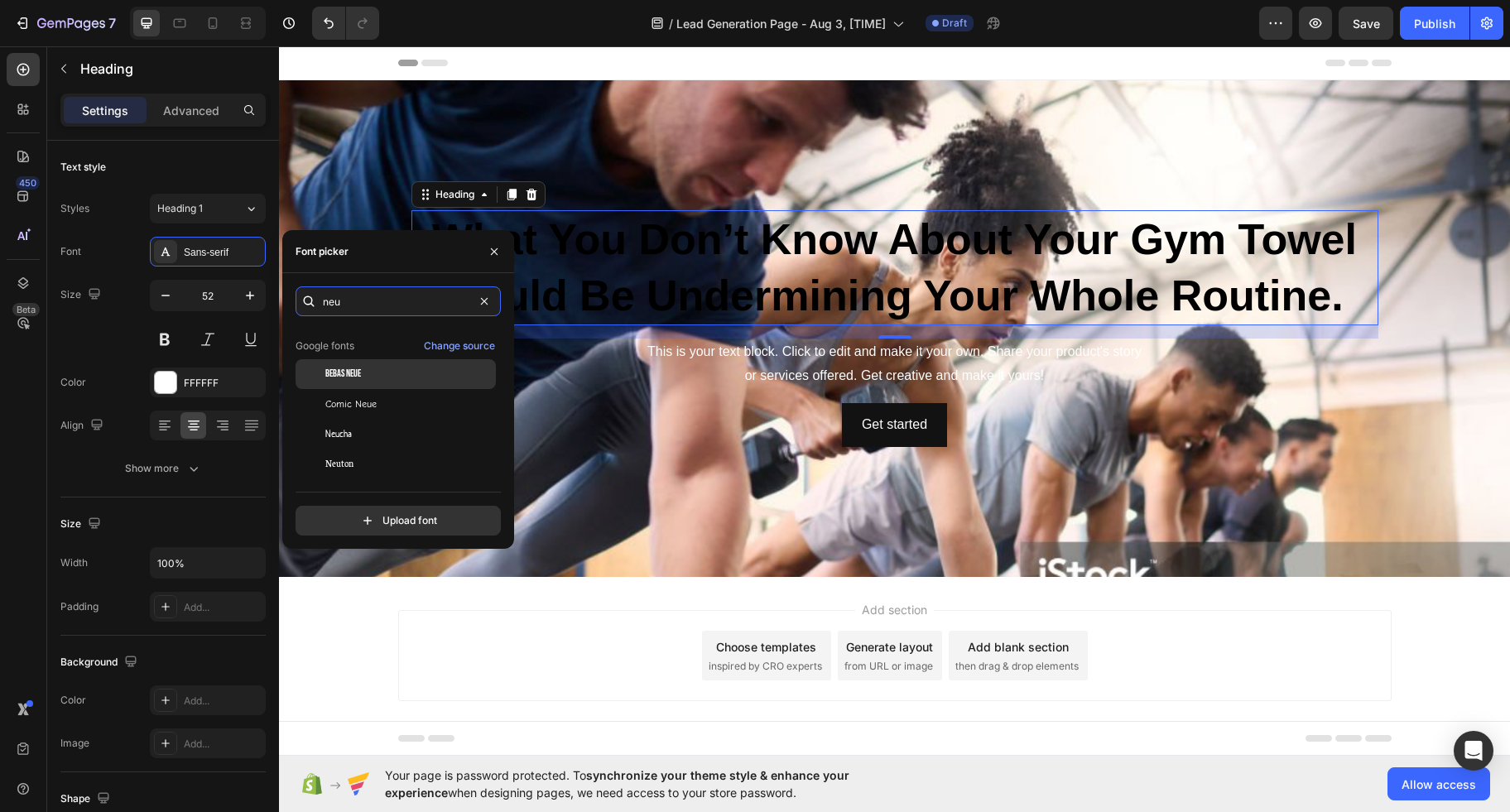 scroll, scrollTop: 41, scrollLeft: 0, axis: vertical 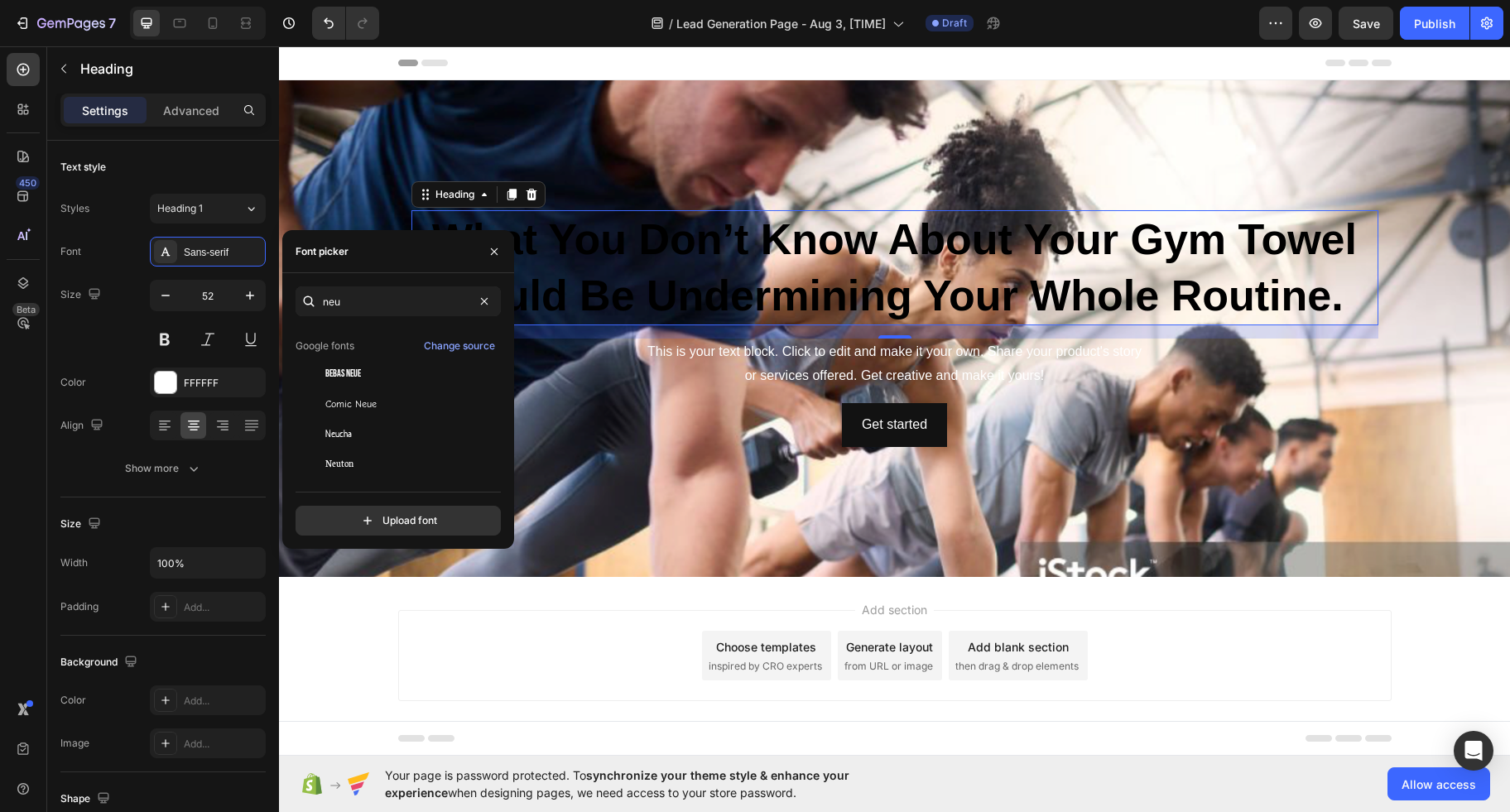 click on "neu You should use up to 3 fonts max. Google fonts Change source Bebas Neue Comic Neue Neucha Neuton  Upload font" 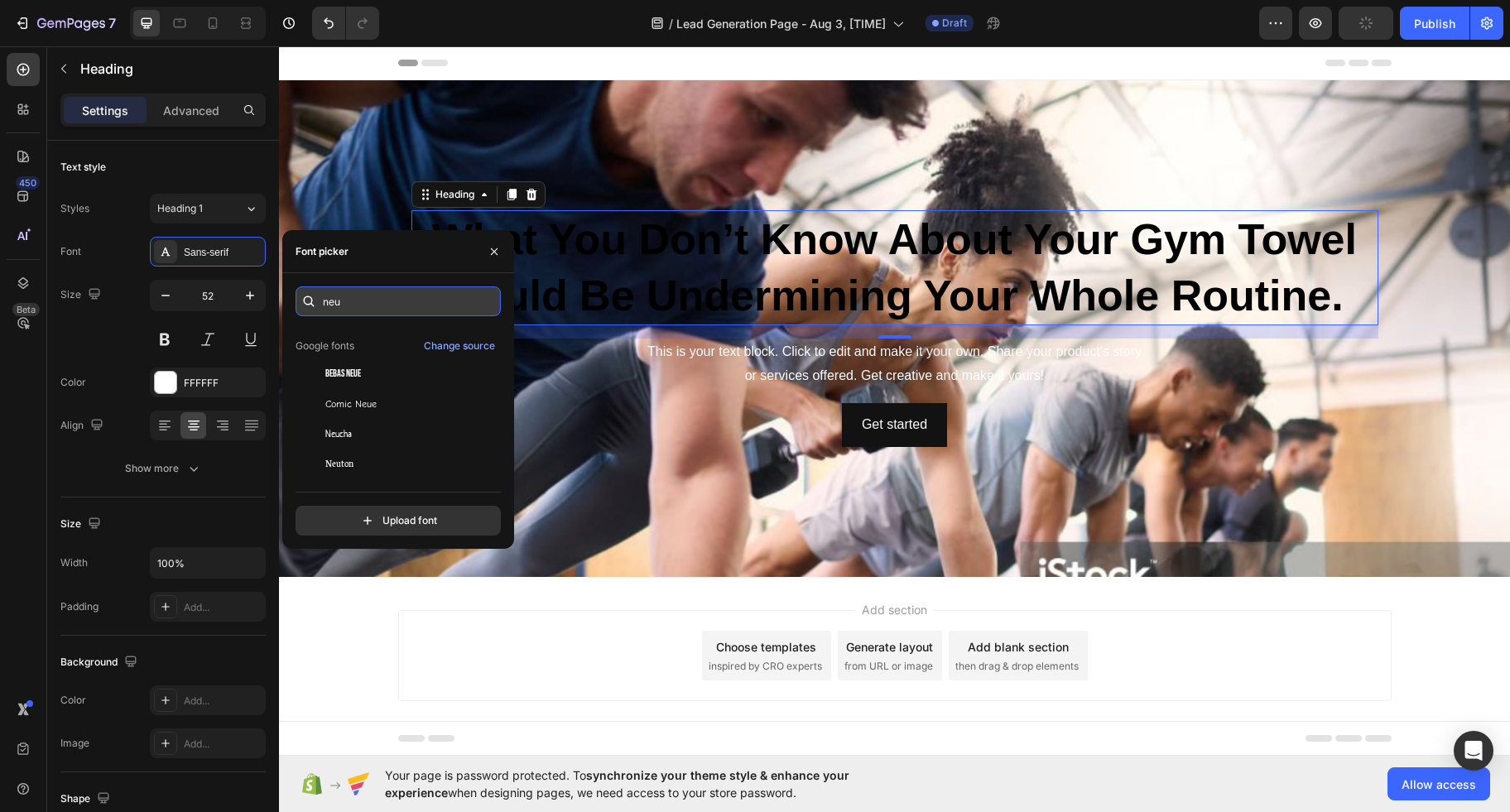 click on "neu" at bounding box center [398, 301] 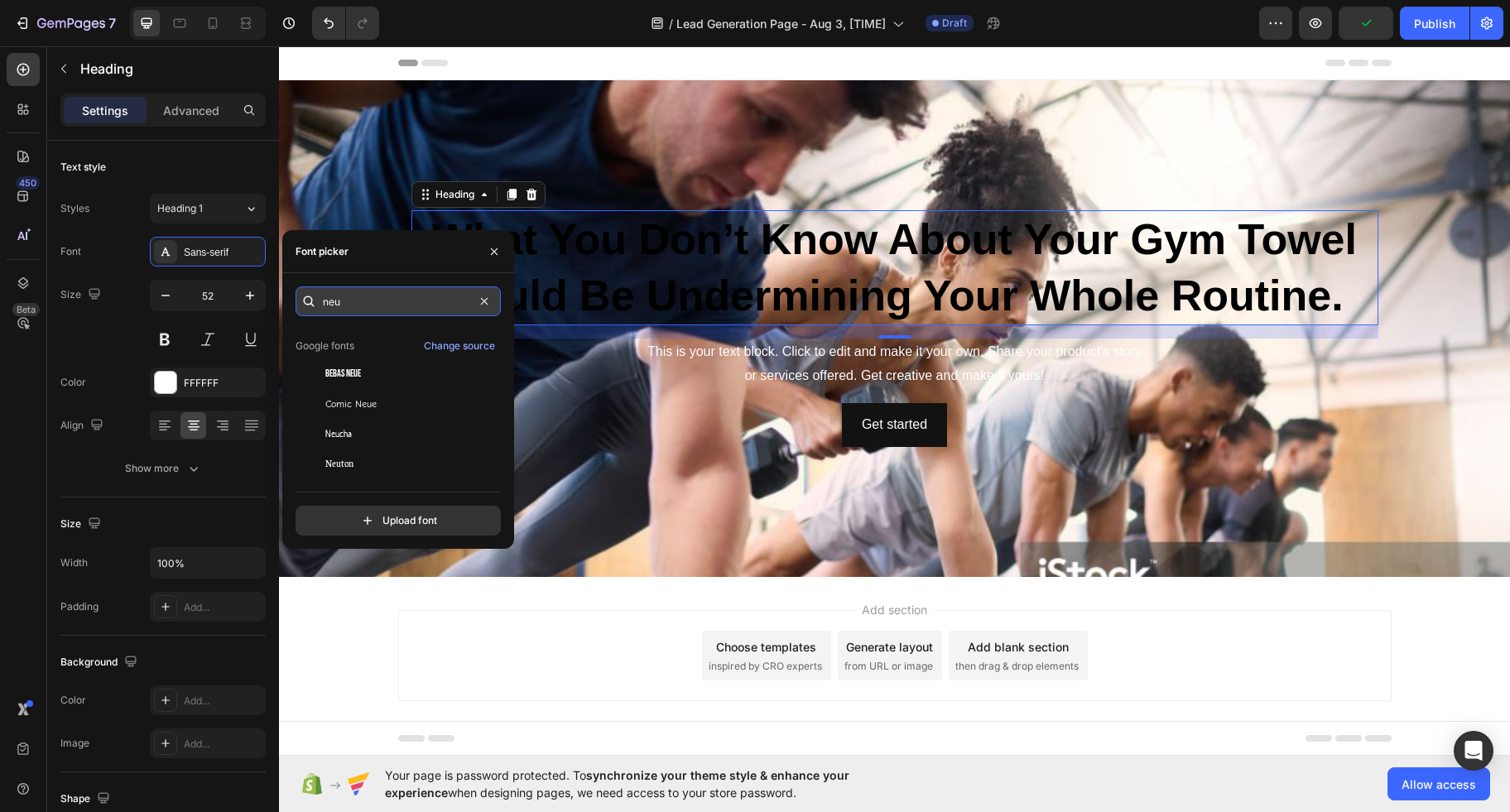 click on "neu" at bounding box center [398, 301] 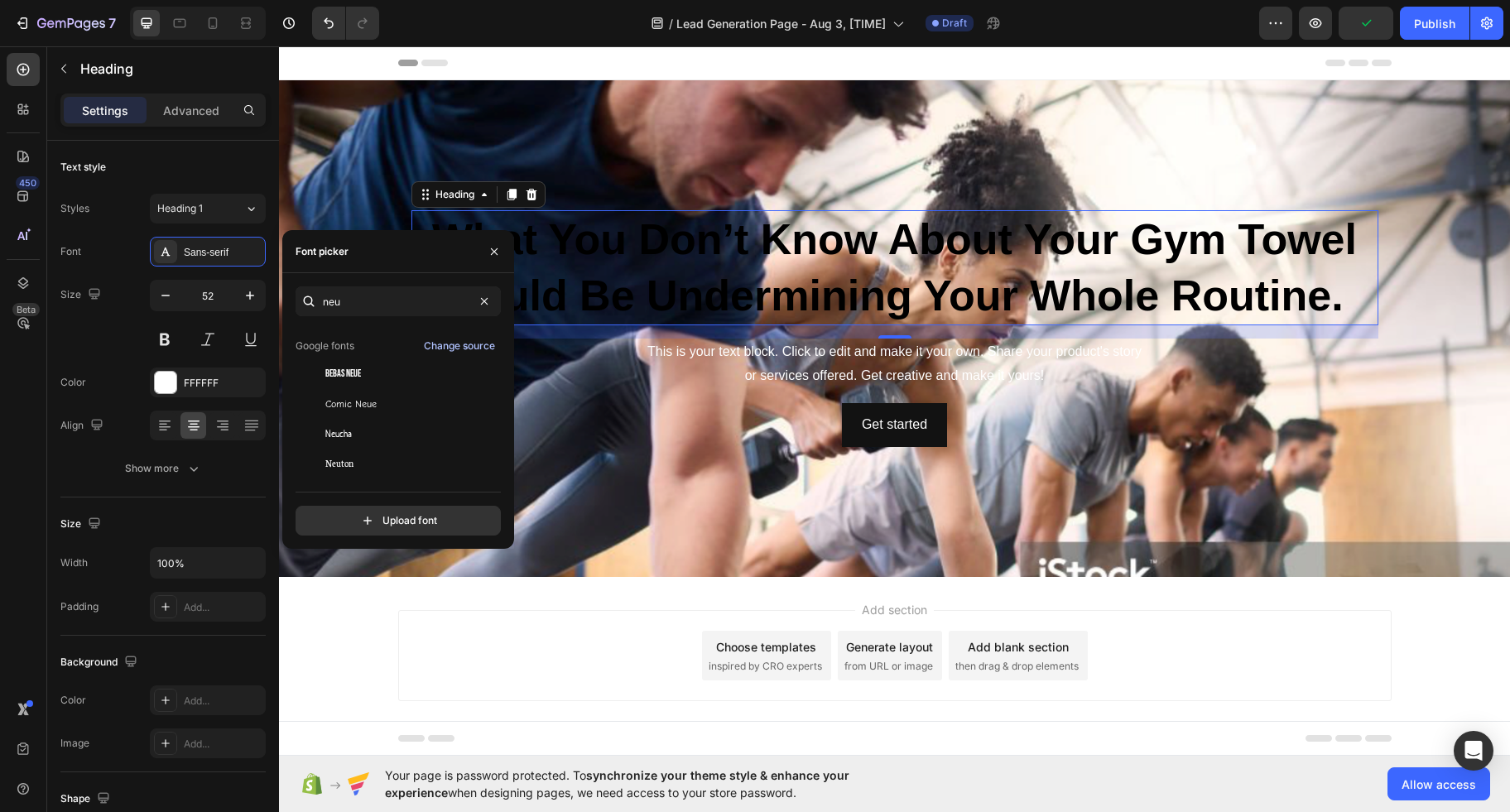 click on "Change source" at bounding box center (459, 346) 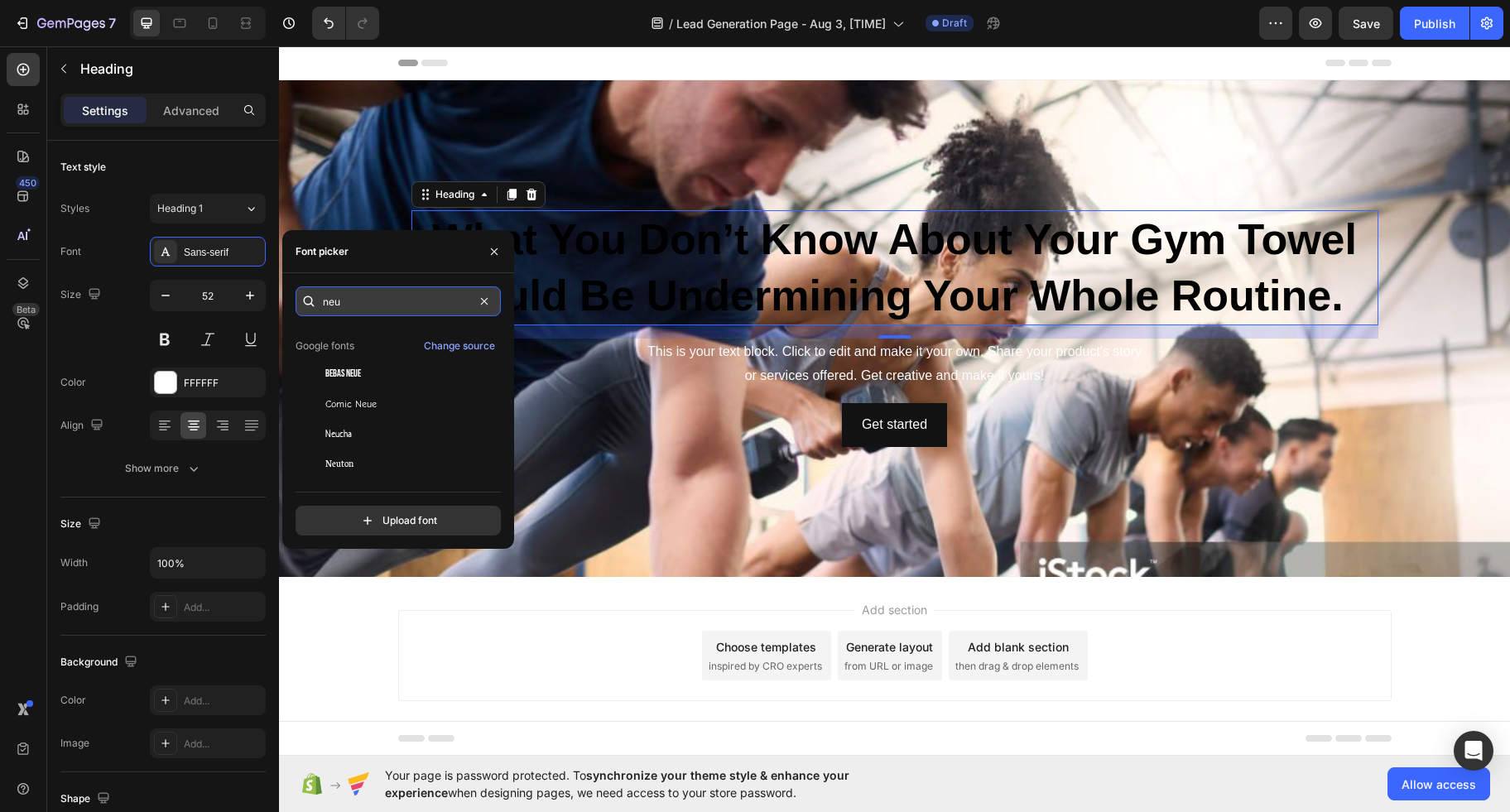 click on "neu" at bounding box center [398, 301] 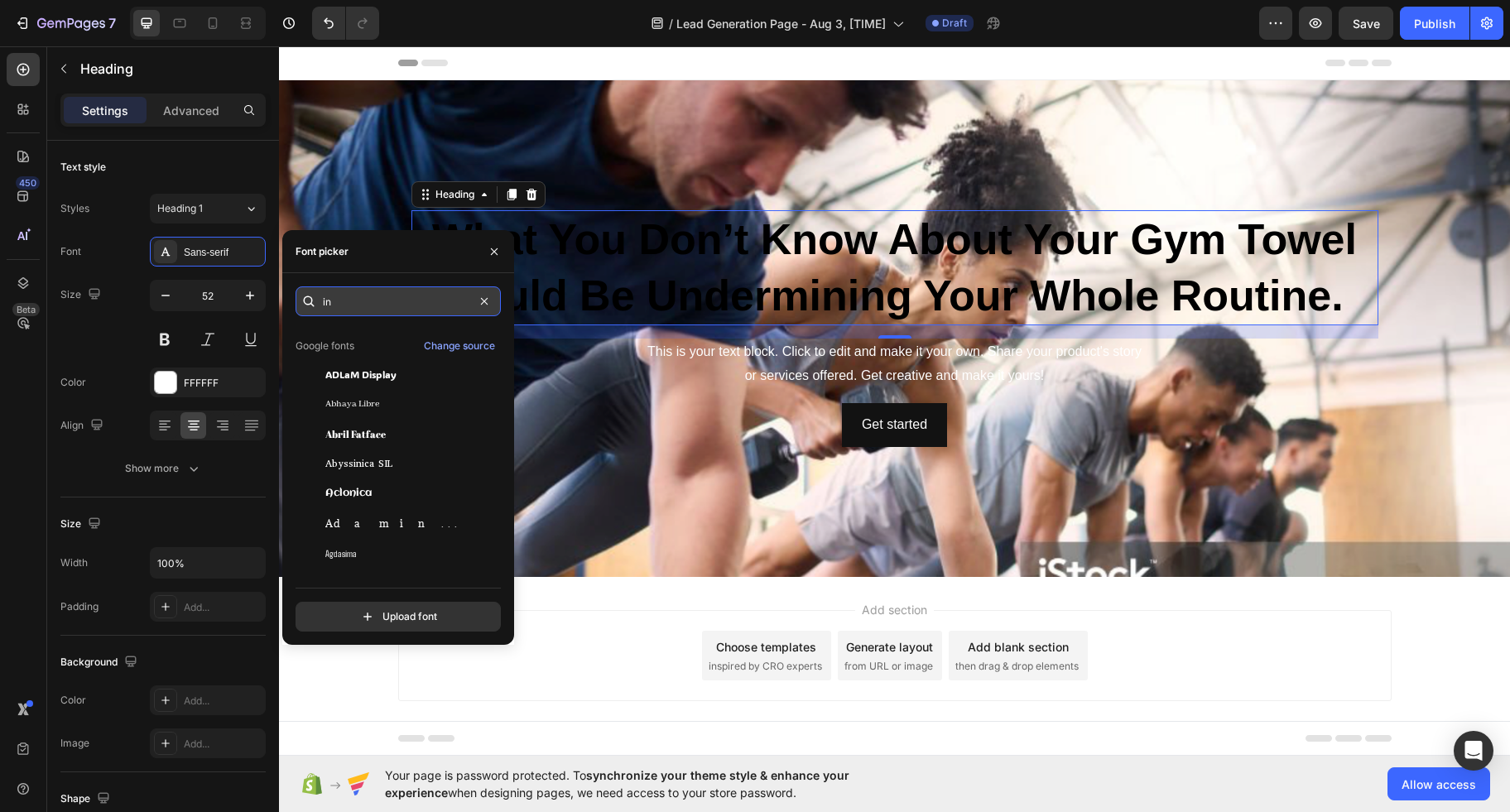 scroll, scrollTop: 0, scrollLeft: 0, axis: both 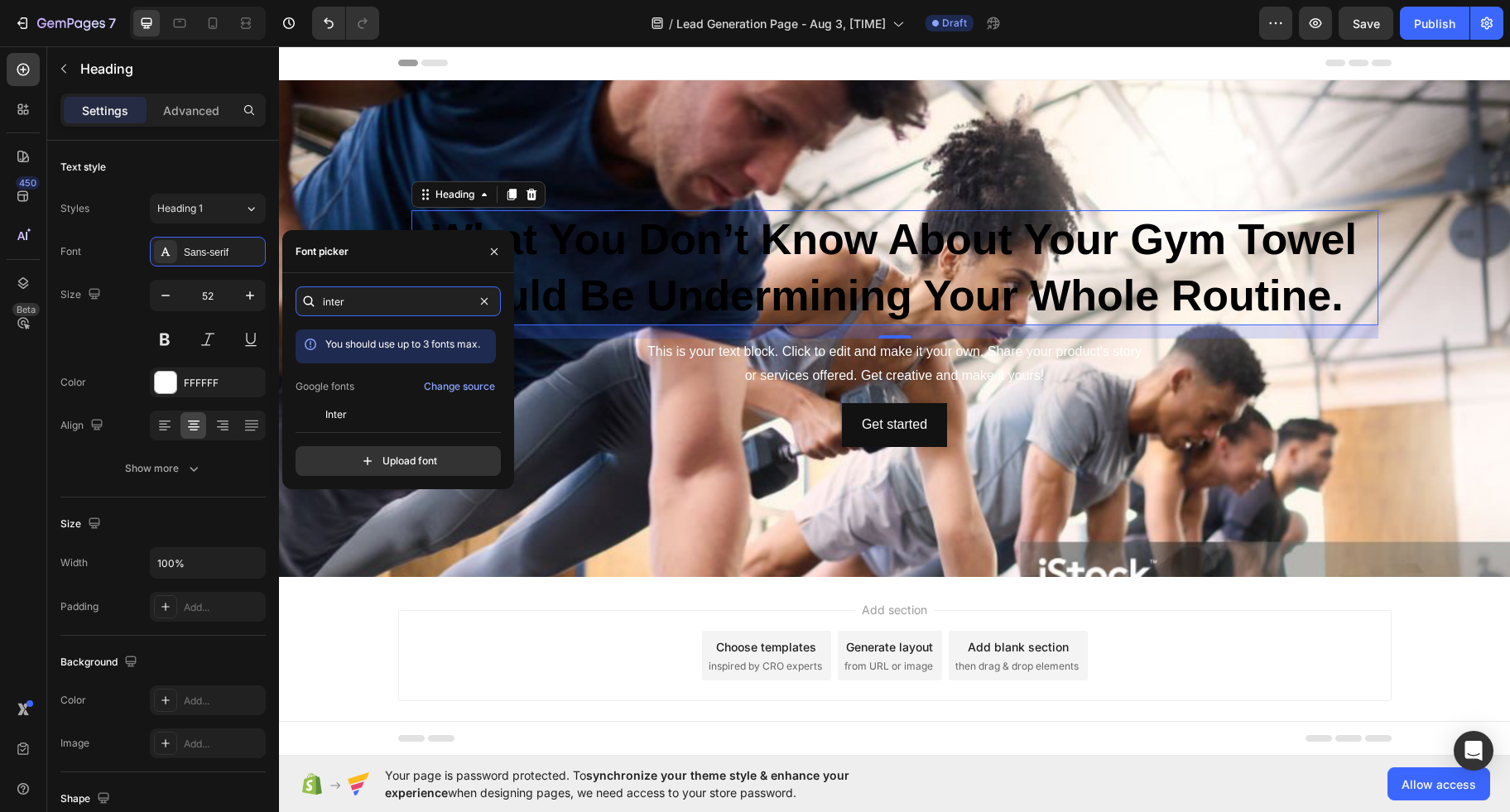 type on "inter" 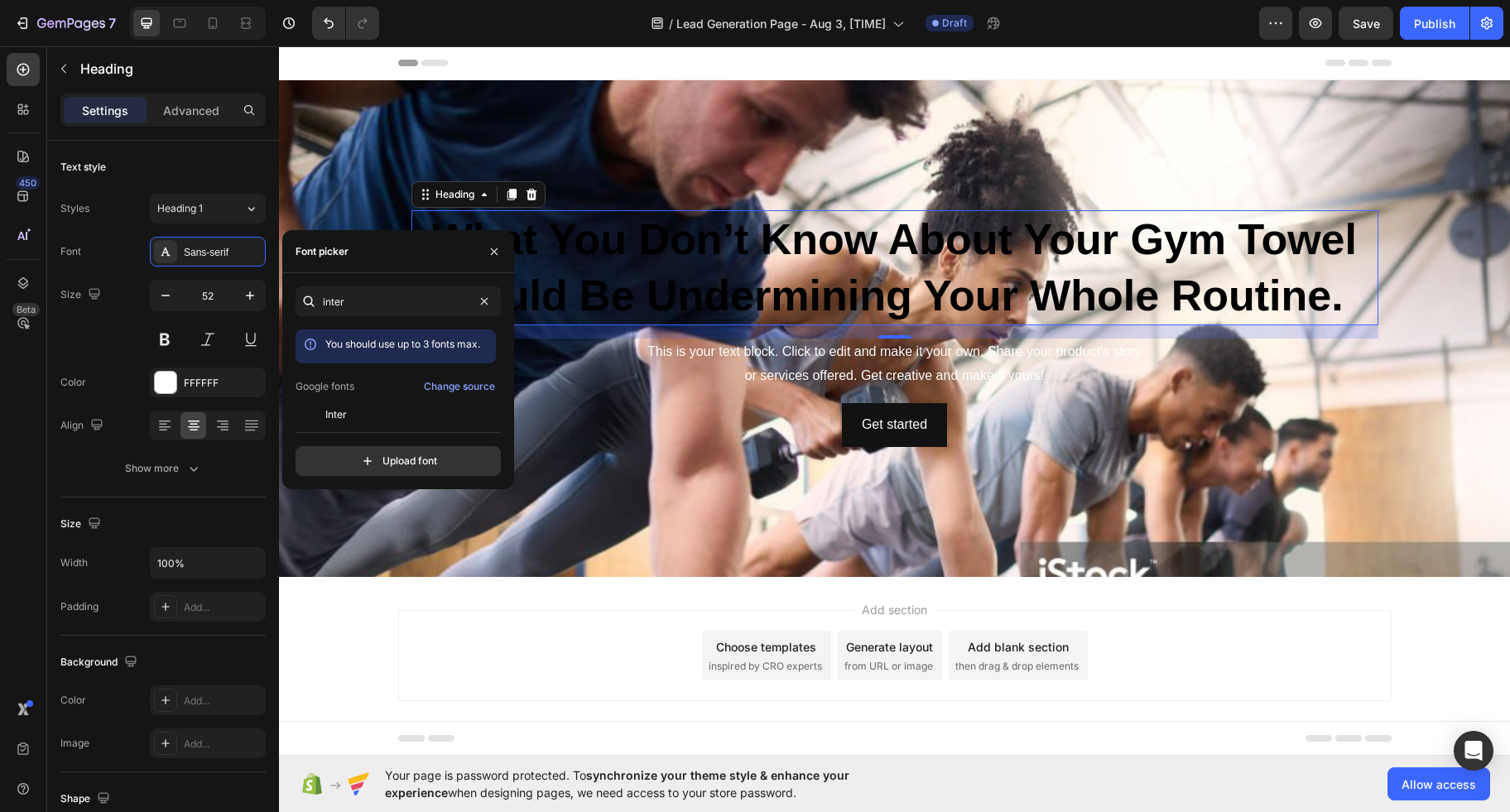 click on "inter You should use up to 3 fonts max. Google fonts Change source Inter Inter Tight  Upload font" 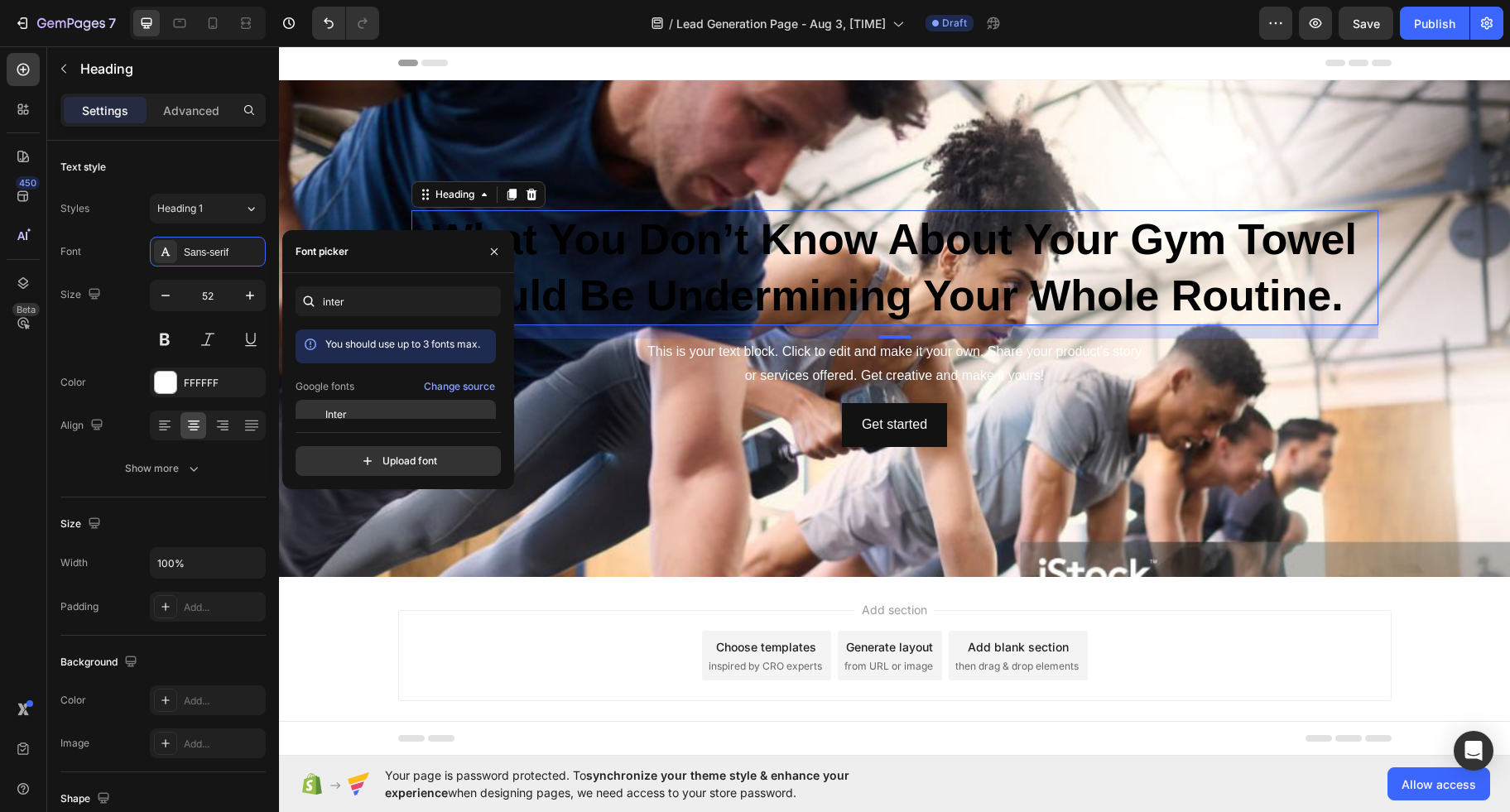 click on "Inter" at bounding box center [336, 415] 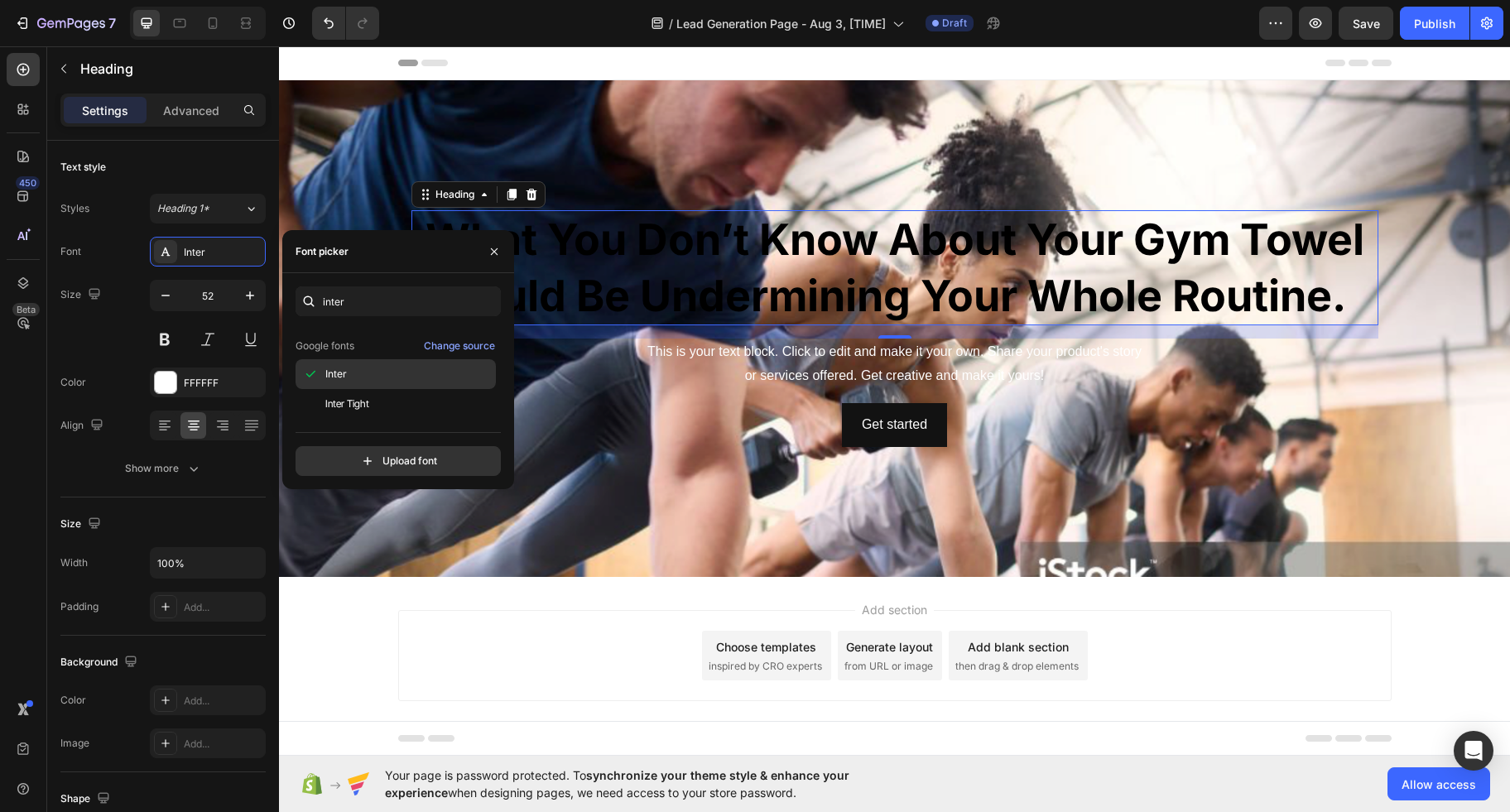 scroll, scrollTop: 41, scrollLeft: 0, axis: vertical 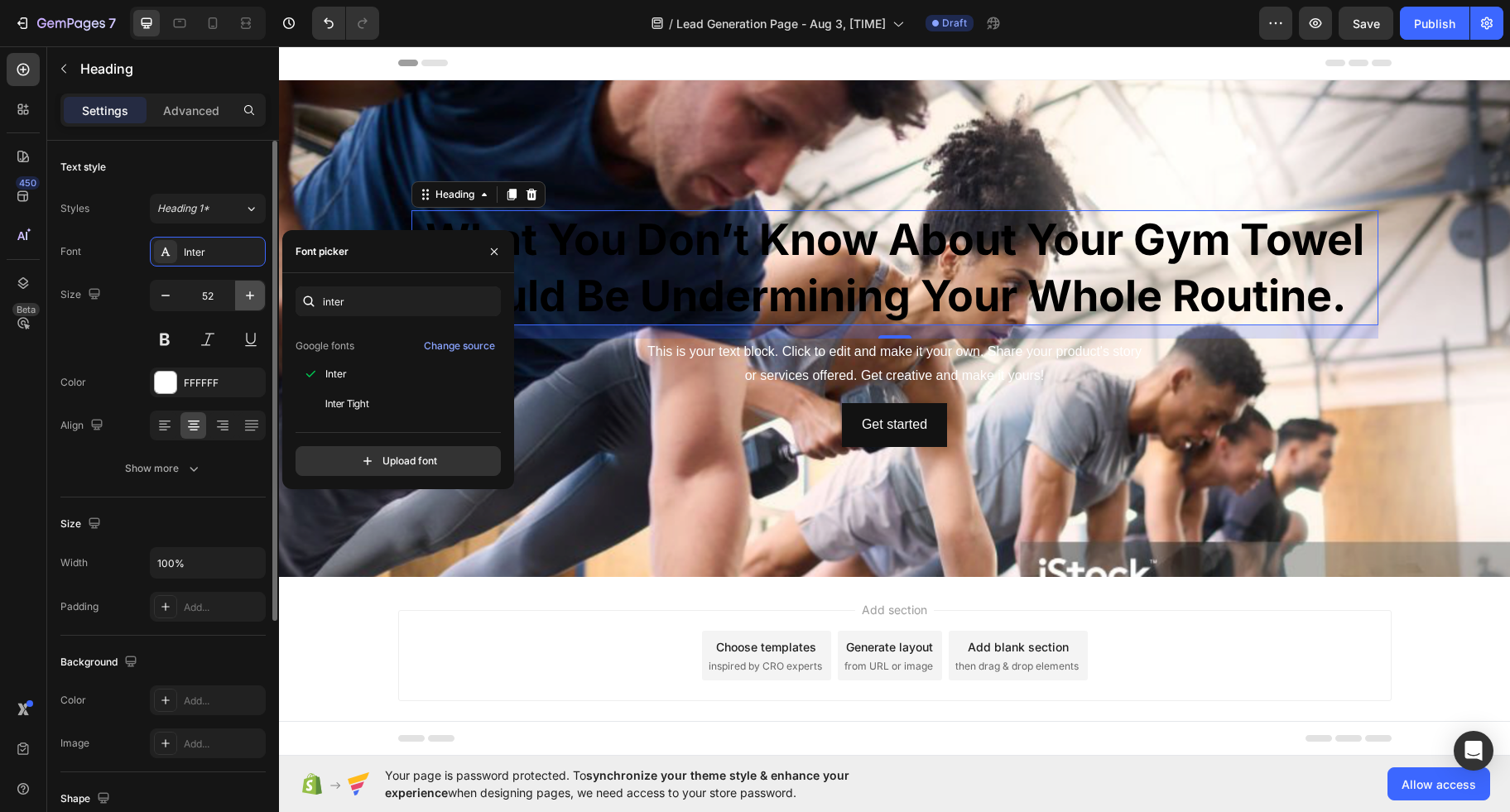click 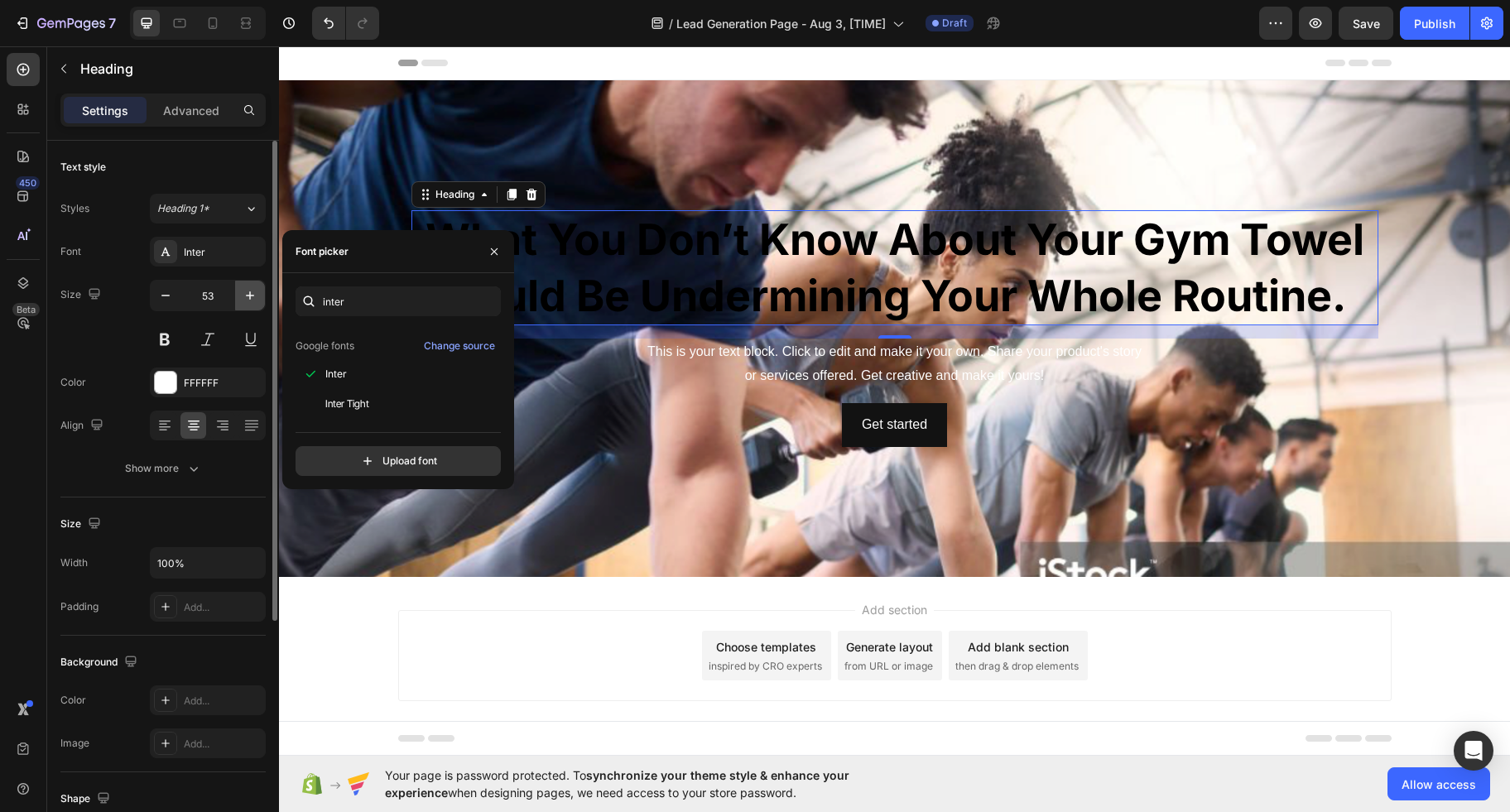 click 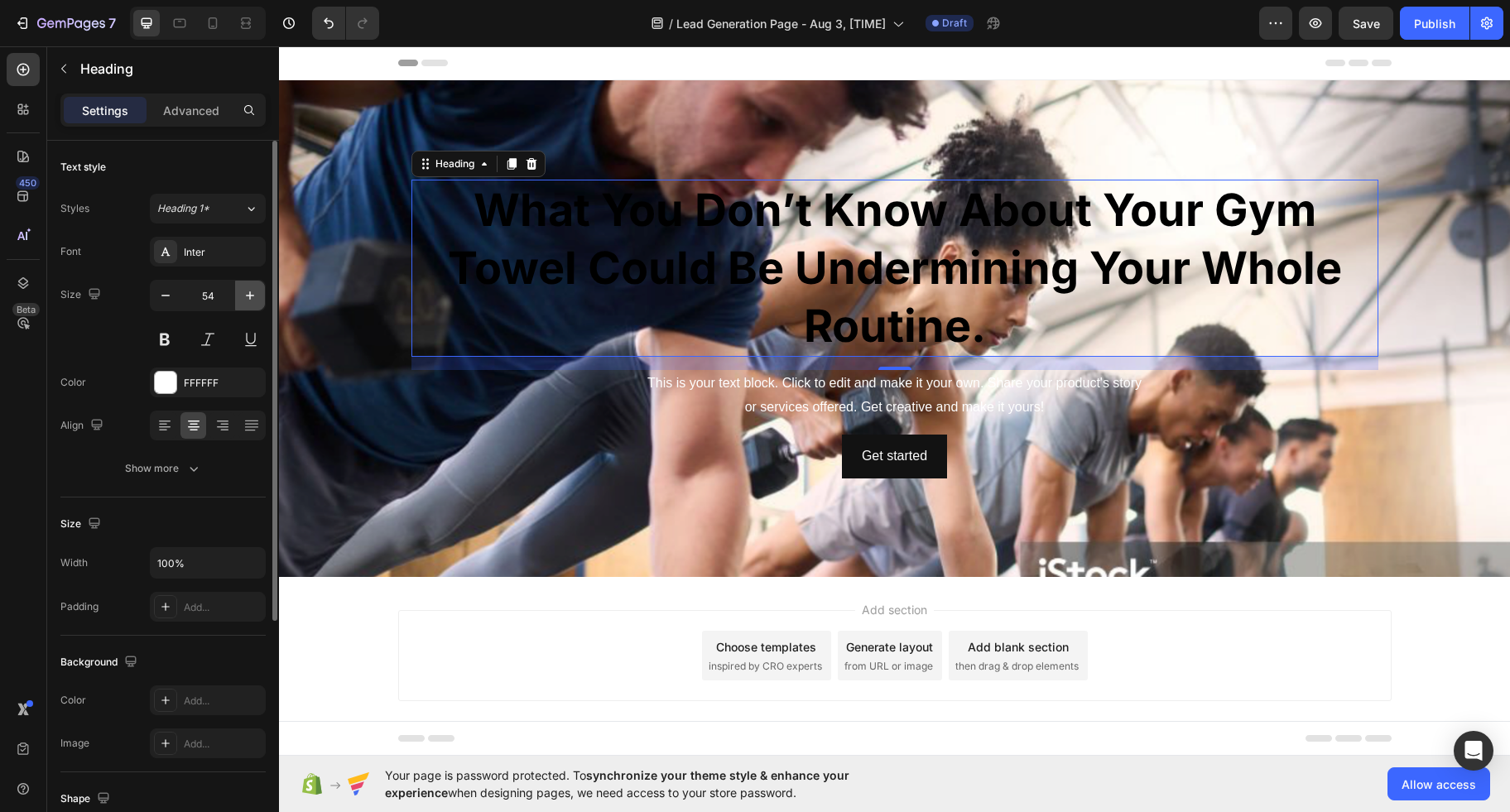 click 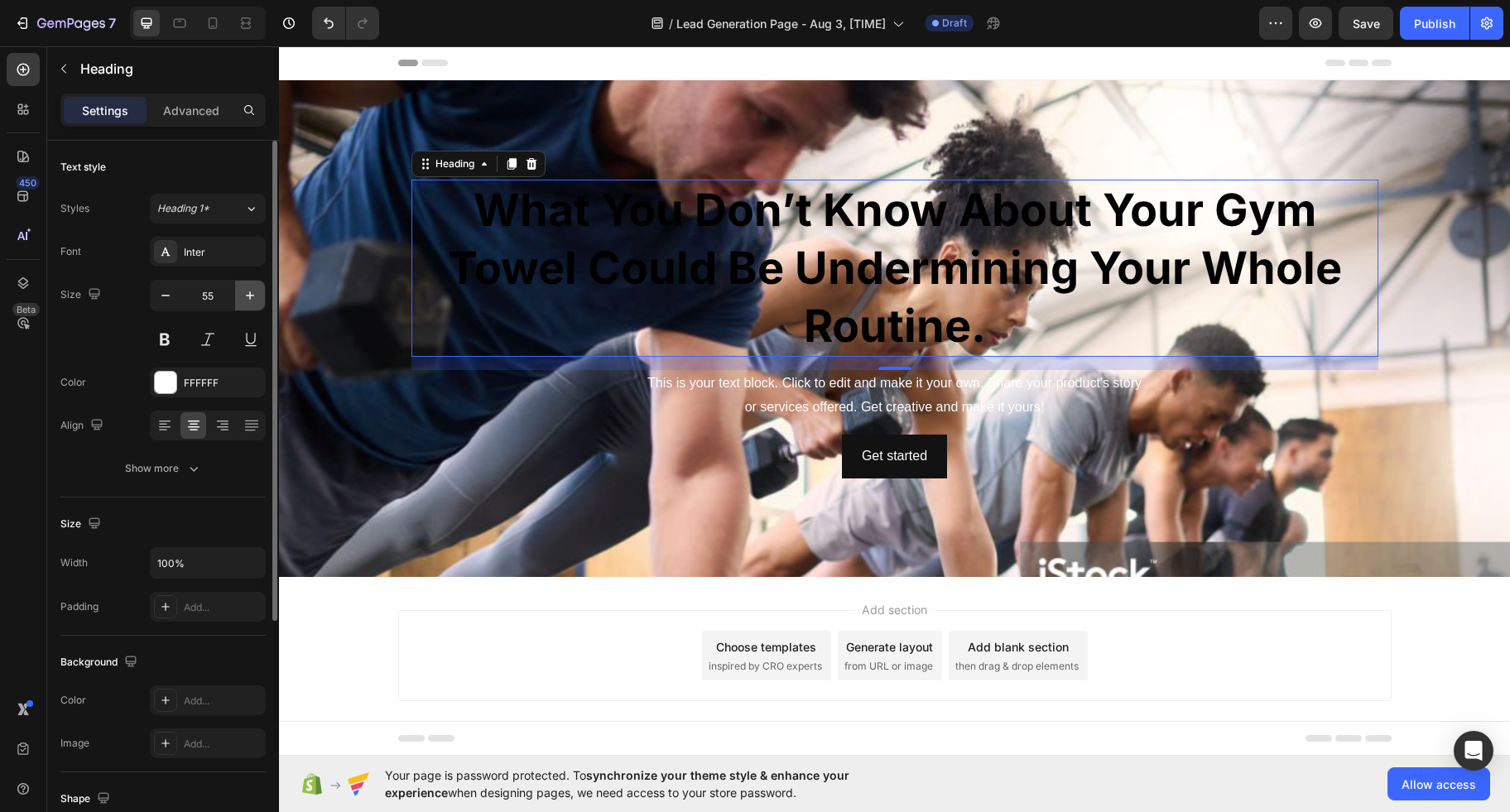 click 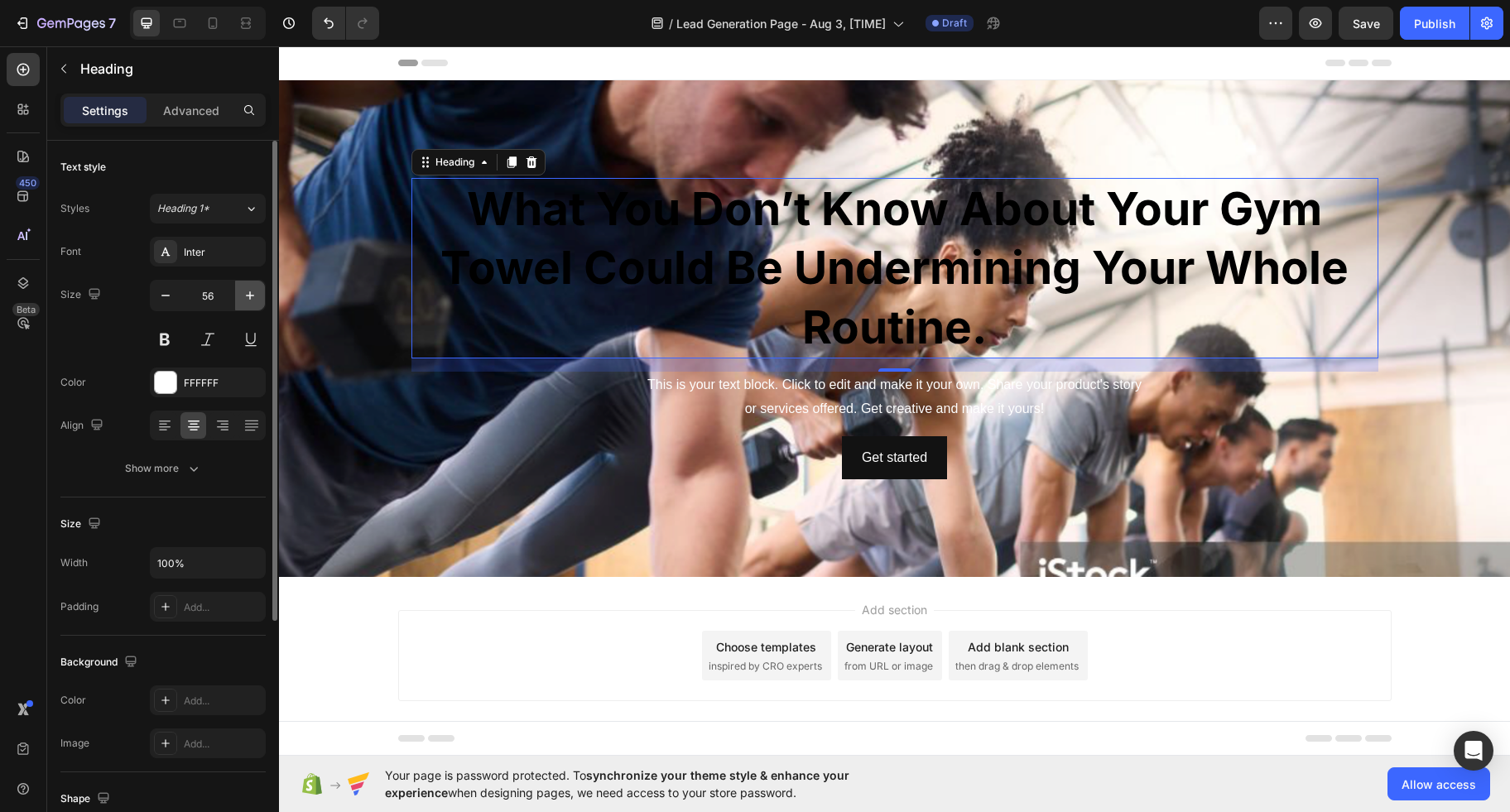 click 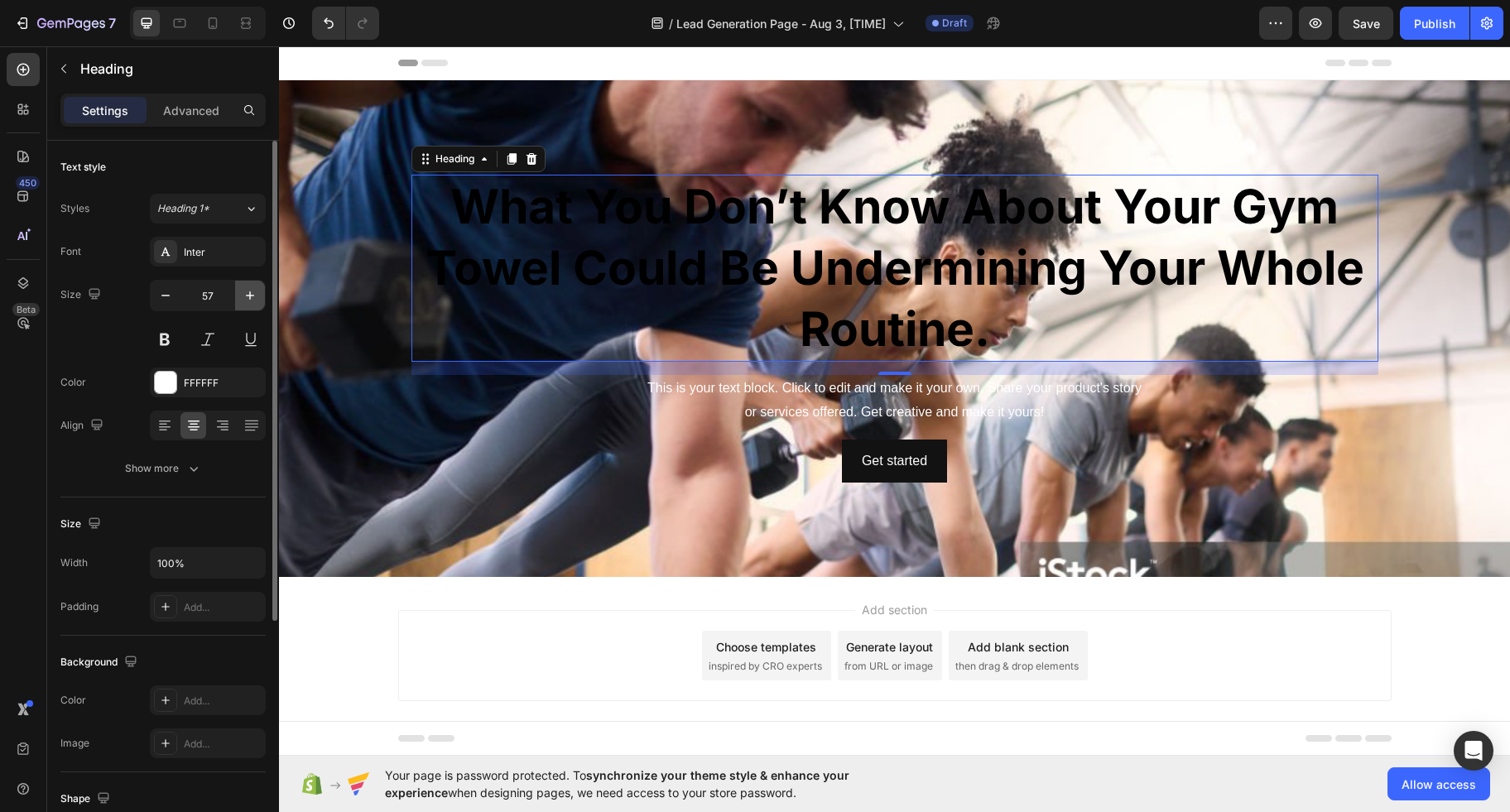 click 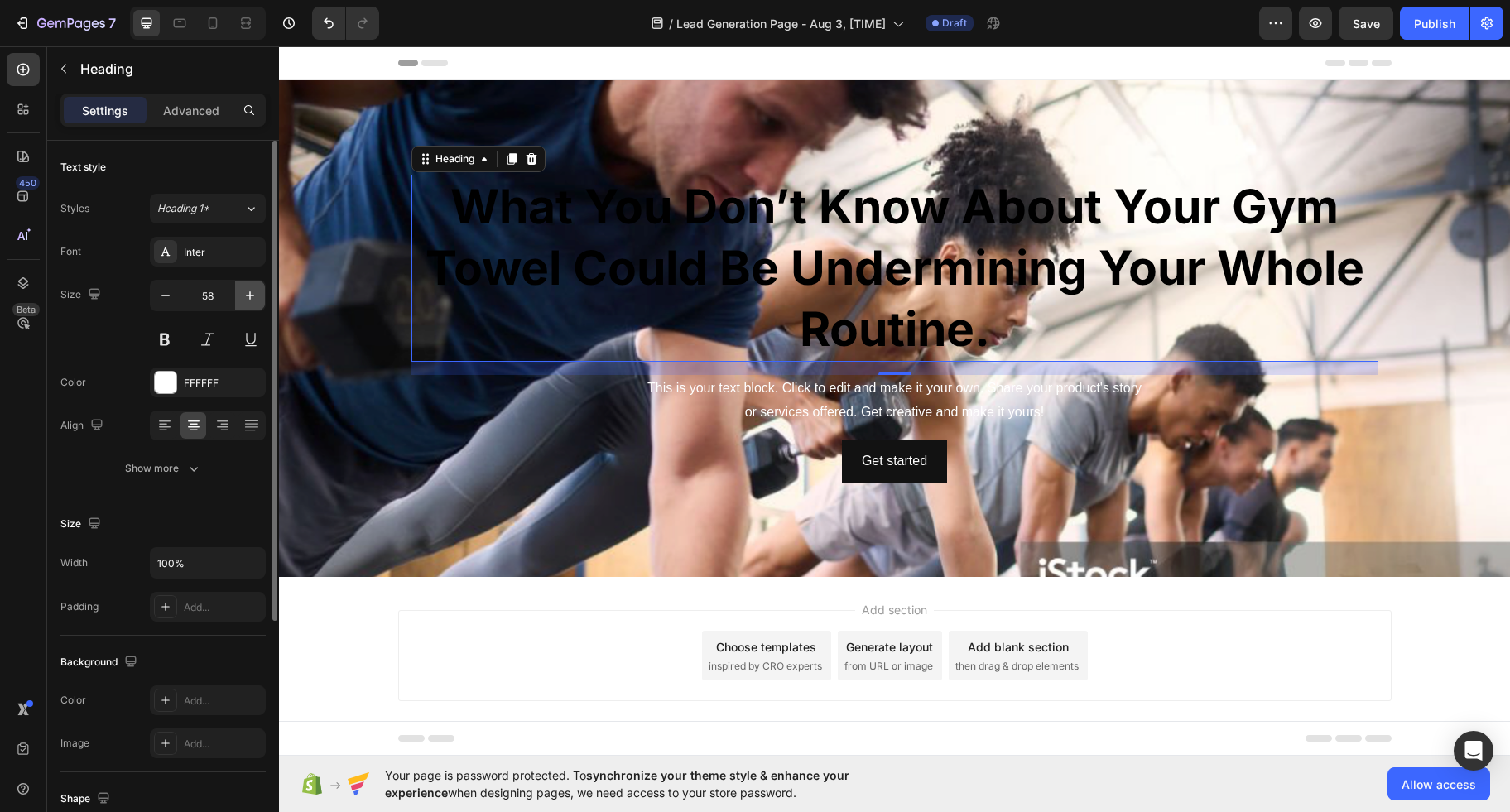 click 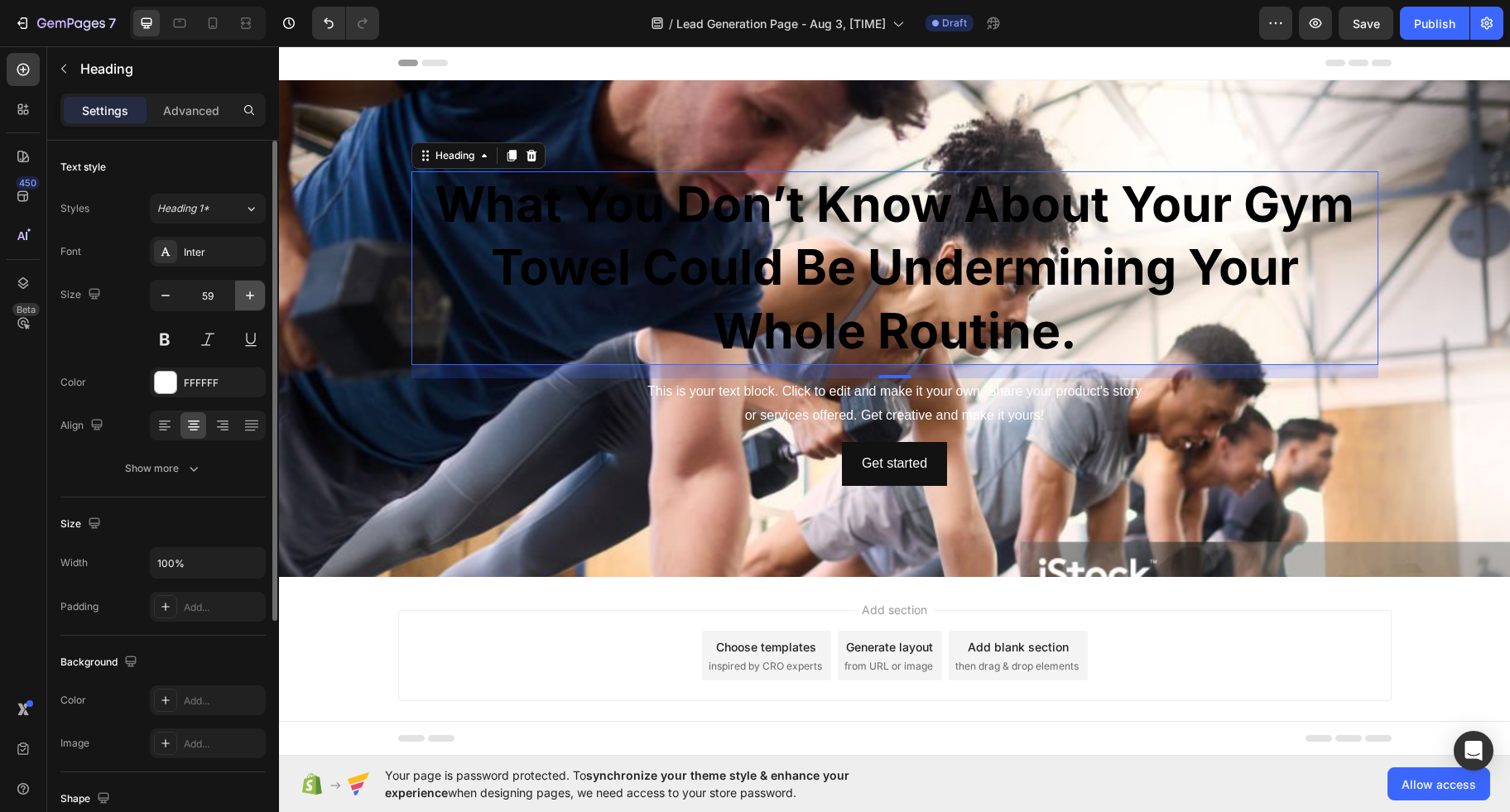 click 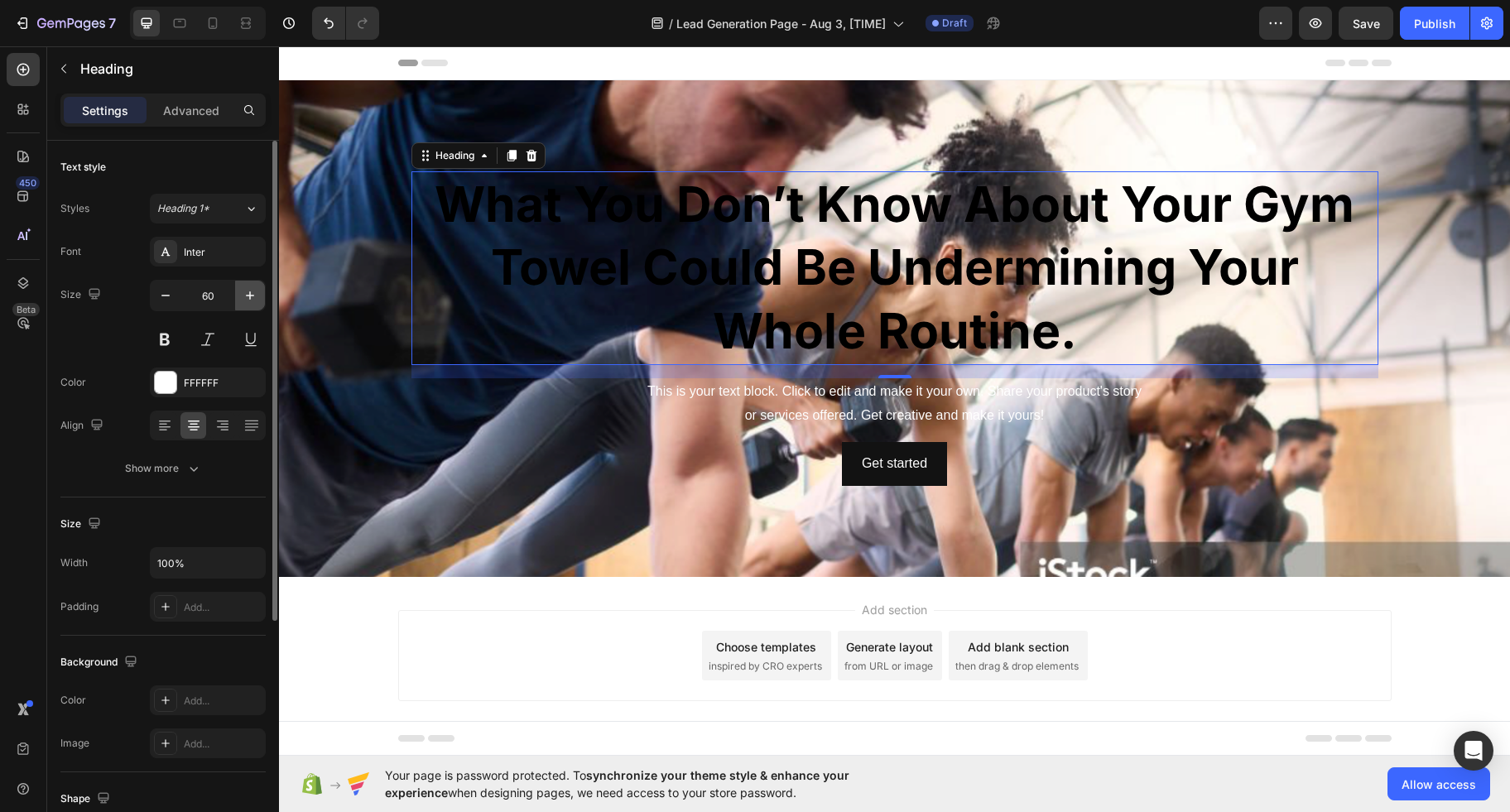 click 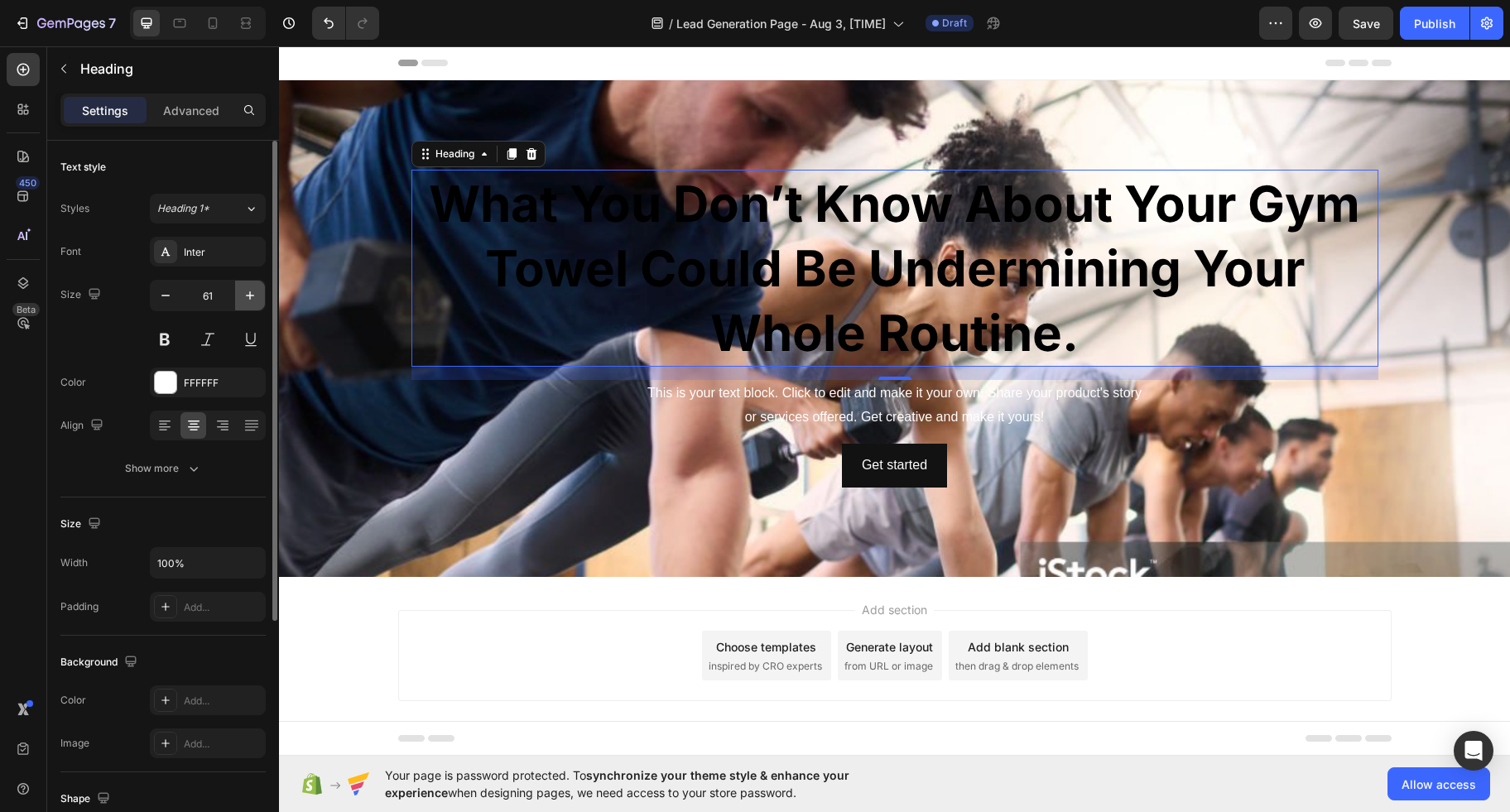 click 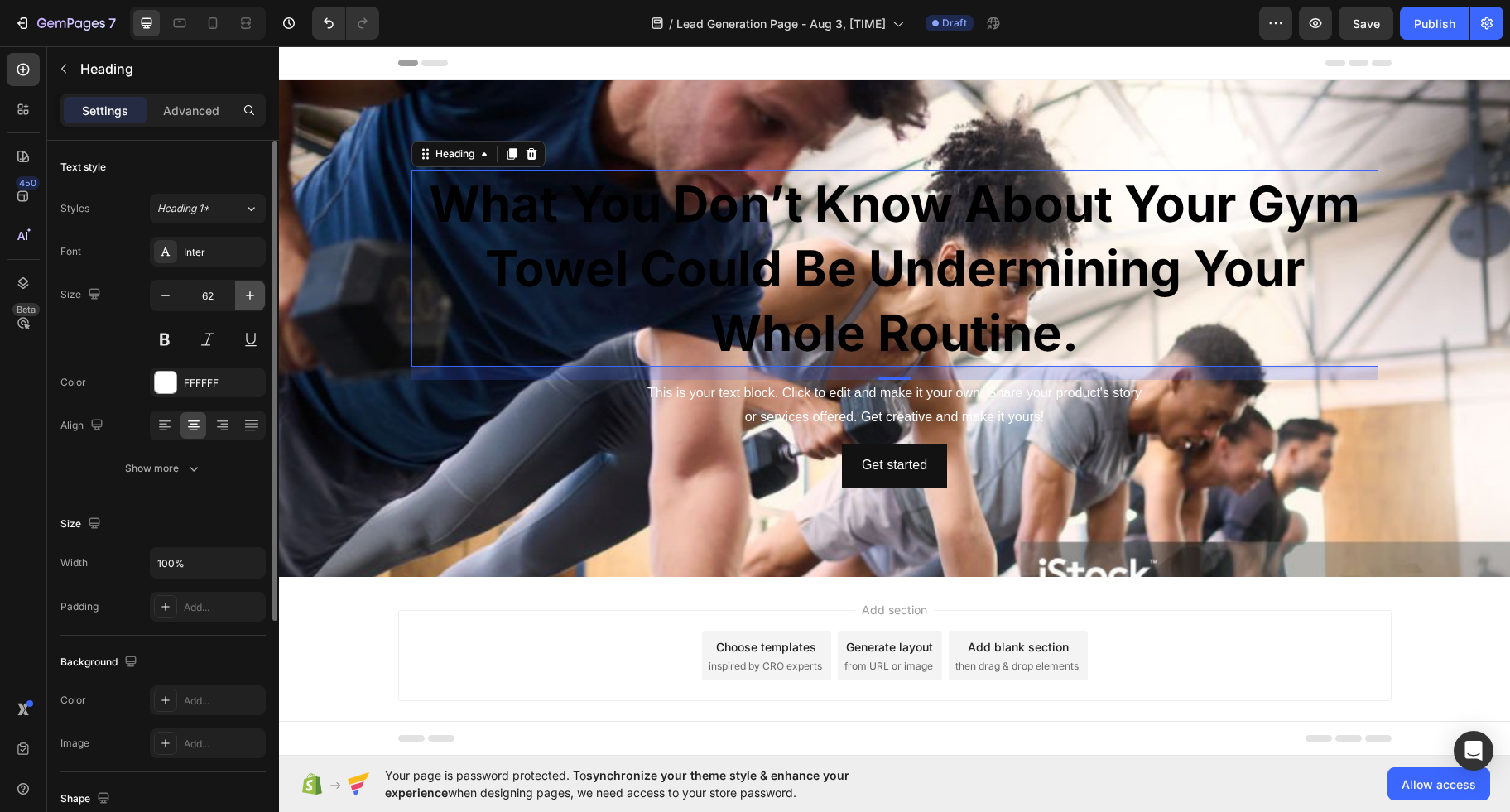 click 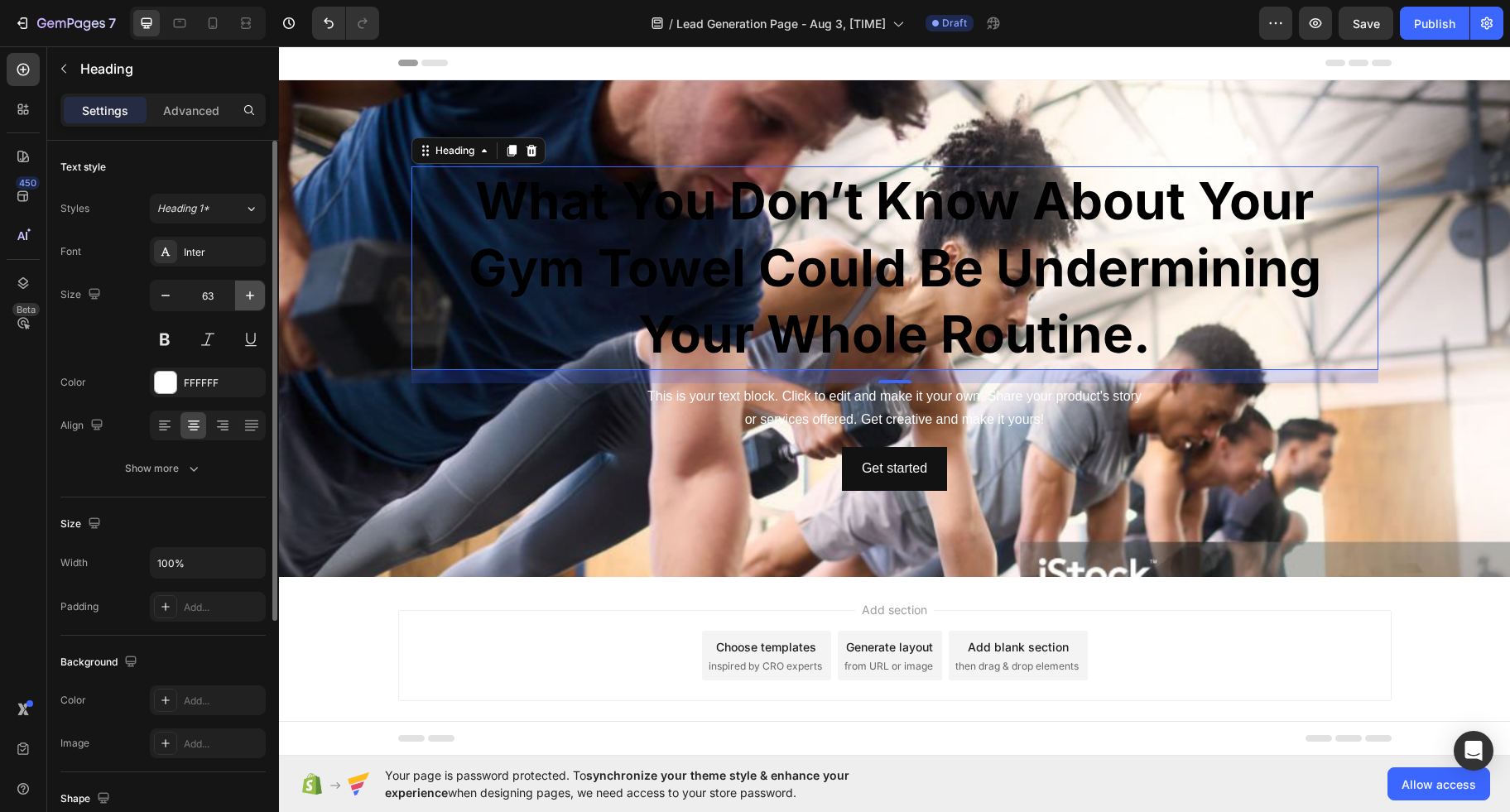 click 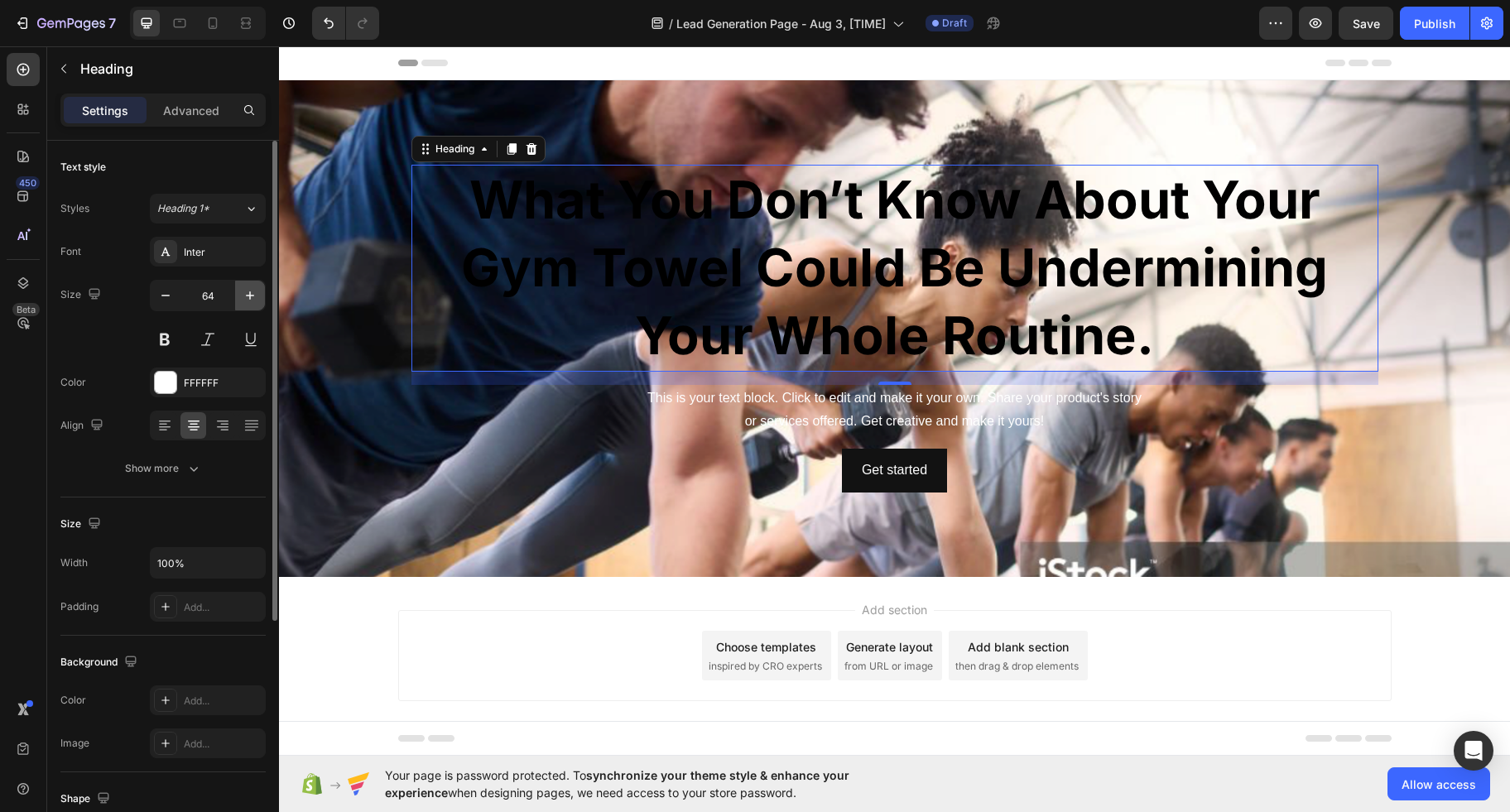 click 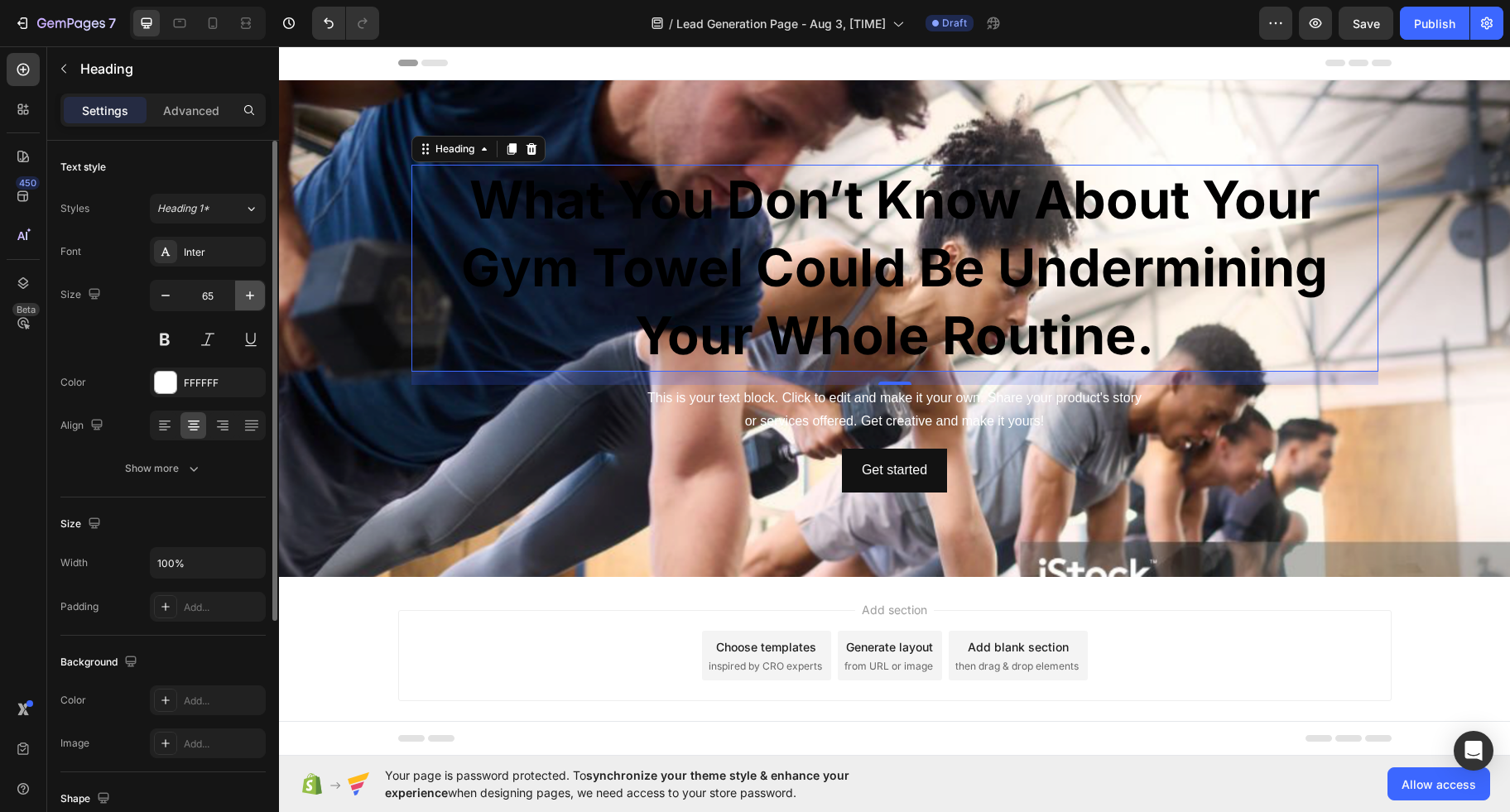 click 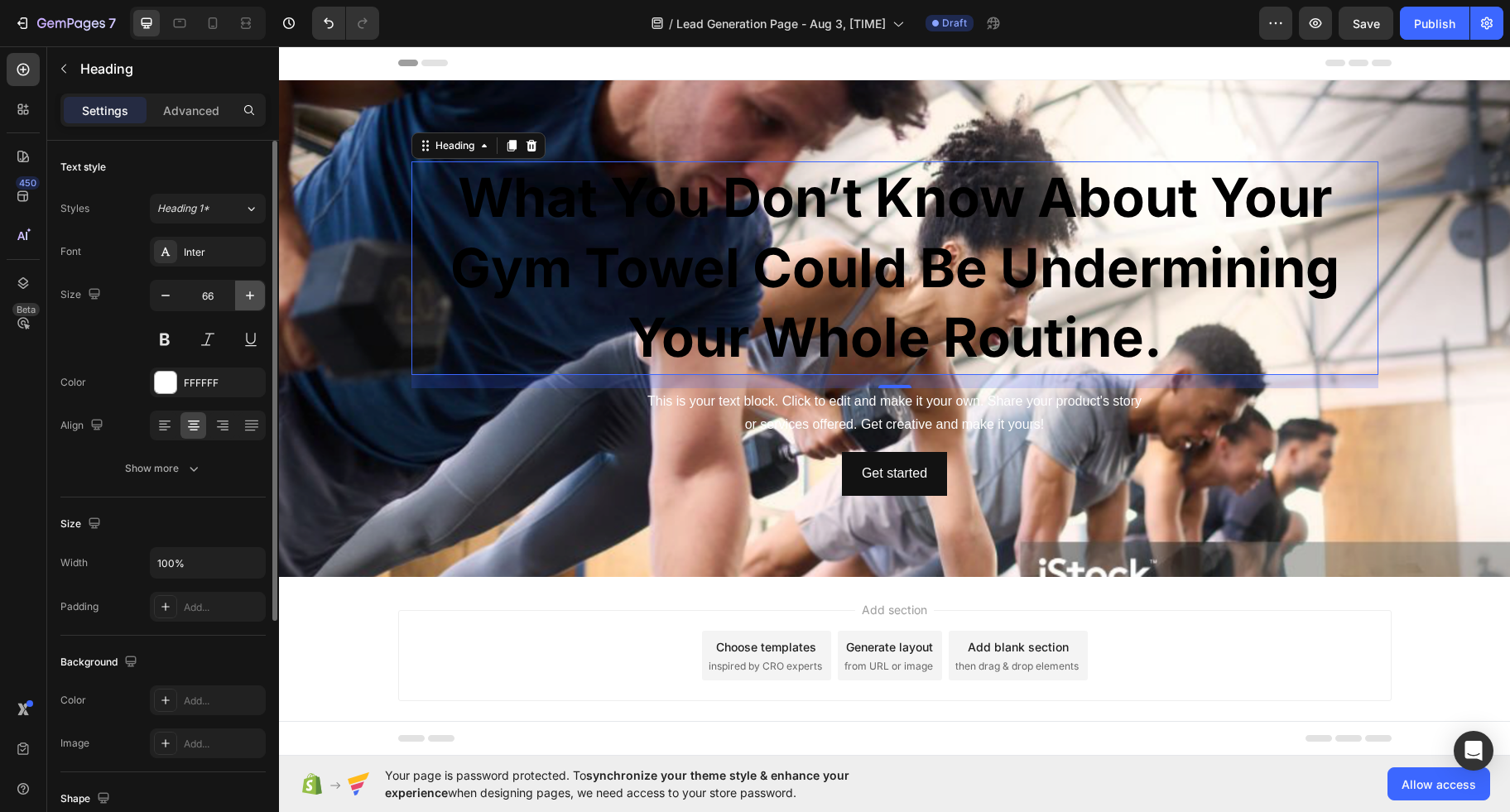 click 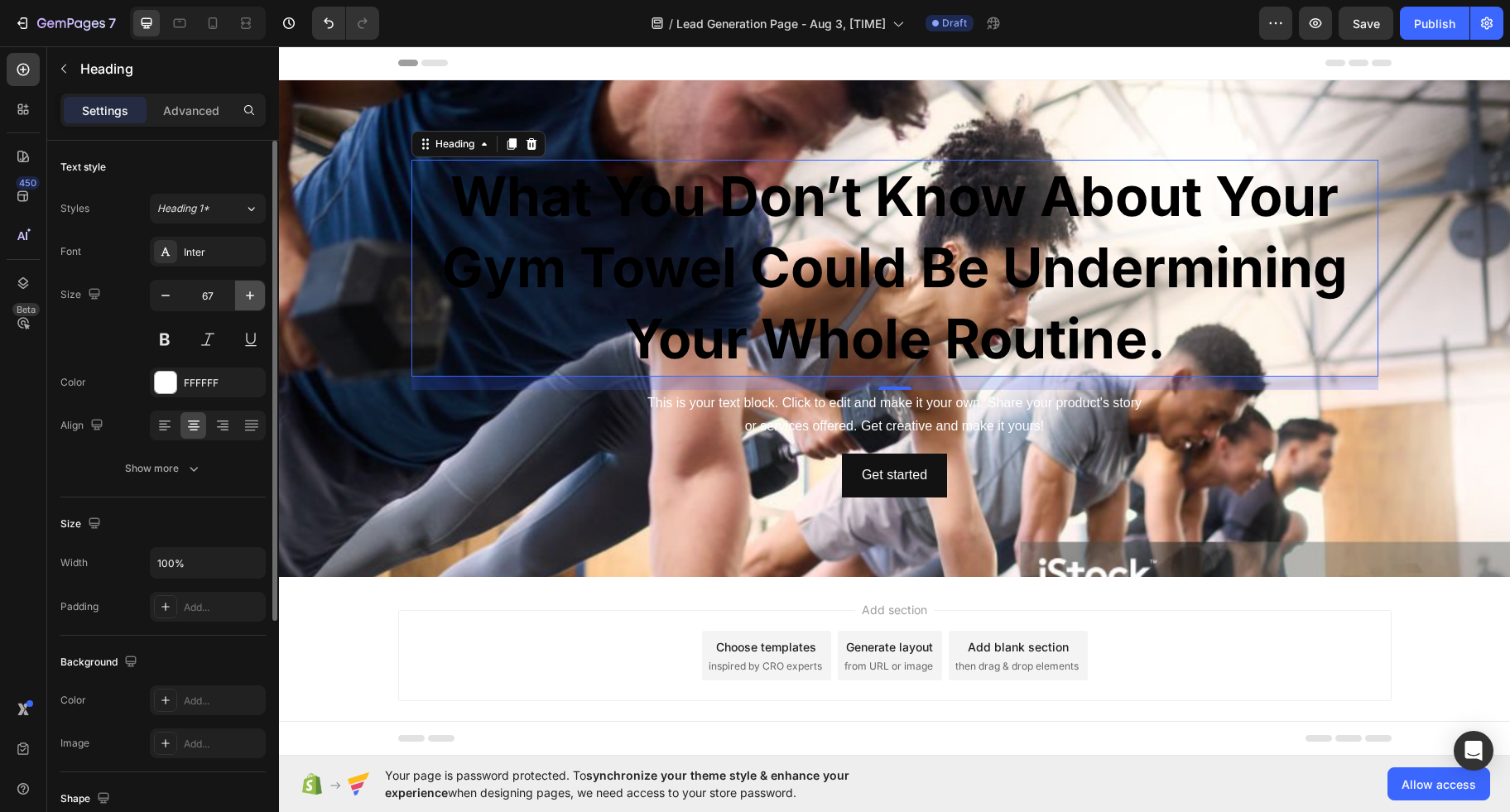 click 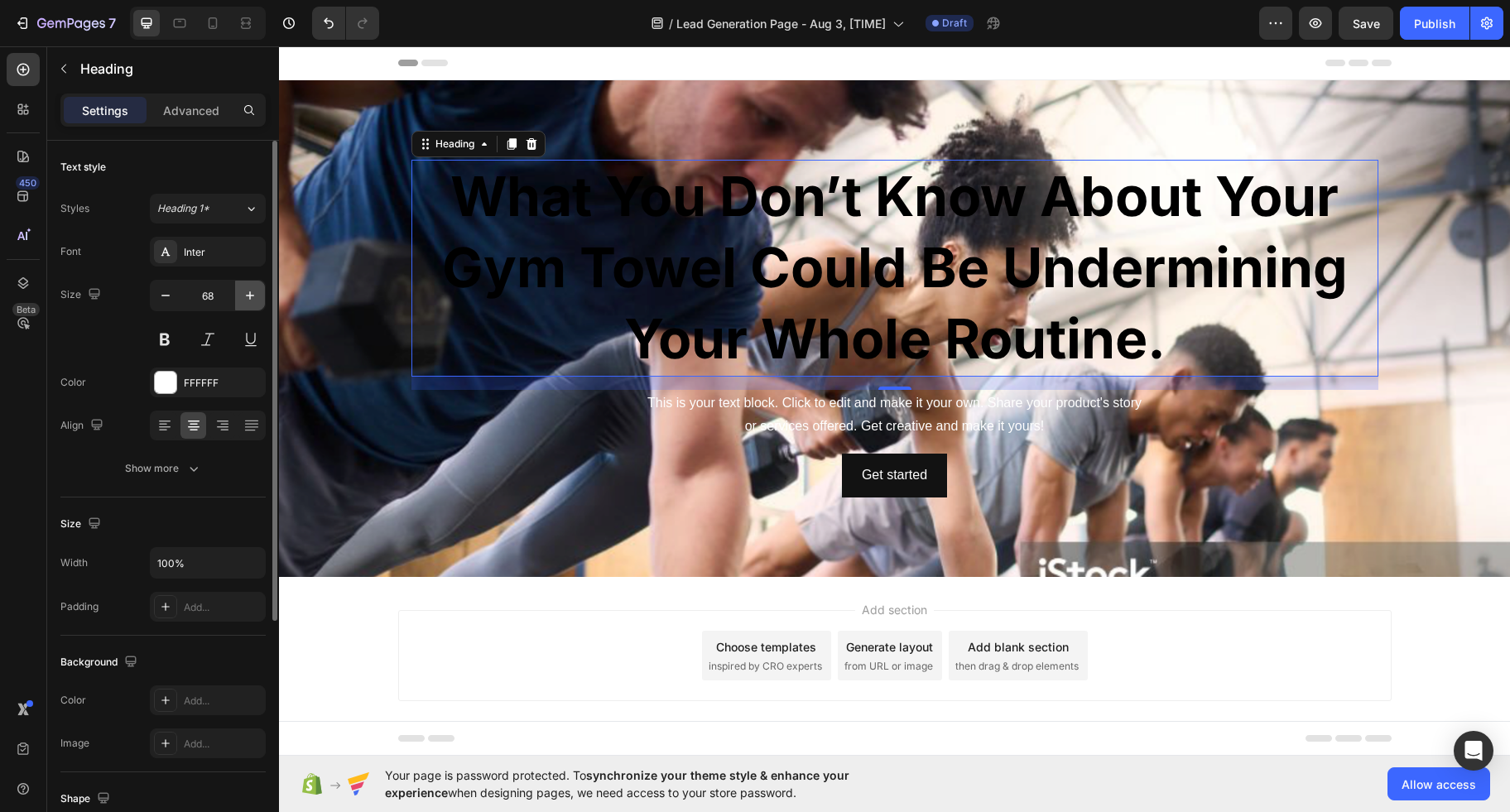 click 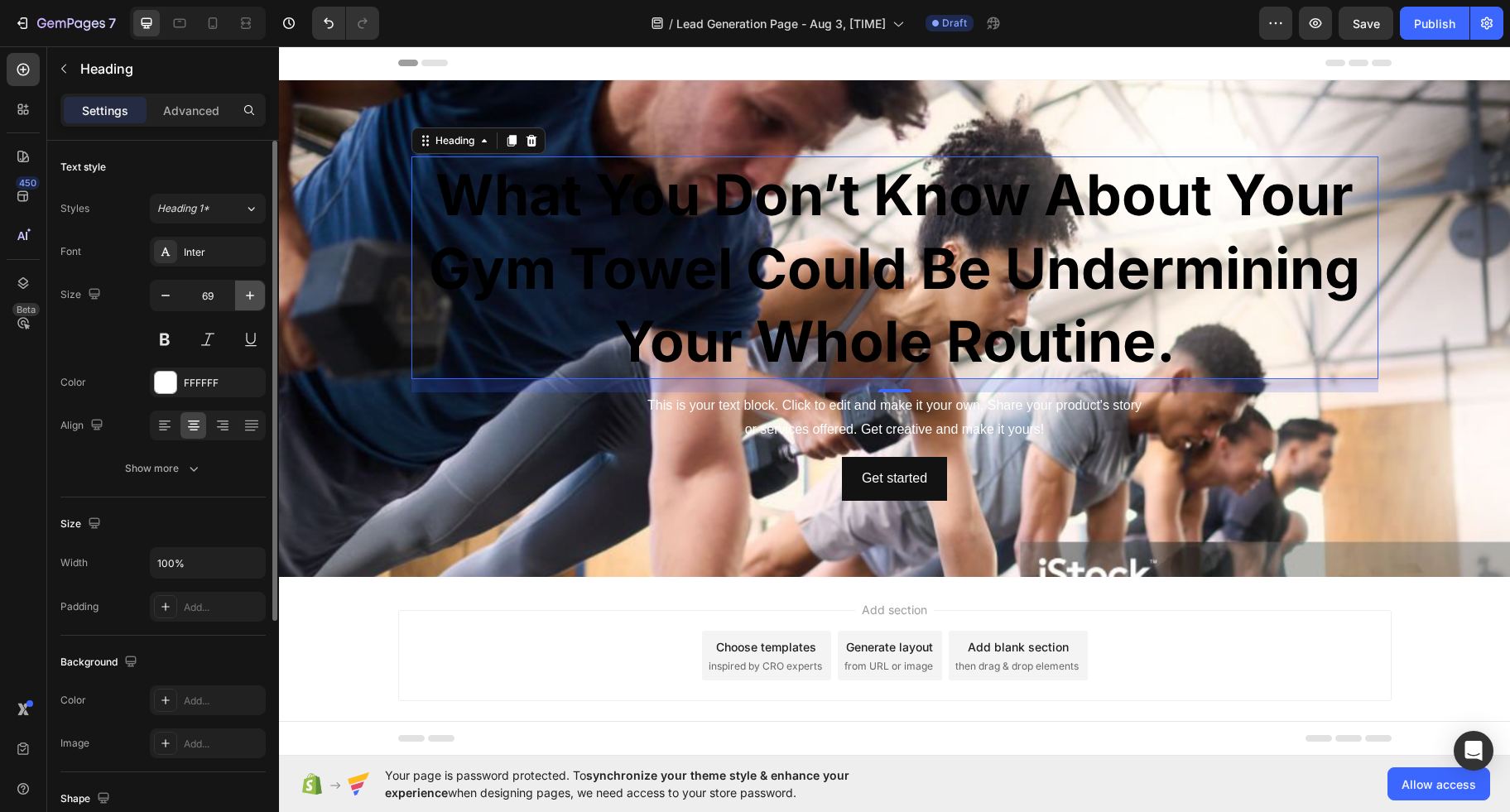 click 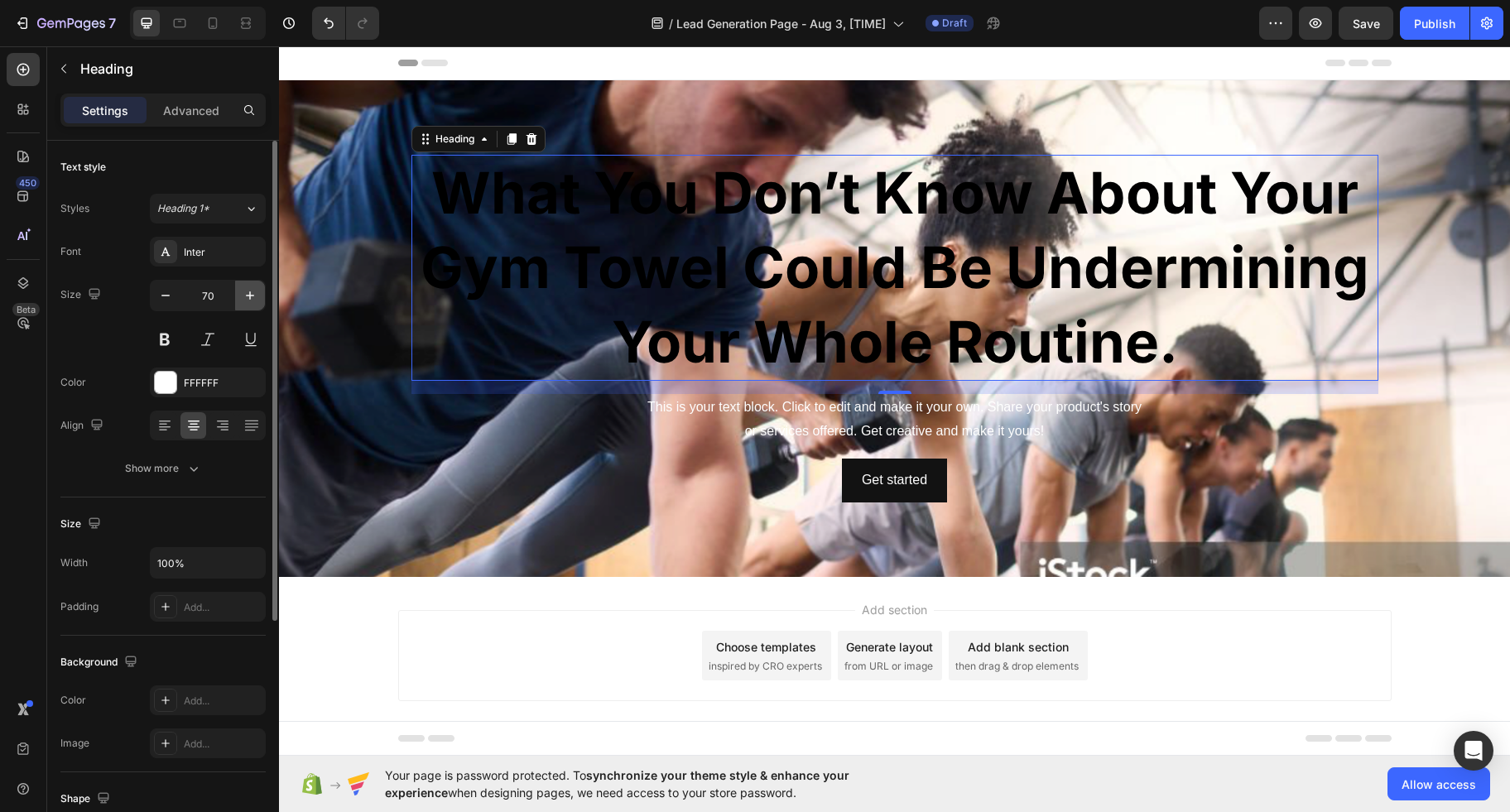 click 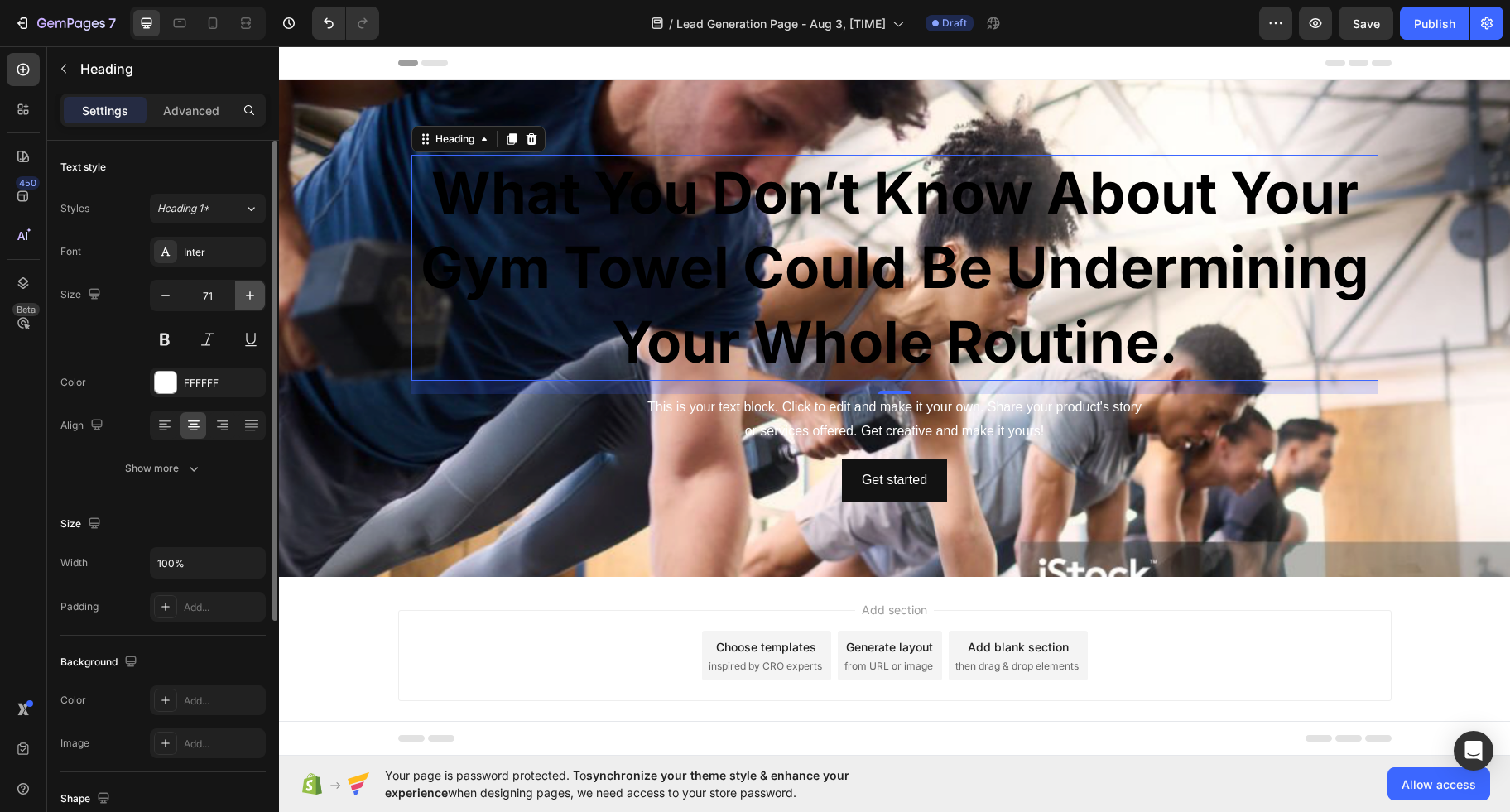 click 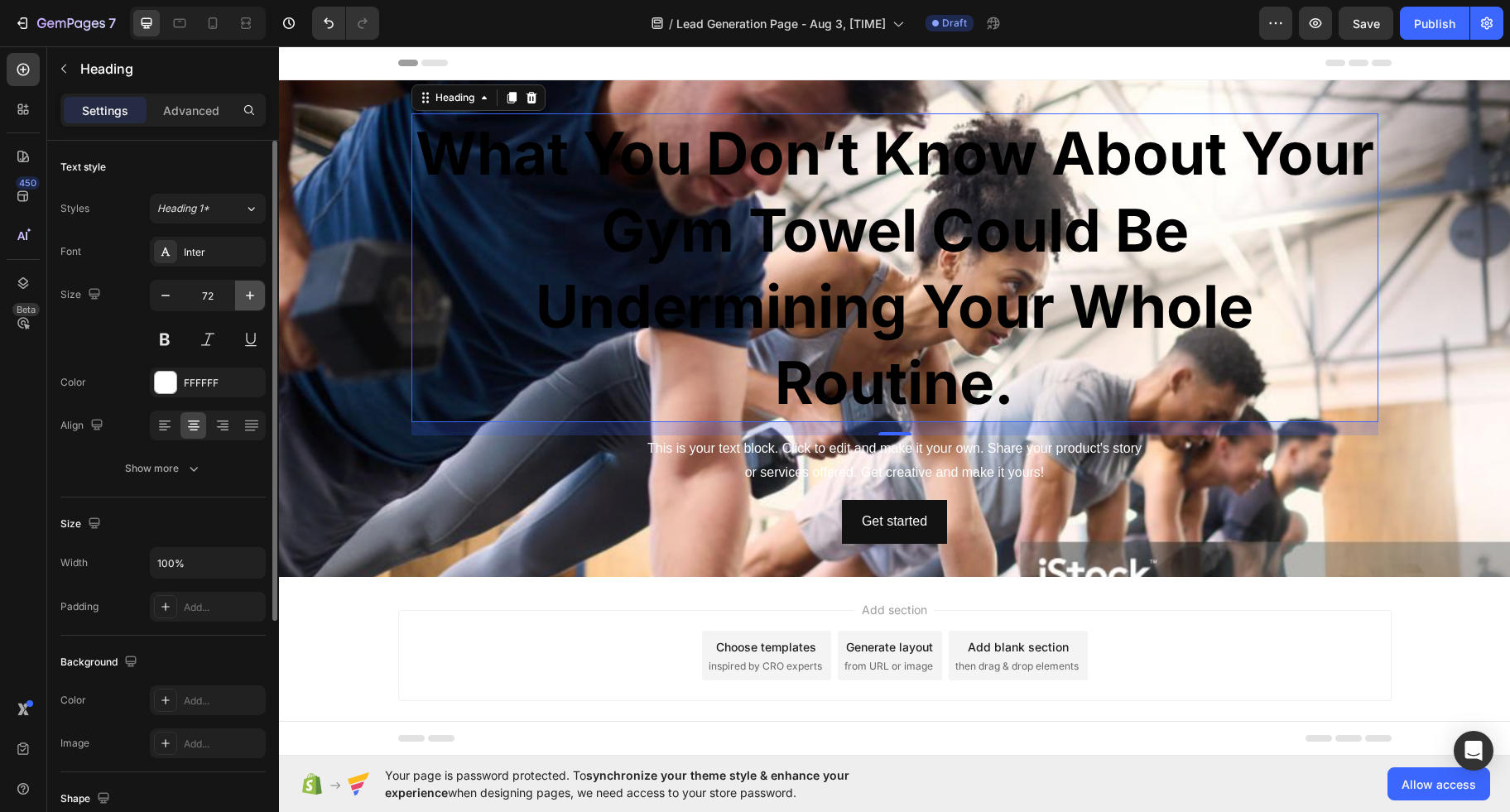click 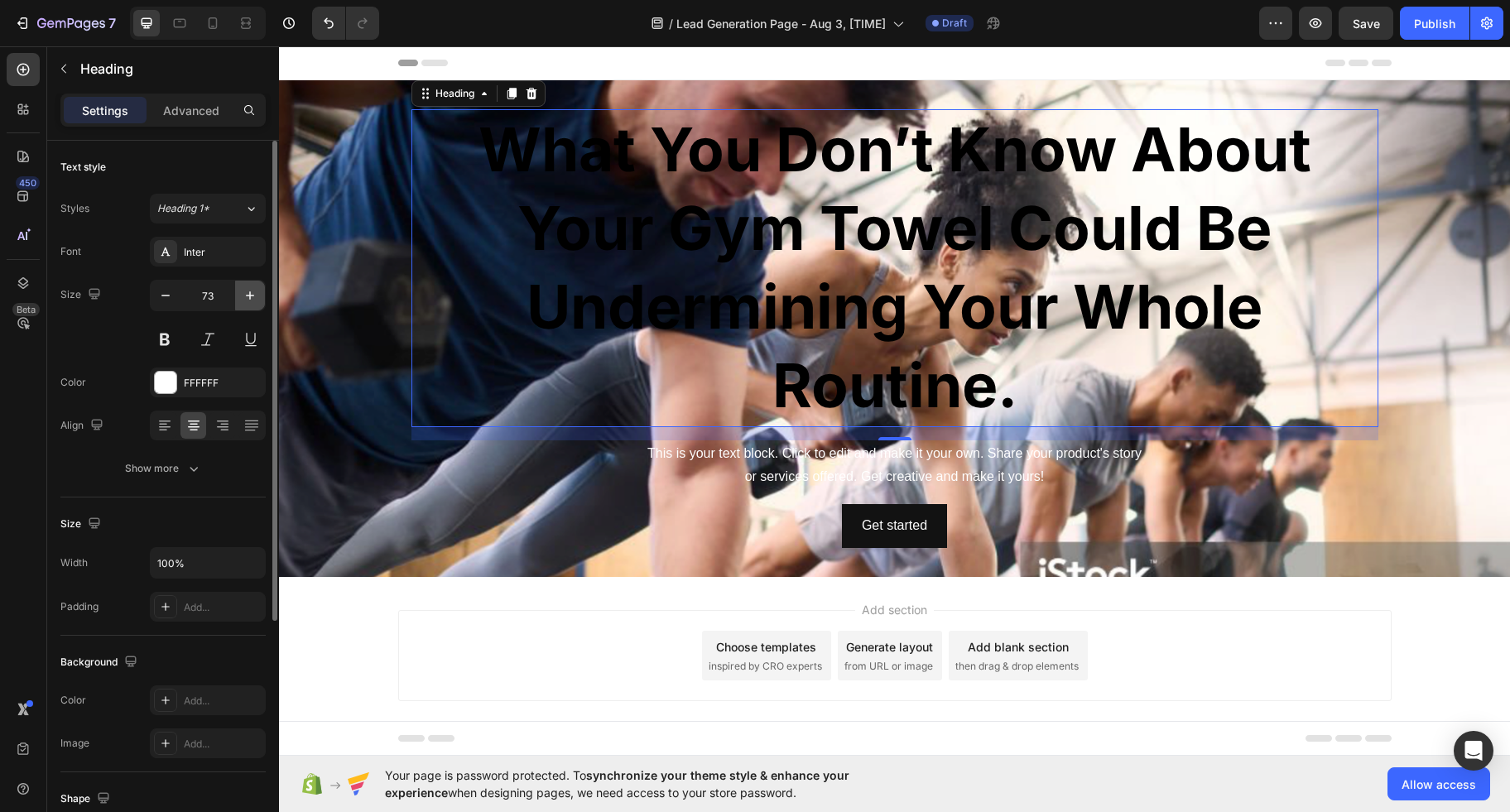 click 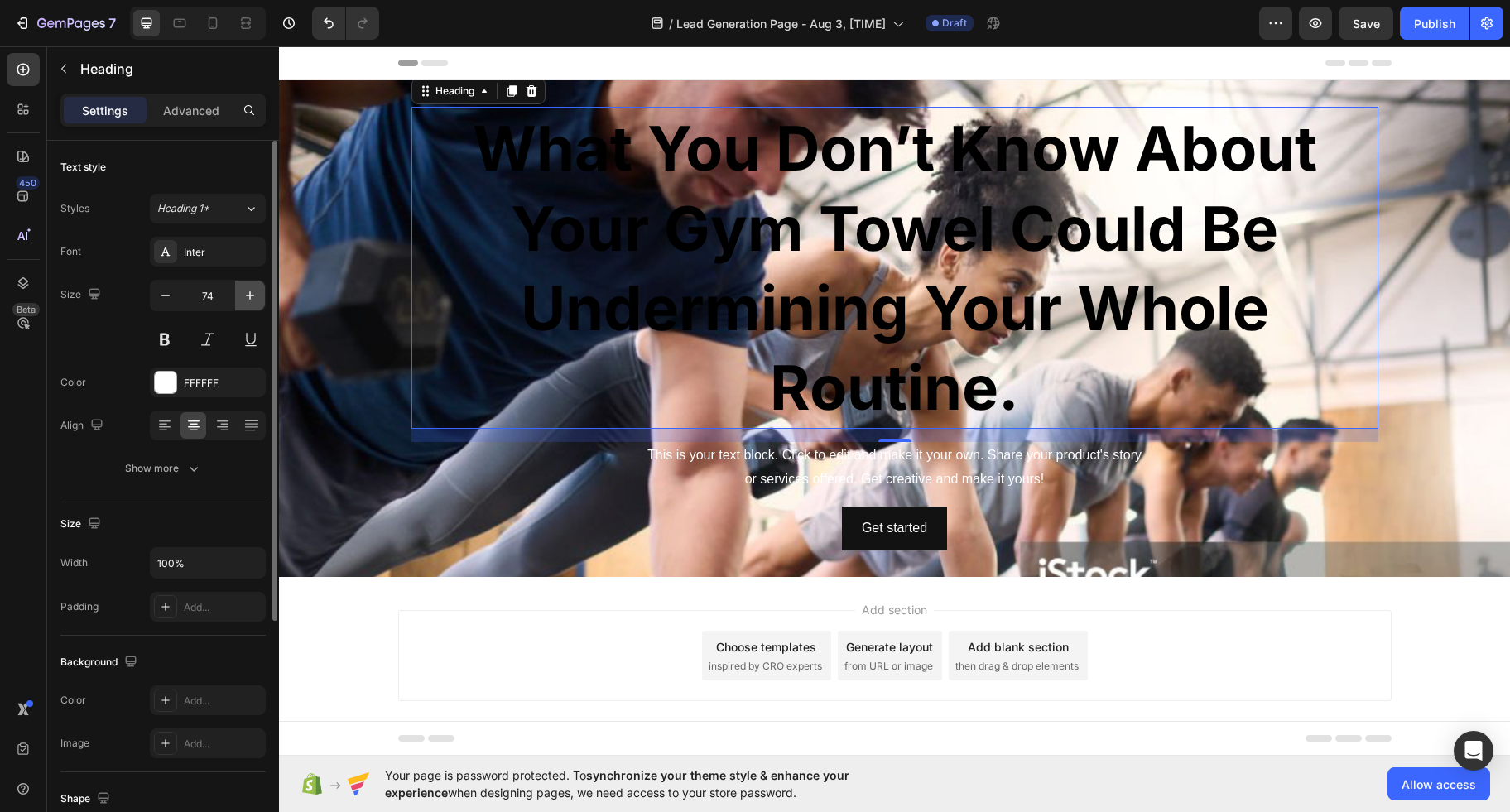 click 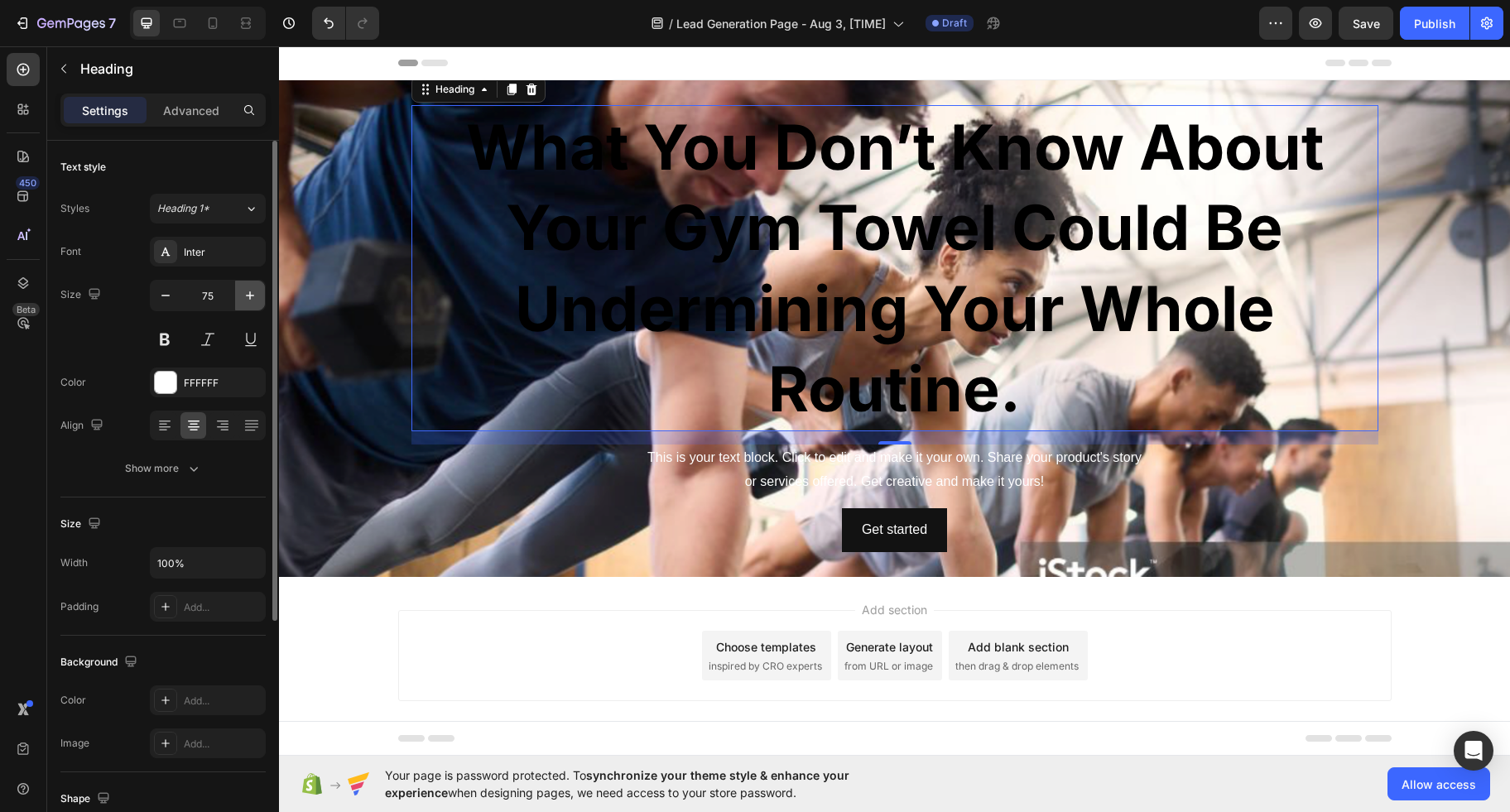 click 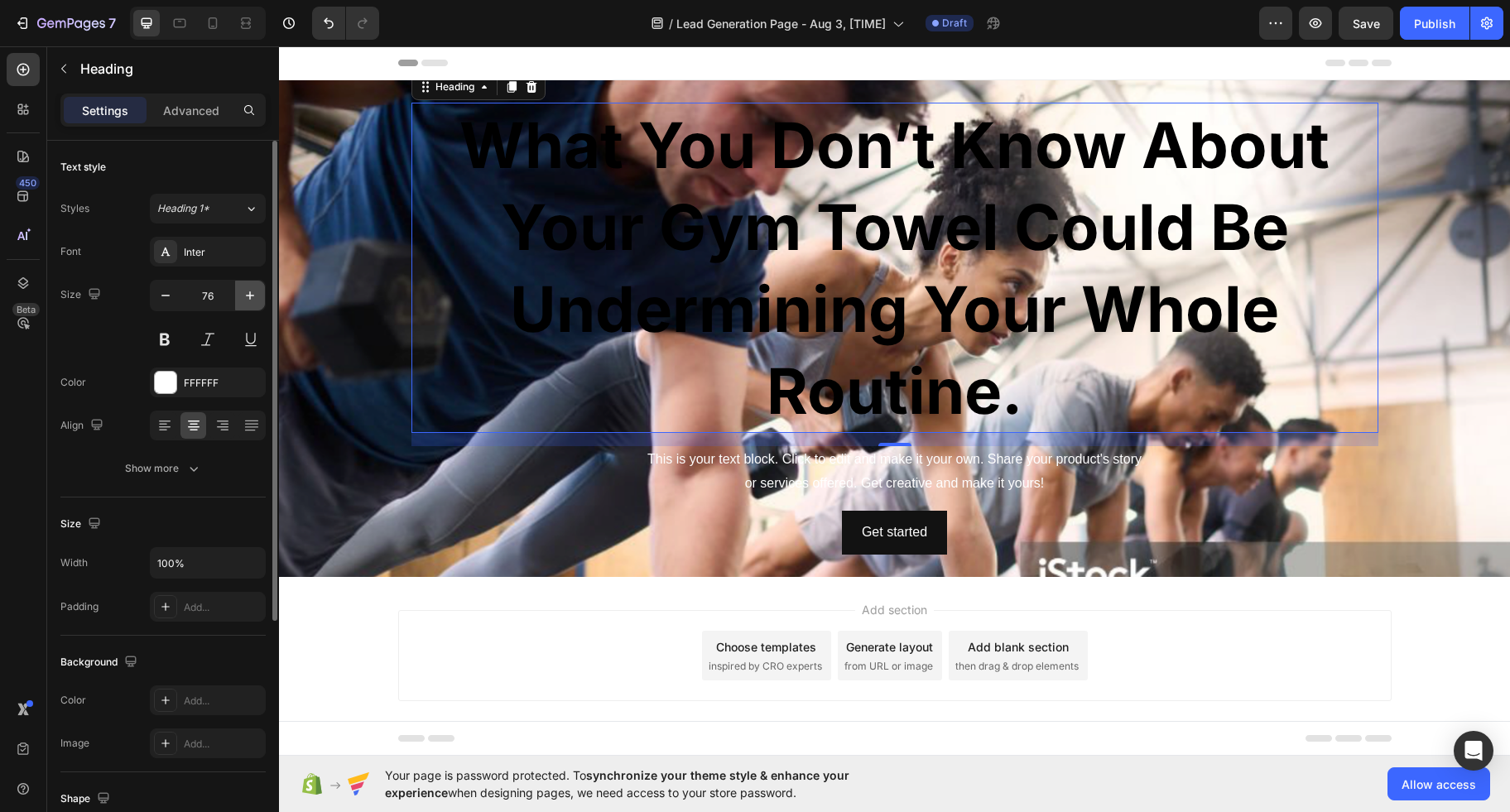 click 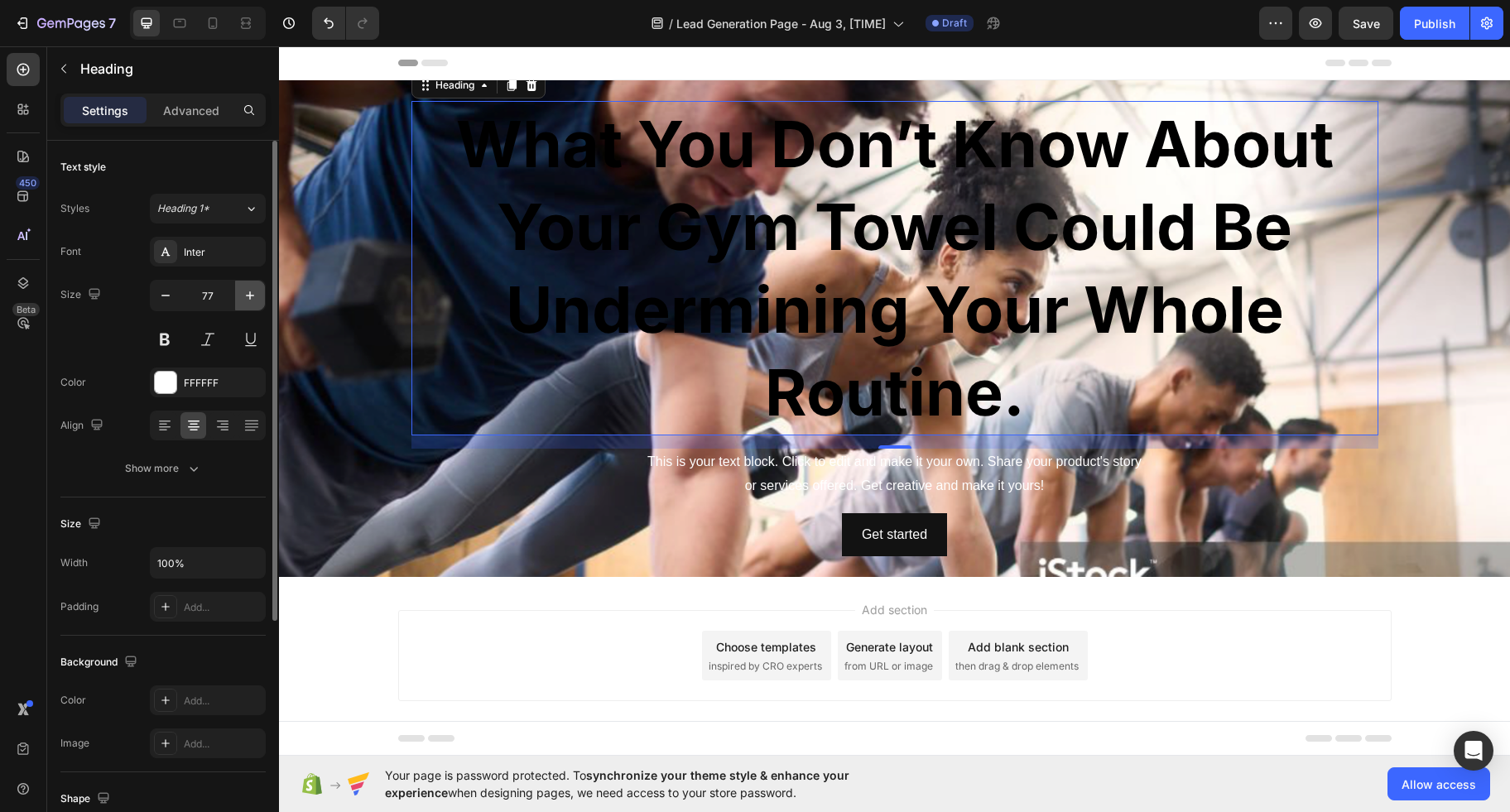 click 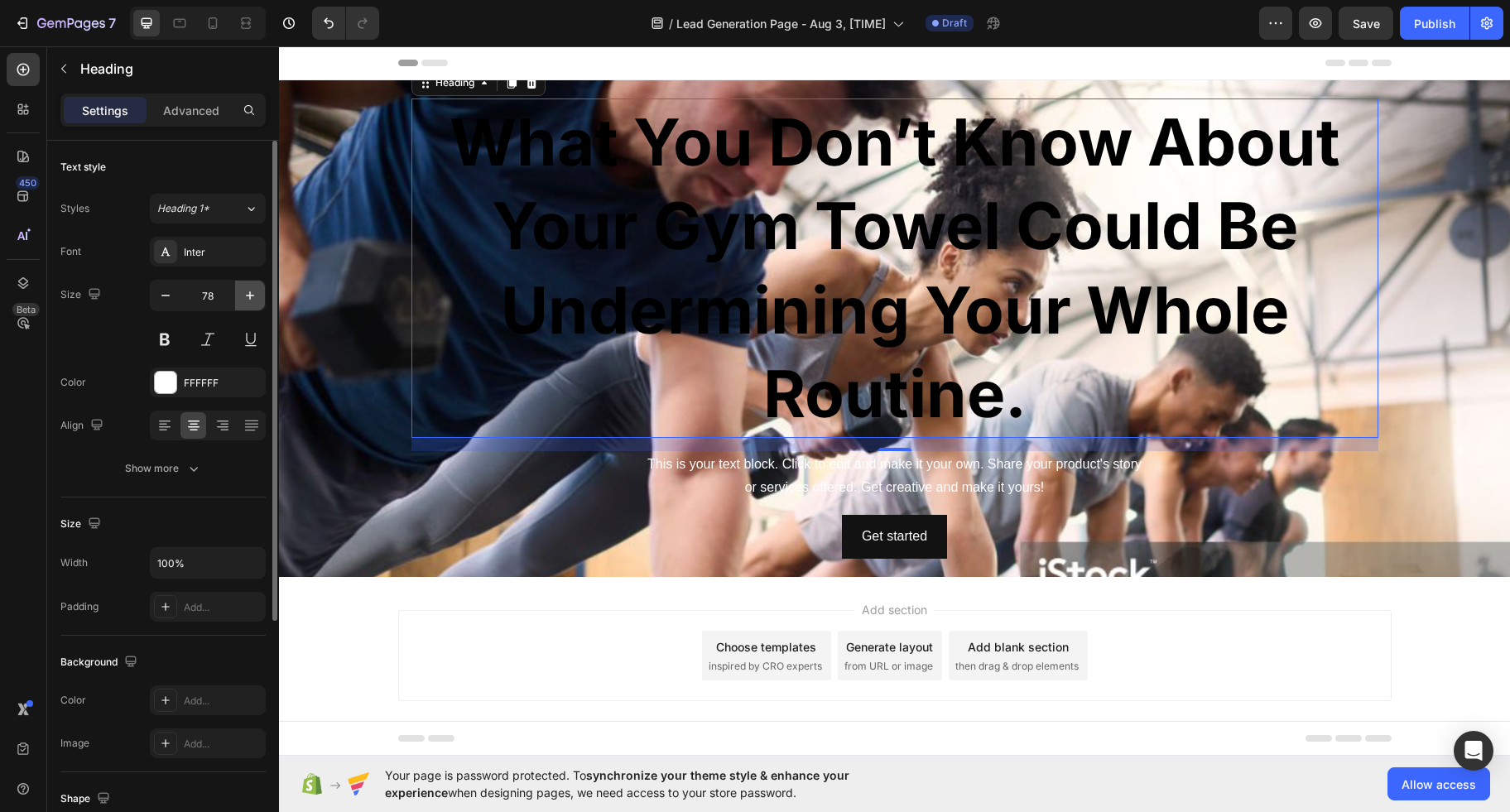click 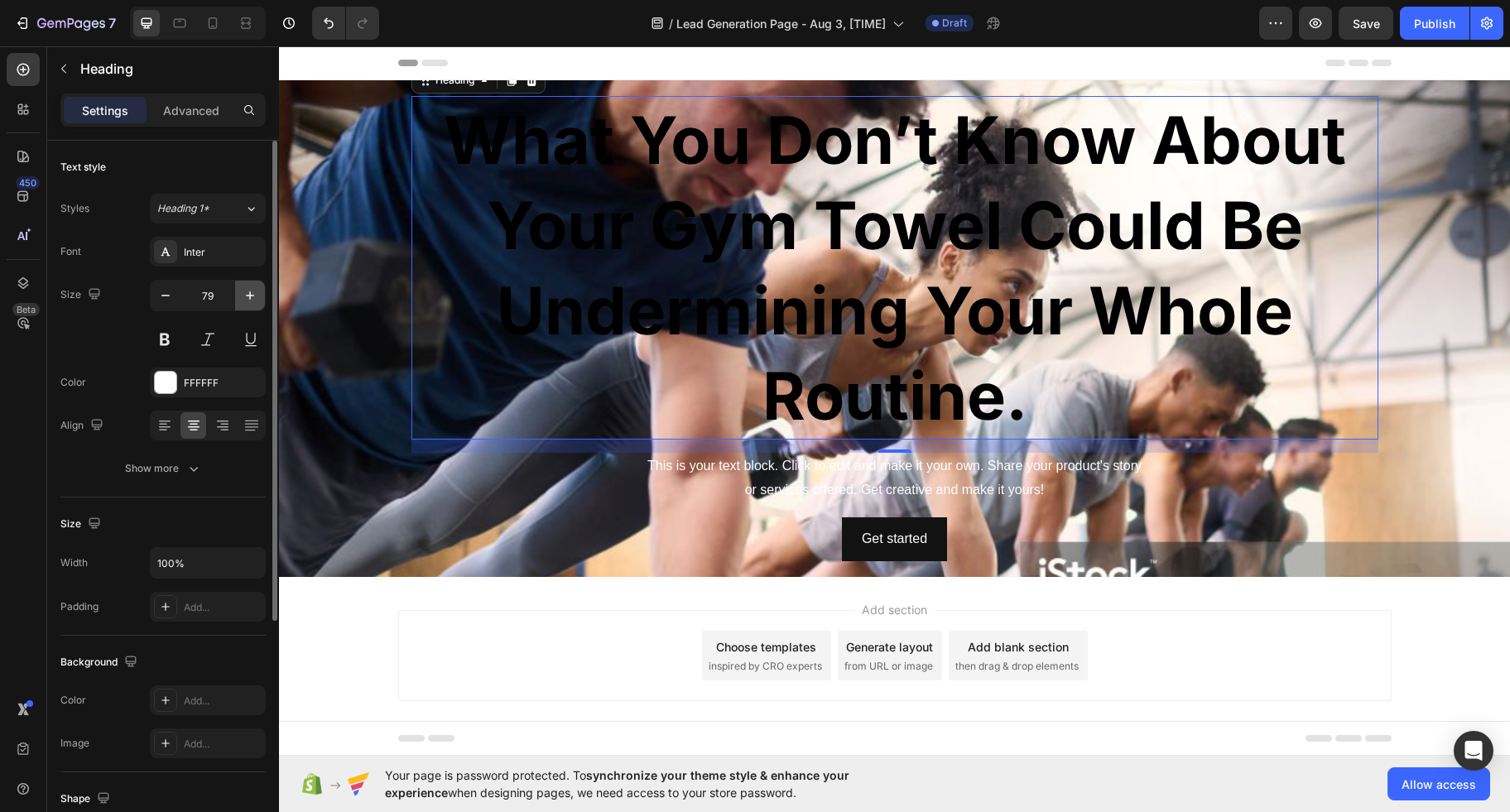 click 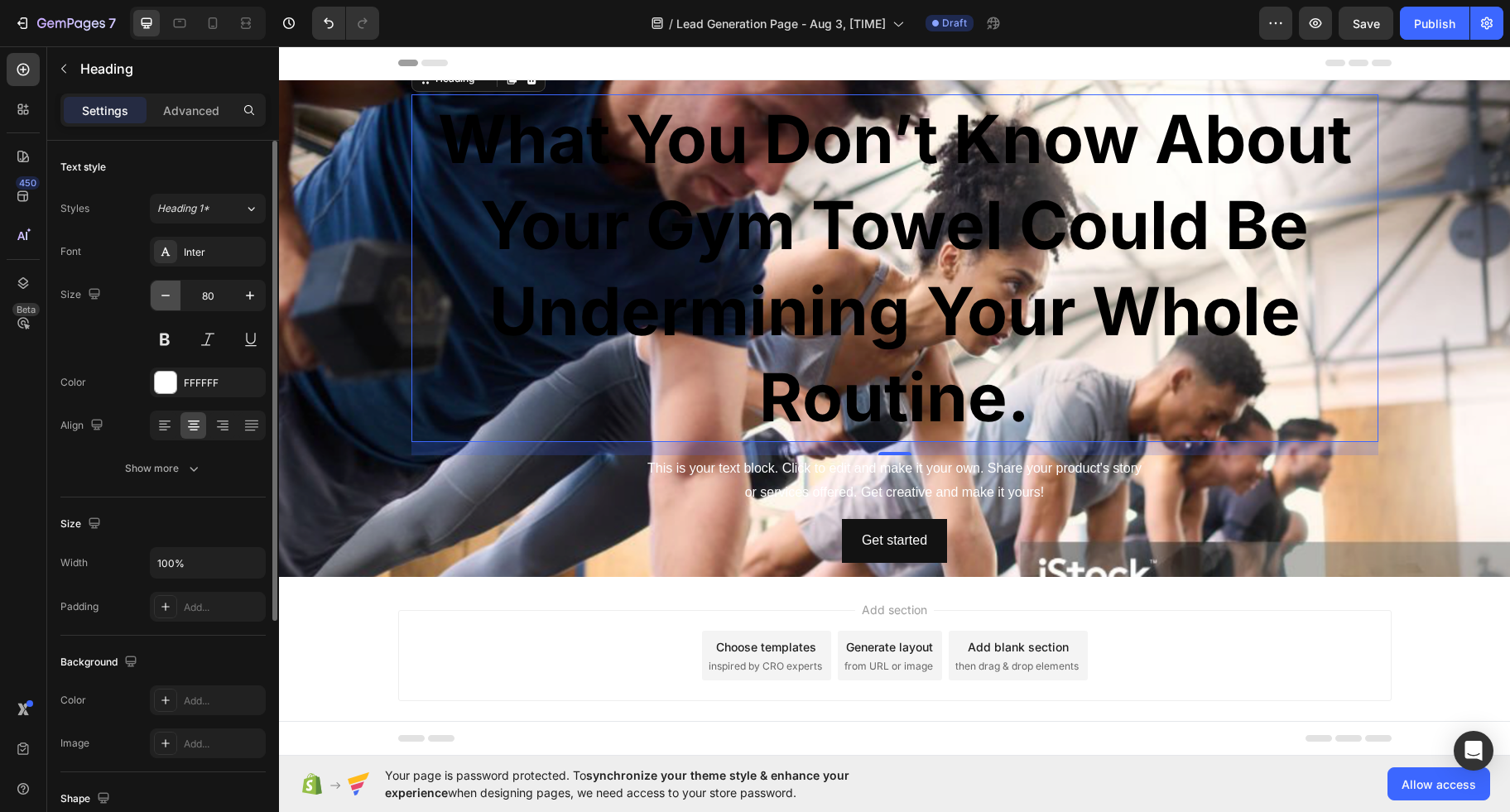 click 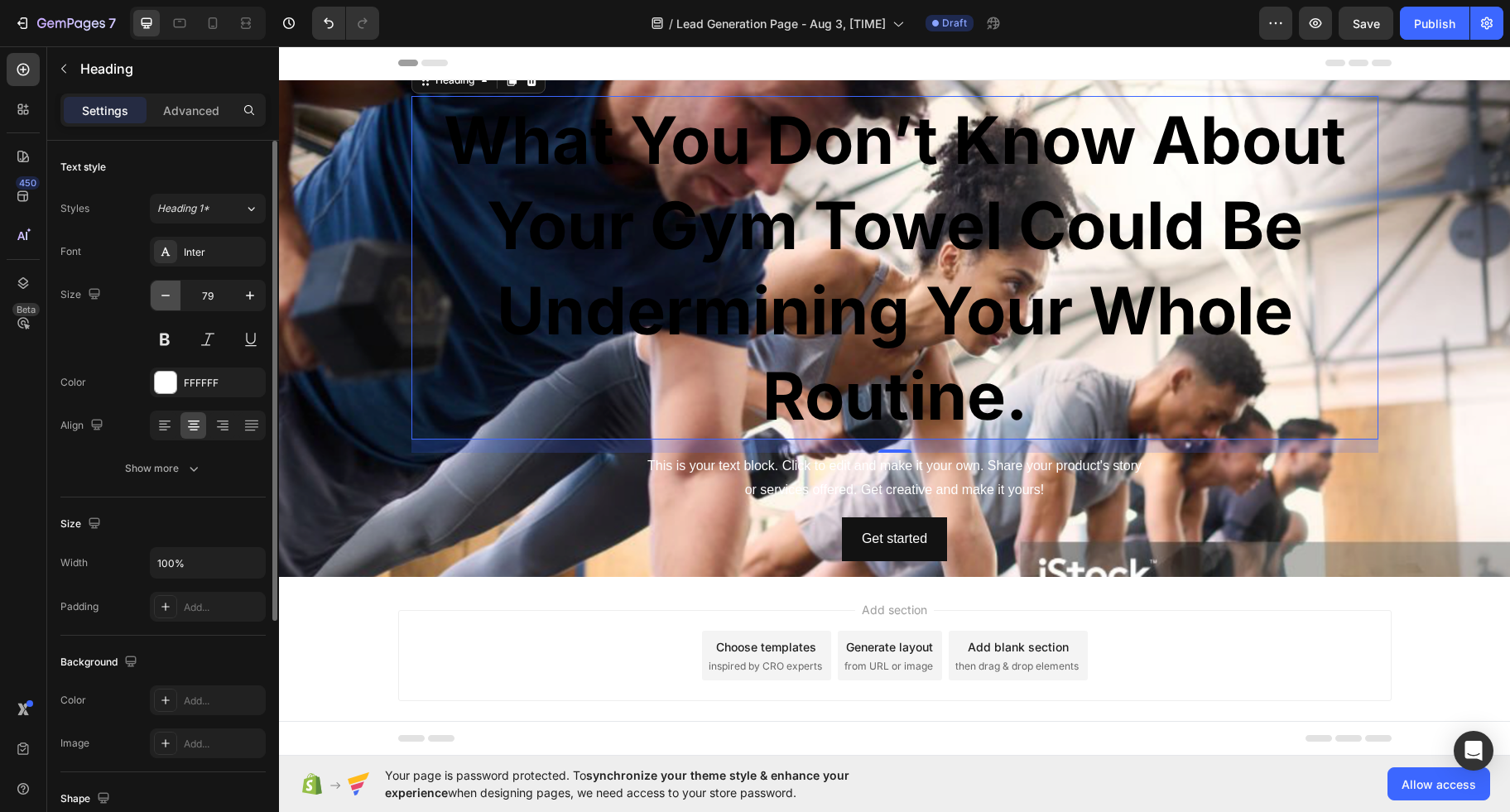click 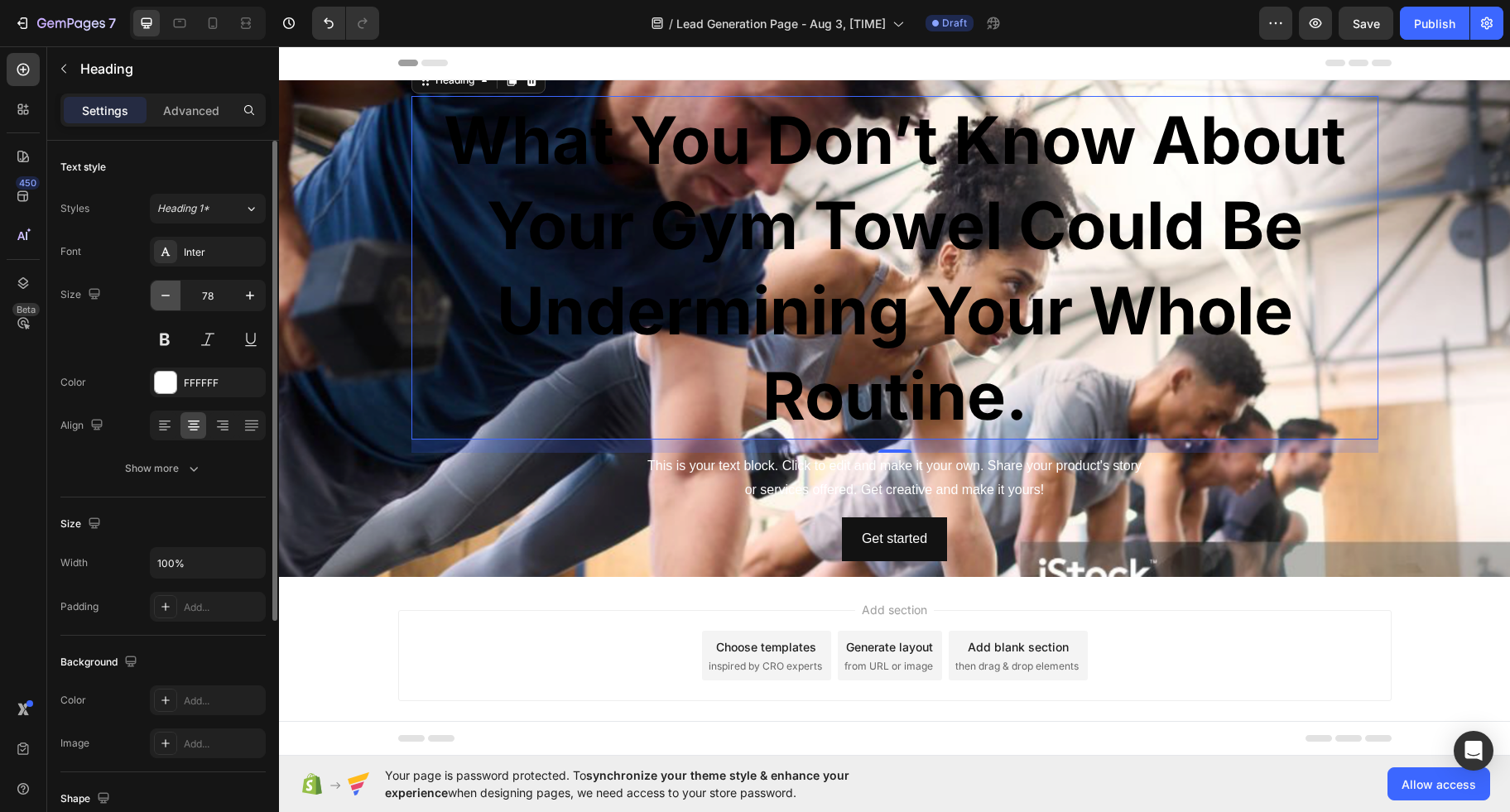 click 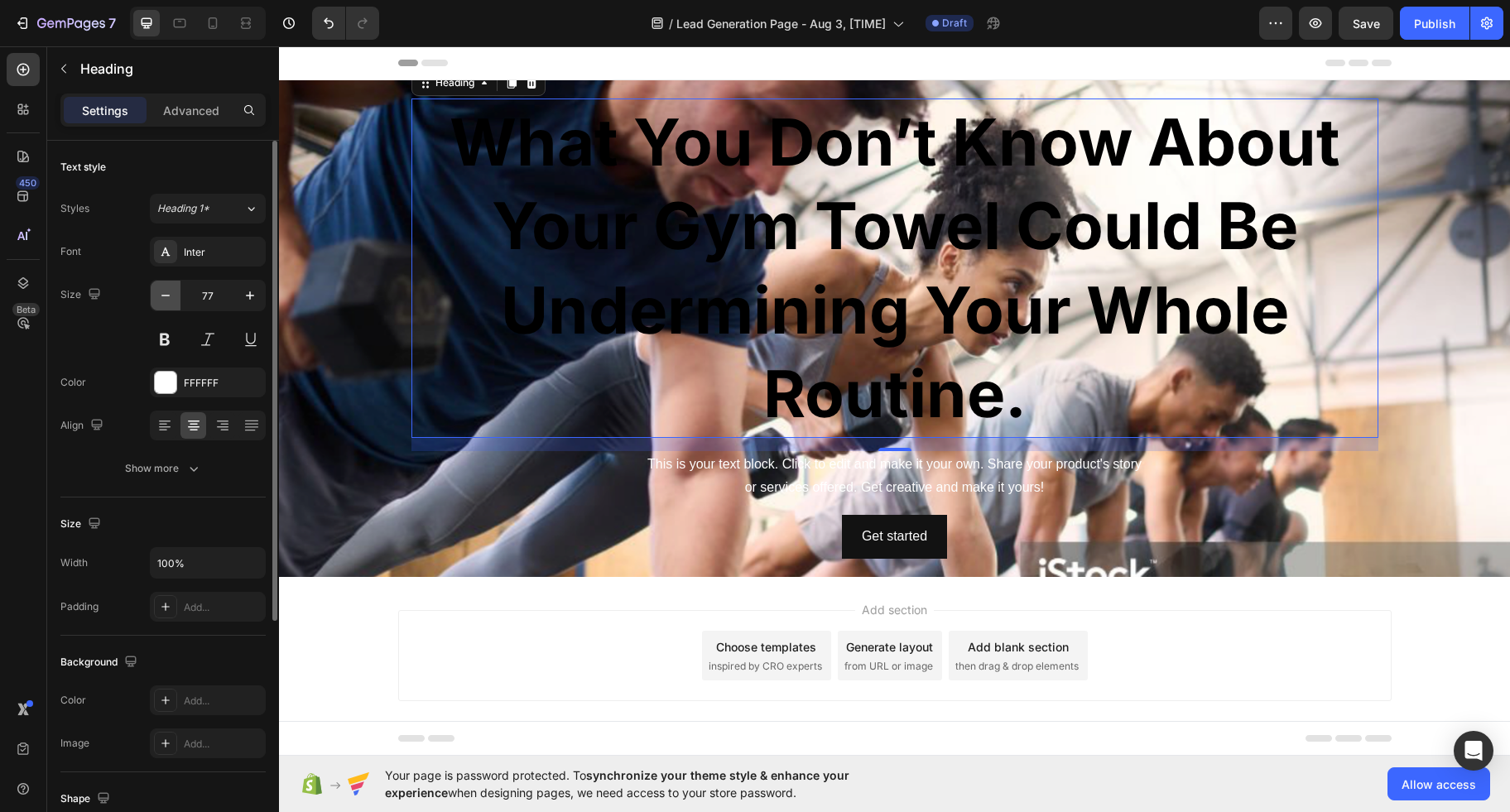 click 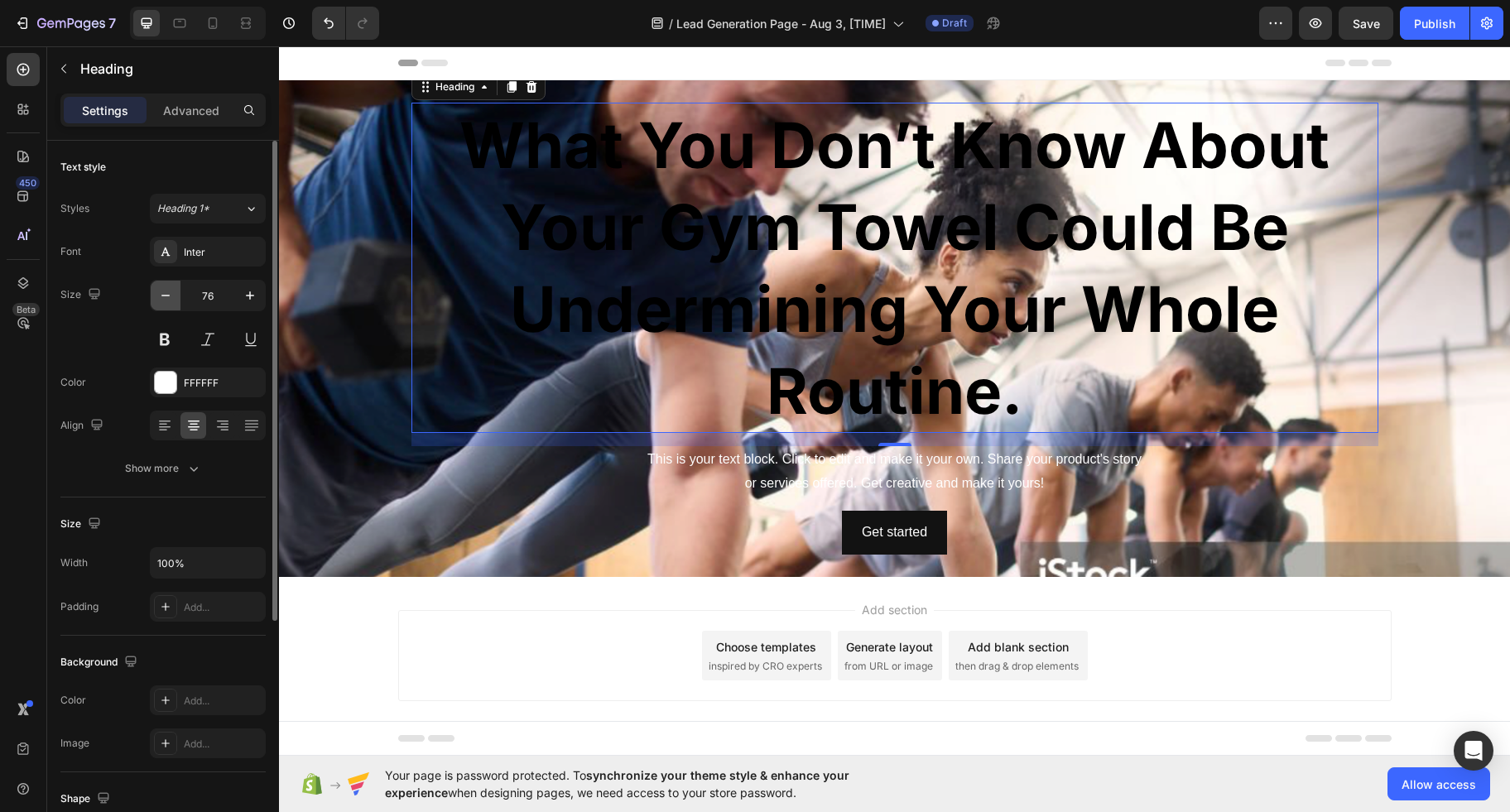 click 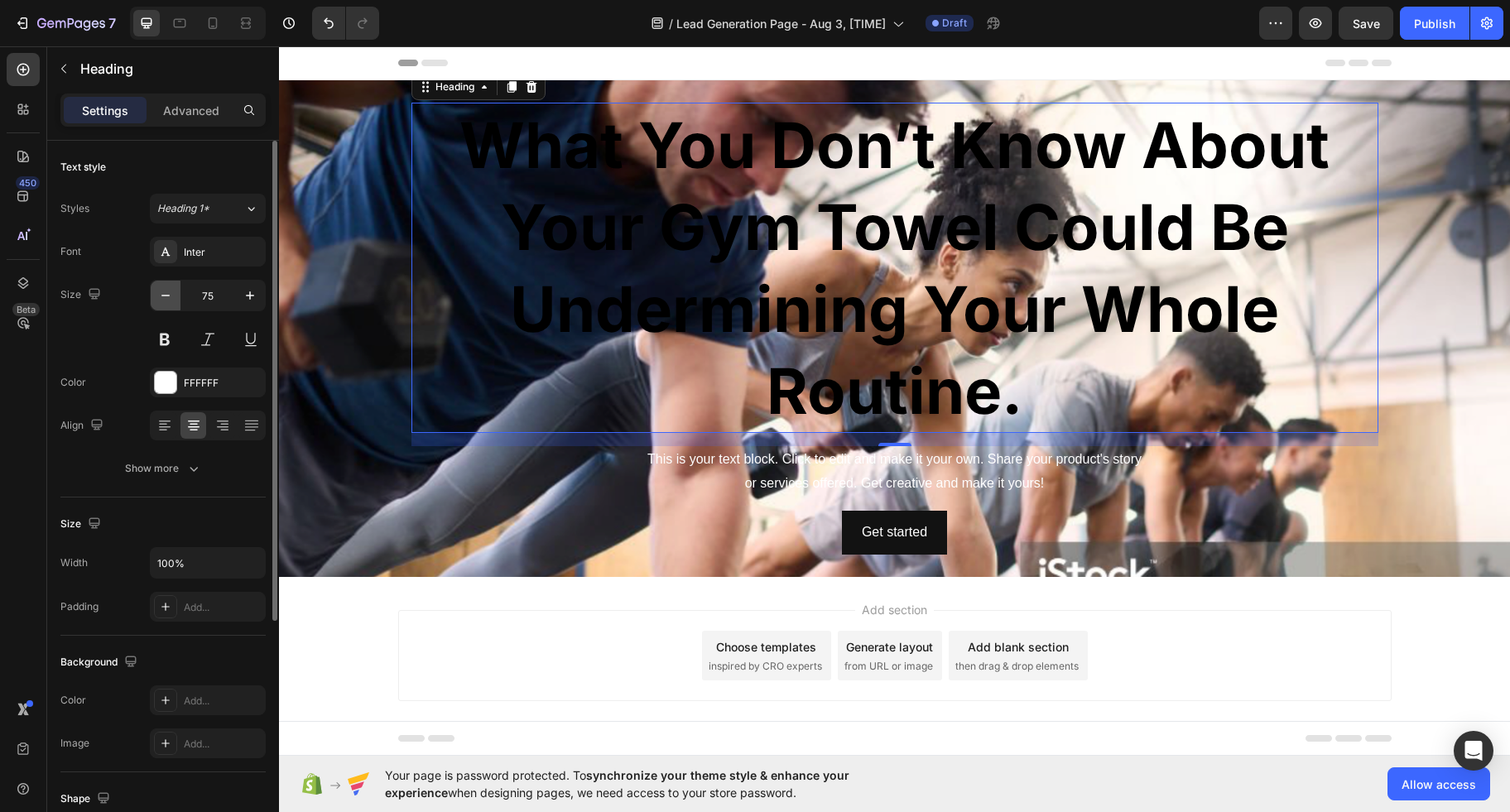 click 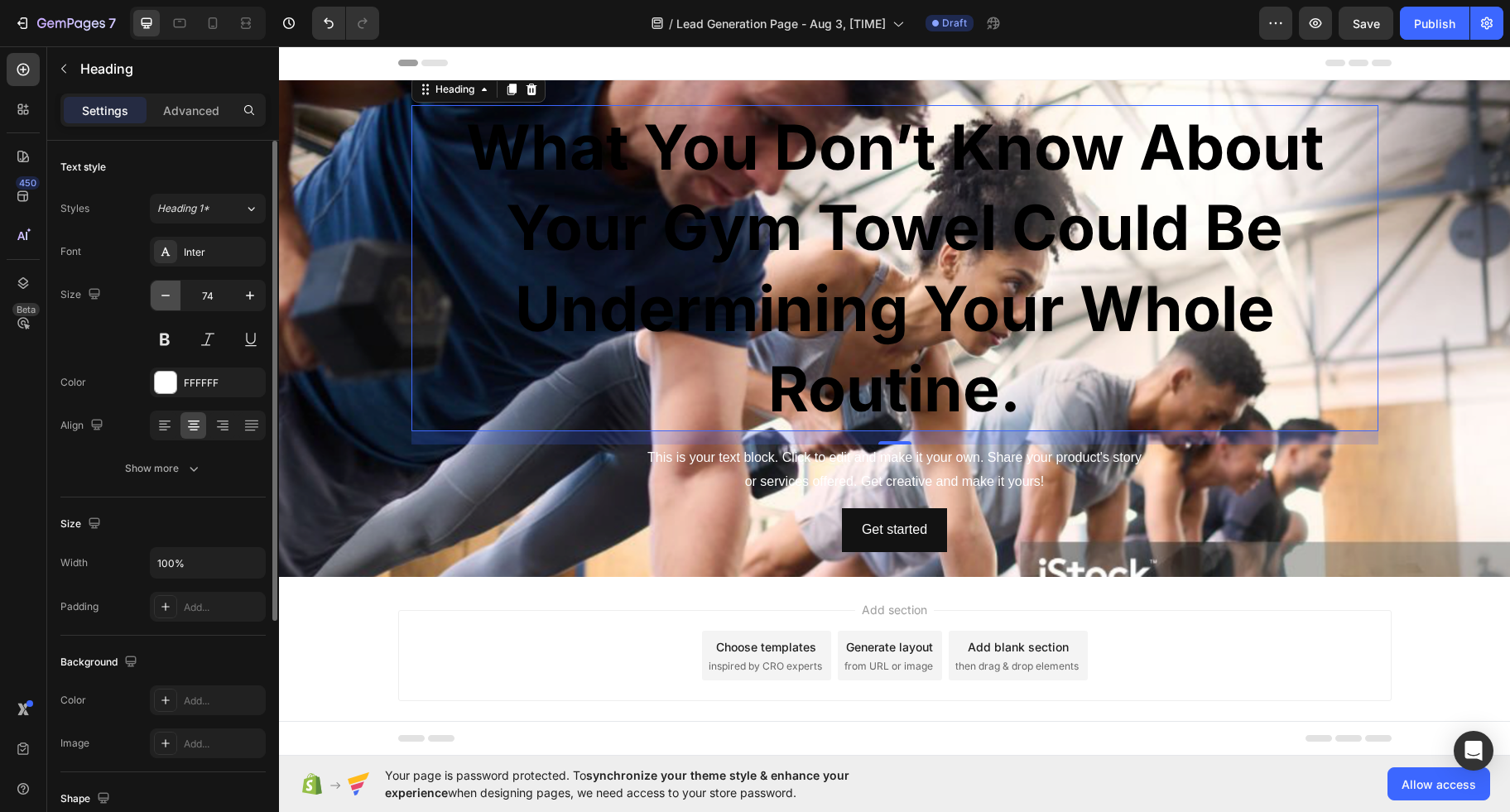 click 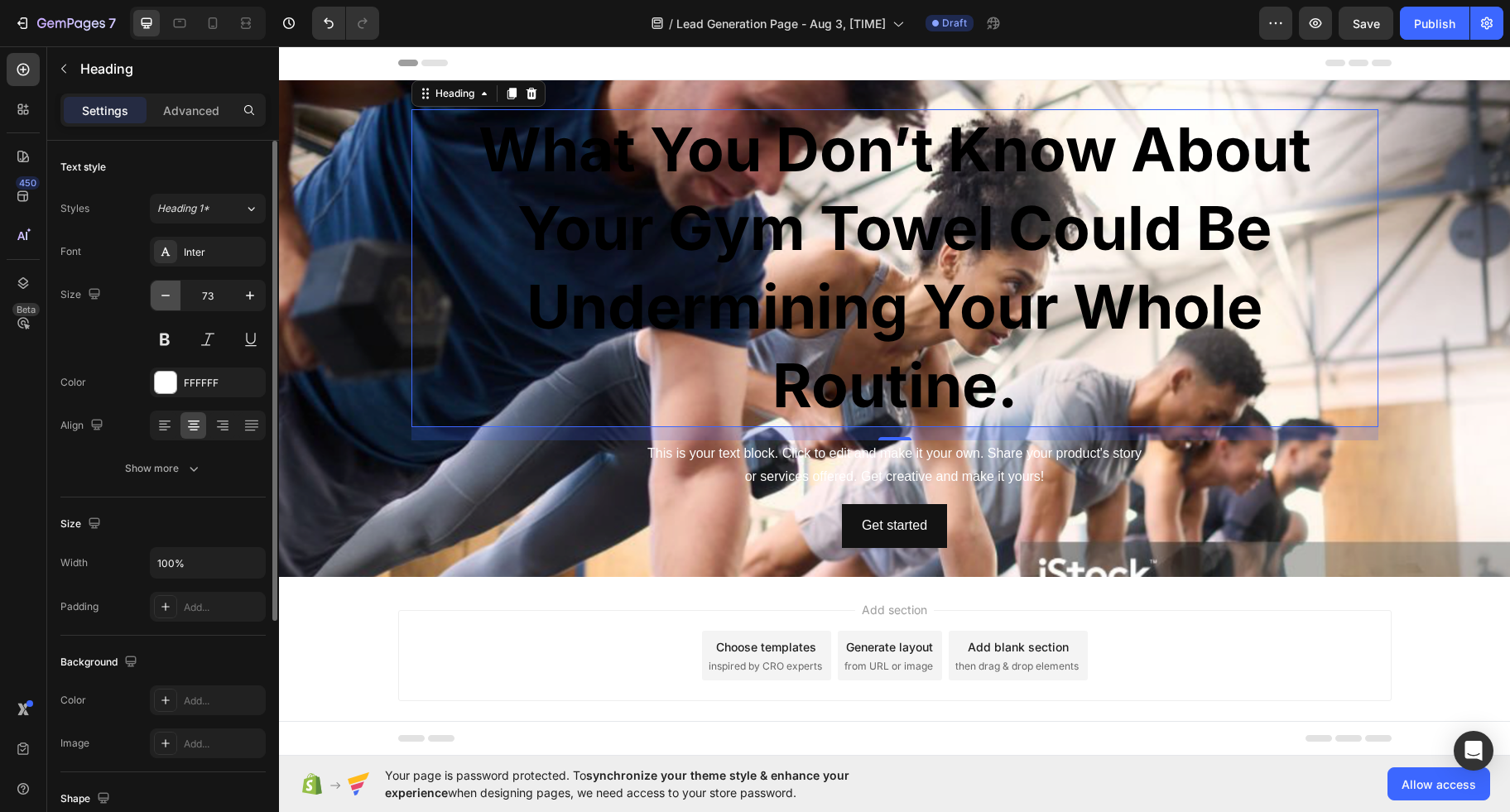 click 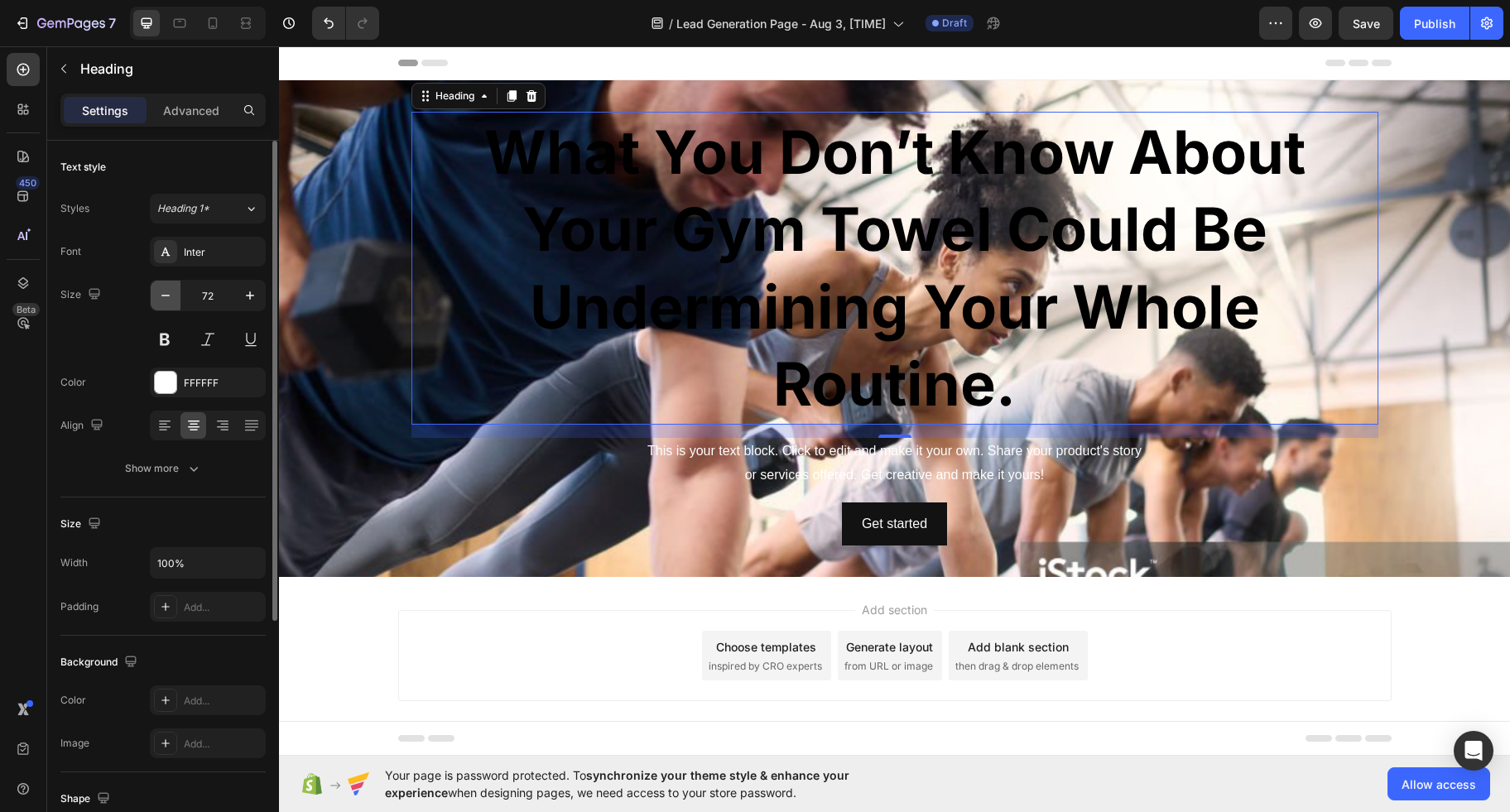click 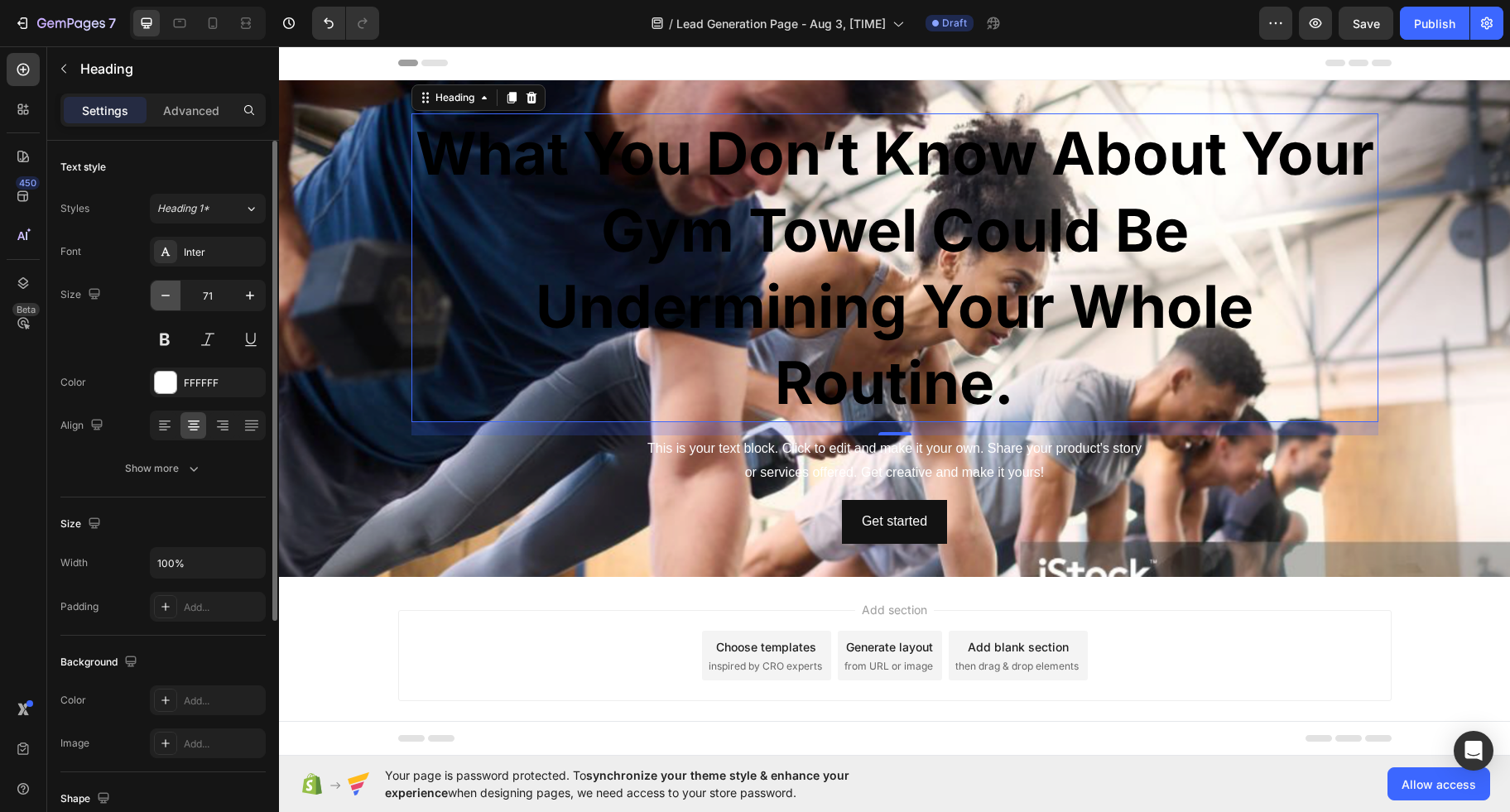 click 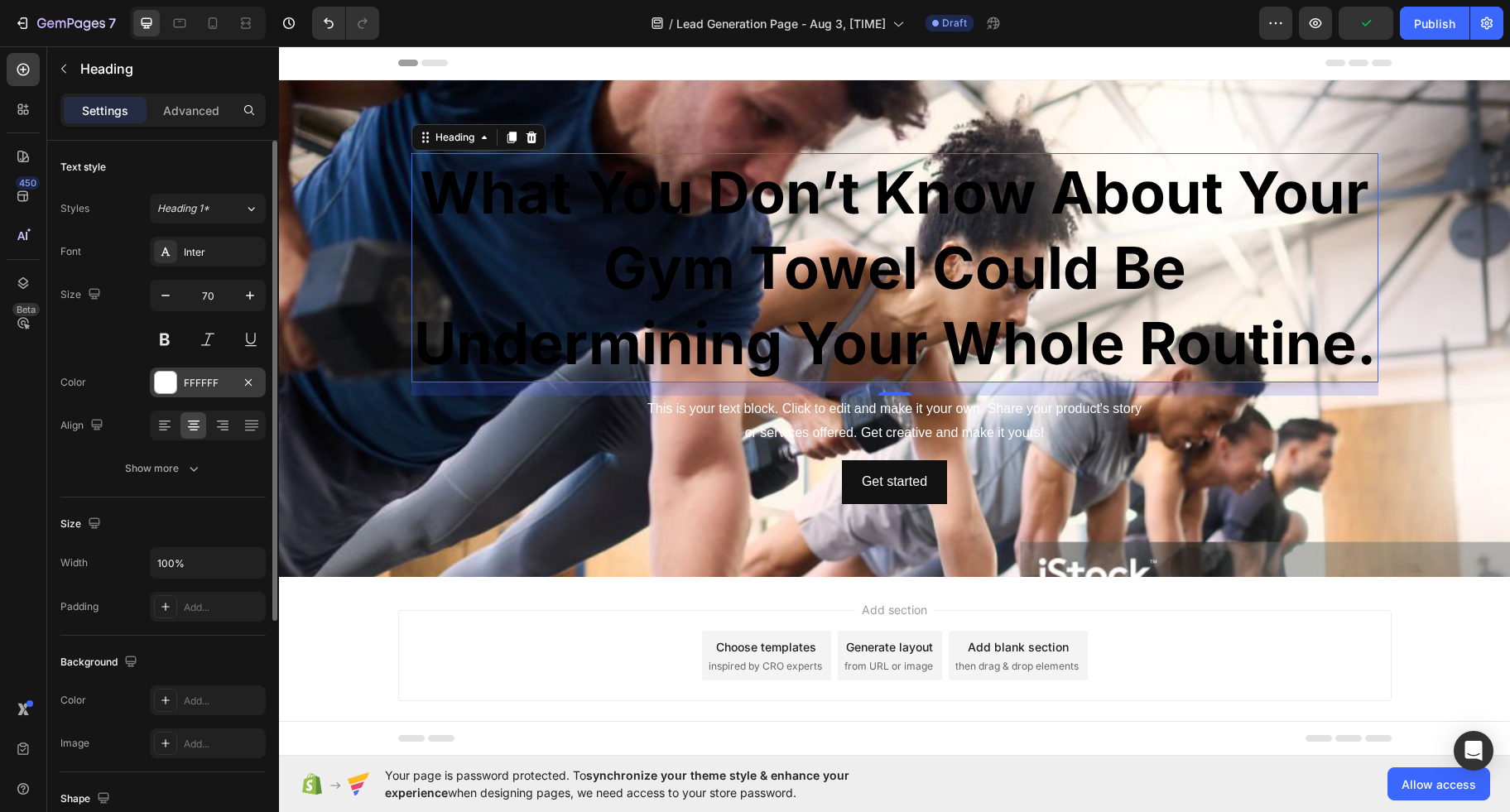 click at bounding box center (166, 382) 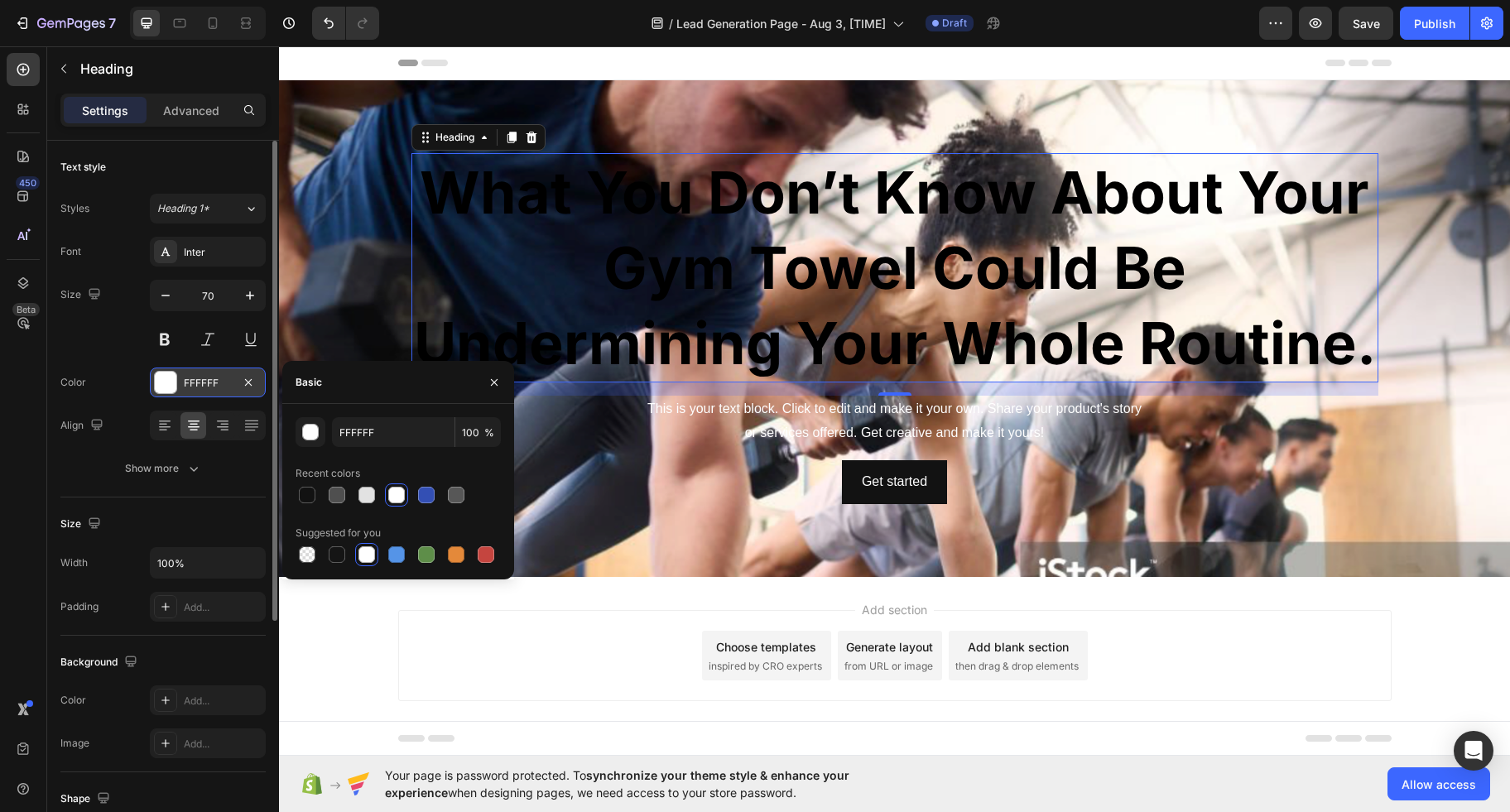 click on "FFFFFF" at bounding box center (208, 382) 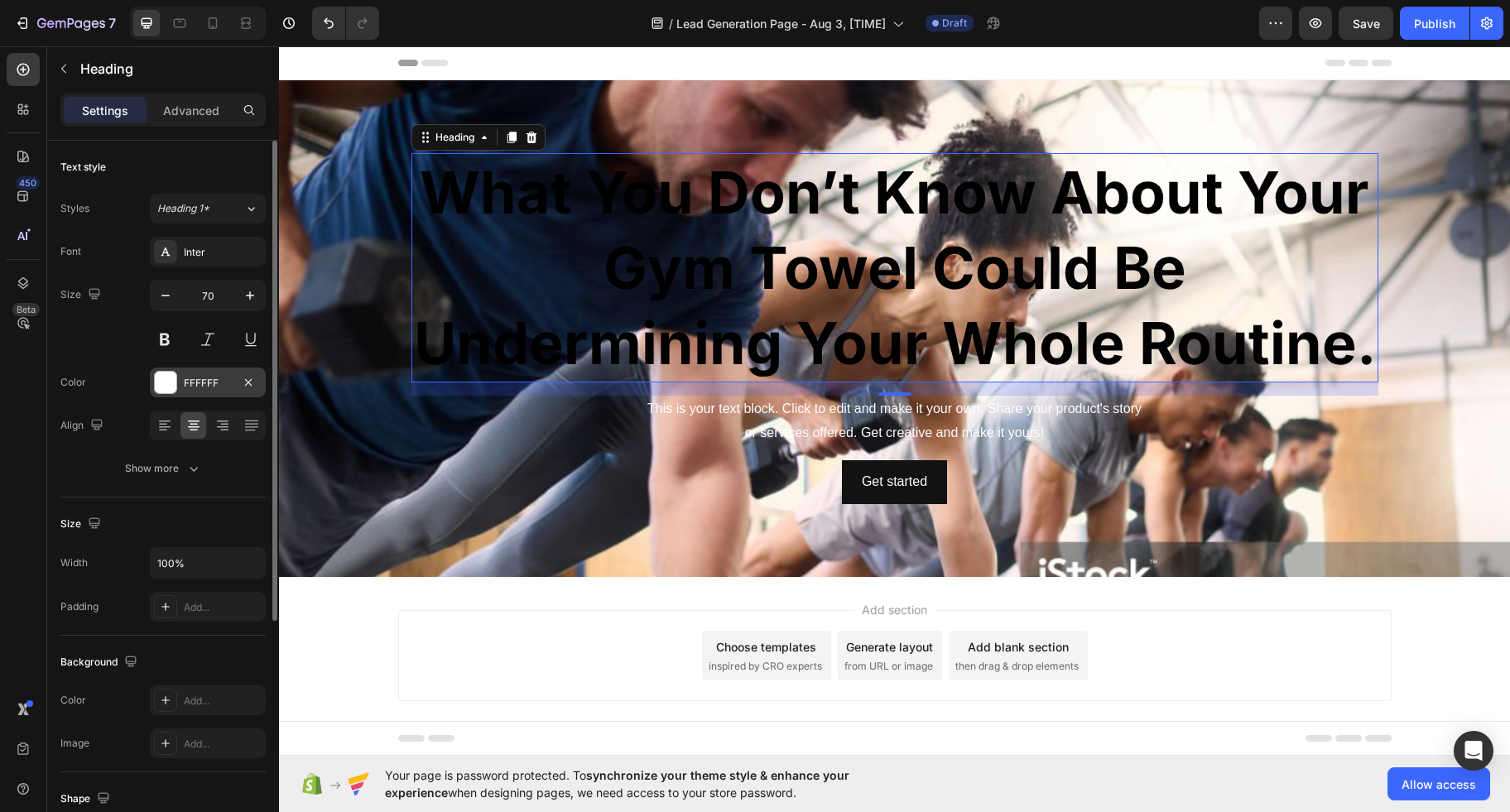 click at bounding box center (166, 382) 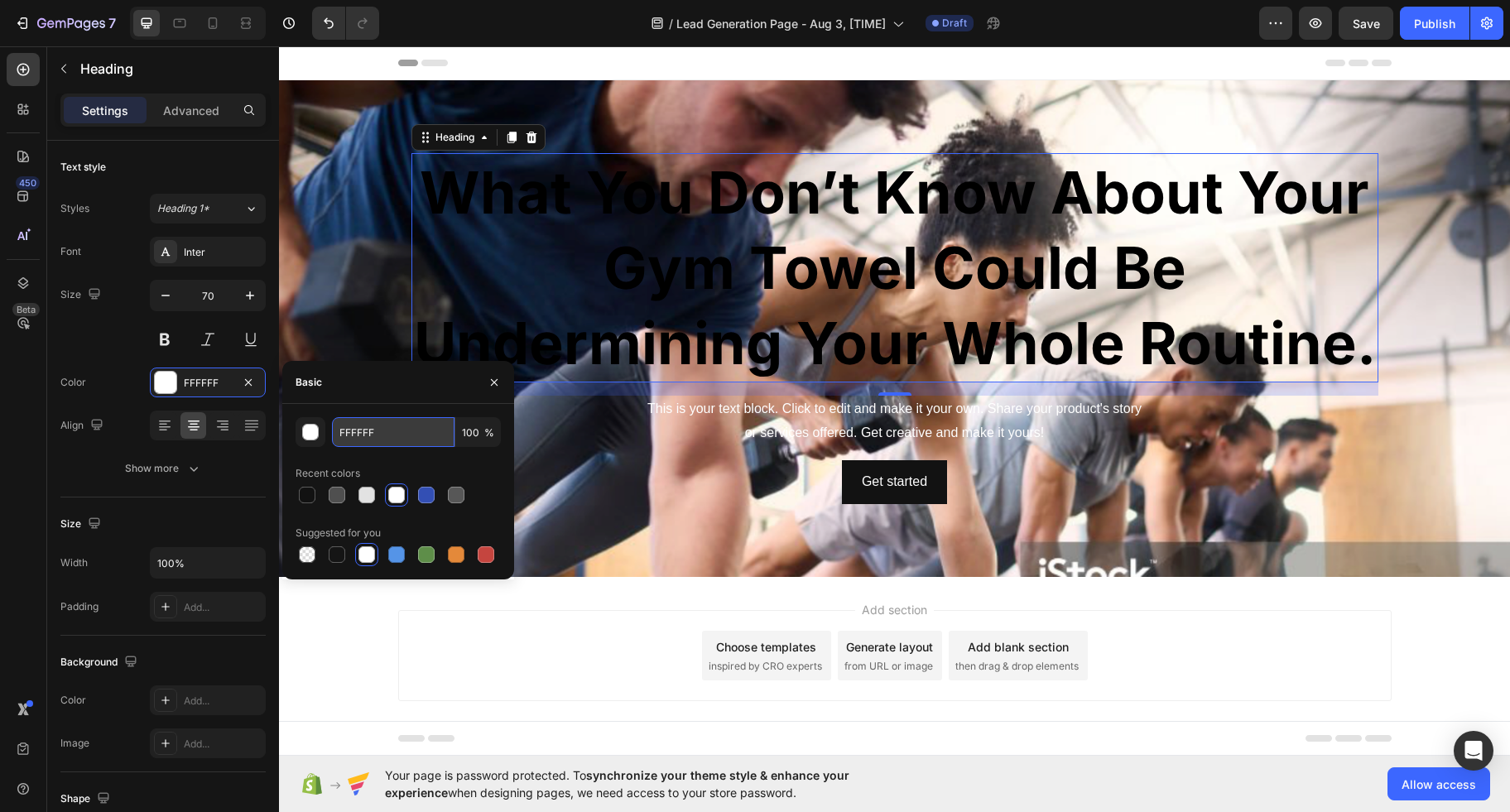 click on "FFFFFF" at bounding box center [393, 432] 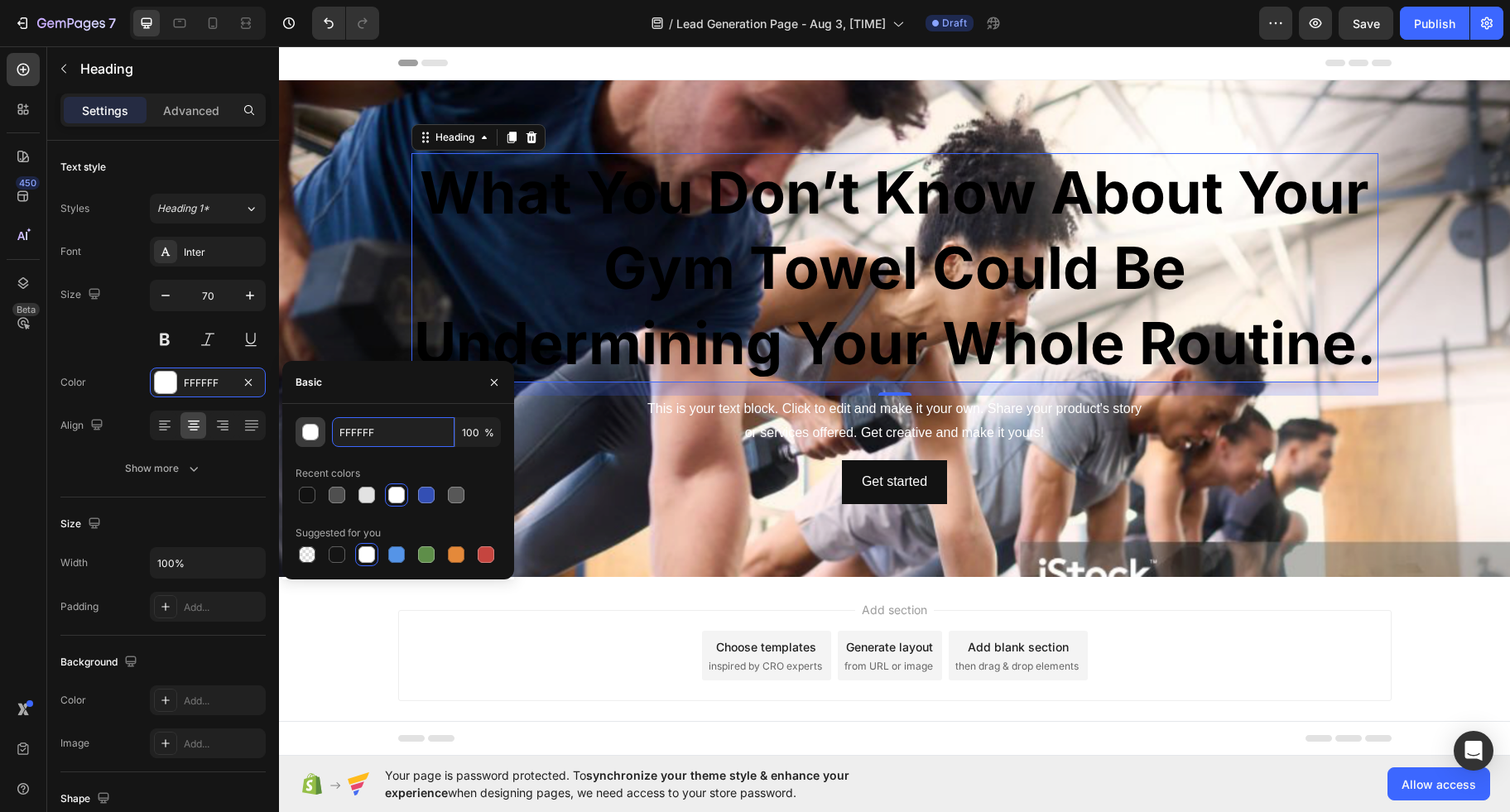 drag, startPoint x: 397, startPoint y: 432, endPoint x: 320, endPoint y: 431, distance: 77.00649 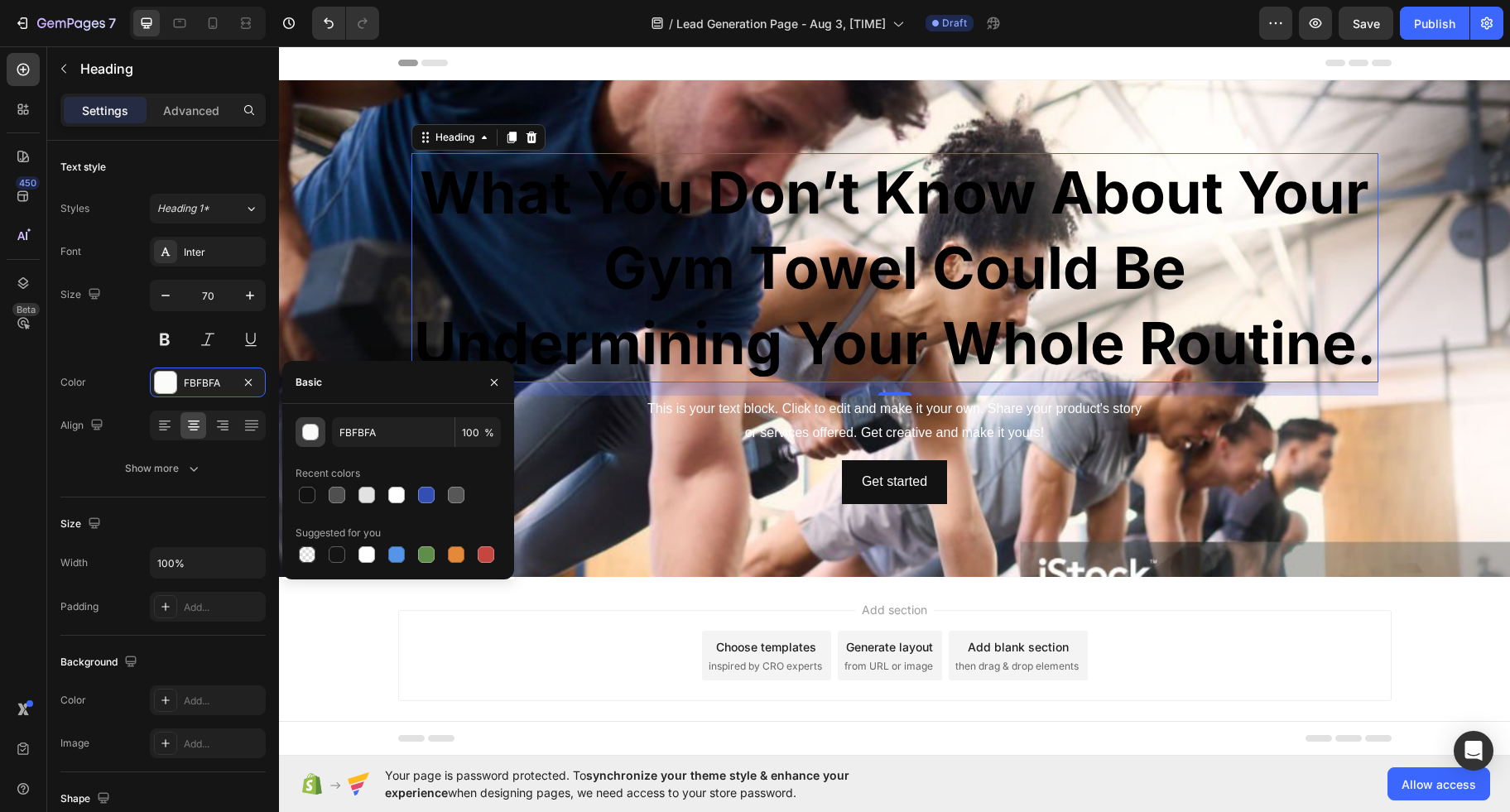 click at bounding box center [311, 433] 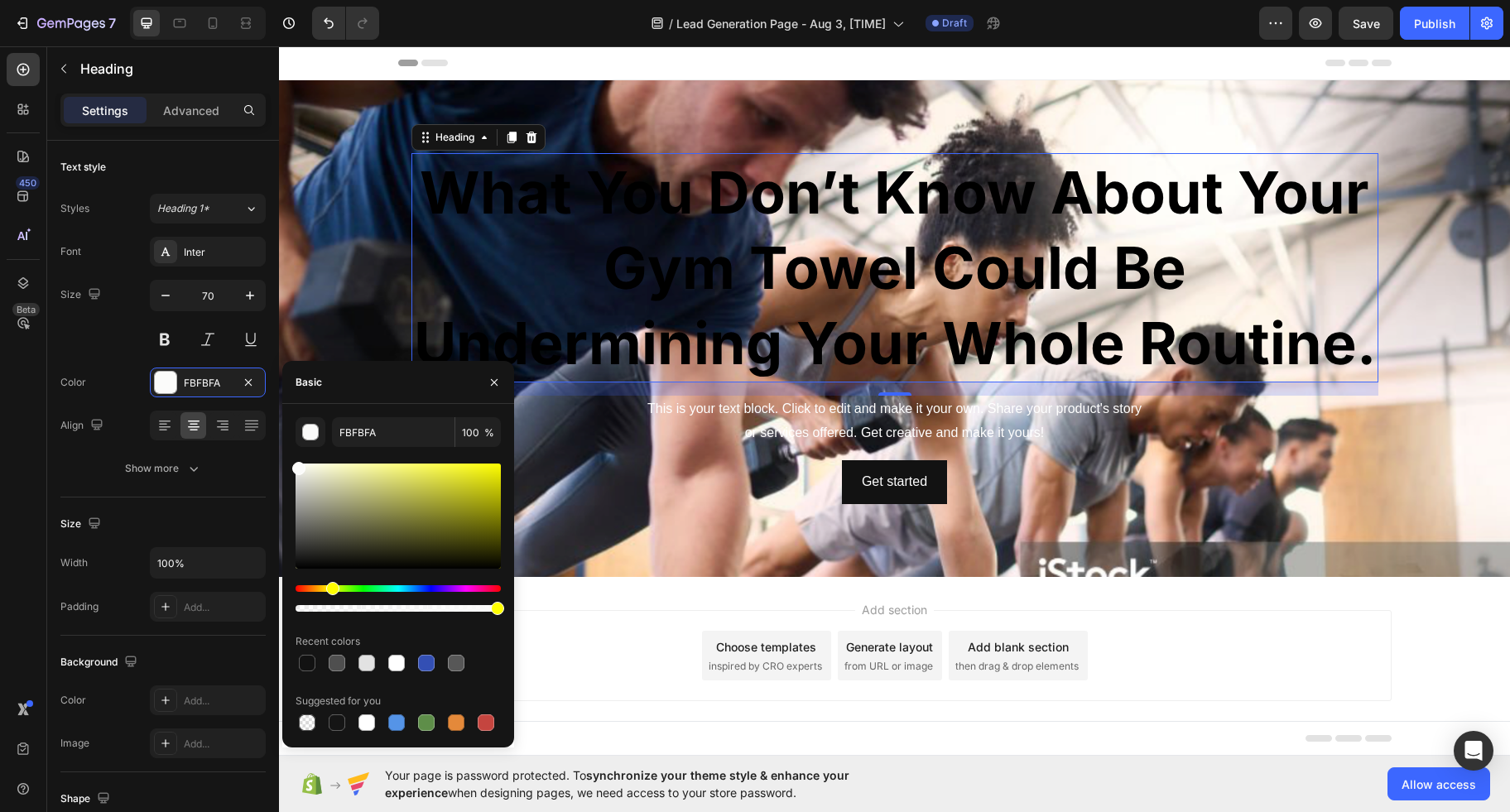 click on "Basic" at bounding box center (398, 382) 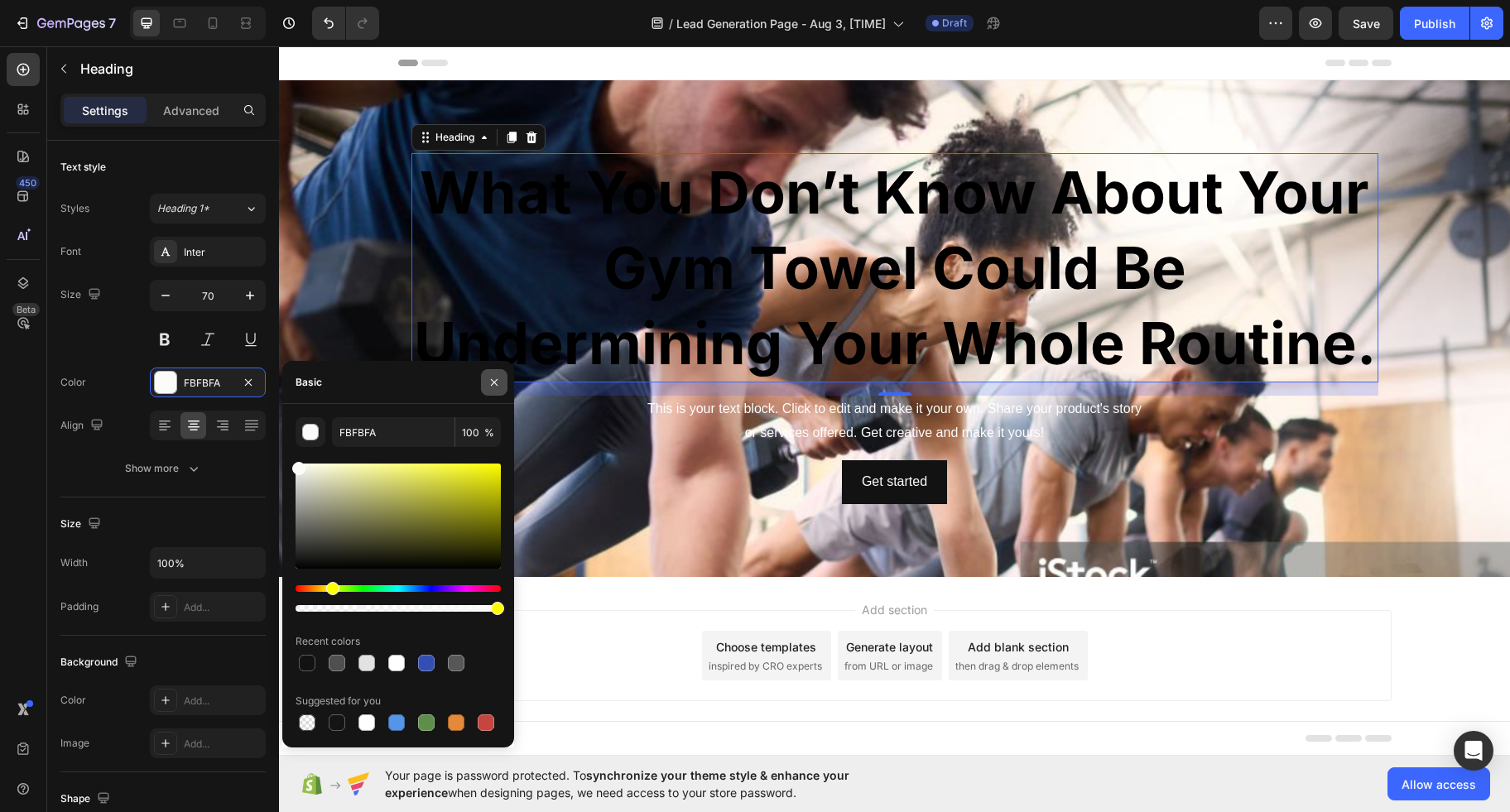 click 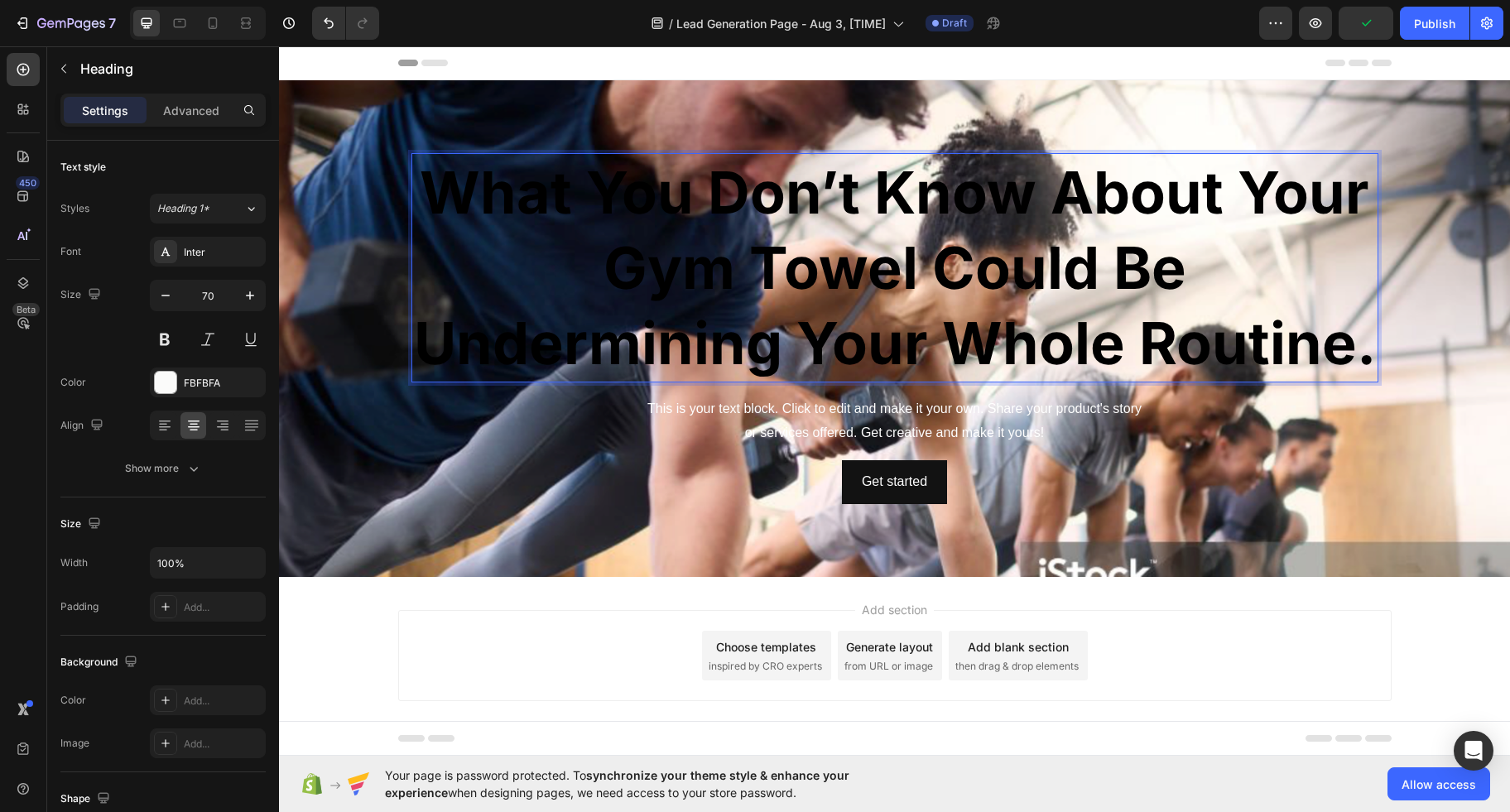 click on "What You Don’t Know About Your Gym Towel Could Be Undermining Your Whole Routine." at bounding box center (895, 267) 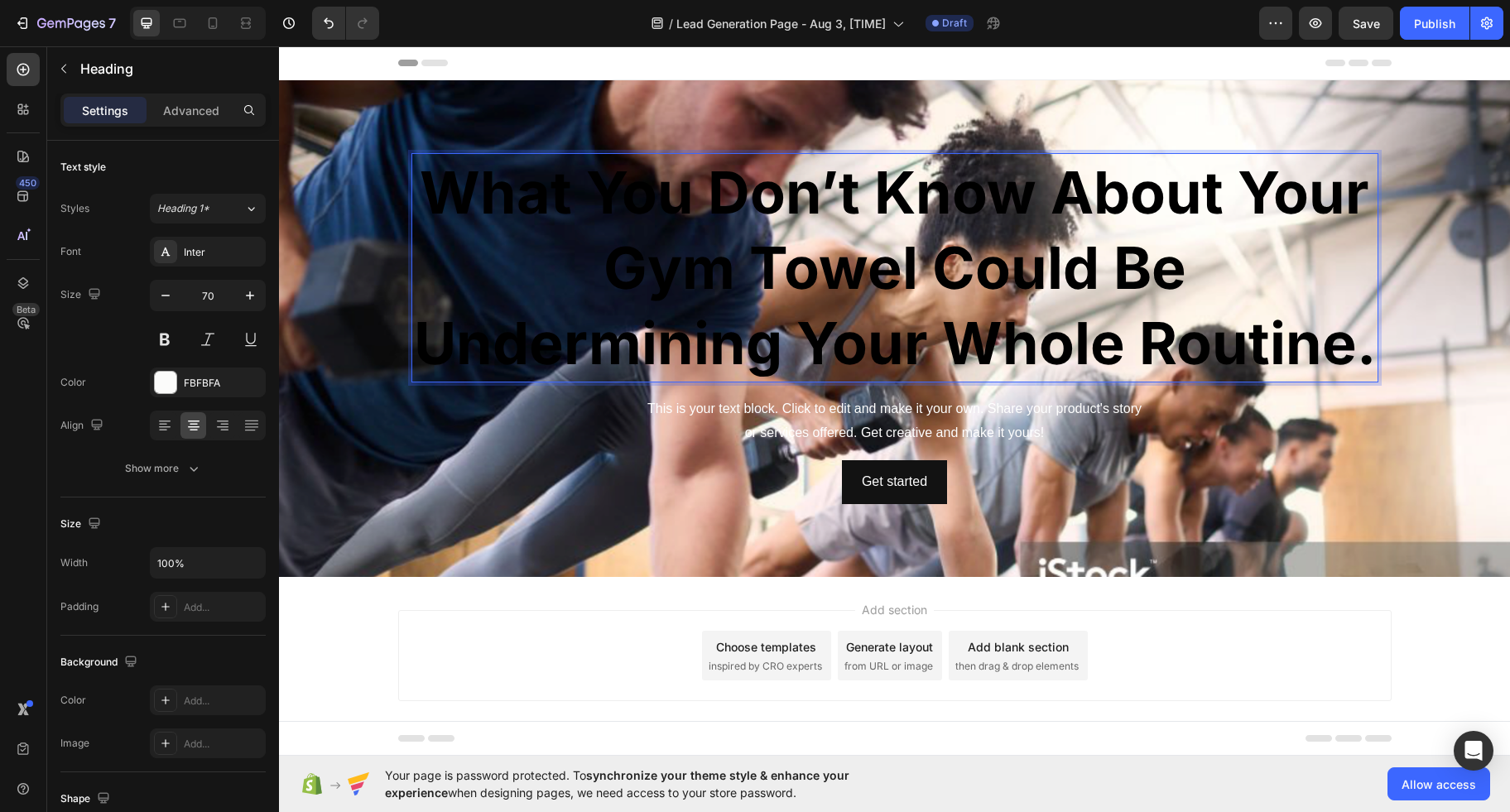 click on "What You Don’t Know About Your Gym Towel Could Be Undermining Your Whole Routine." at bounding box center (895, 267) 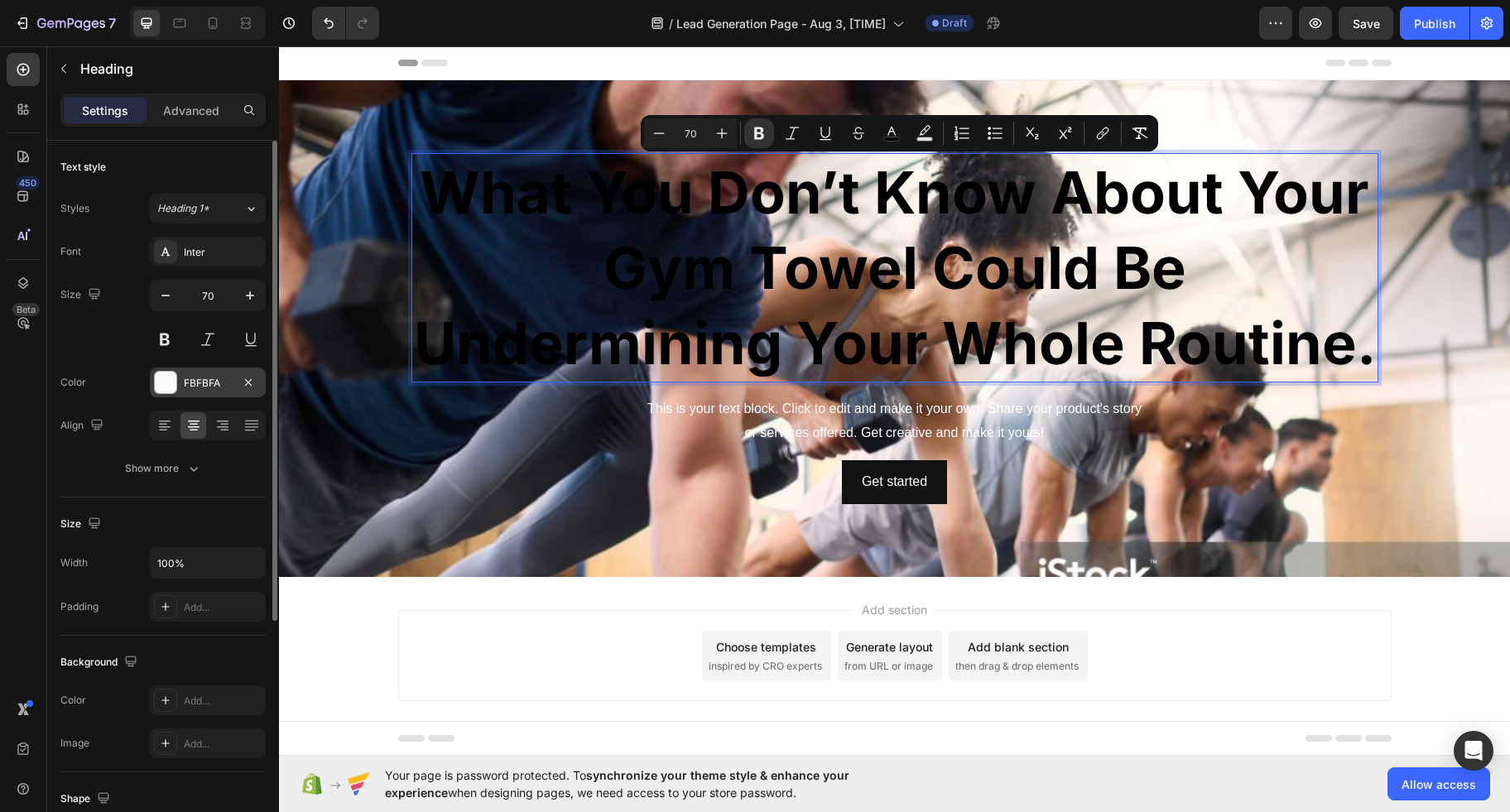 click on "FBFBFA" at bounding box center (208, 382) 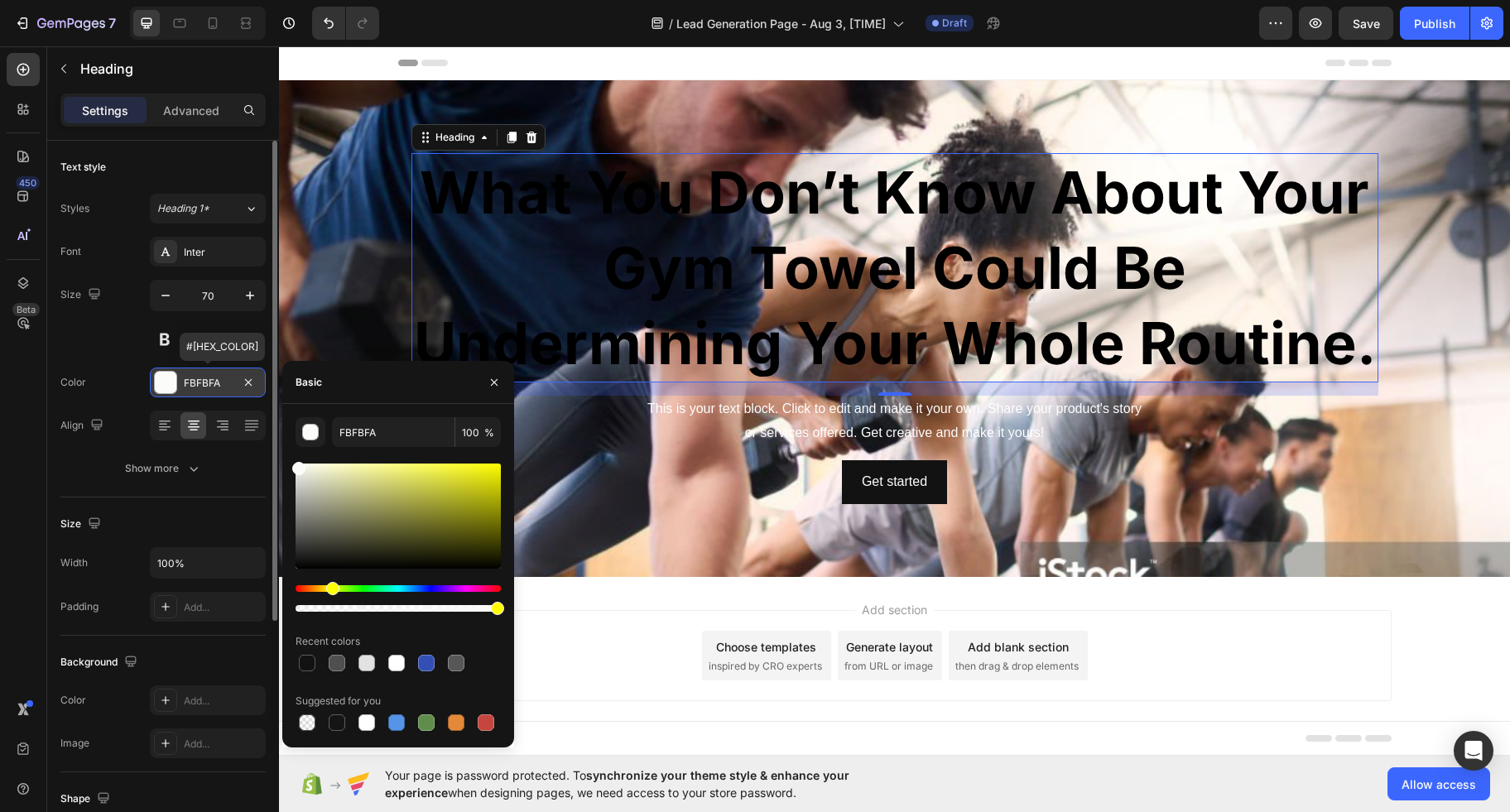 click at bounding box center [166, 382] 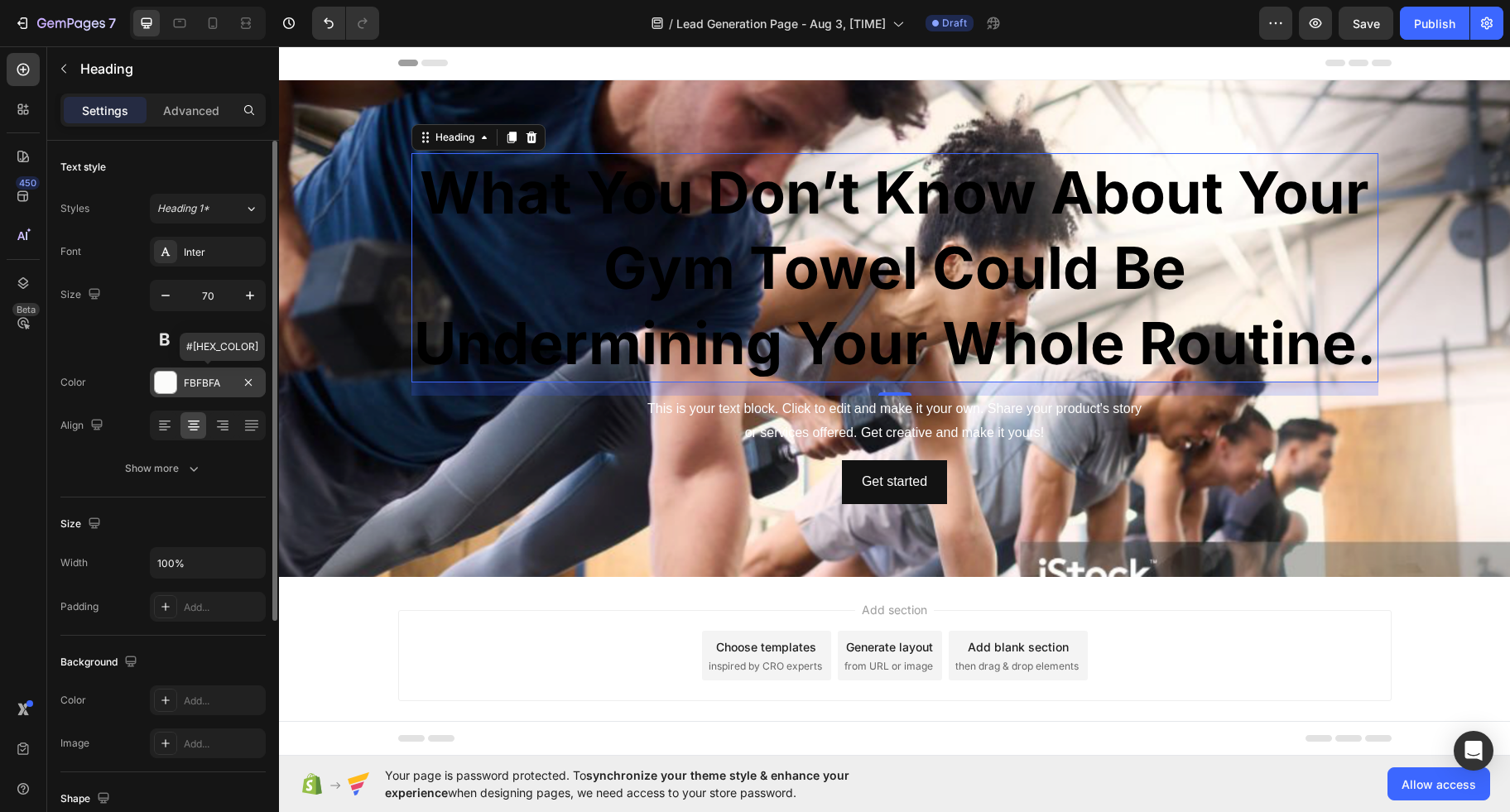 click at bounding box center [166, 382] 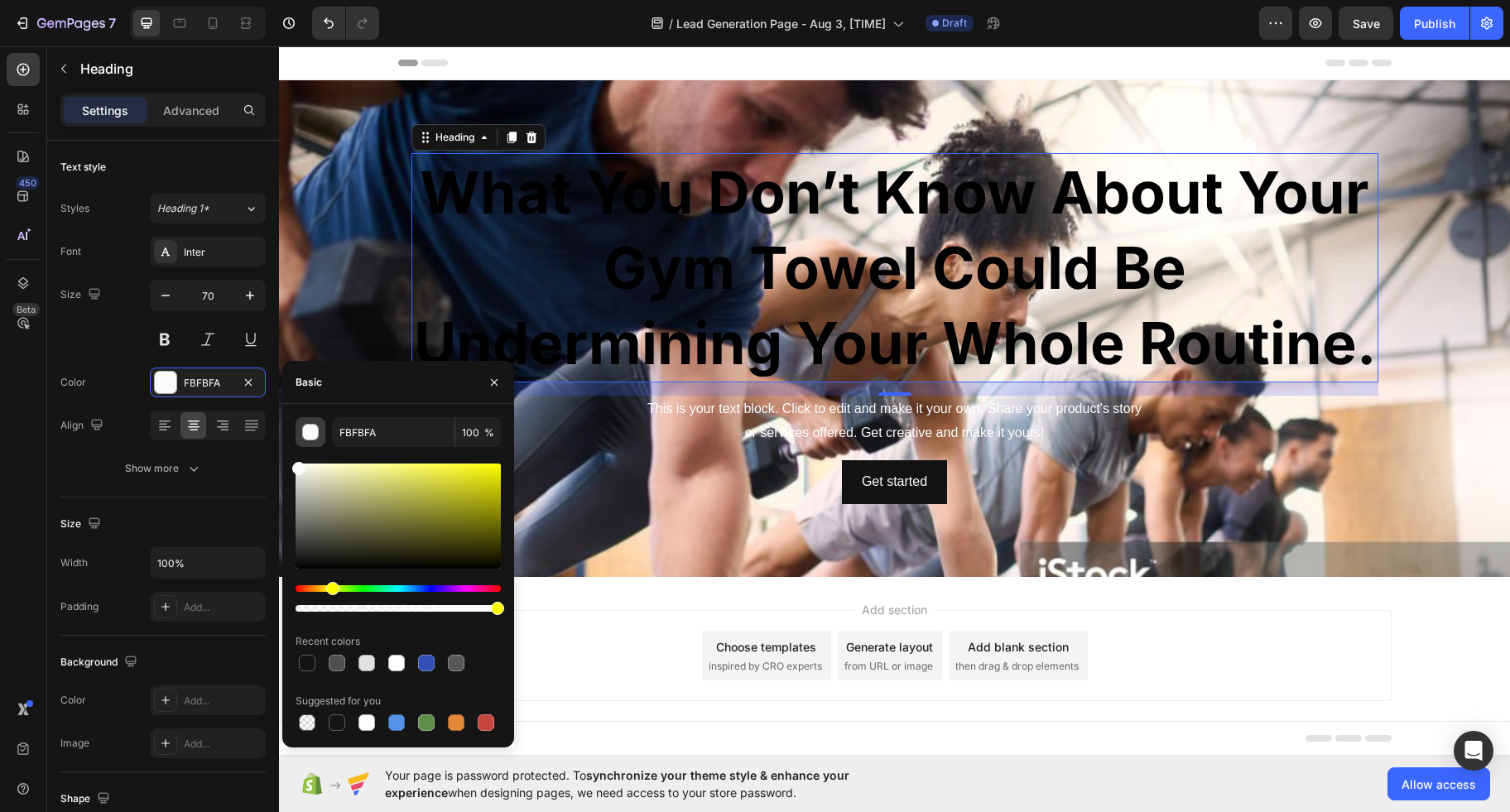 click at bounding box center [310, 432] 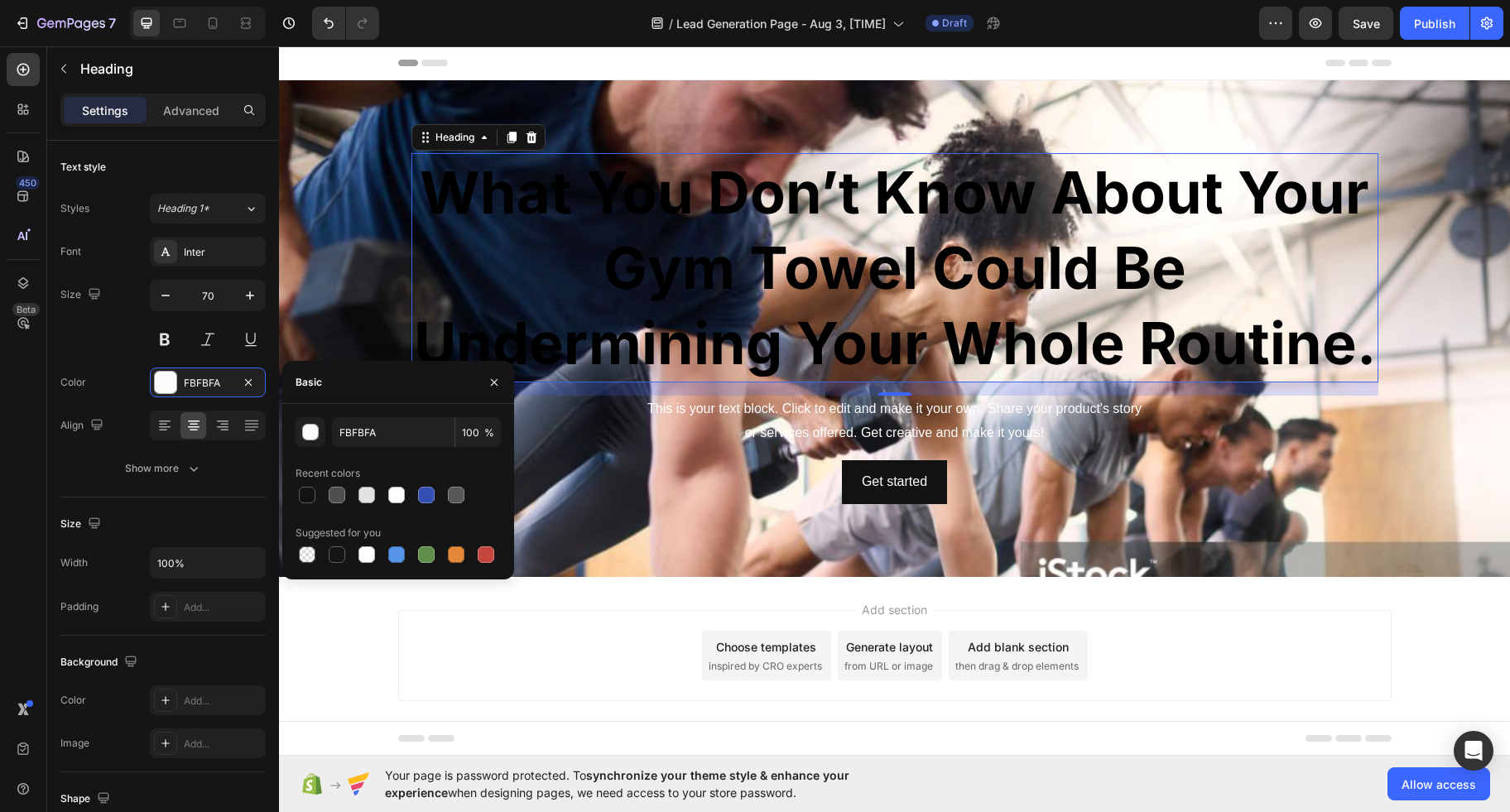 click 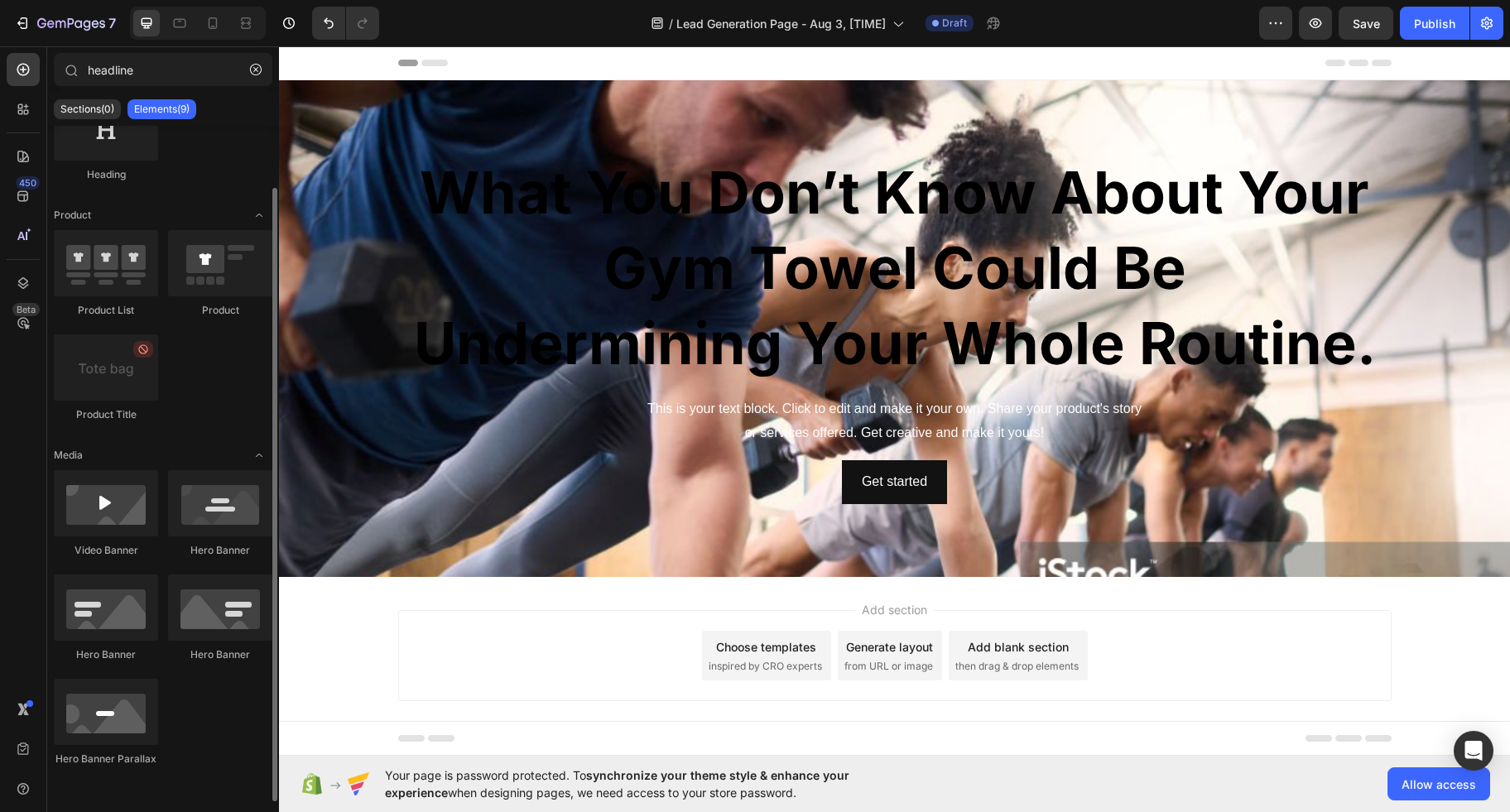 click on "Add section Choose templates inspired by CRO experts Generate layout from URL or image Add blank section then drag & drop elements" at bounding box center [895, 656] 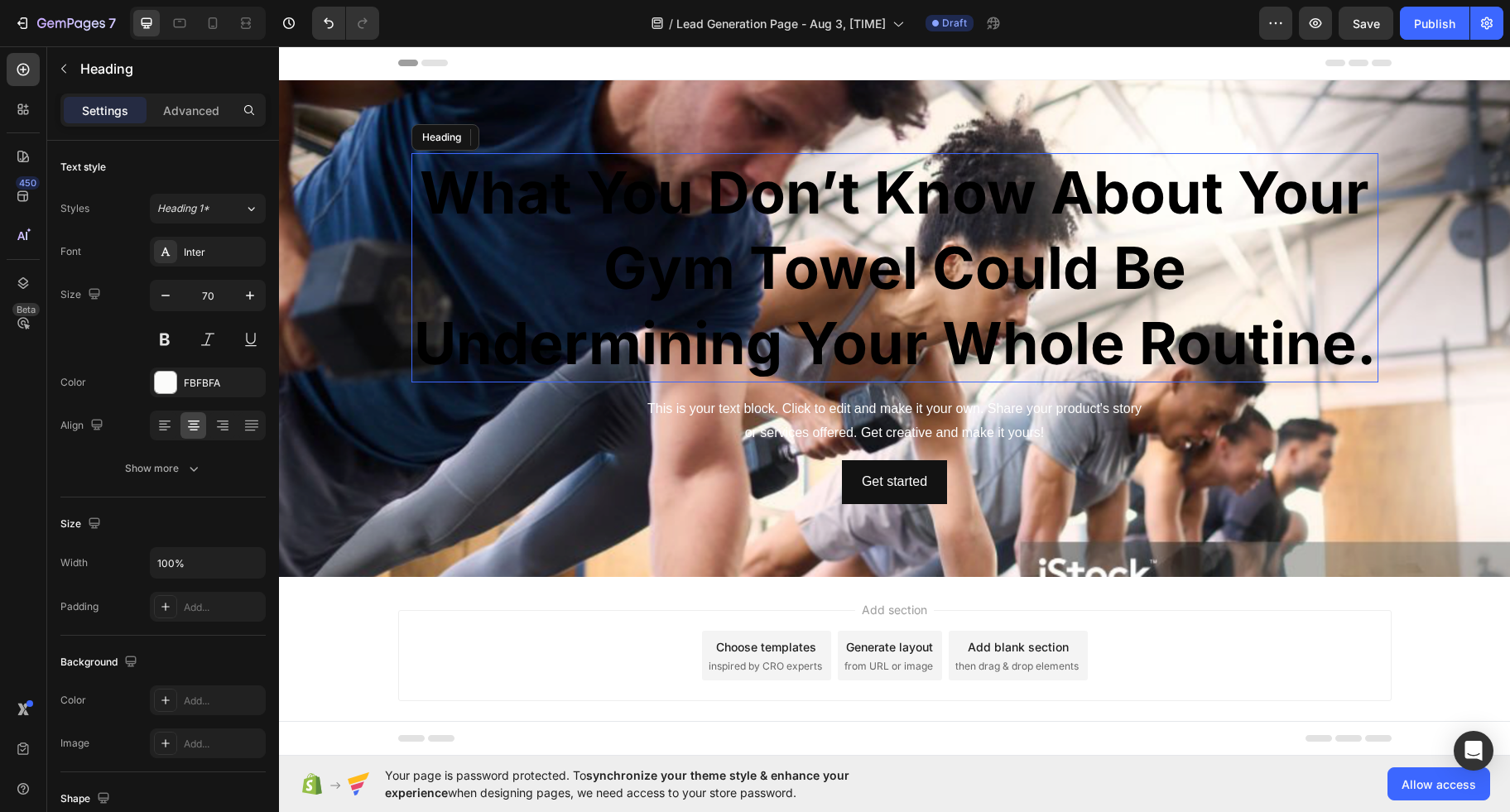 click on "What You Don’t Know About Your Gym Towel Could Be Undermining Your Whole Routine." at bounding box center [895, 267] 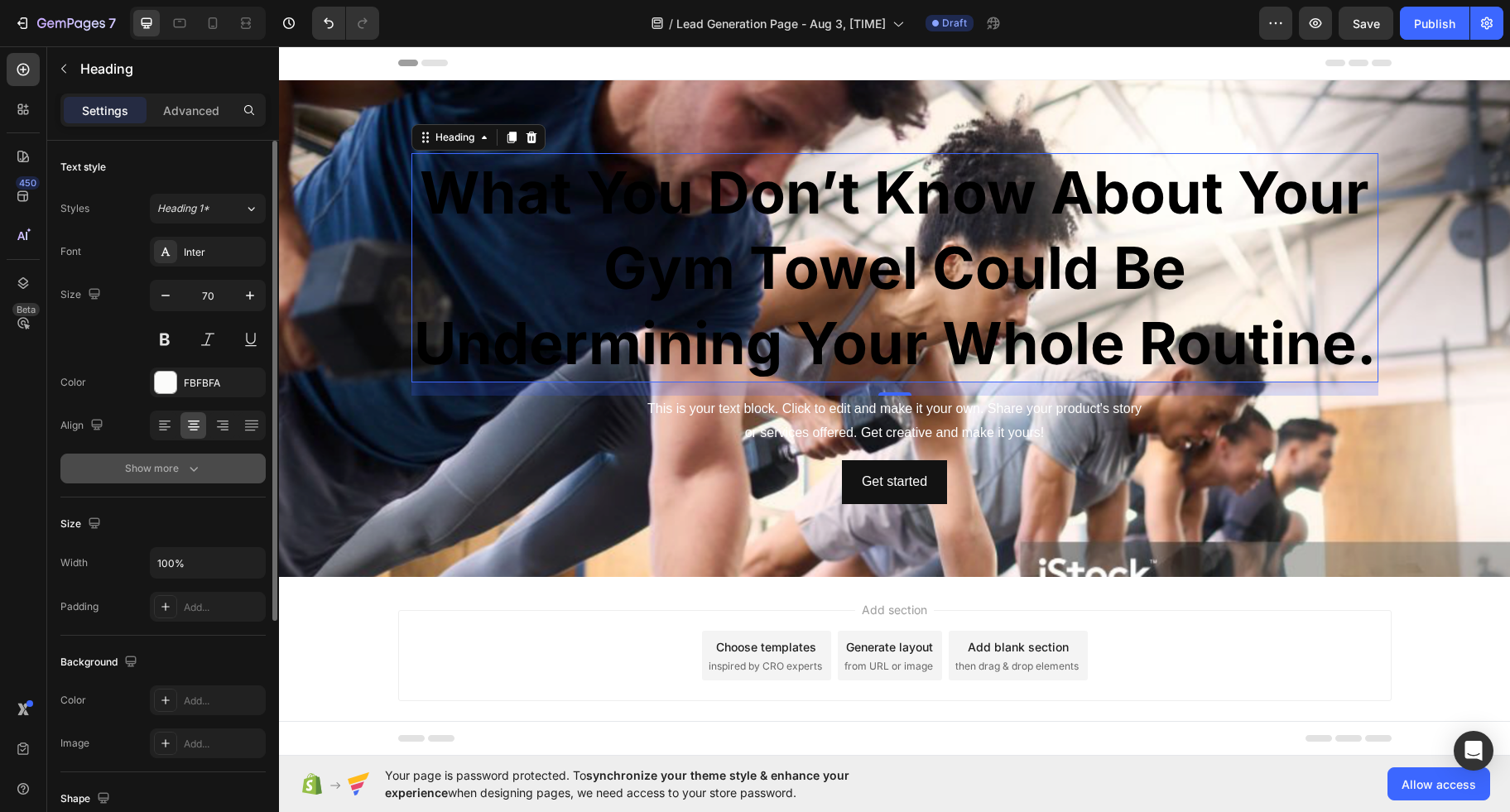 click on "Show more" at bounding box center [163, 468] 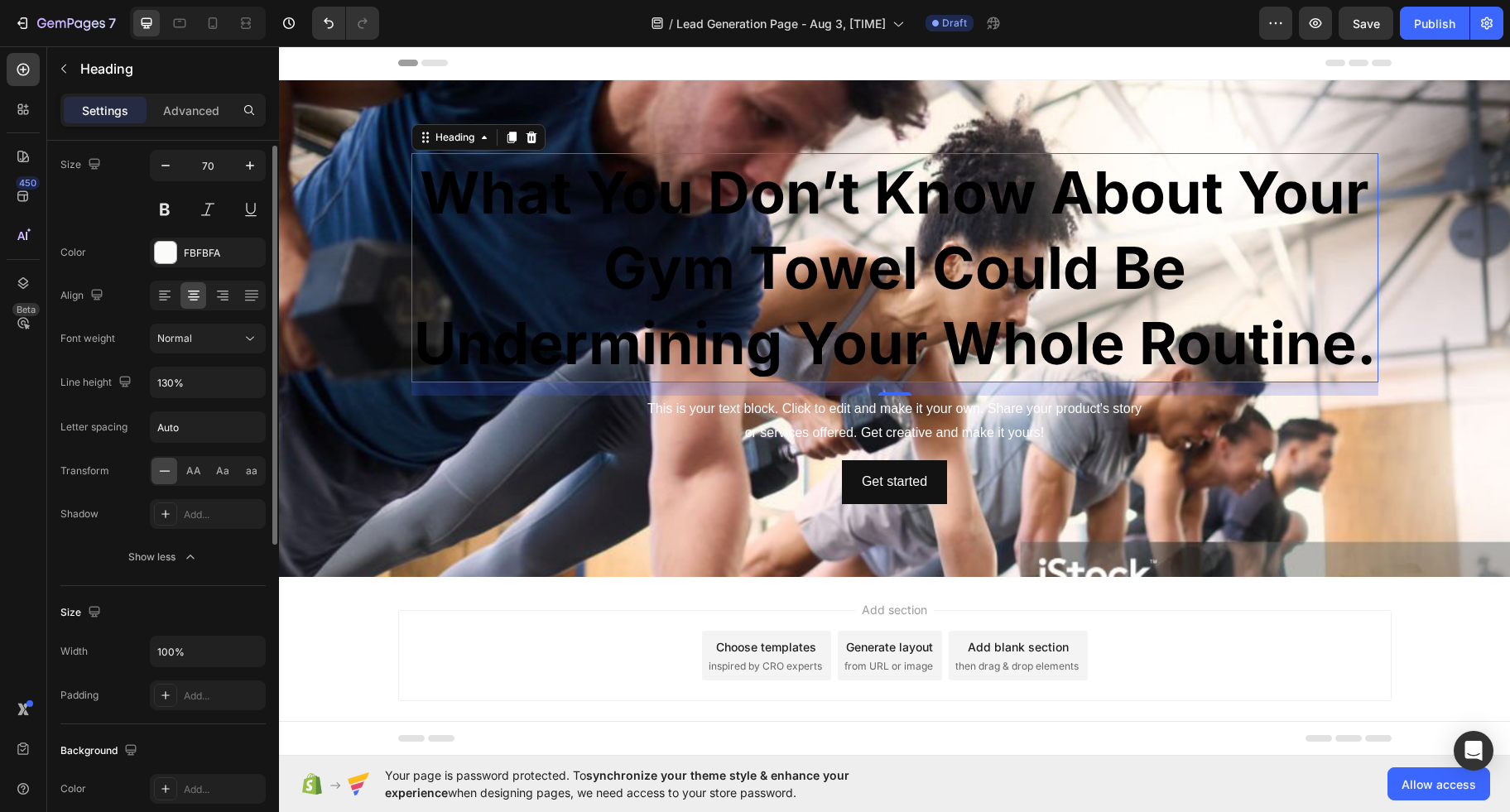 scroll, scrollTop: 0, scrollLeft: 0, axis: both 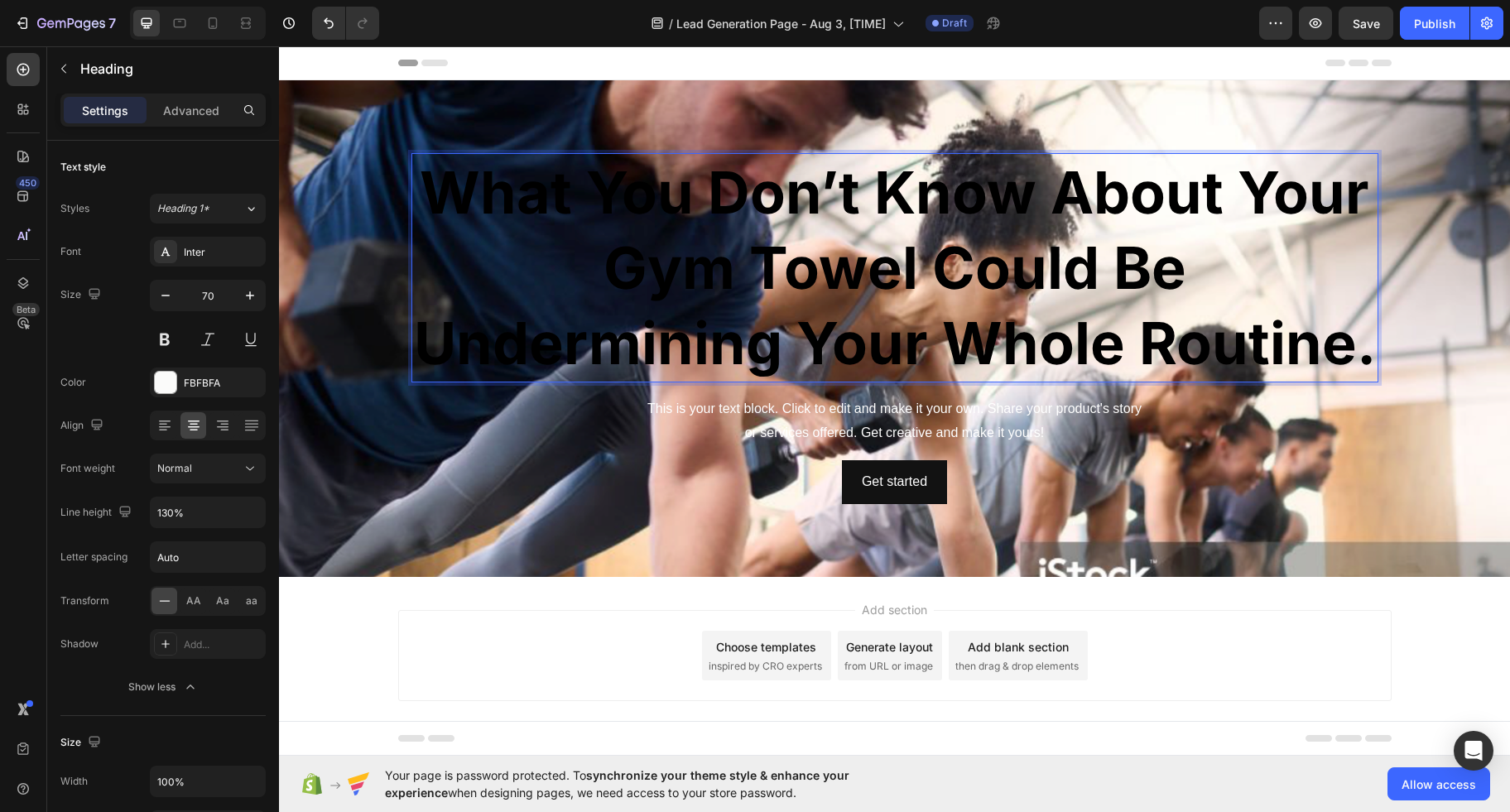 click on "What You Don’t Know About Your Gym Towel Could Be Undermining Your Whole Routine." at bounding box center (895, 267) 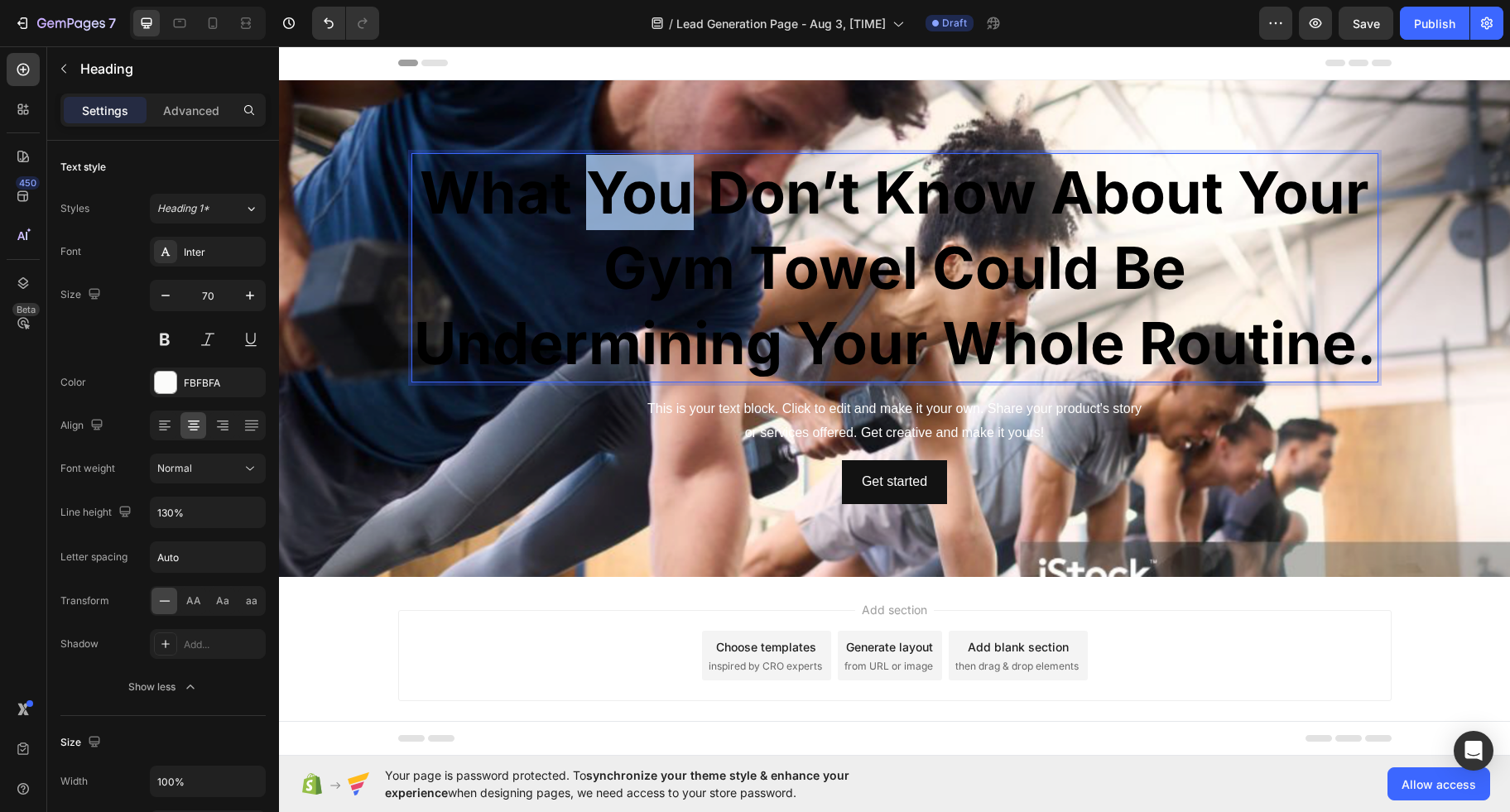click on "What You Don’t Know About Your Gym Towel Could Be Undermining Your Whole Routine." at bounding box center (895, 267) 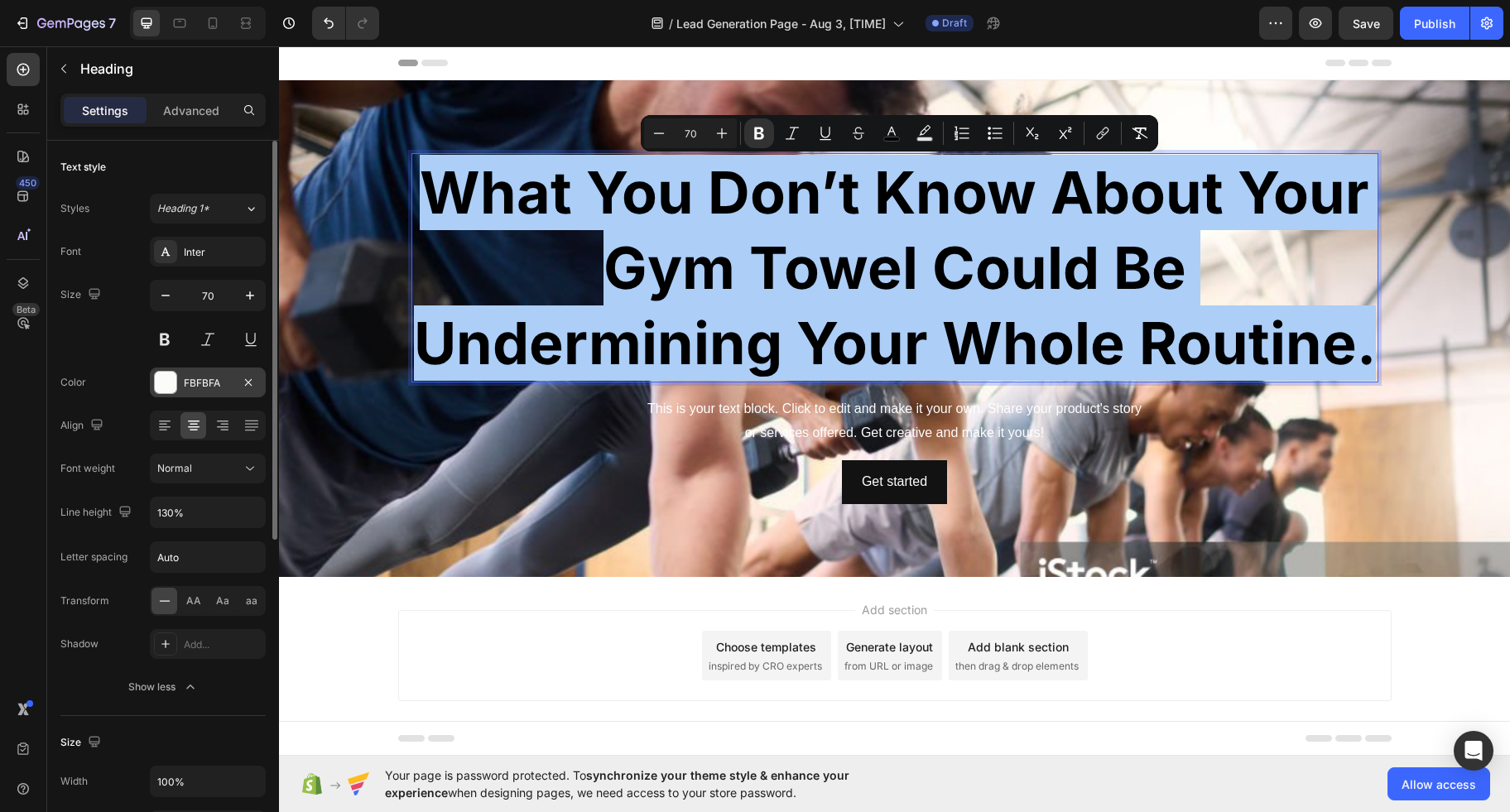 click at bounding box center [166, 382] 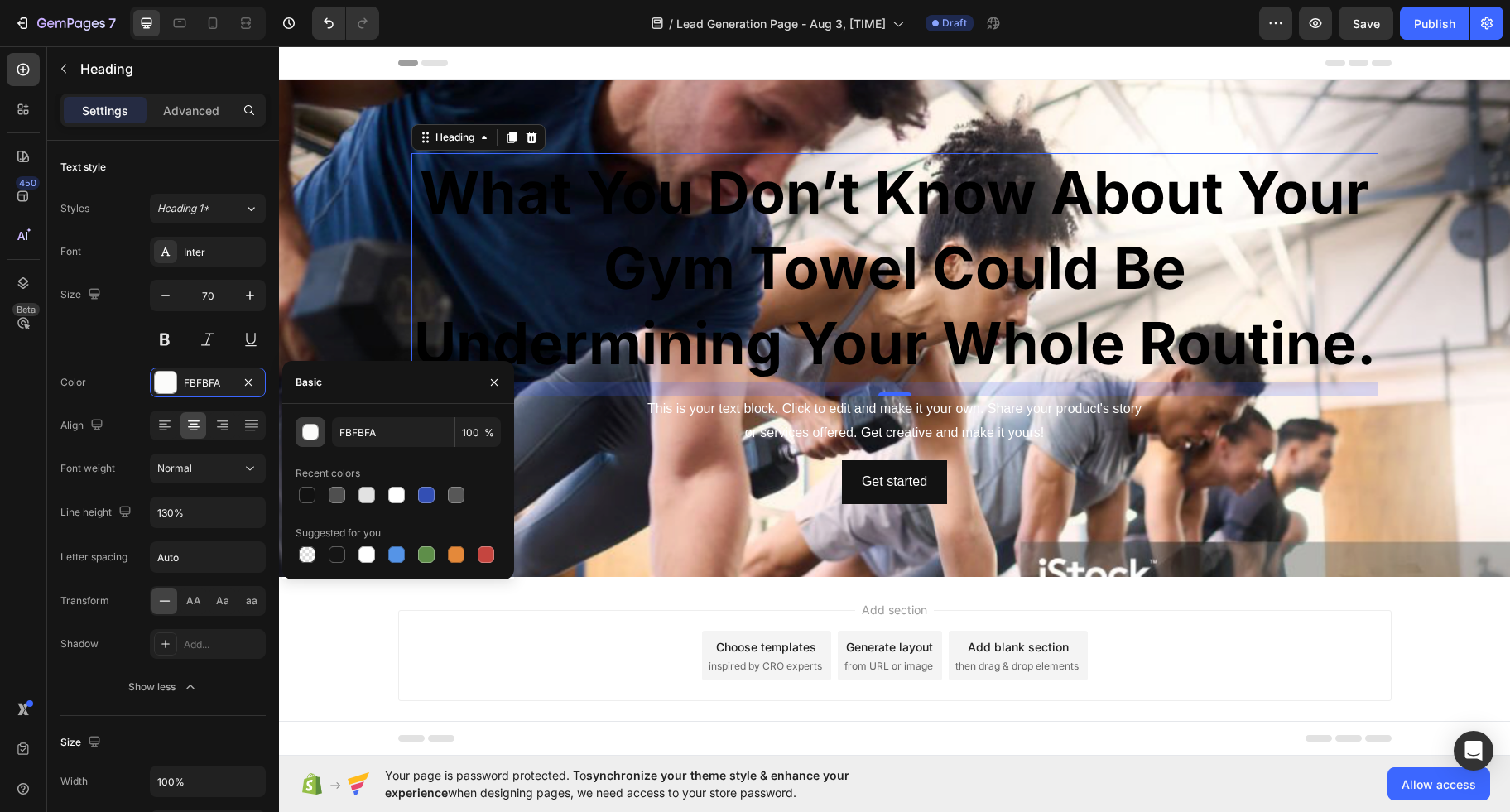 click at bounding box center [311, 433] 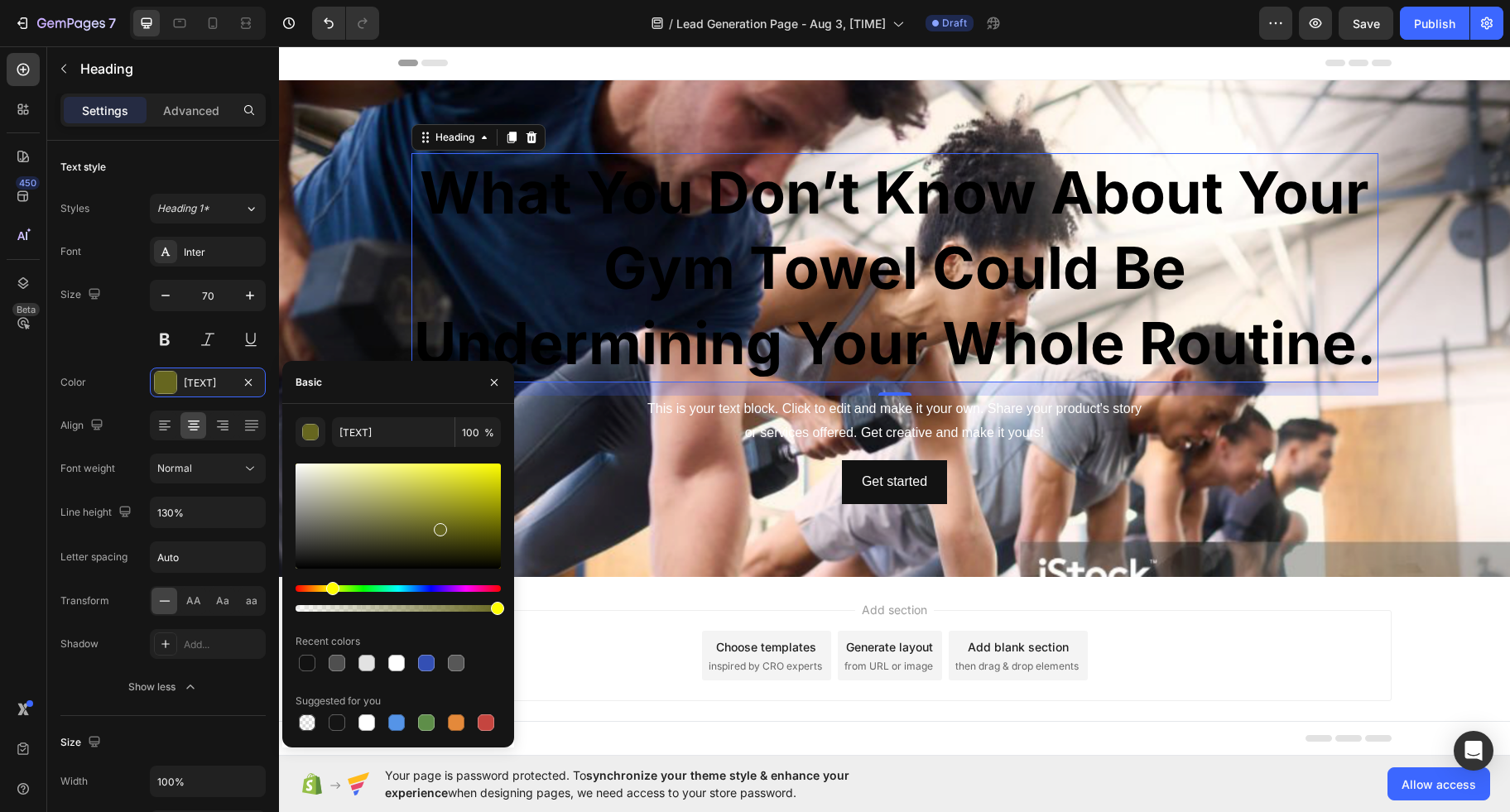 click at bounding box center [398, 516] 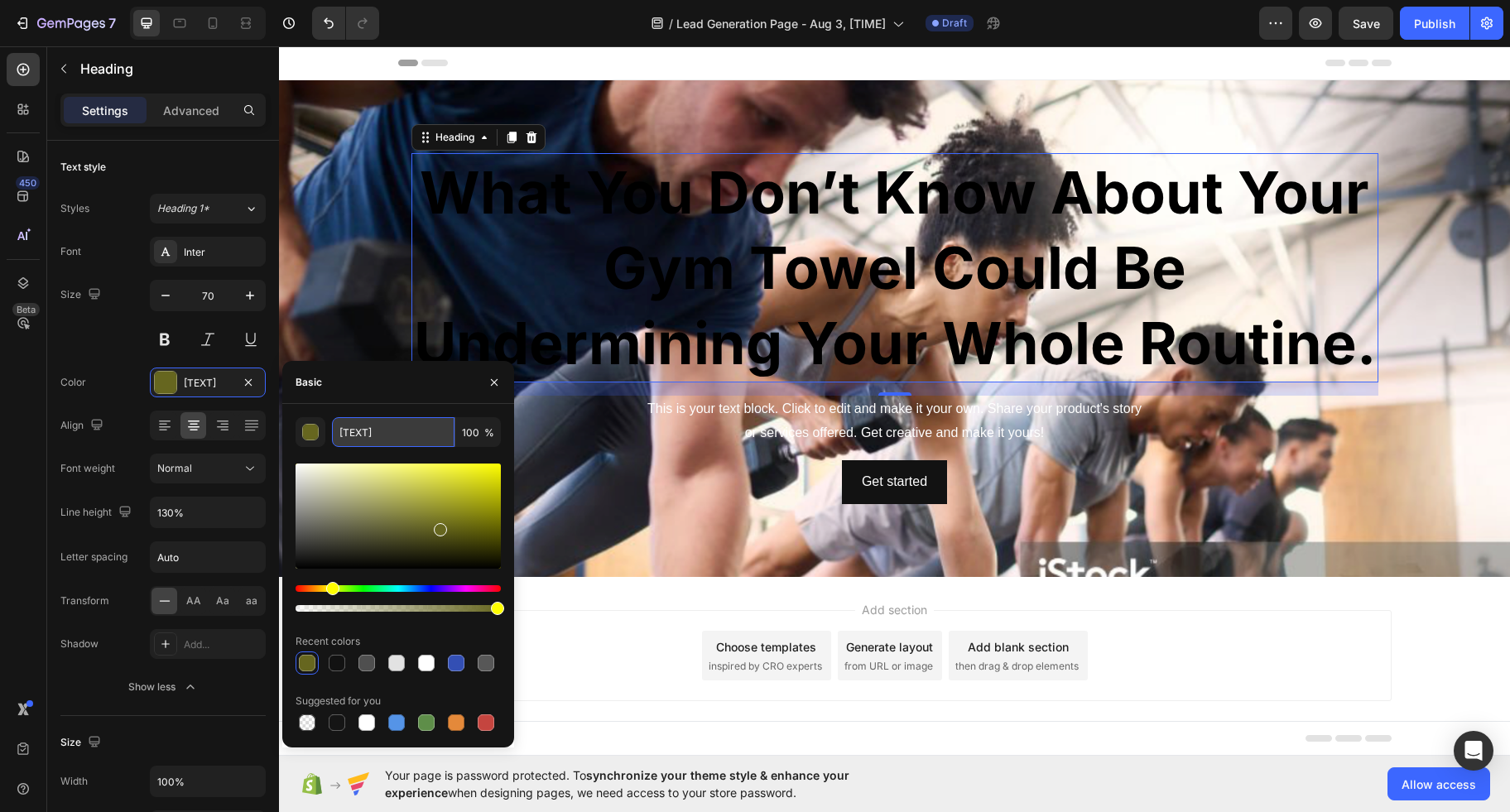 click on "[TEXT]" at bounding box center (393, 432) 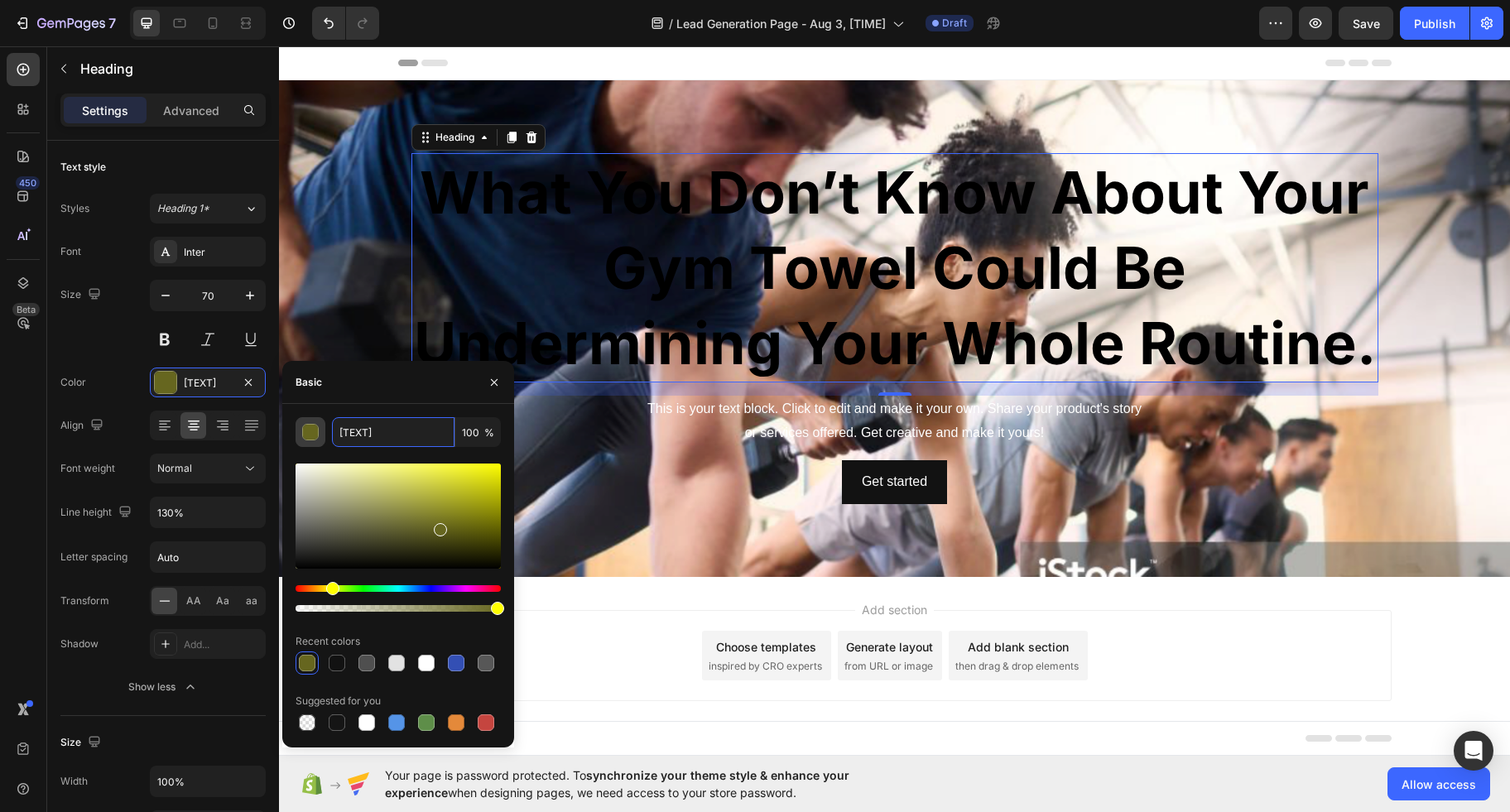 drag, startPoint x: 384, startPoint y: 435, endPoint x: 323, endPoint y: 428, distance: 61.40033 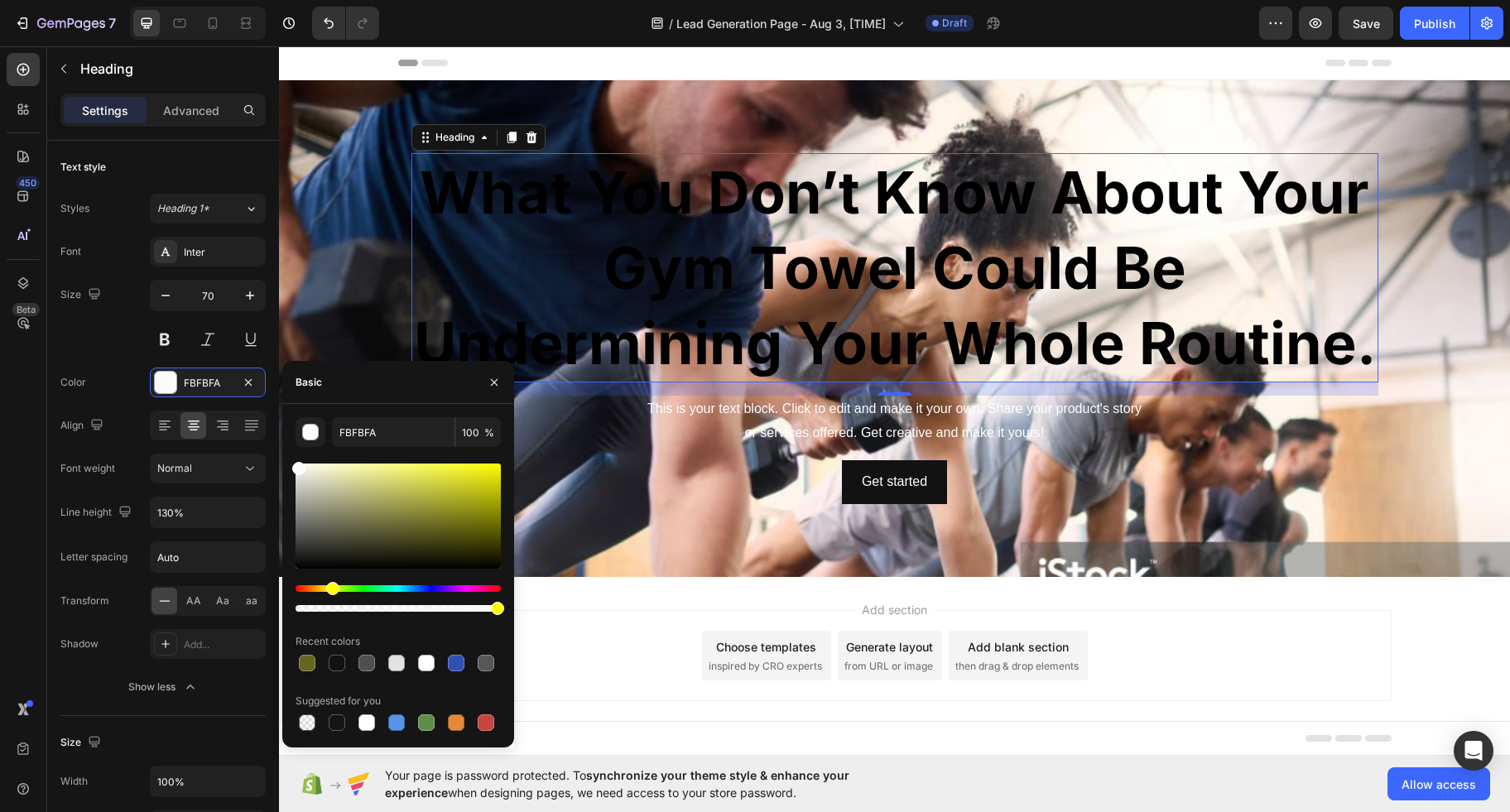 click on "Add section Choose templates inspired by CRO experts Generate layout from URL or image Add blank section then drag & drop elements" at bounding box center [895, 656] 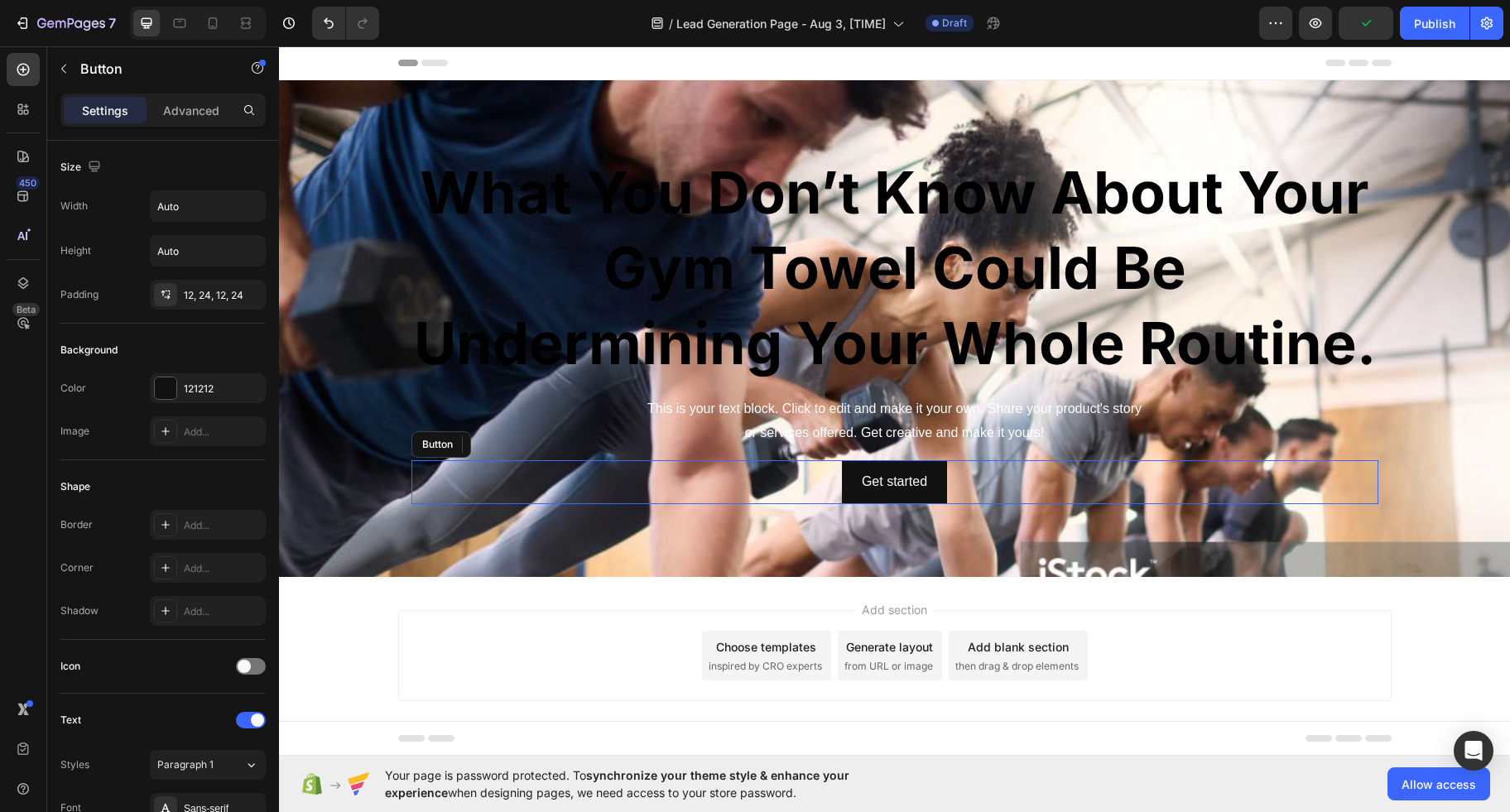 click on "Get started Button" at bounding box center [895, 482] 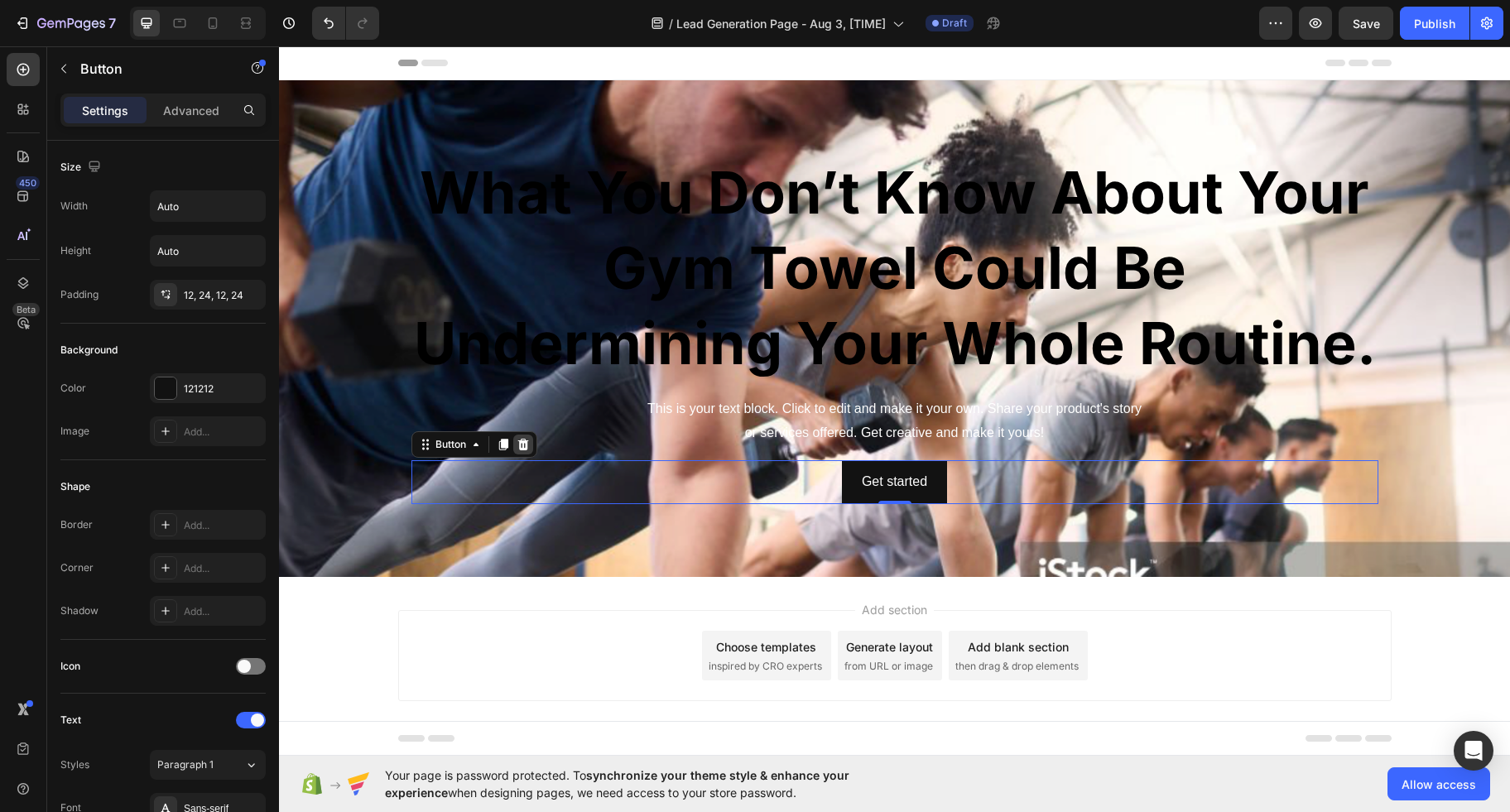 click 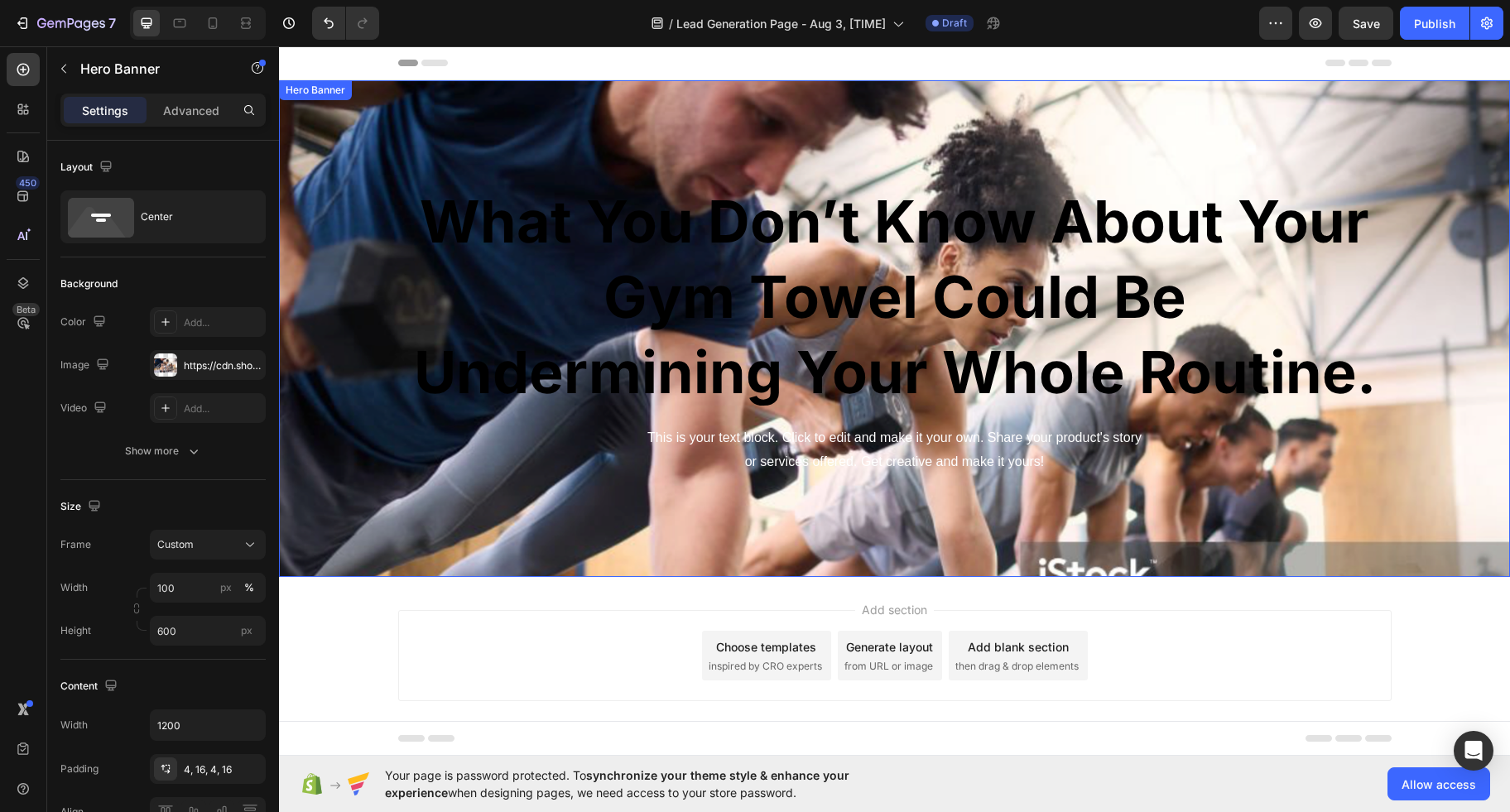 click at bounding box center [894, 448] 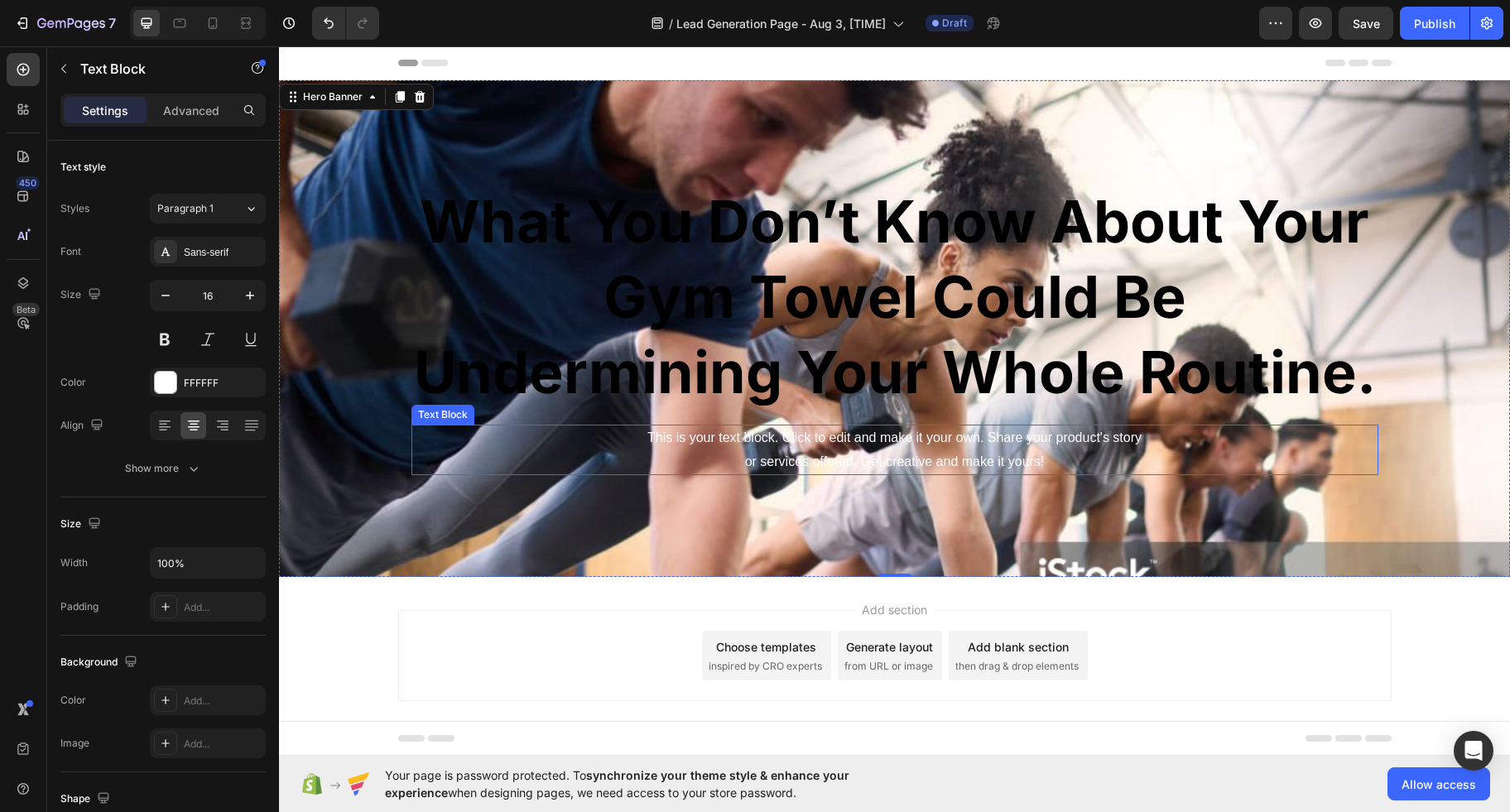 click on "This is your text block. Click to edit and make it your own. Share your product's story                   or services offered. Get creative and make it yours!" at bounding box center (895, 450) 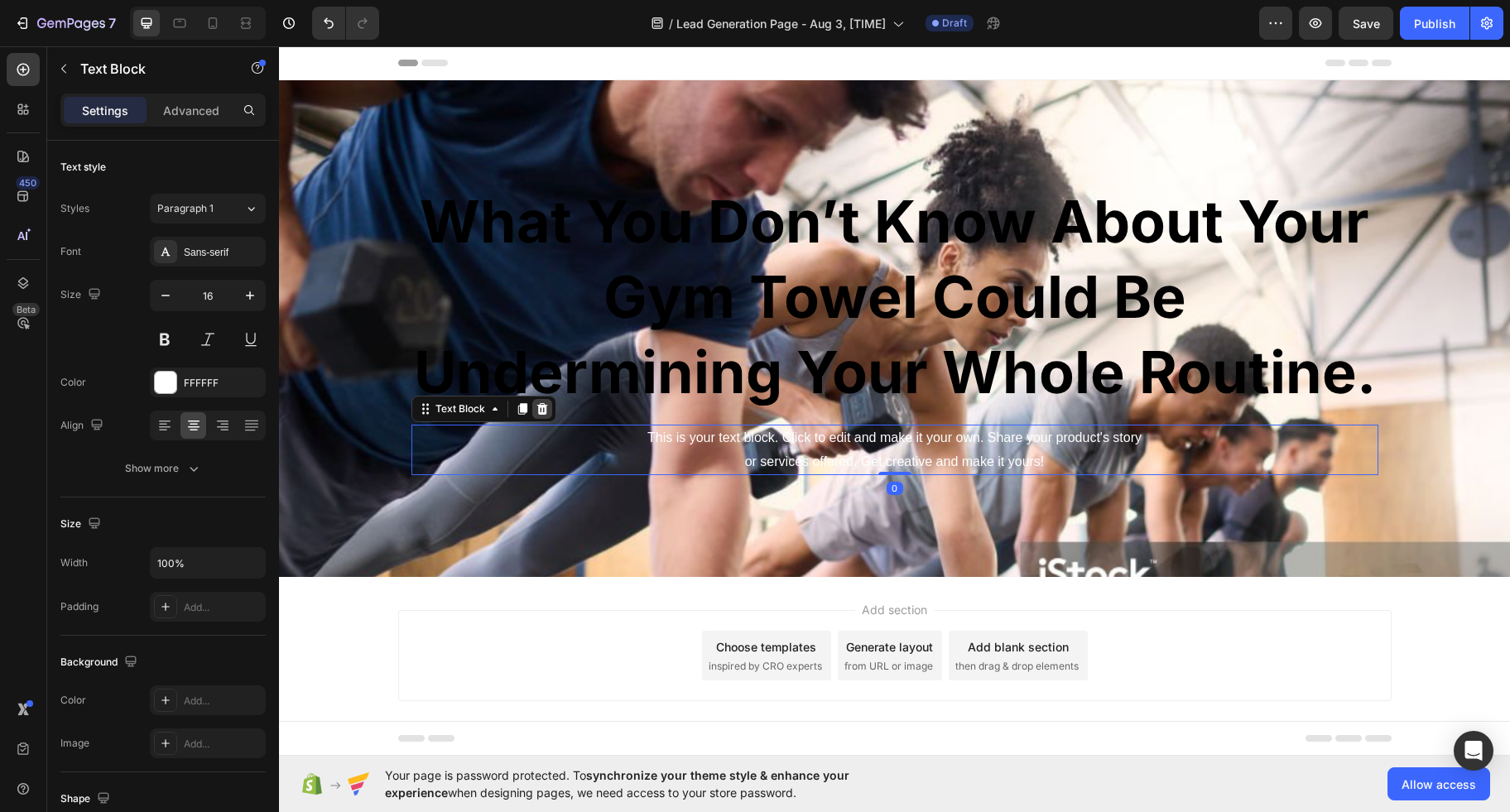 click 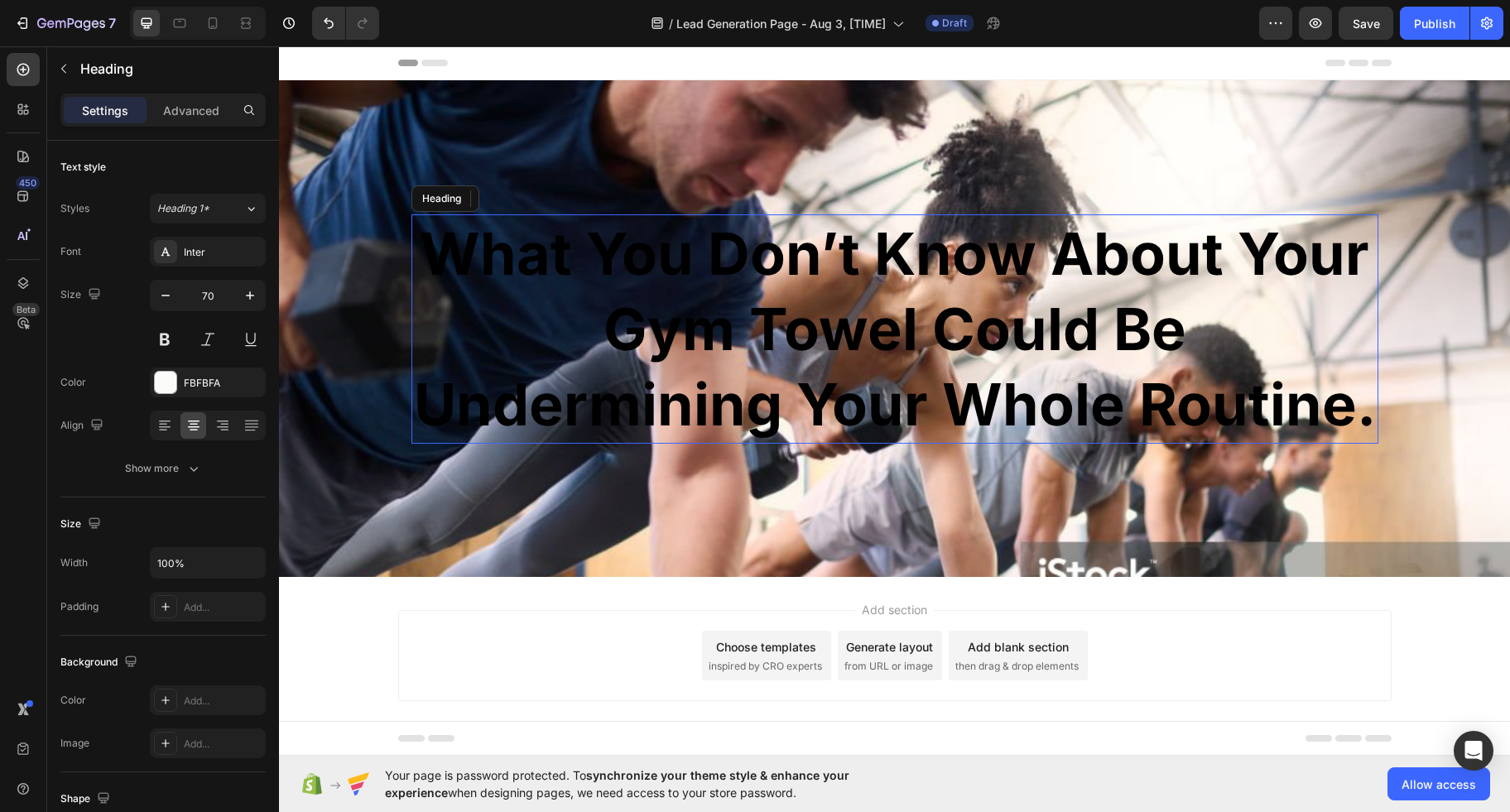 click on "What You Don’t Know About Your Gym Towel Could Be Undermining Your Whole Routine." at bounding box center (895, 329) 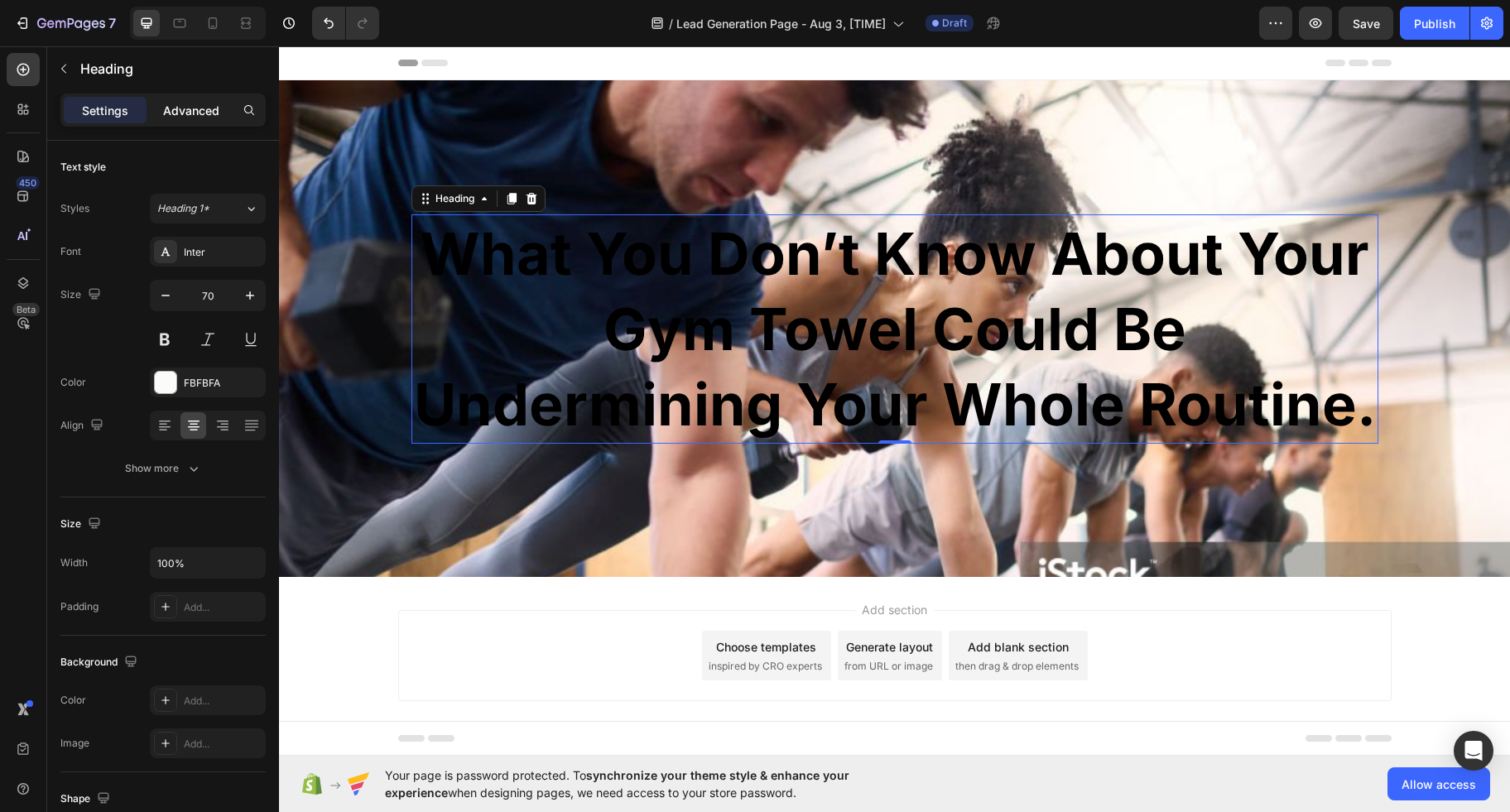 click on "Advanced" at bounding box center [191, 110] 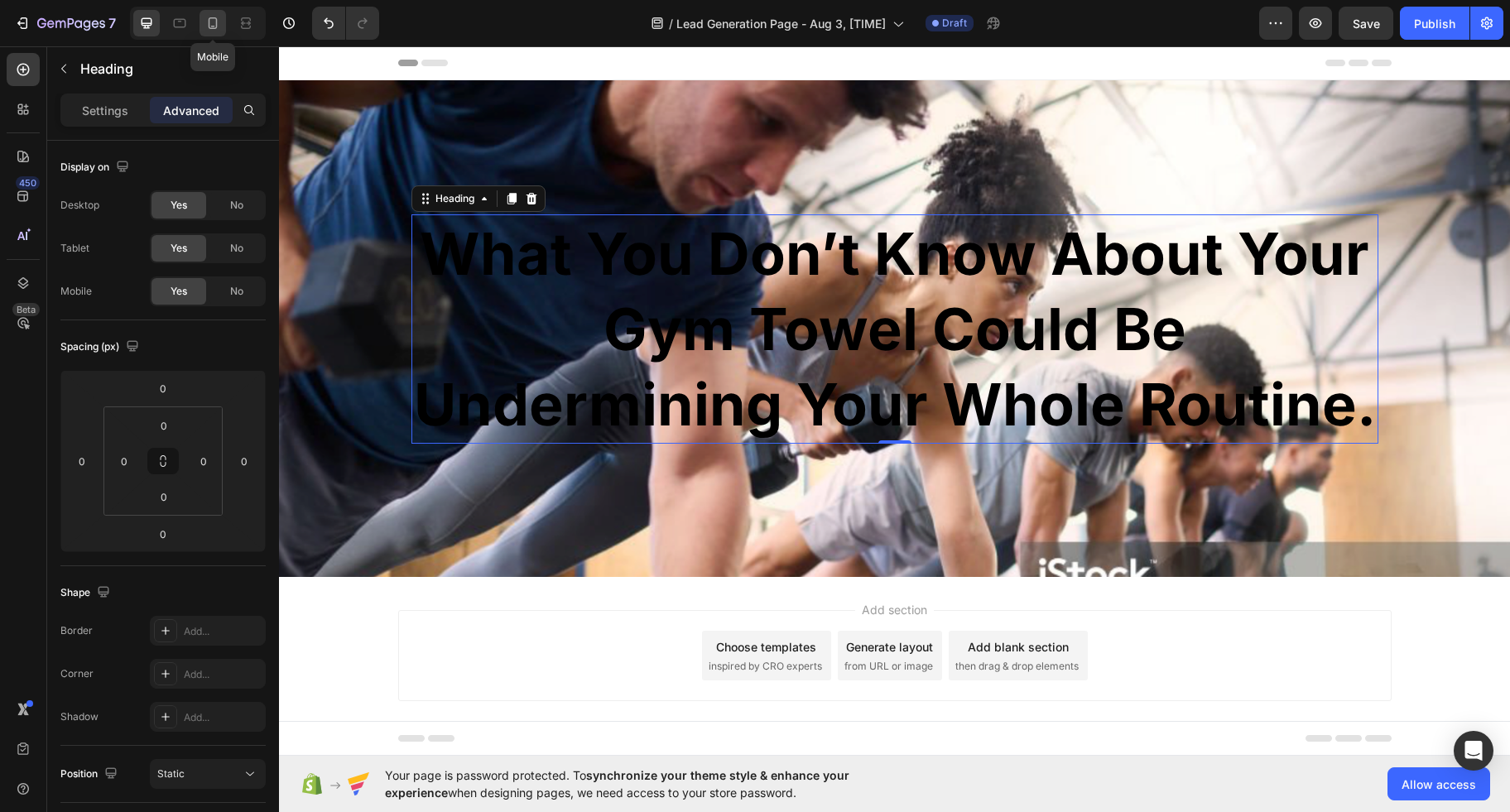 click 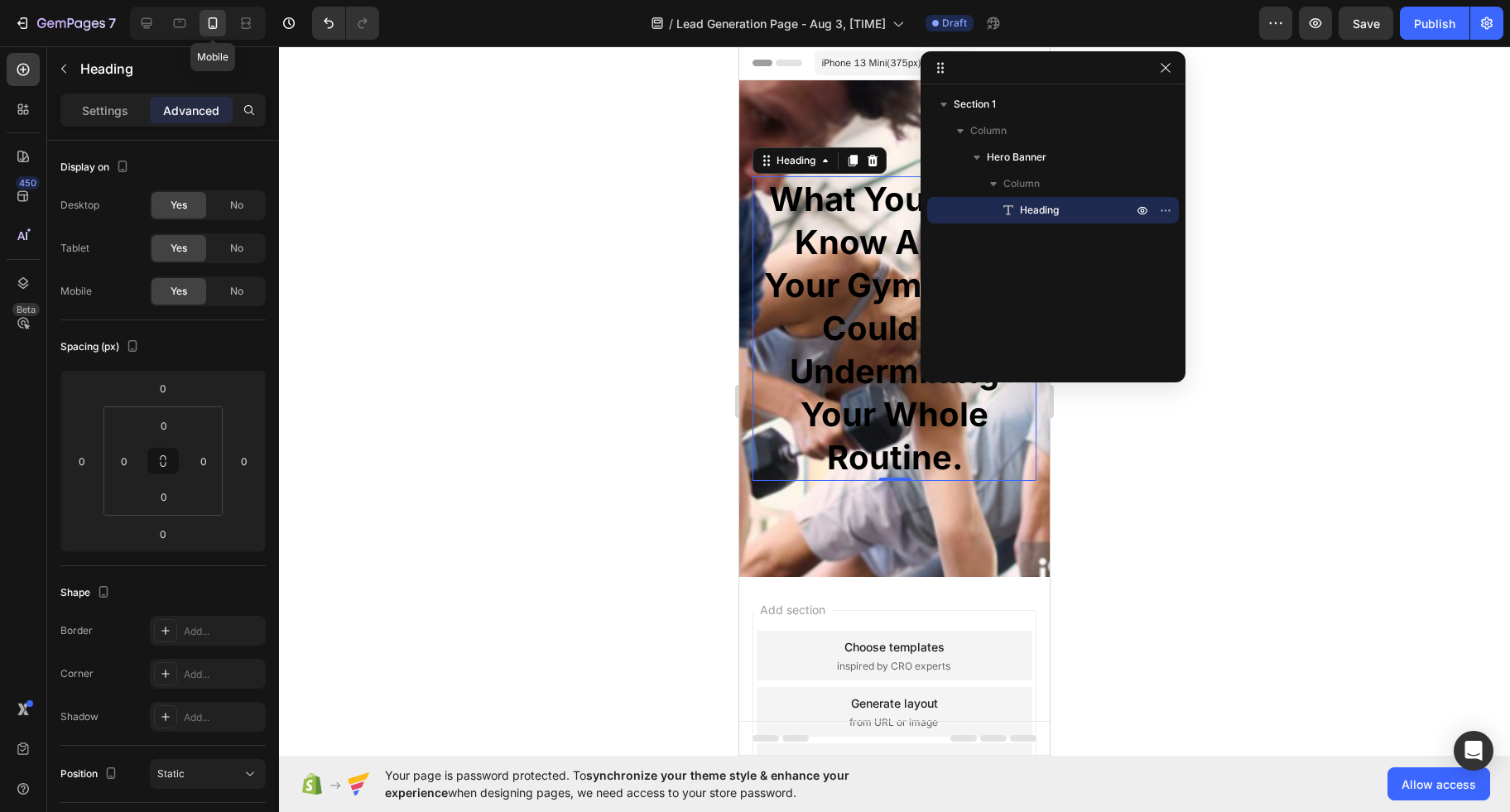 scroll, scrollTop: 72, scrollLeft: 0, axis: vertical 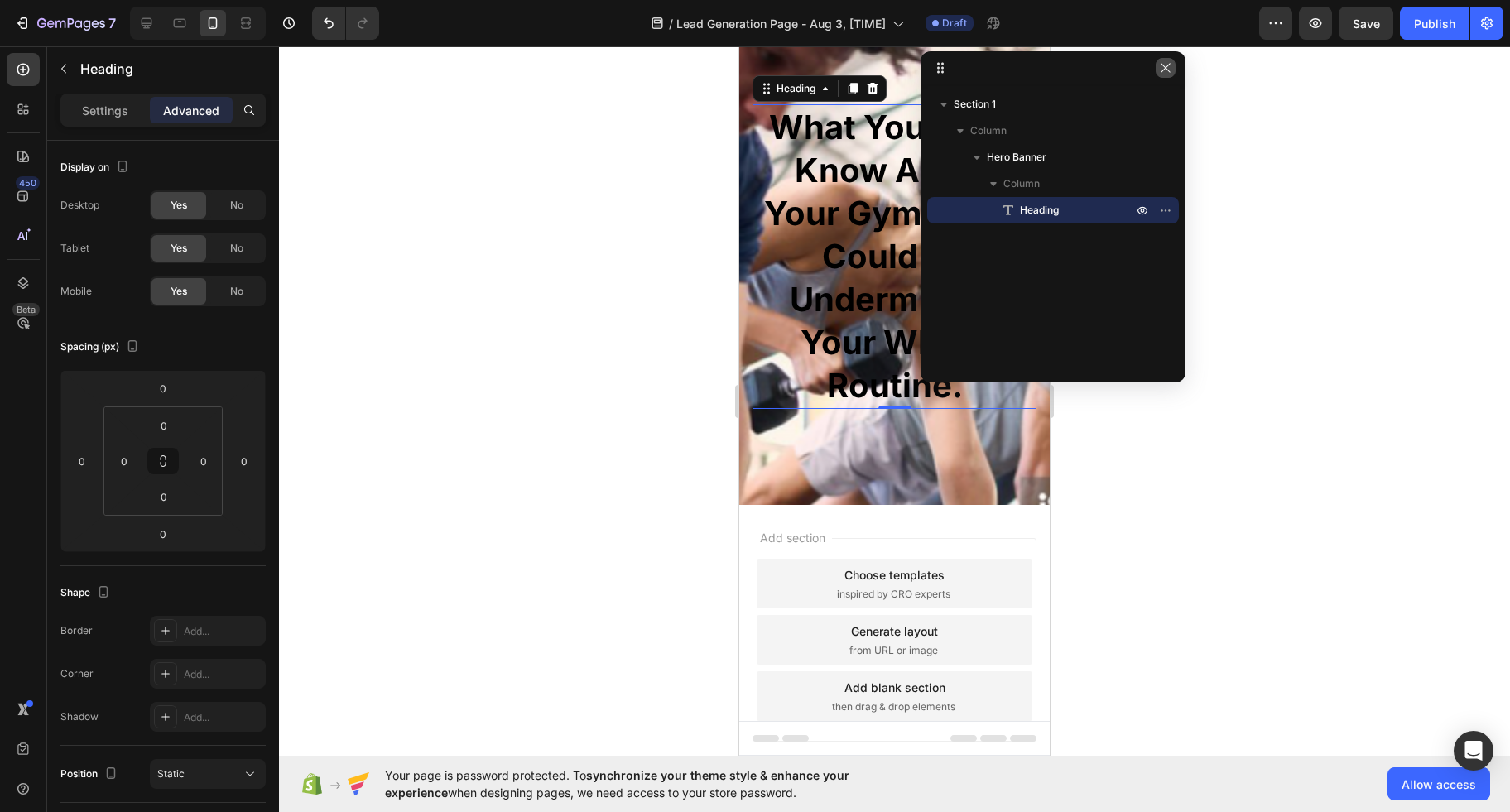 click 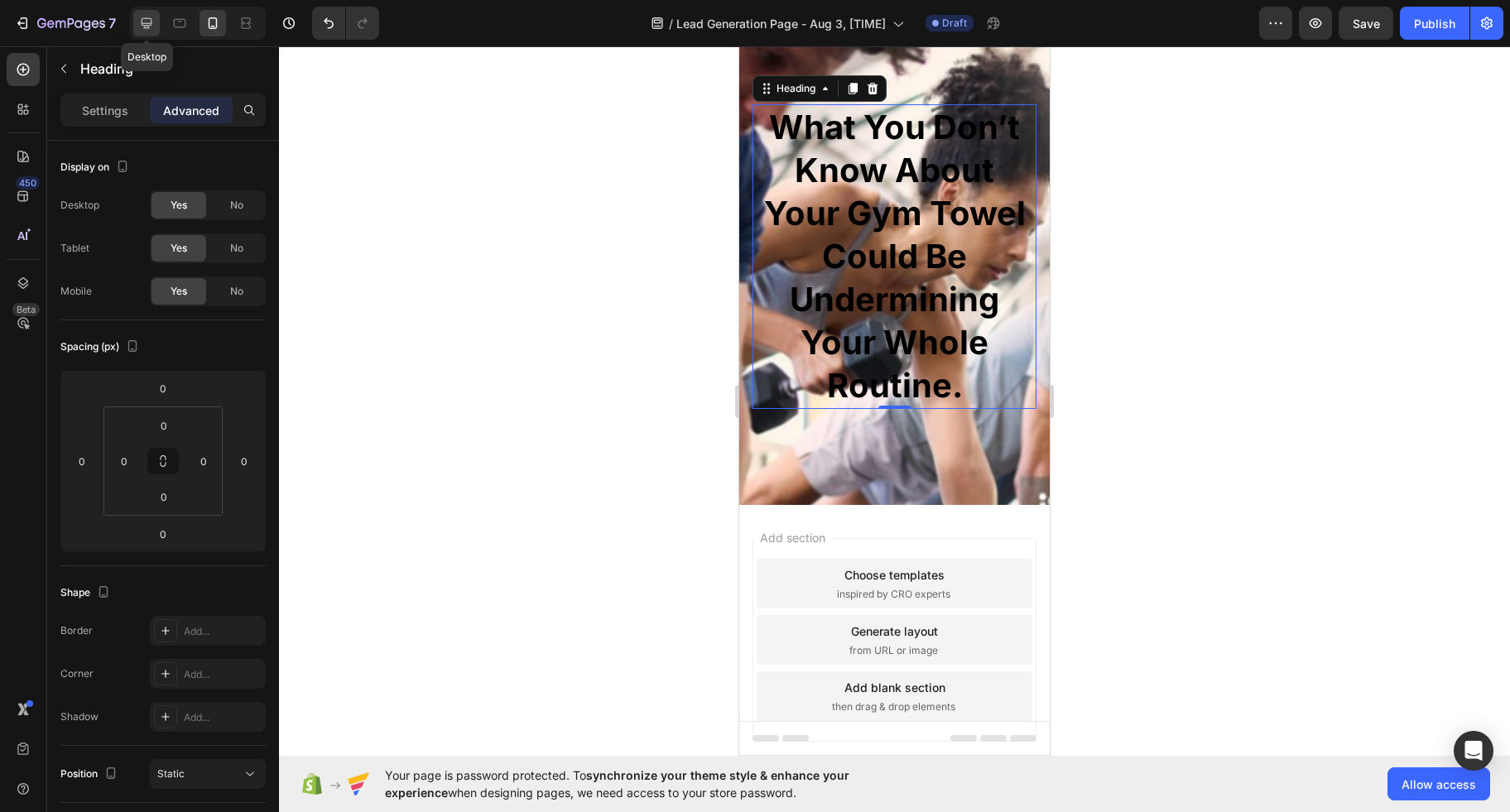 click 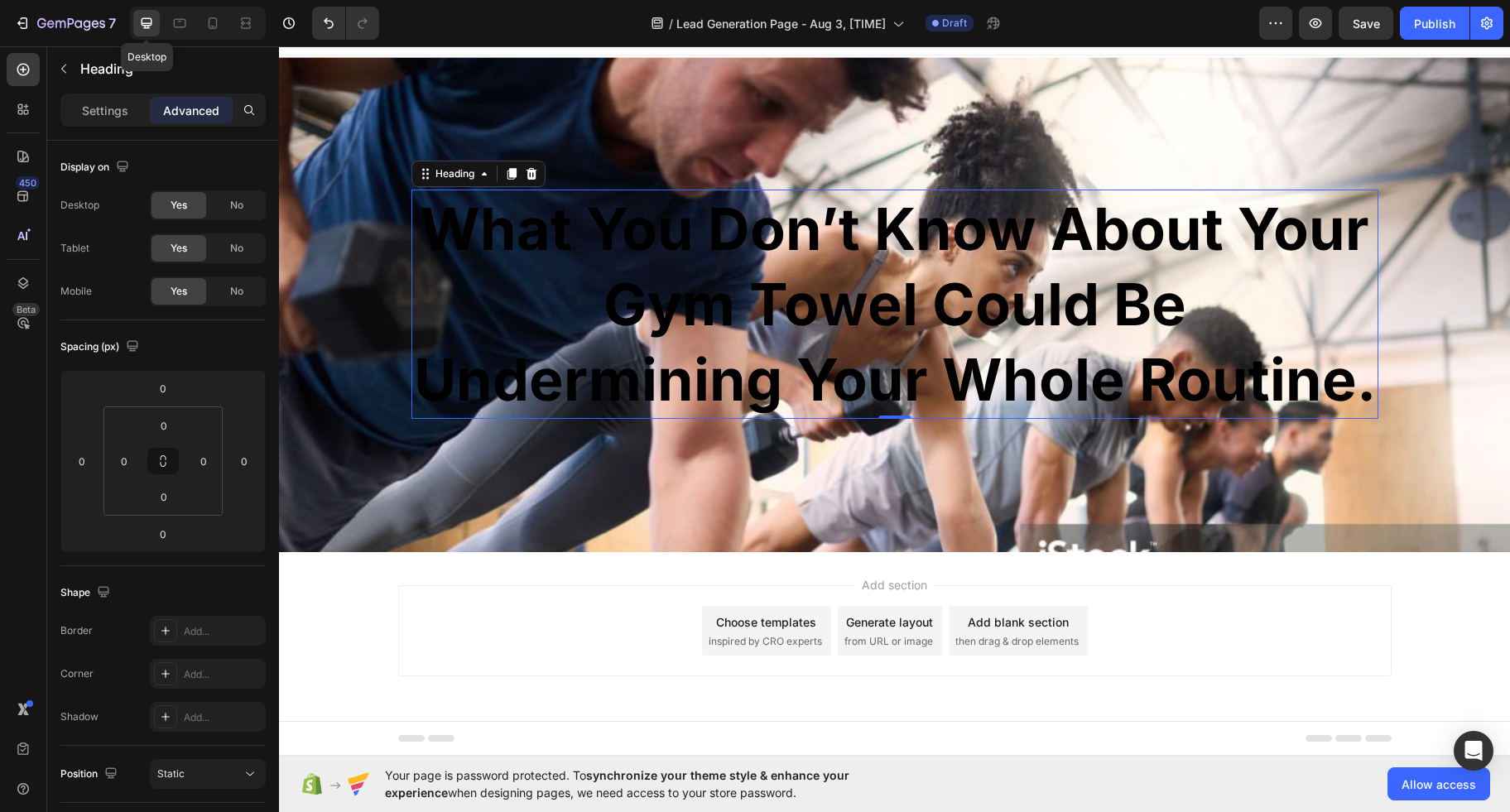 scroll, scrollTop: 25, scrollLeft: 0, axis: vertical 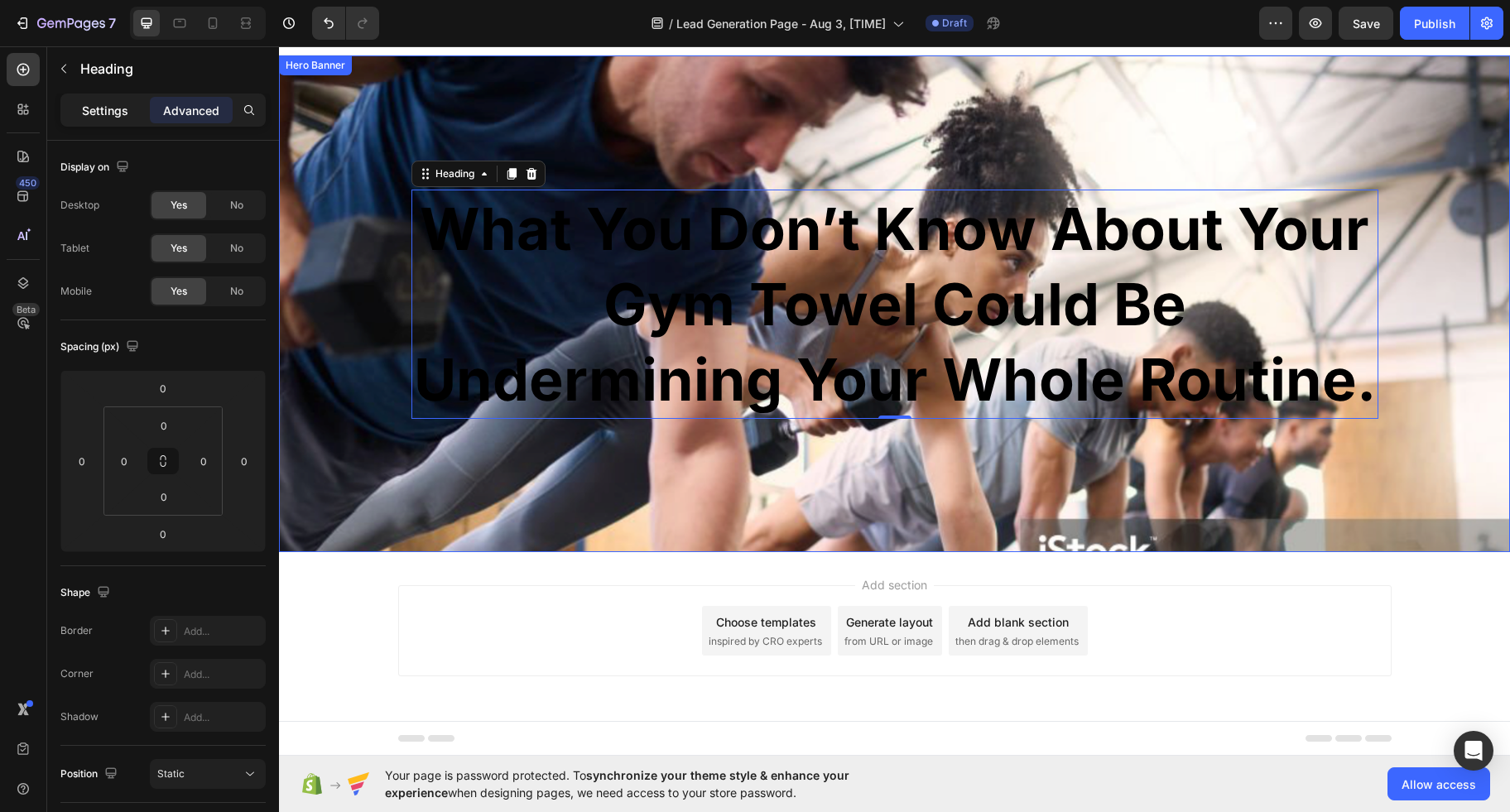 click on "Settings" at bounding box center [105, 110] 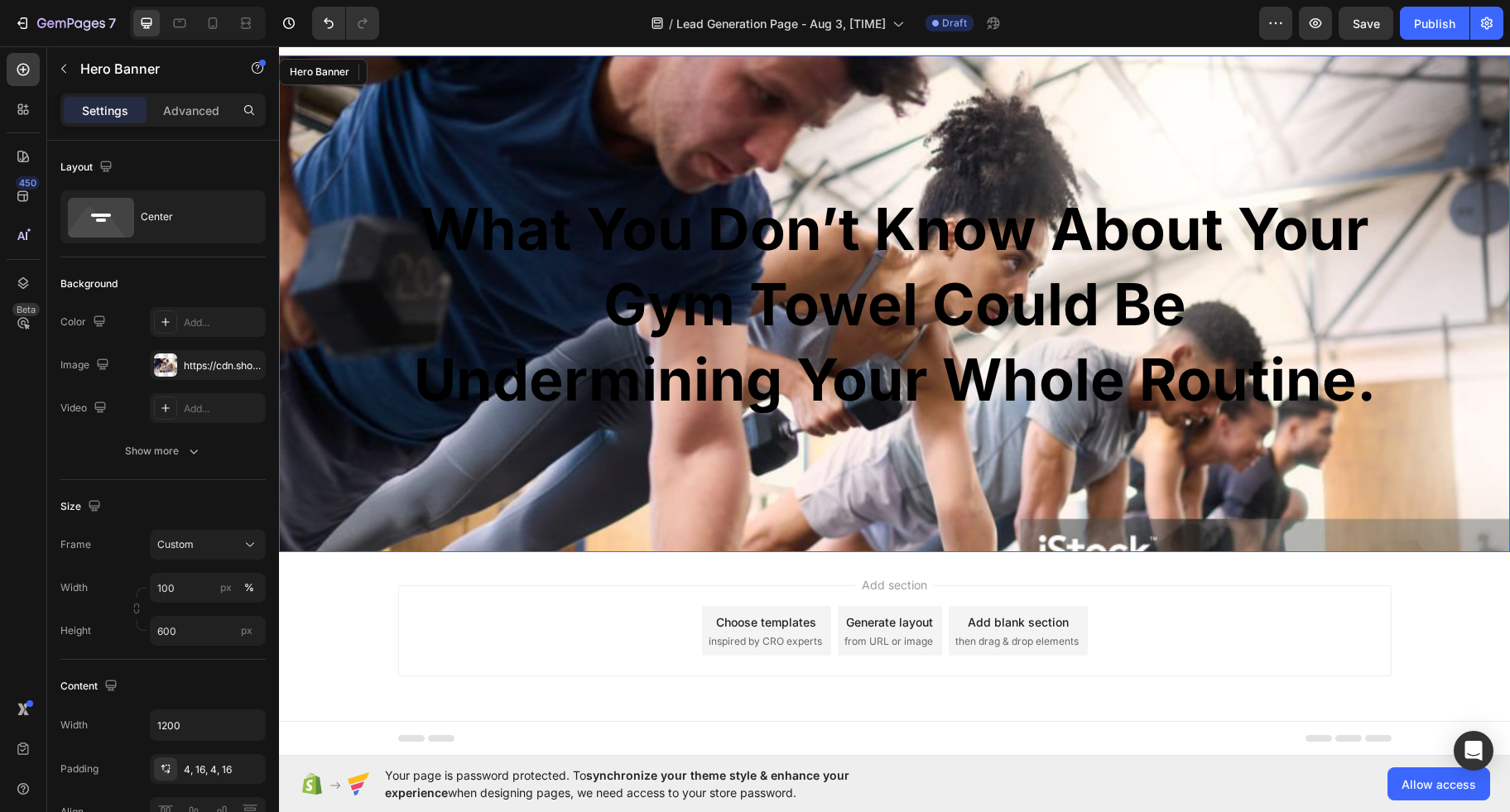 click at bounding box center [894, 425] 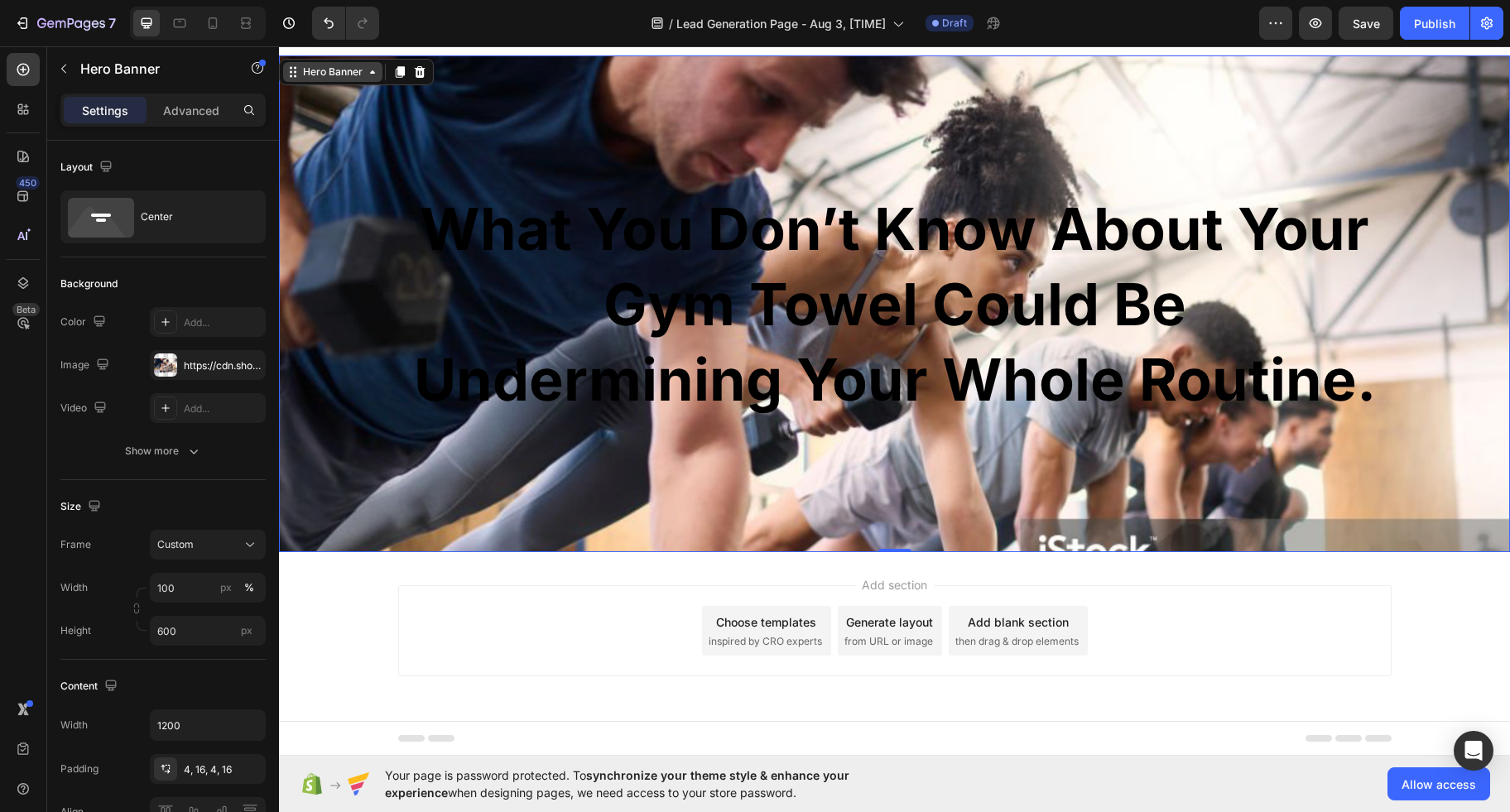 click 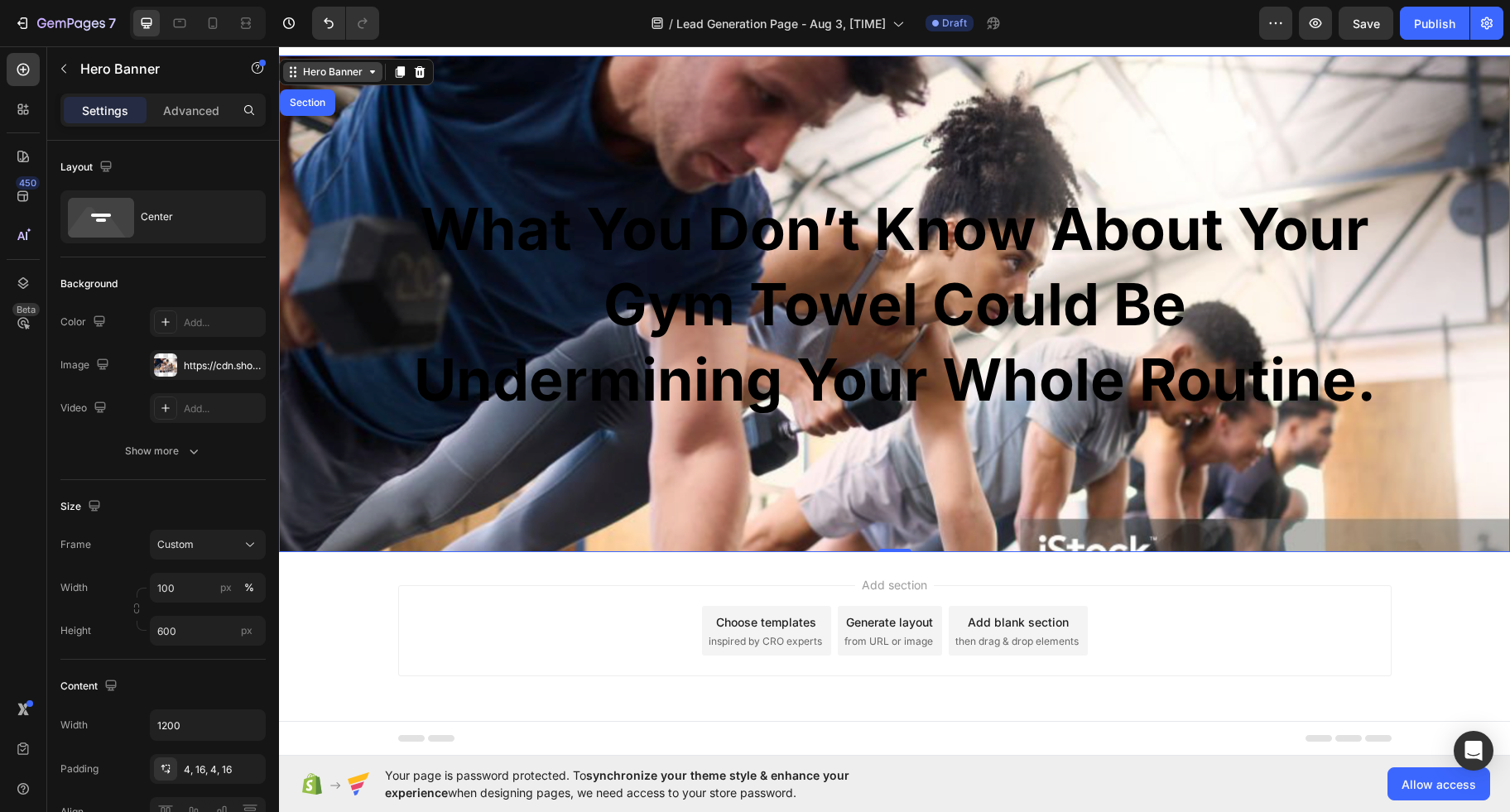 click 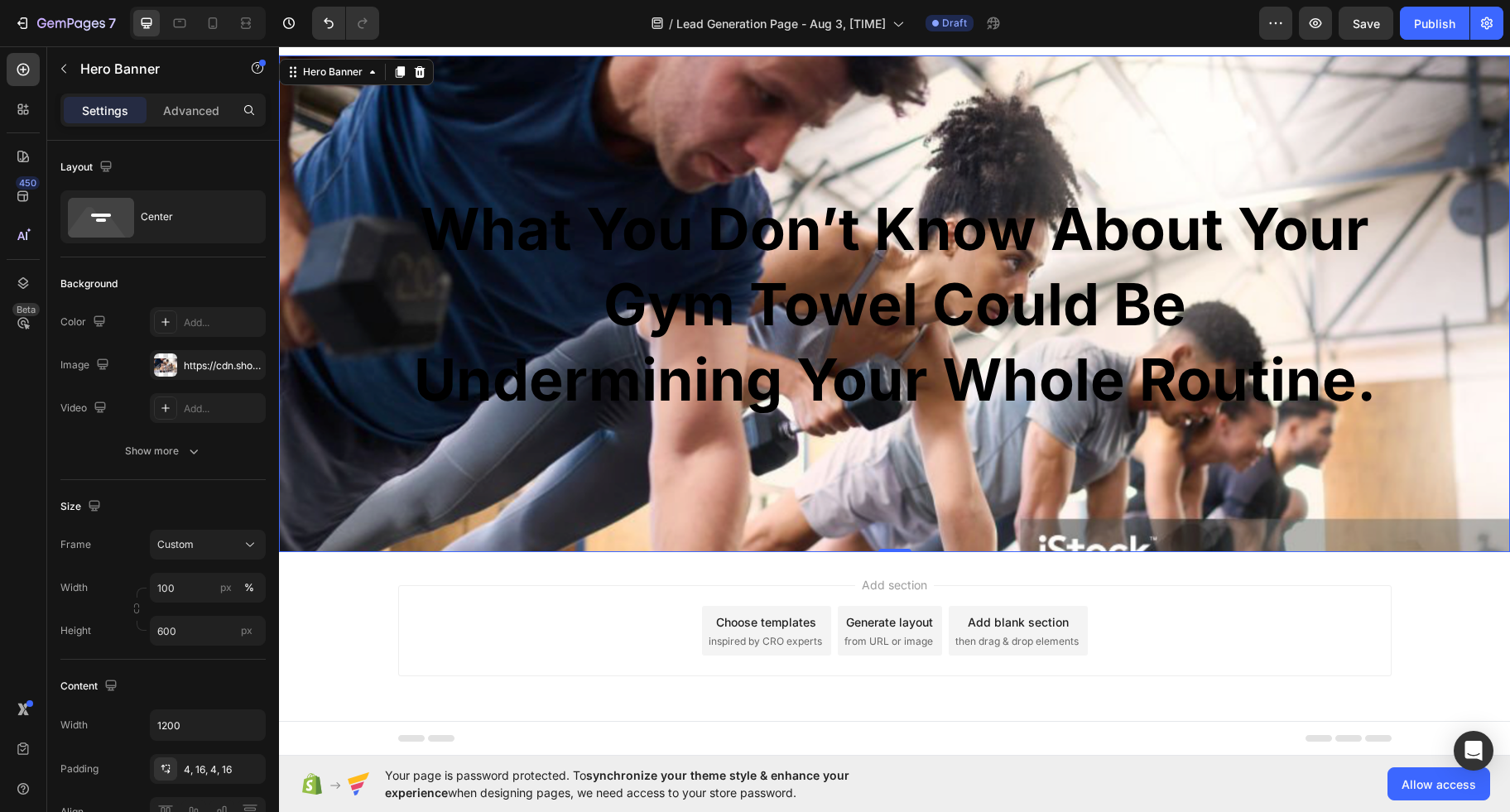 click at bounding box center [894, 425] 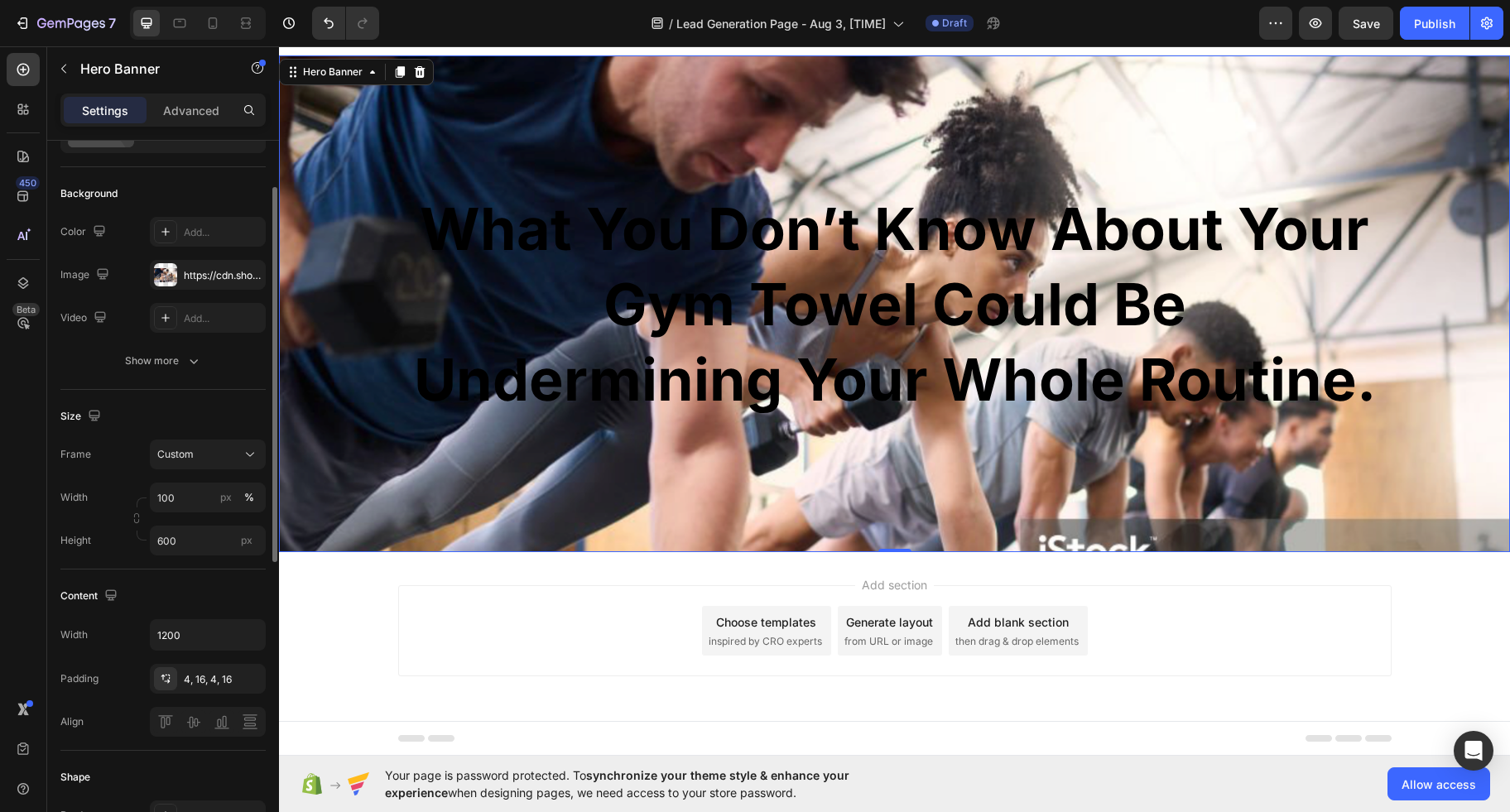 scroll, scrollTop: 89, scrollLeft: 0, axis: vertical 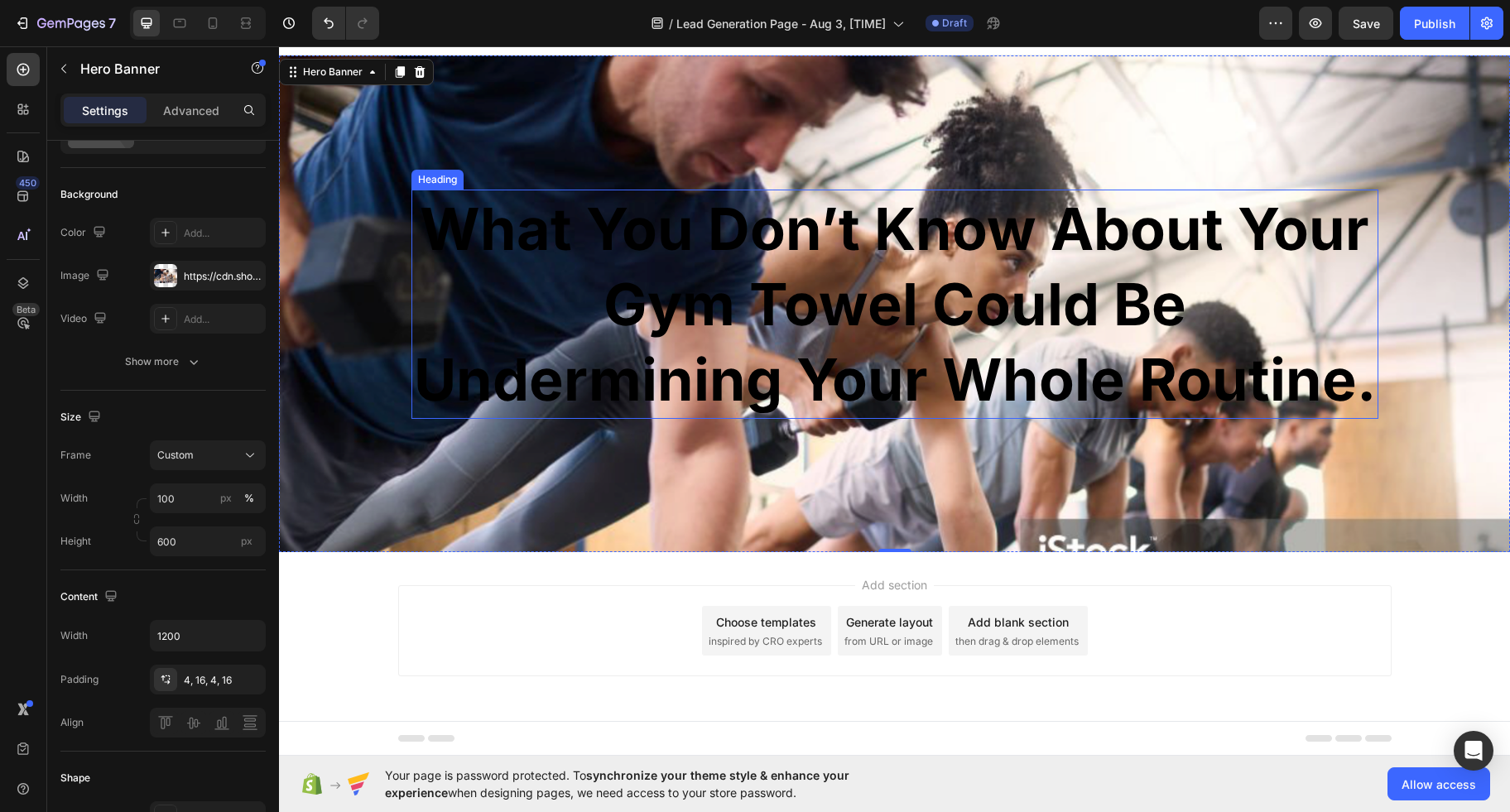 click on "What You Don’t Know About Your Gym Towel Could Be Undermining Your Whole Routine." at bounding box center (895, 304) 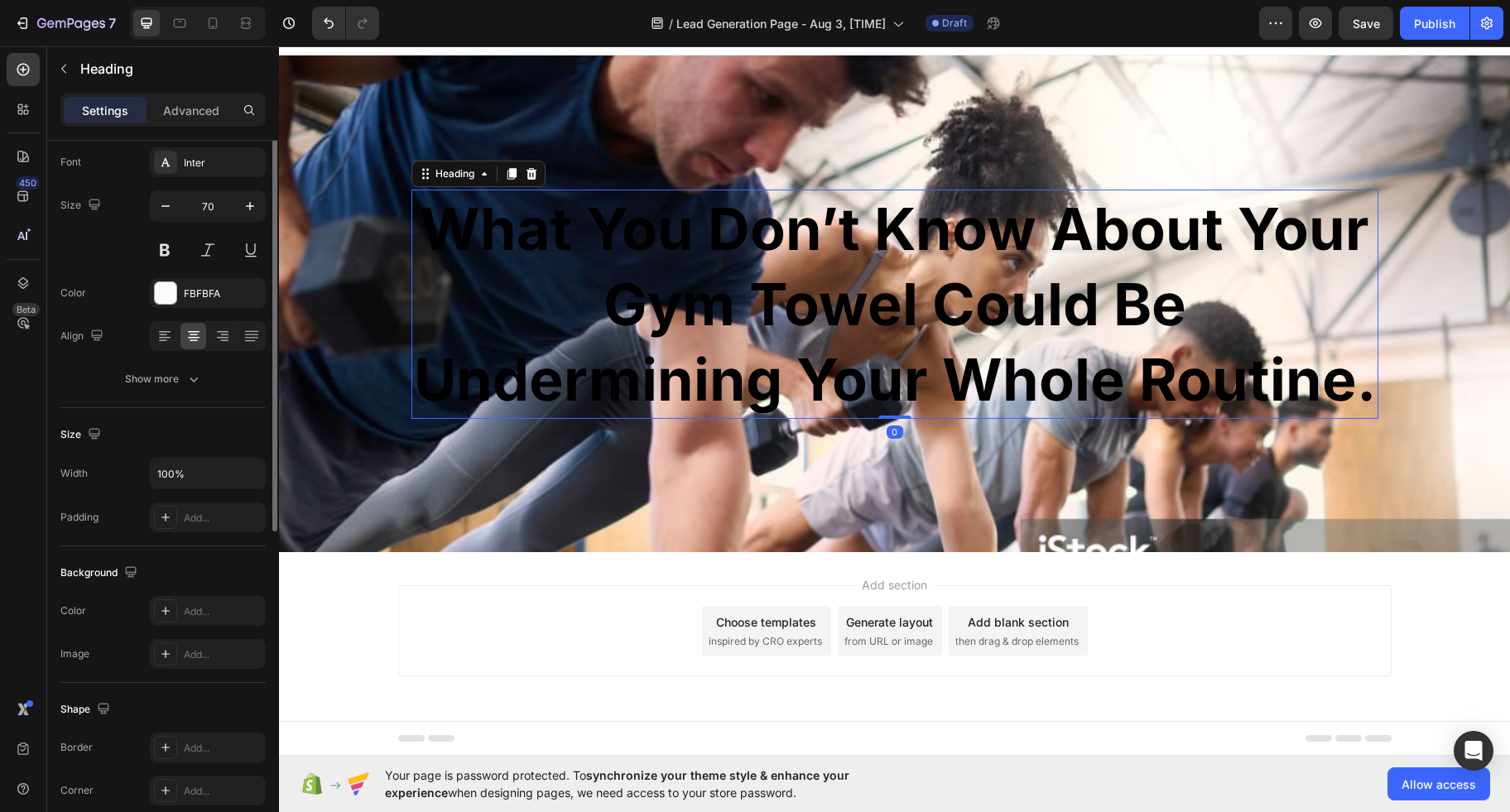 scroll, scrollTop: 0, scrollLeft: 0, axis: both 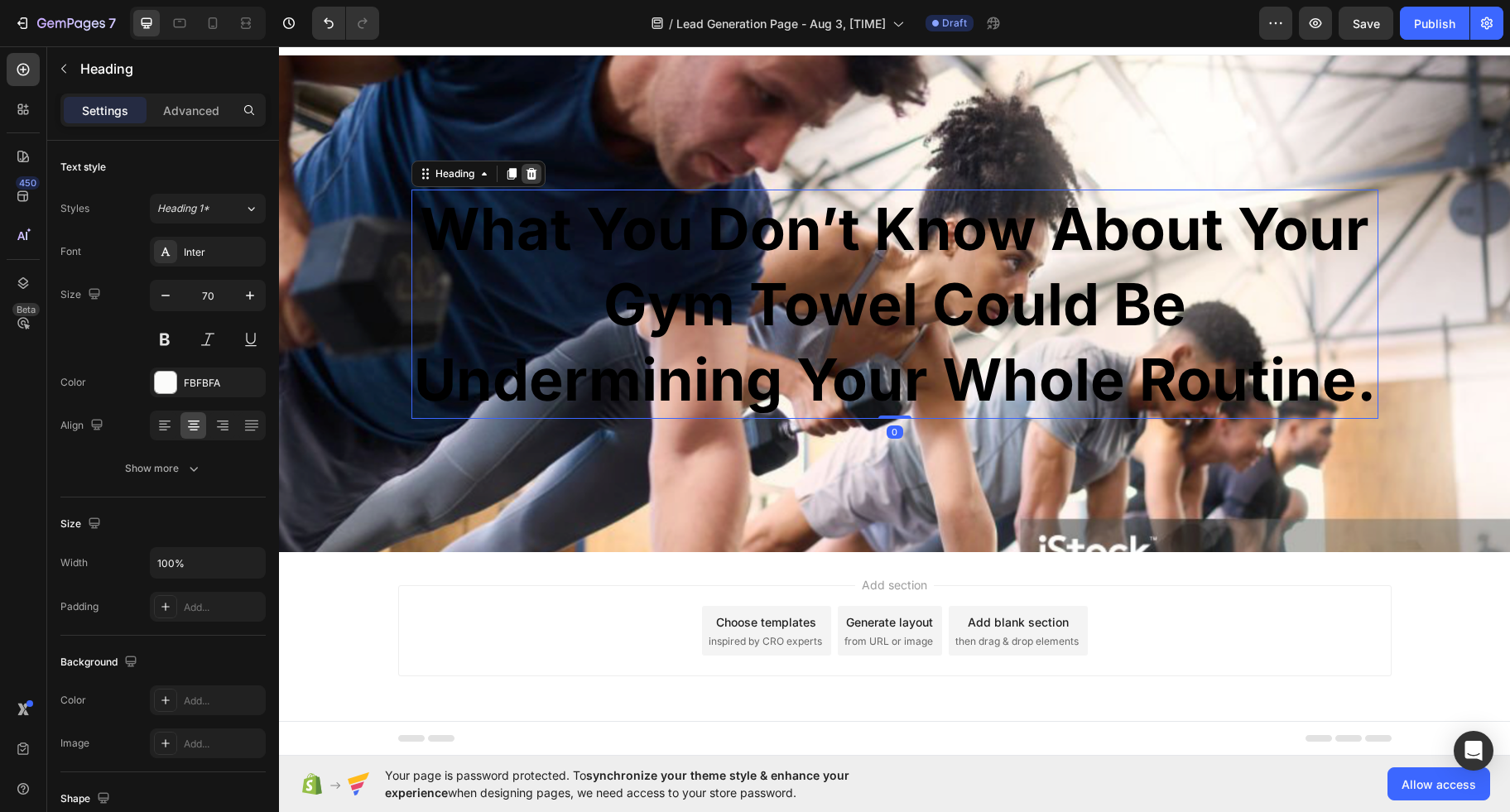 click 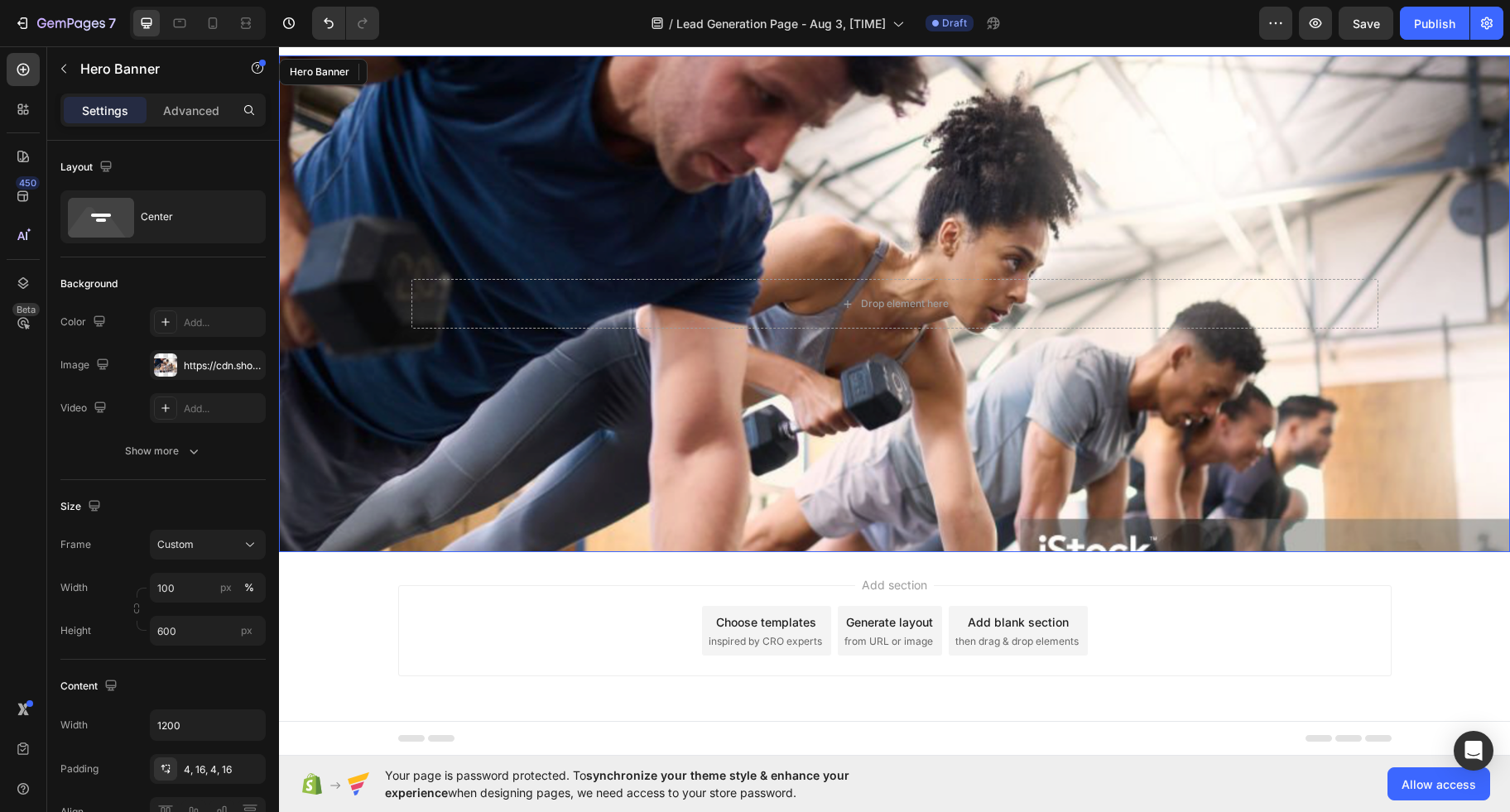 click at bounding box center [894, 425] 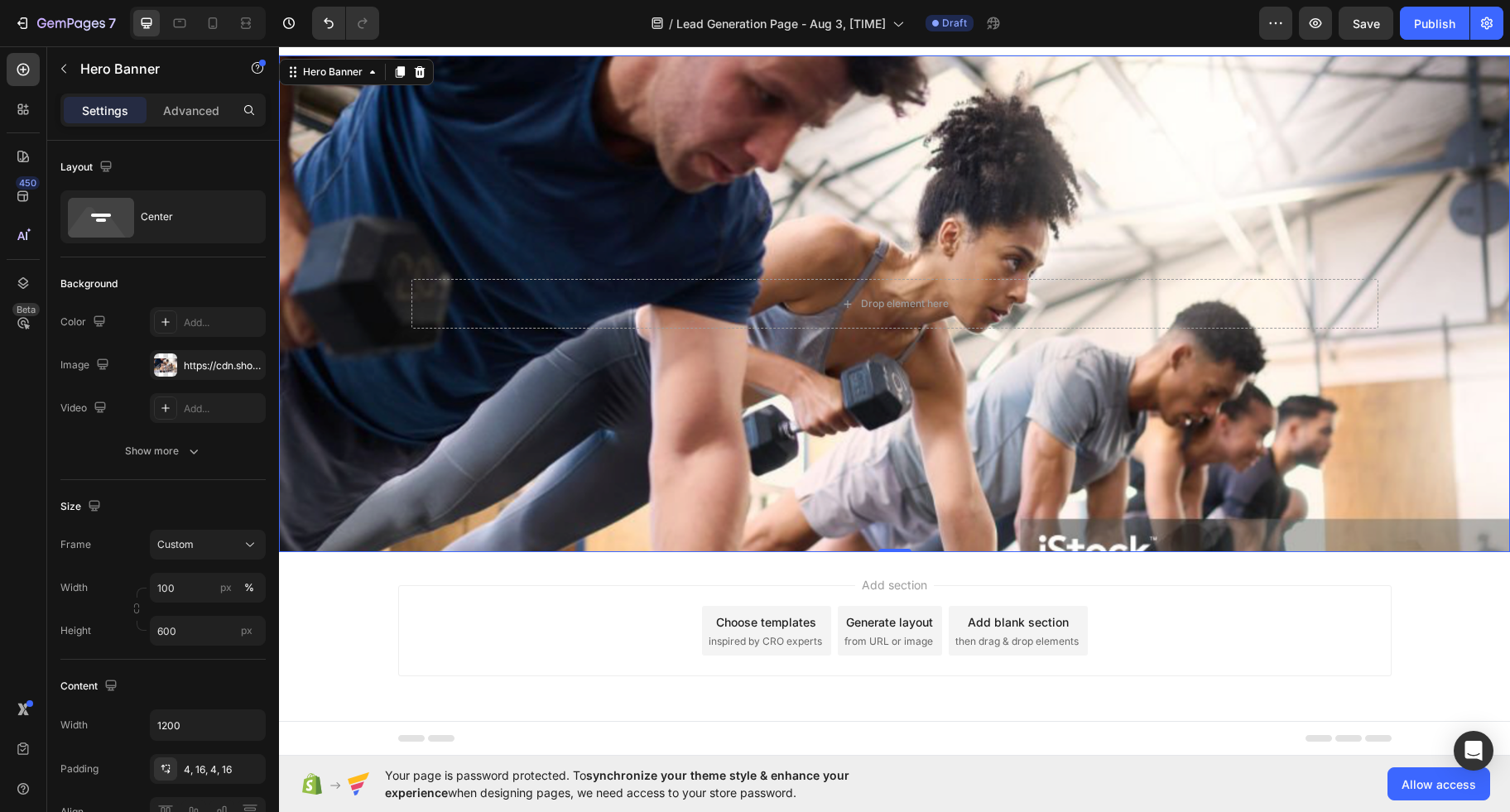 click at bounding box center [894, 425] 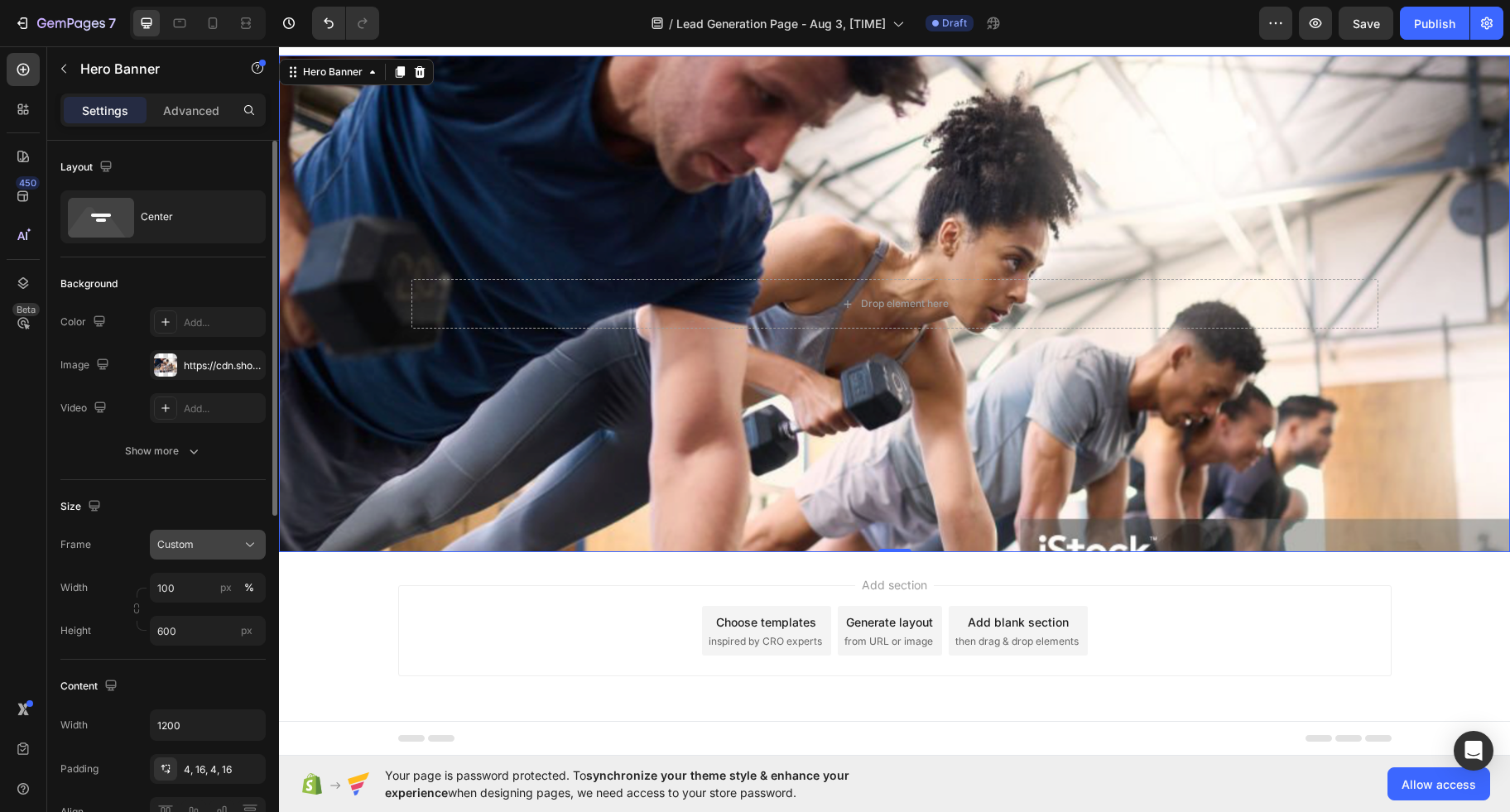 click on "Custom" at bounding box center (176, 545) 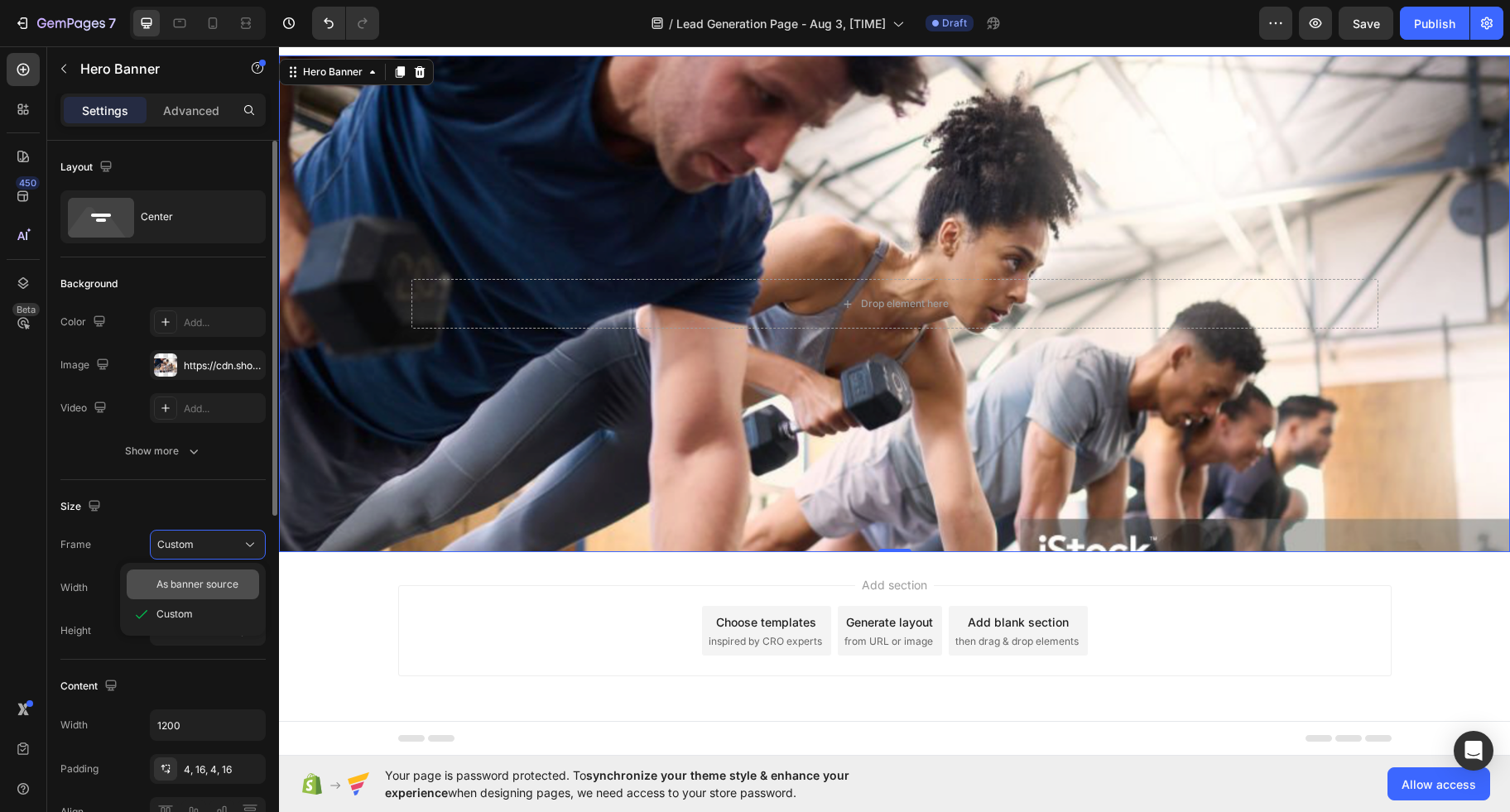 click on "As banner source" at bounding box center [197, 584] 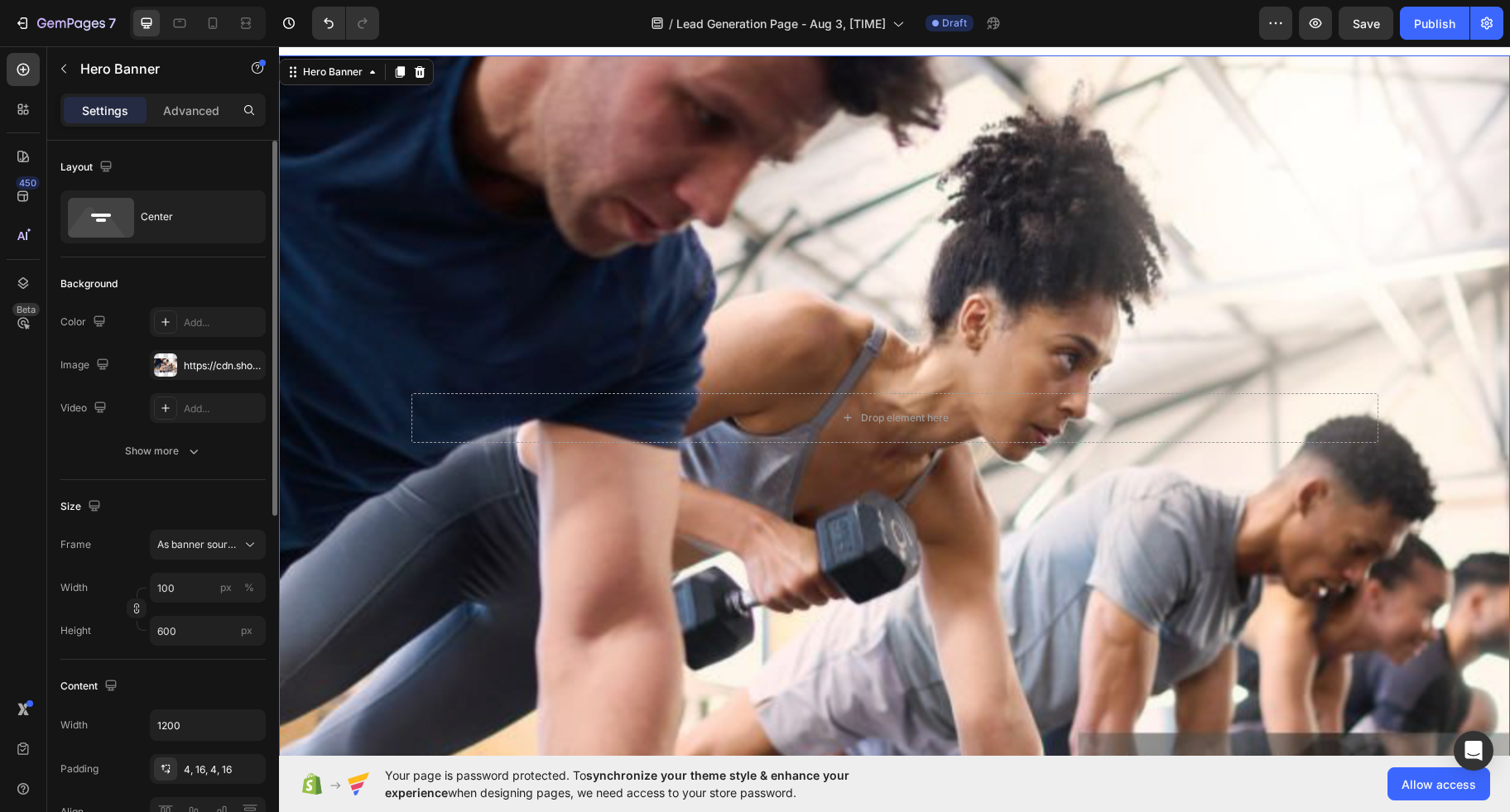 type 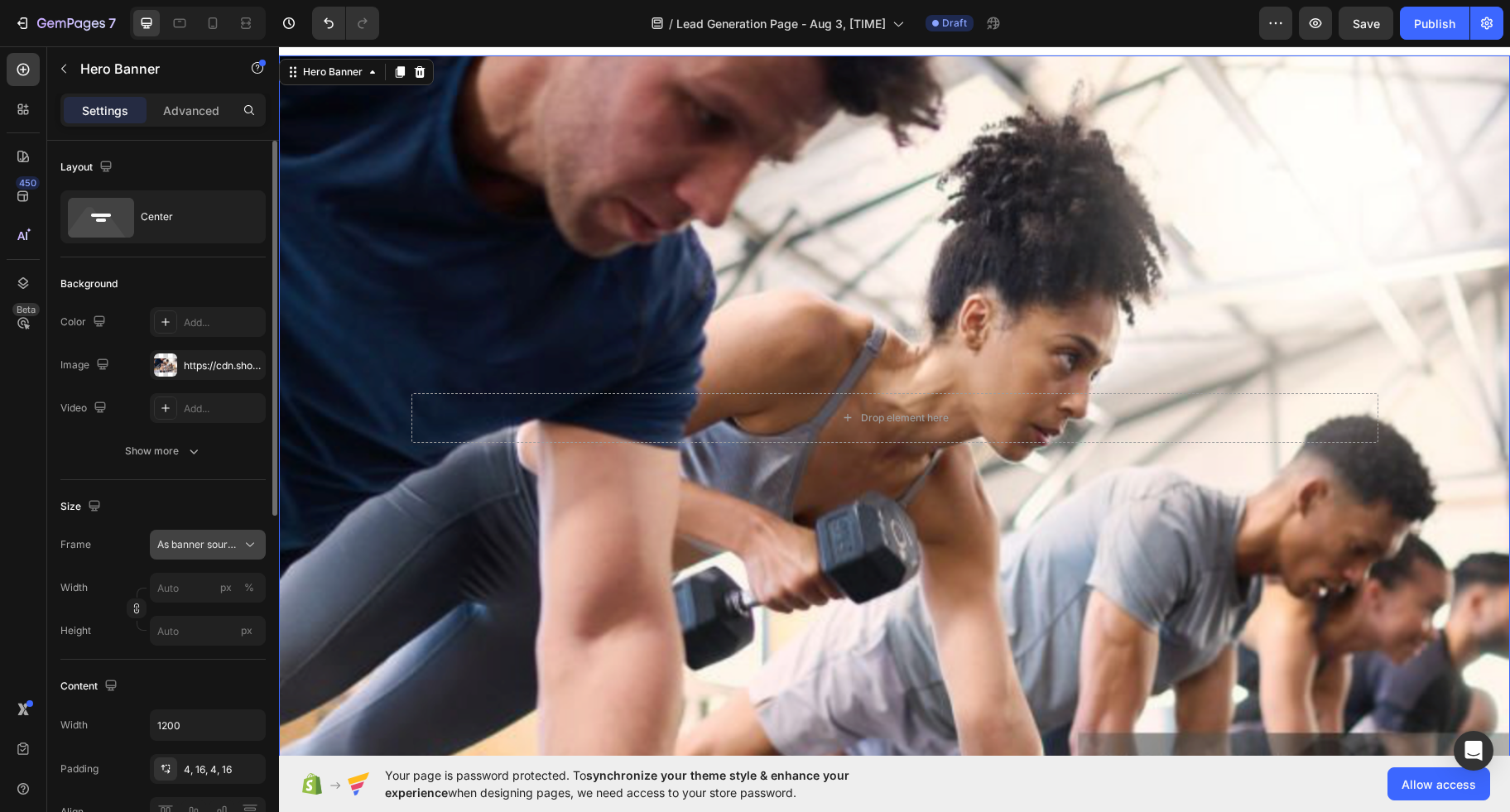 click on "As banner source" at bounding box center (208, 545) 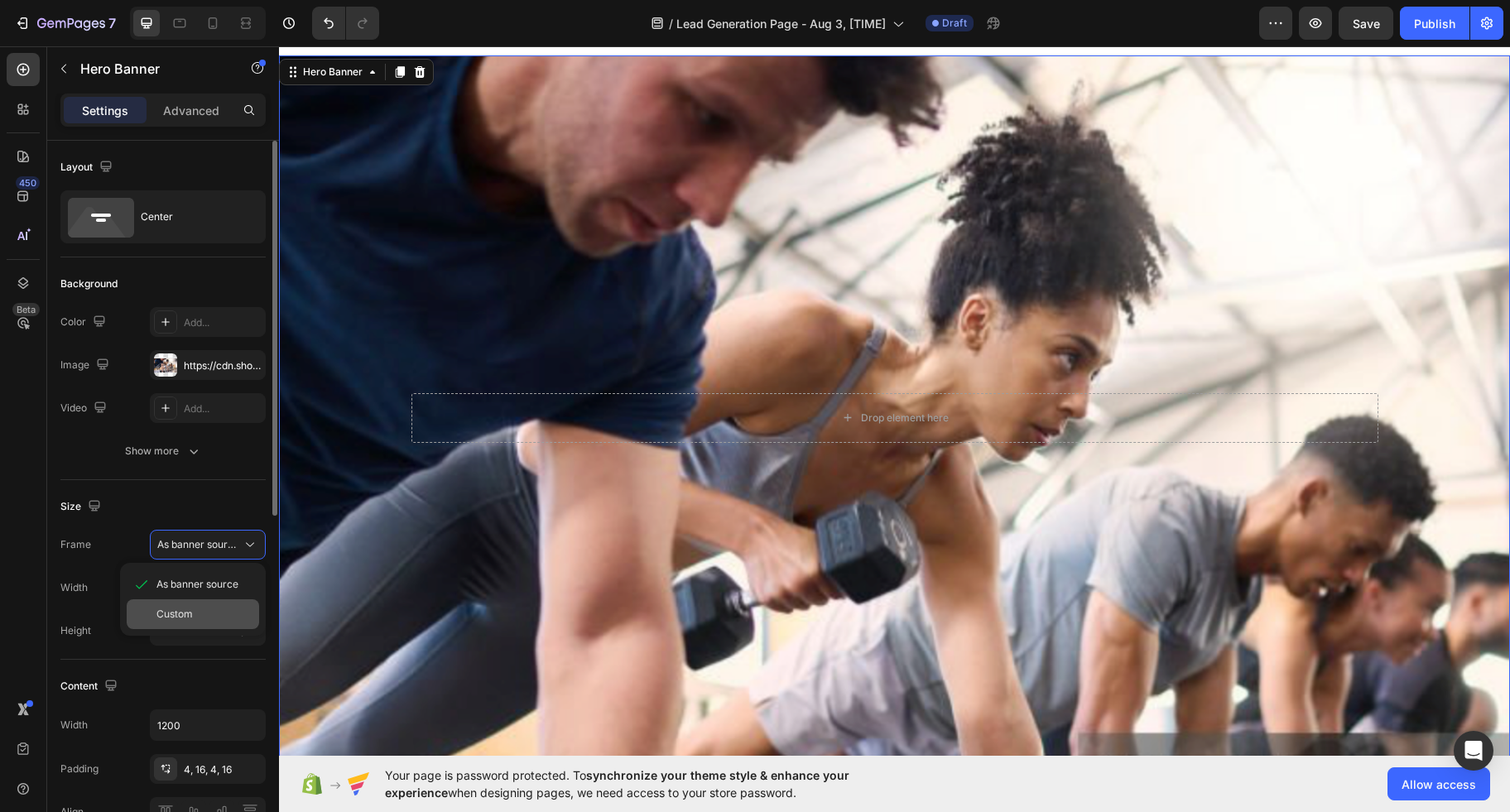 click on "Custom" 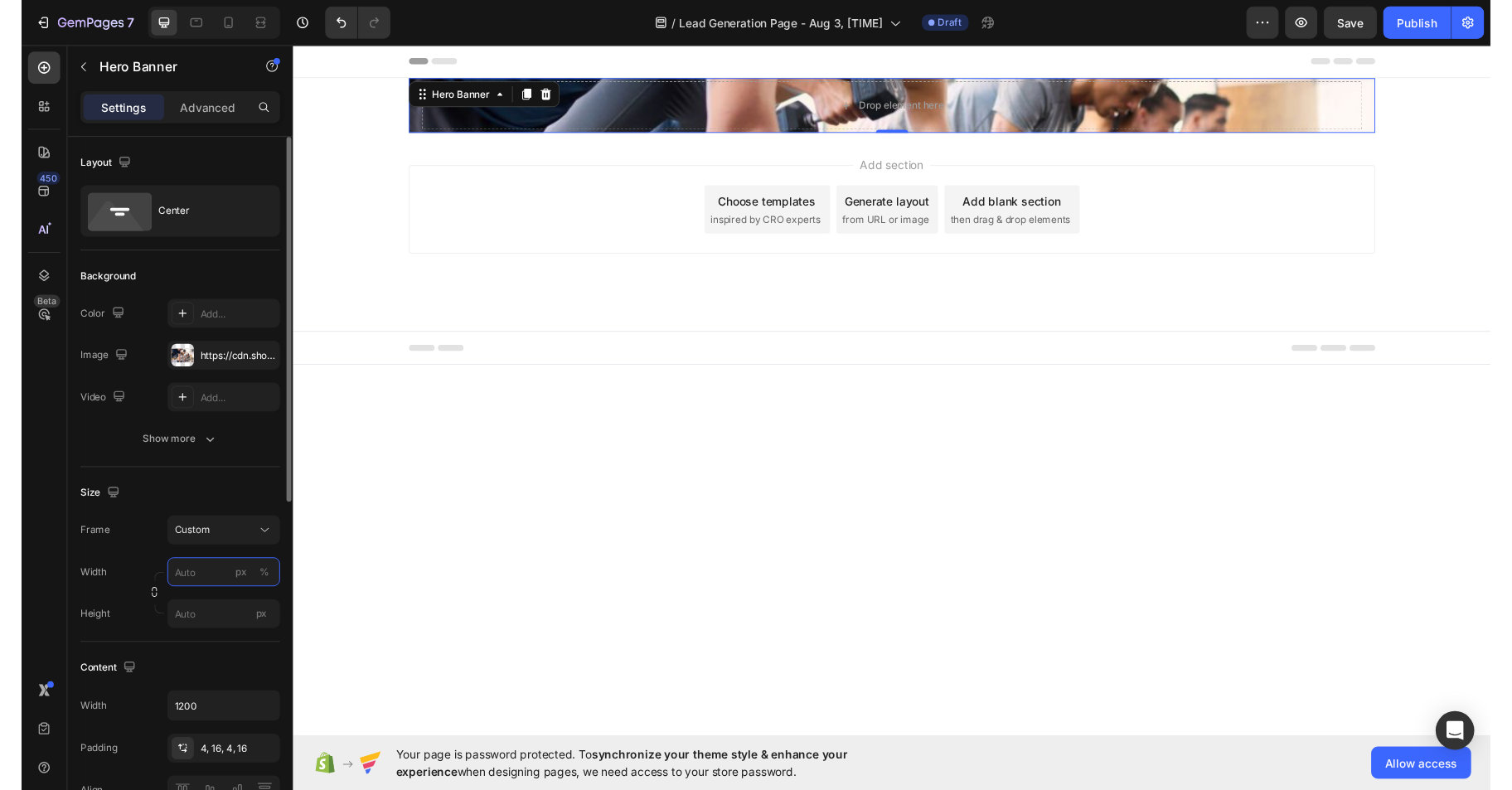 scroll, scrollTop: 0, scrollLeft: 0, axis: both 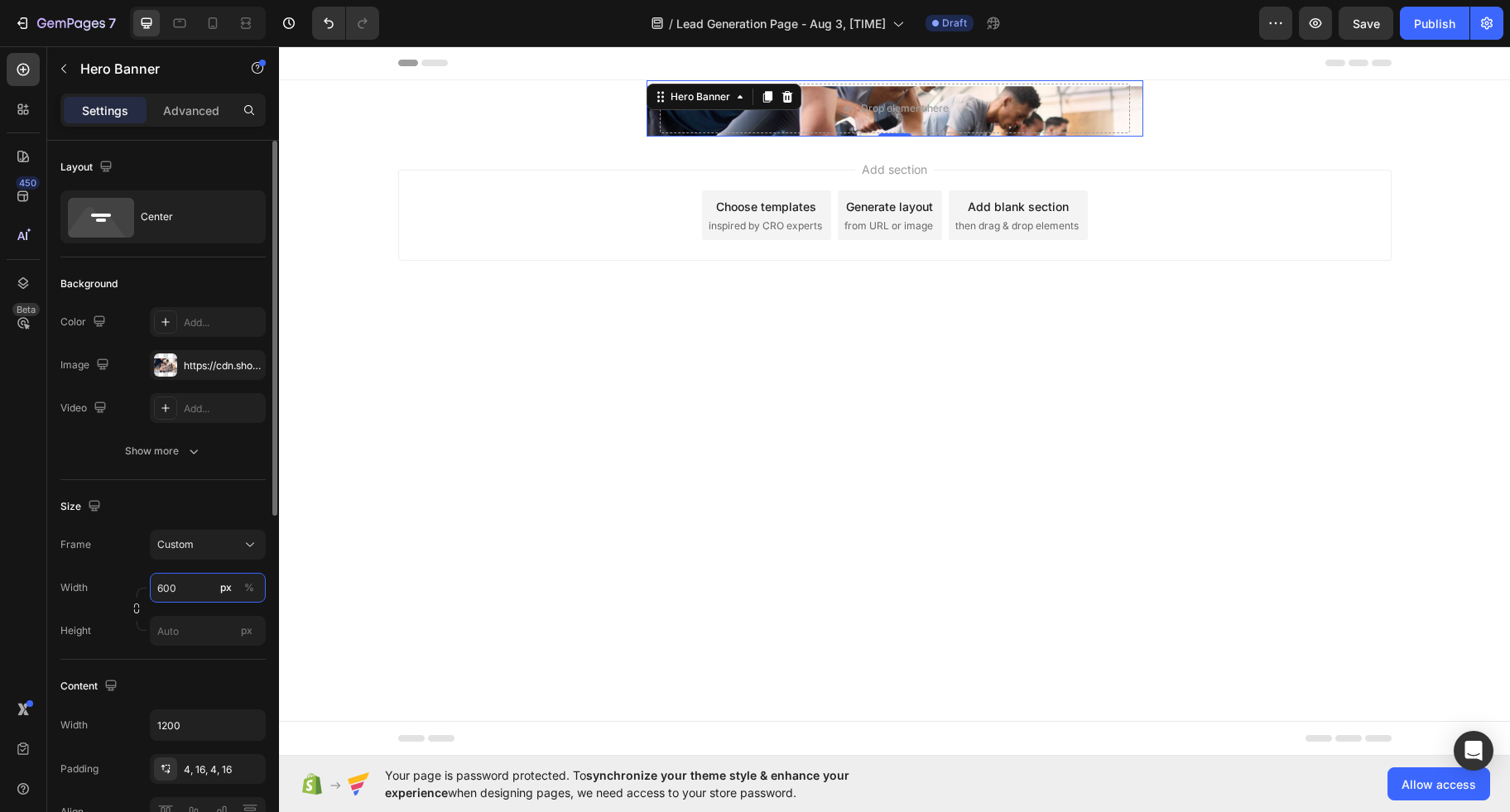 drag, startPoint x: 181, startPoint y: 597, endPoint x: 132, endPoint y: 597, distance: 49 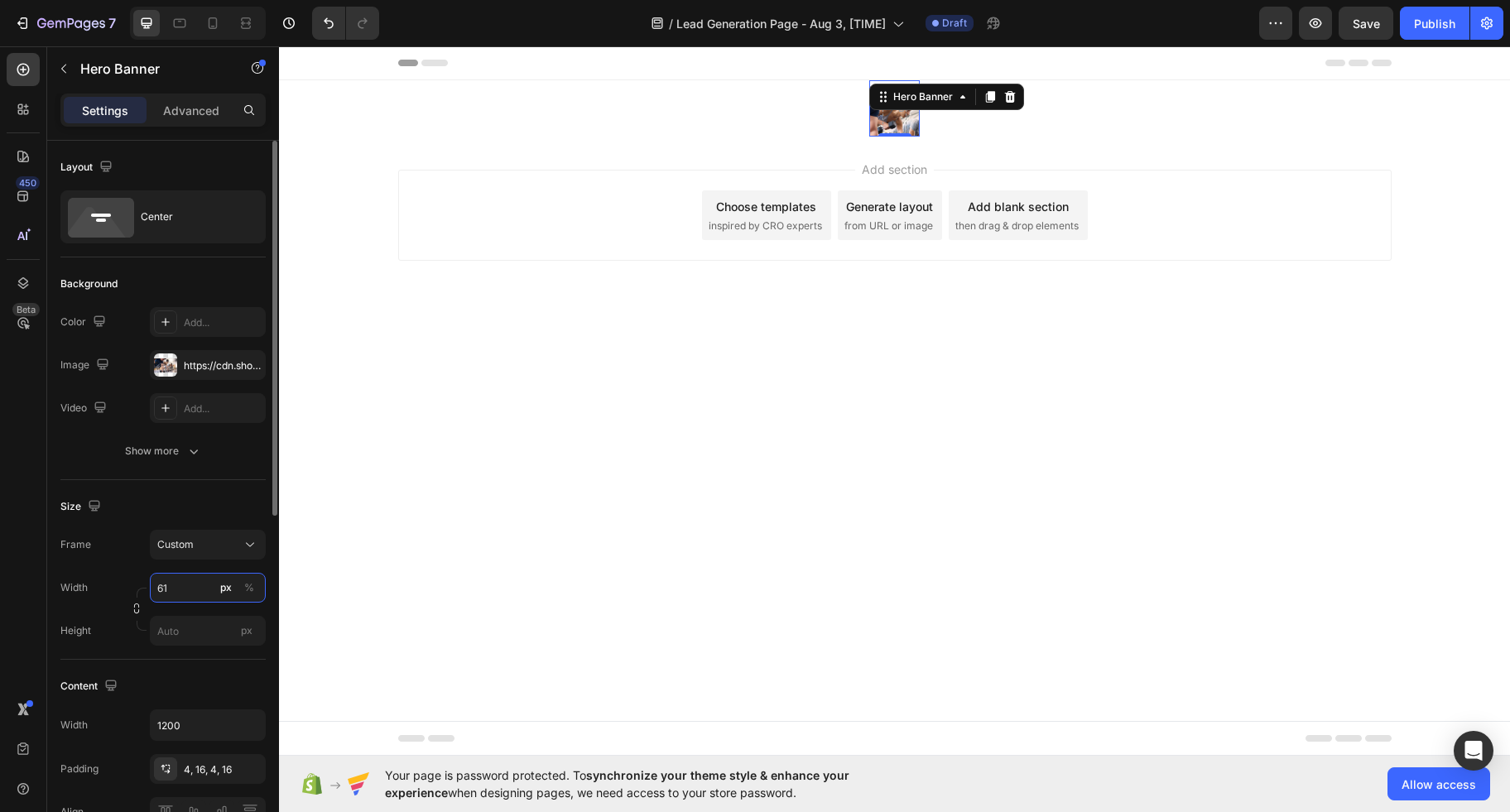 type on "6" 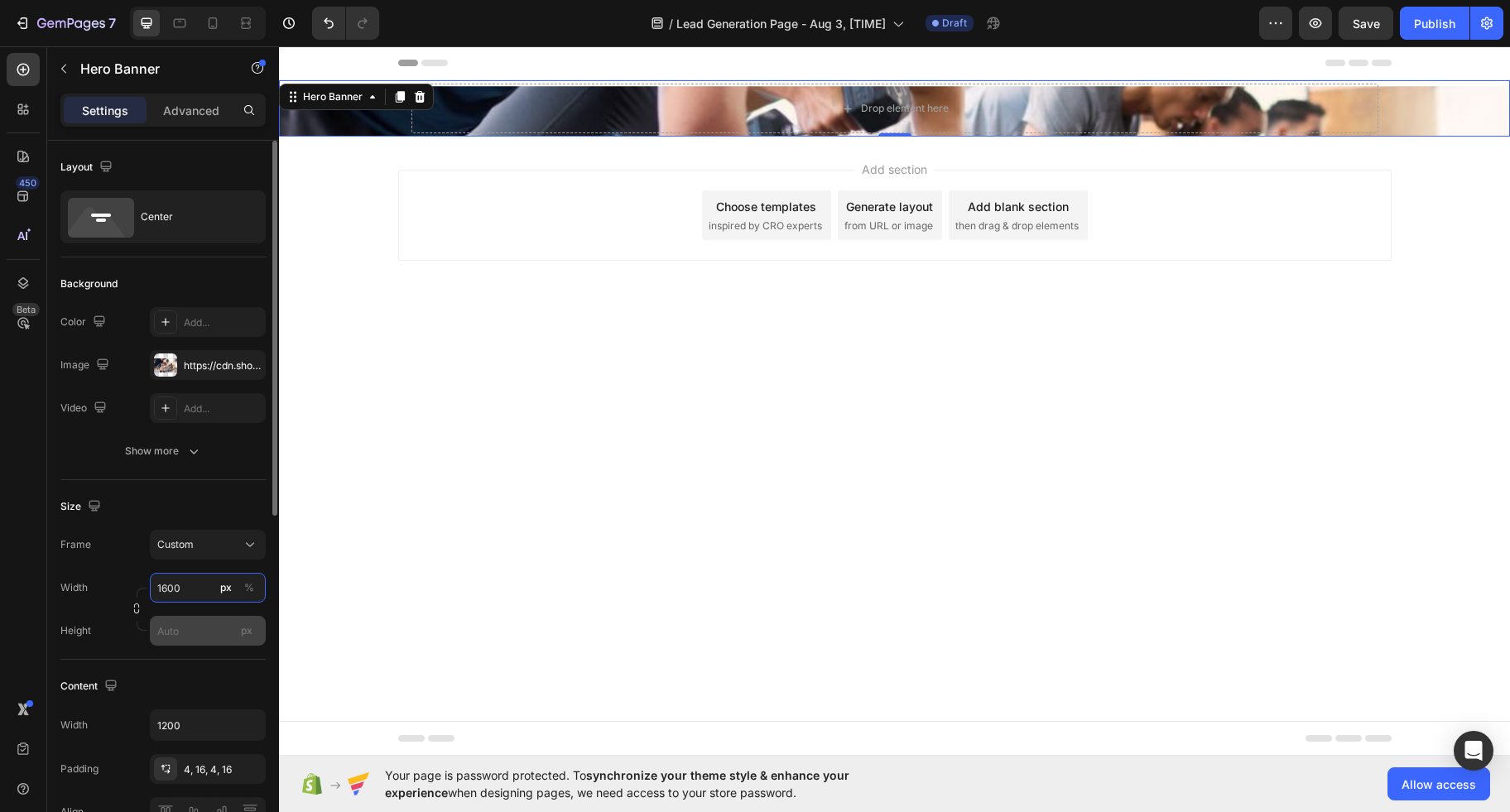 type on "1600" 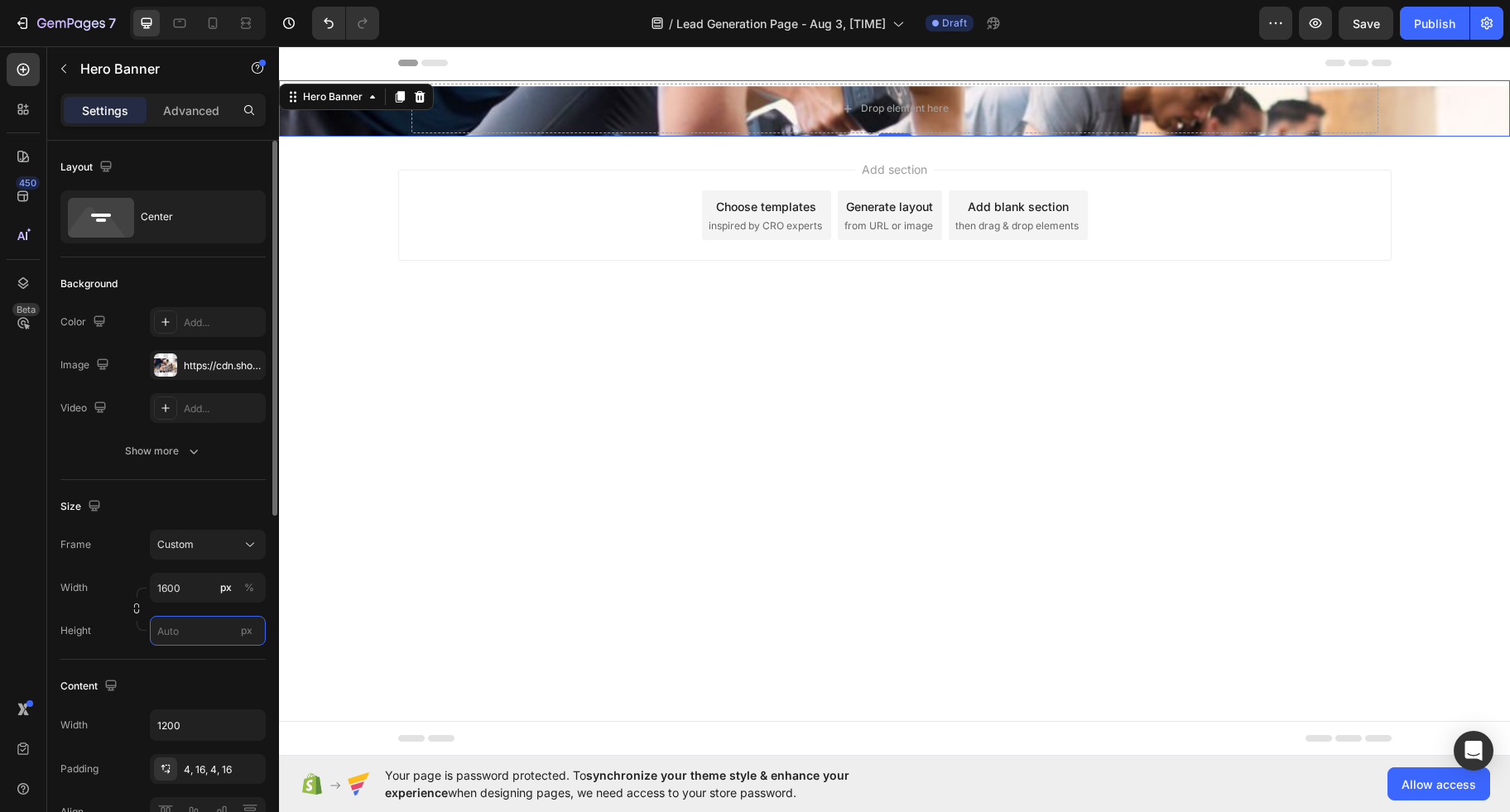 click on "px" at bounding box center (208, 631) 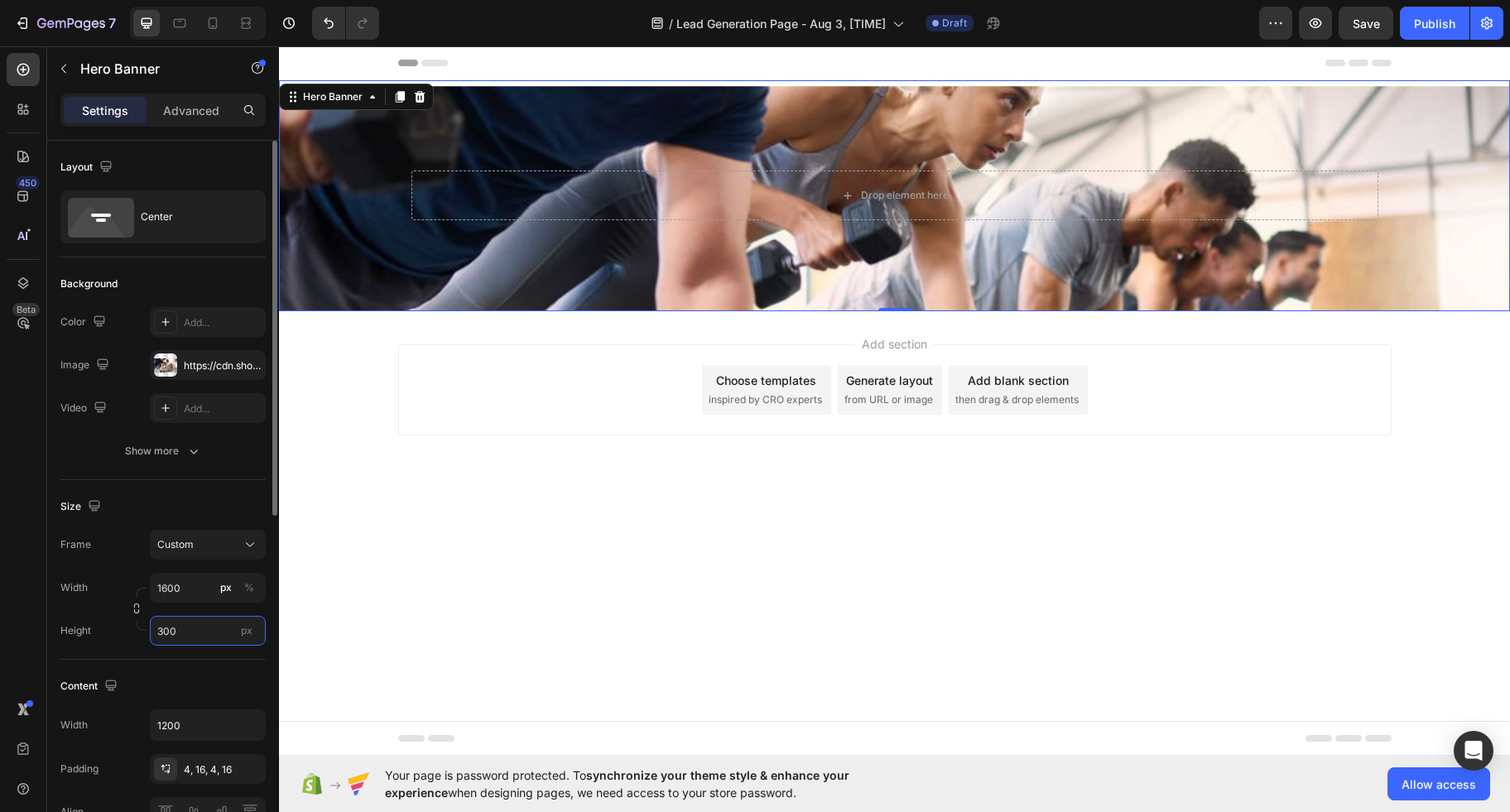 drag, startPoint x: 186, startPoint y: 632, endPoint x: 144, endPoint y: 632, distance: 42 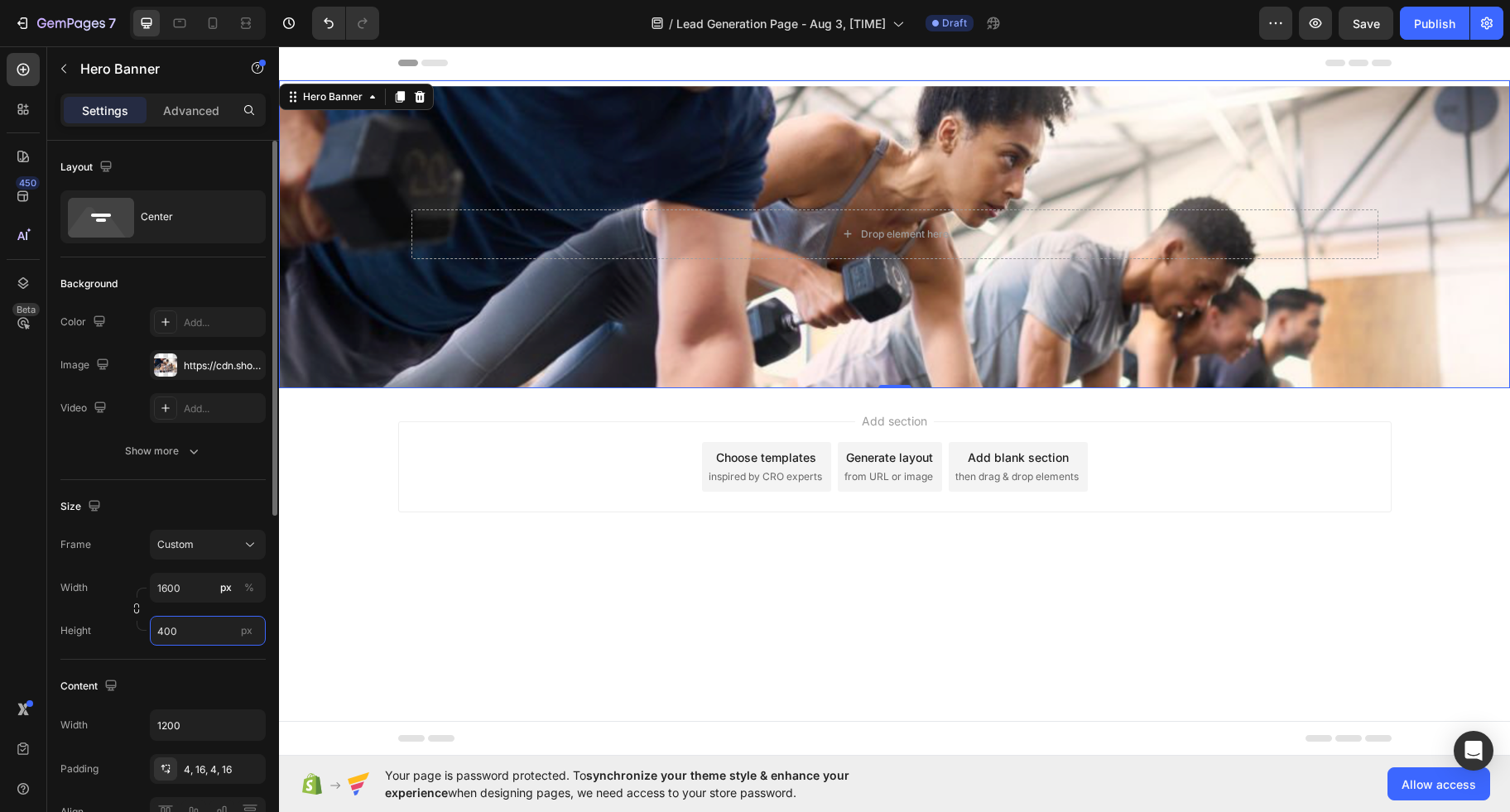 type on "400" 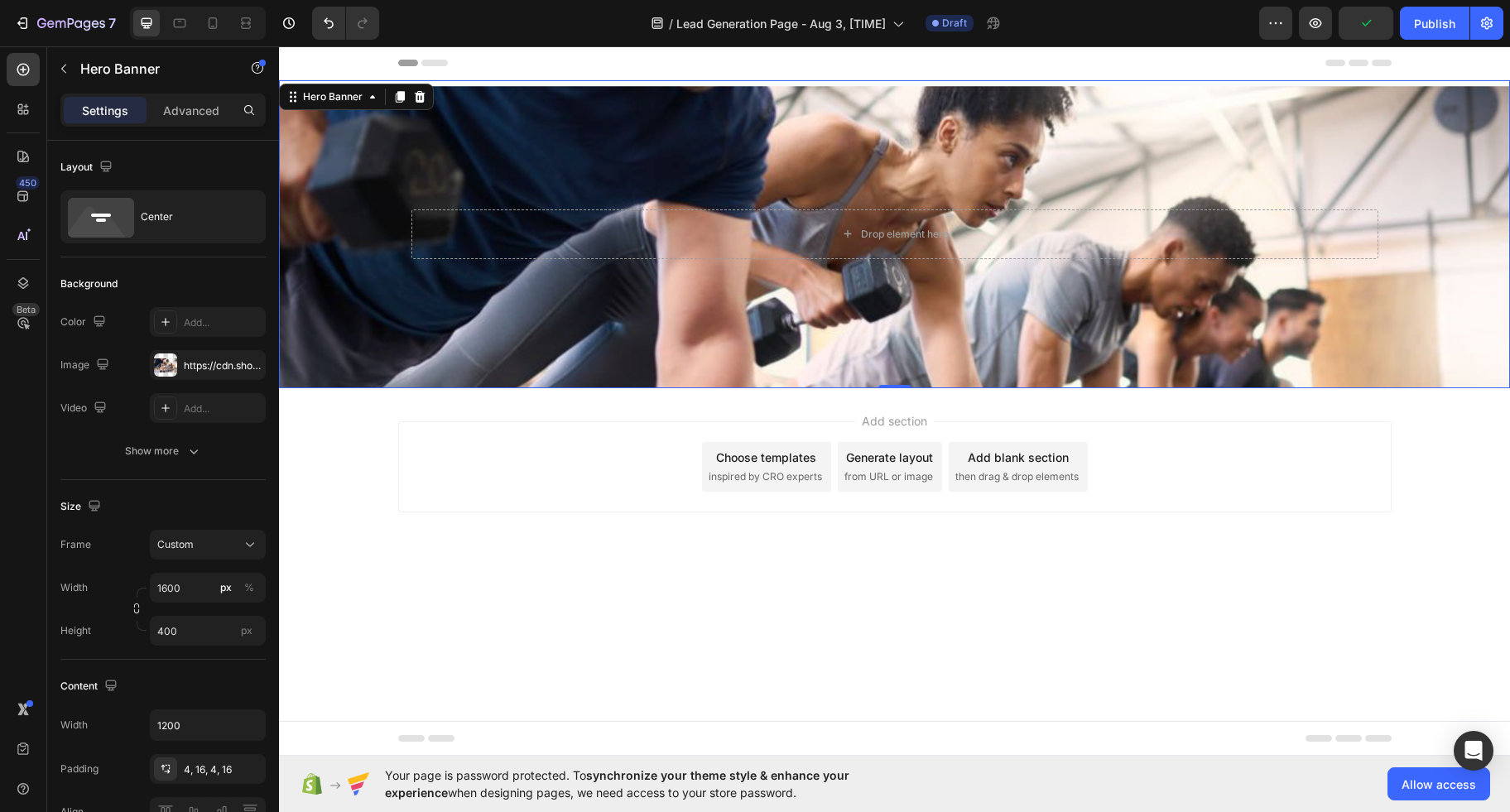 click on "Header
Drop element here Hero Banner   0 Section 1 Root Start with Sections from sidebar Add sections Add elements Start with Generating from URL or image Add section Choose templates inspired by CRO experts Generate layout from URL or image Add blank section then drag & drop elements Footer" at bounding box center [894, 401] 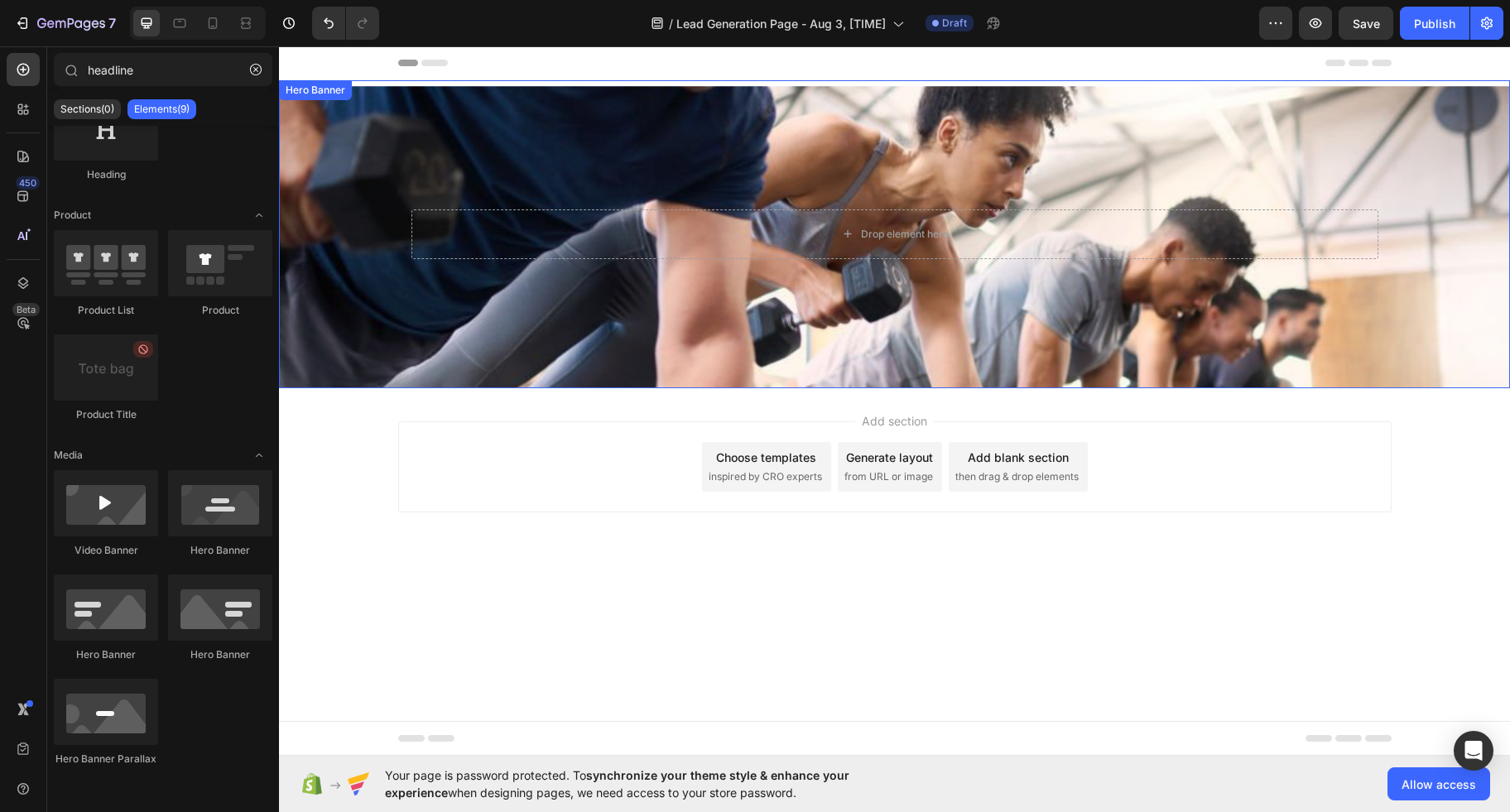 click at bounding box center [894, 317] 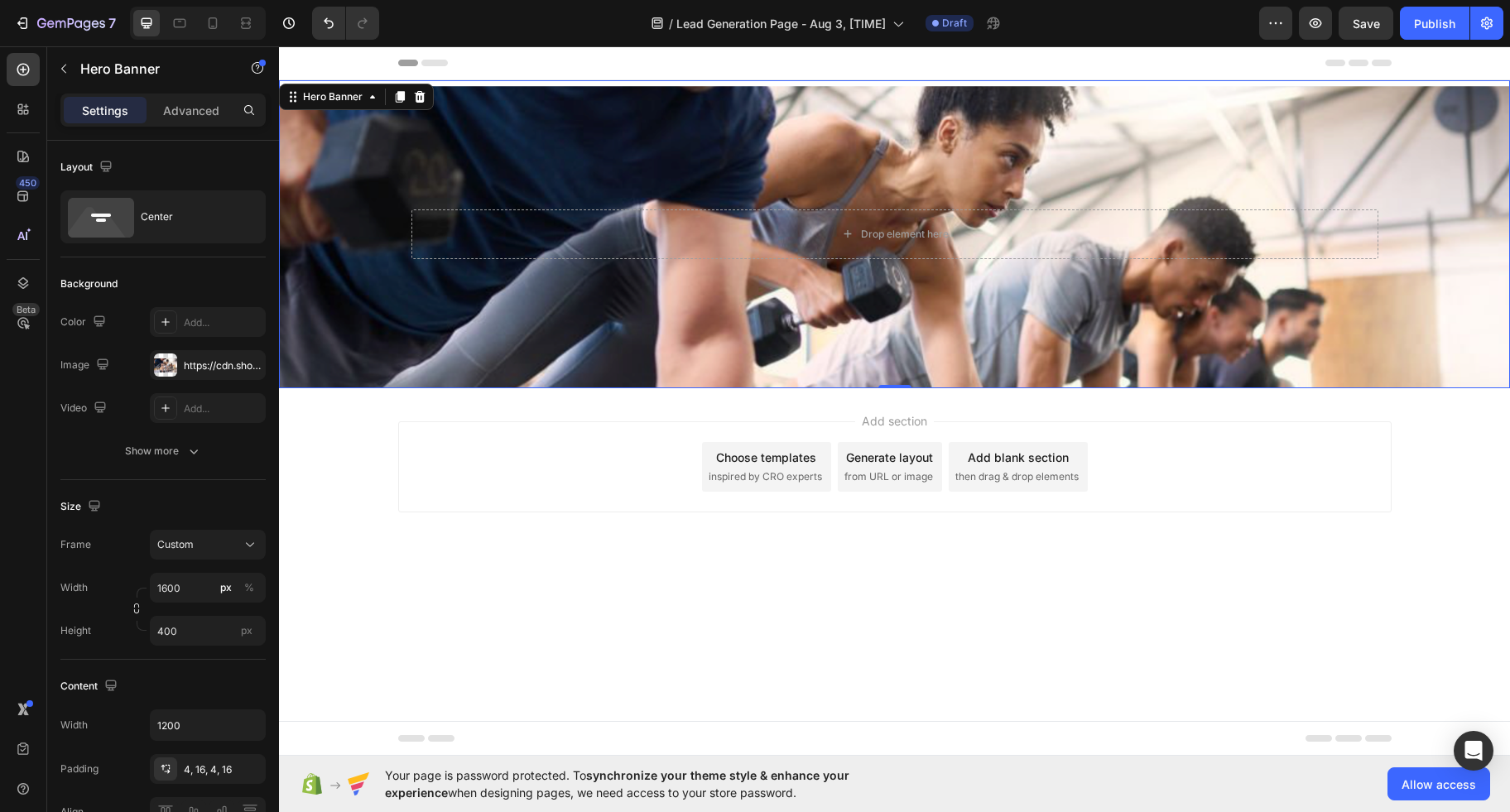 click at bounding box center [894, 317] 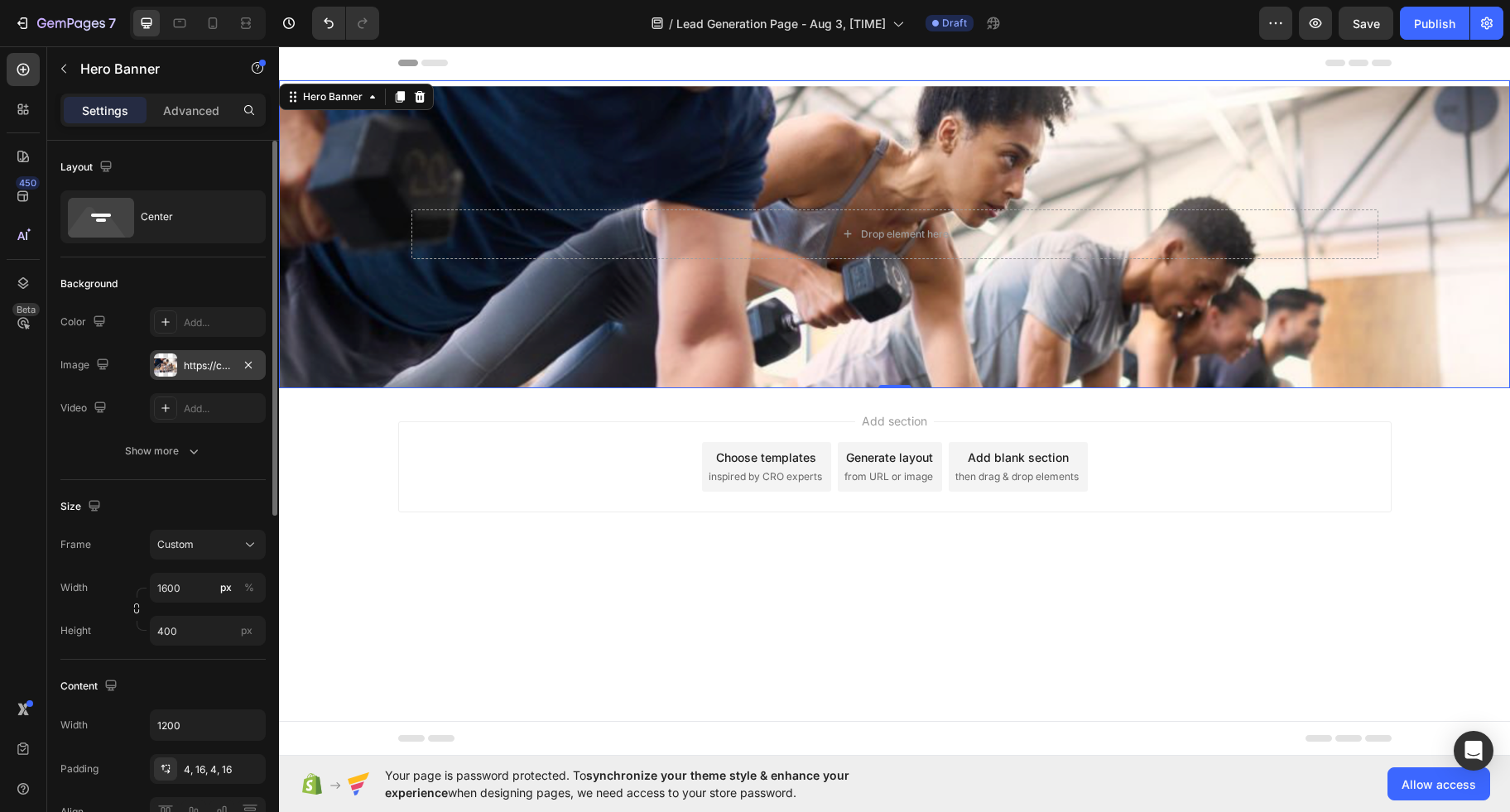 click at bounding box center (166, 365) 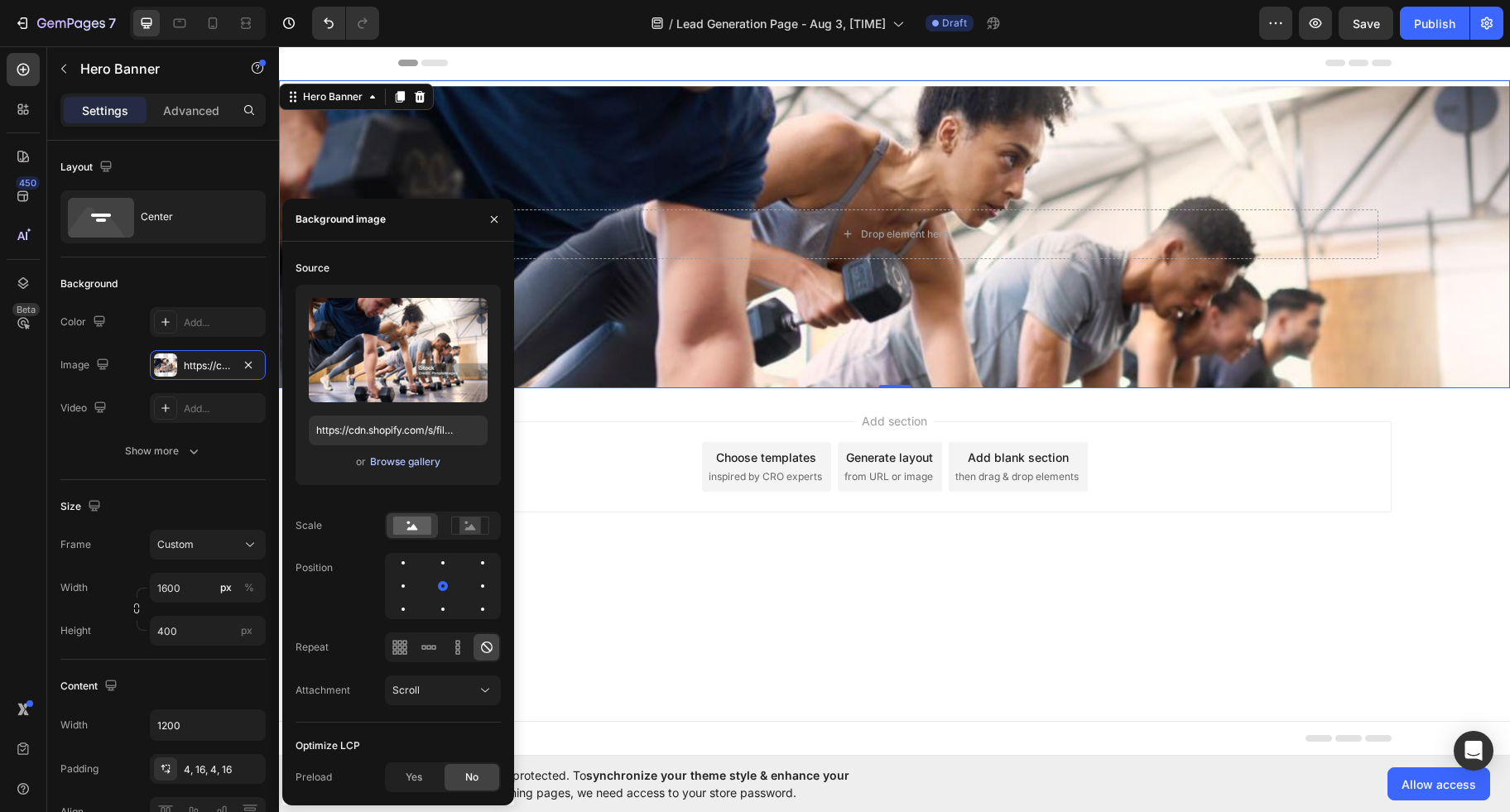click on "Browse gallery" at bounding box center (405, 462) 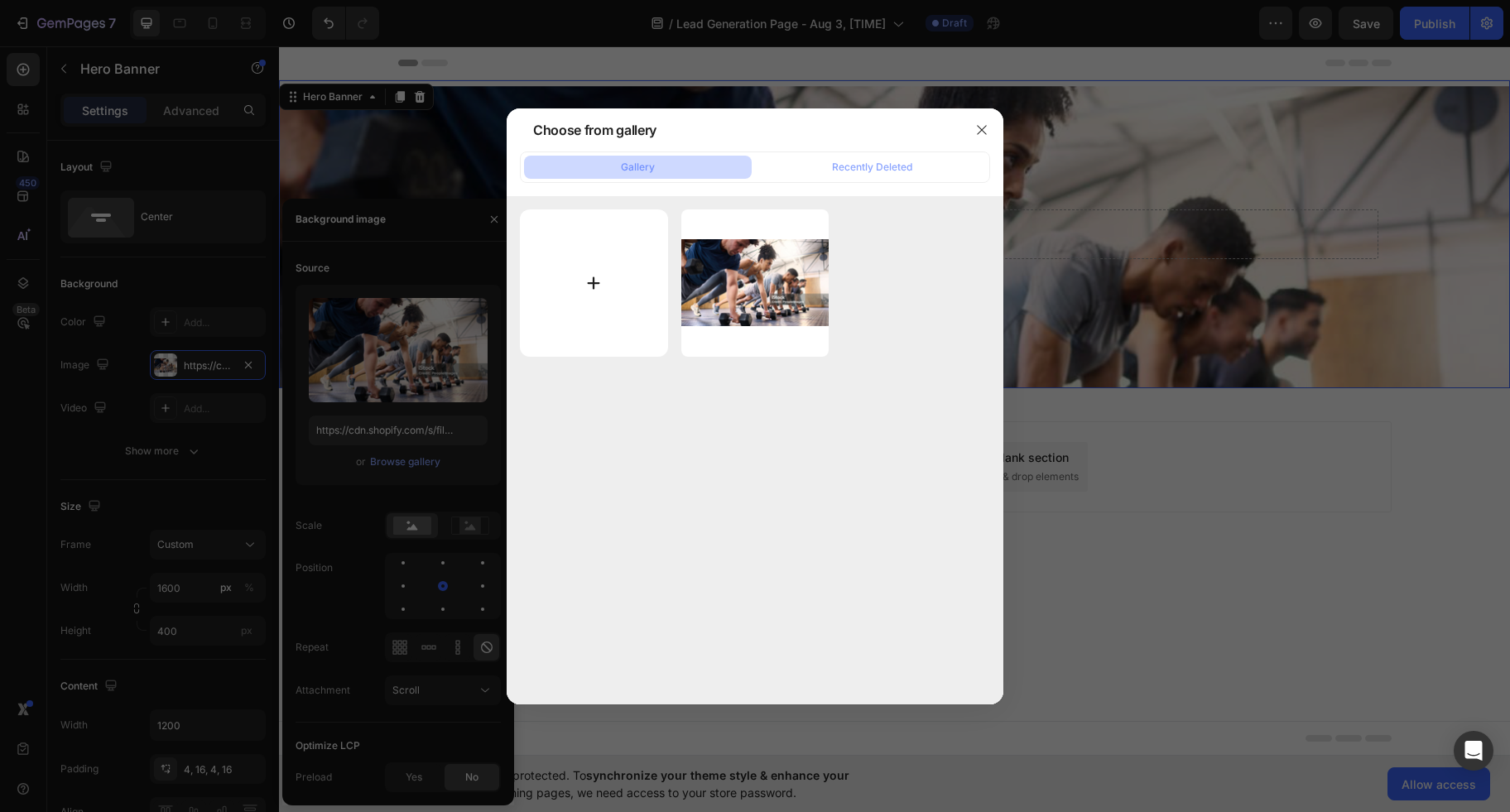 click at bounding box center (594, 283) 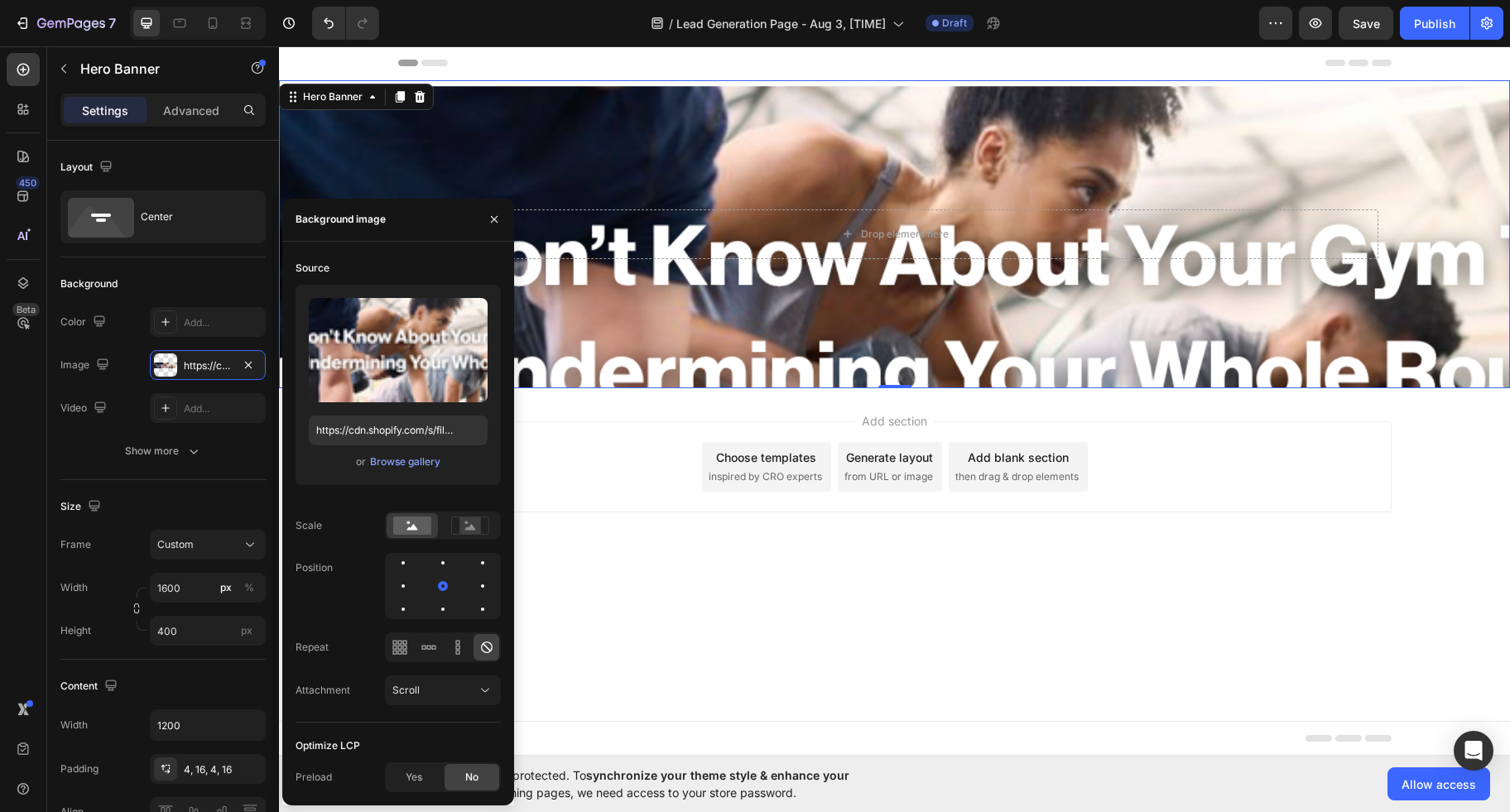 type on "https://cdn.shopify.com/s/files/1/0696/7381/2015/files/[FILENAME].png" 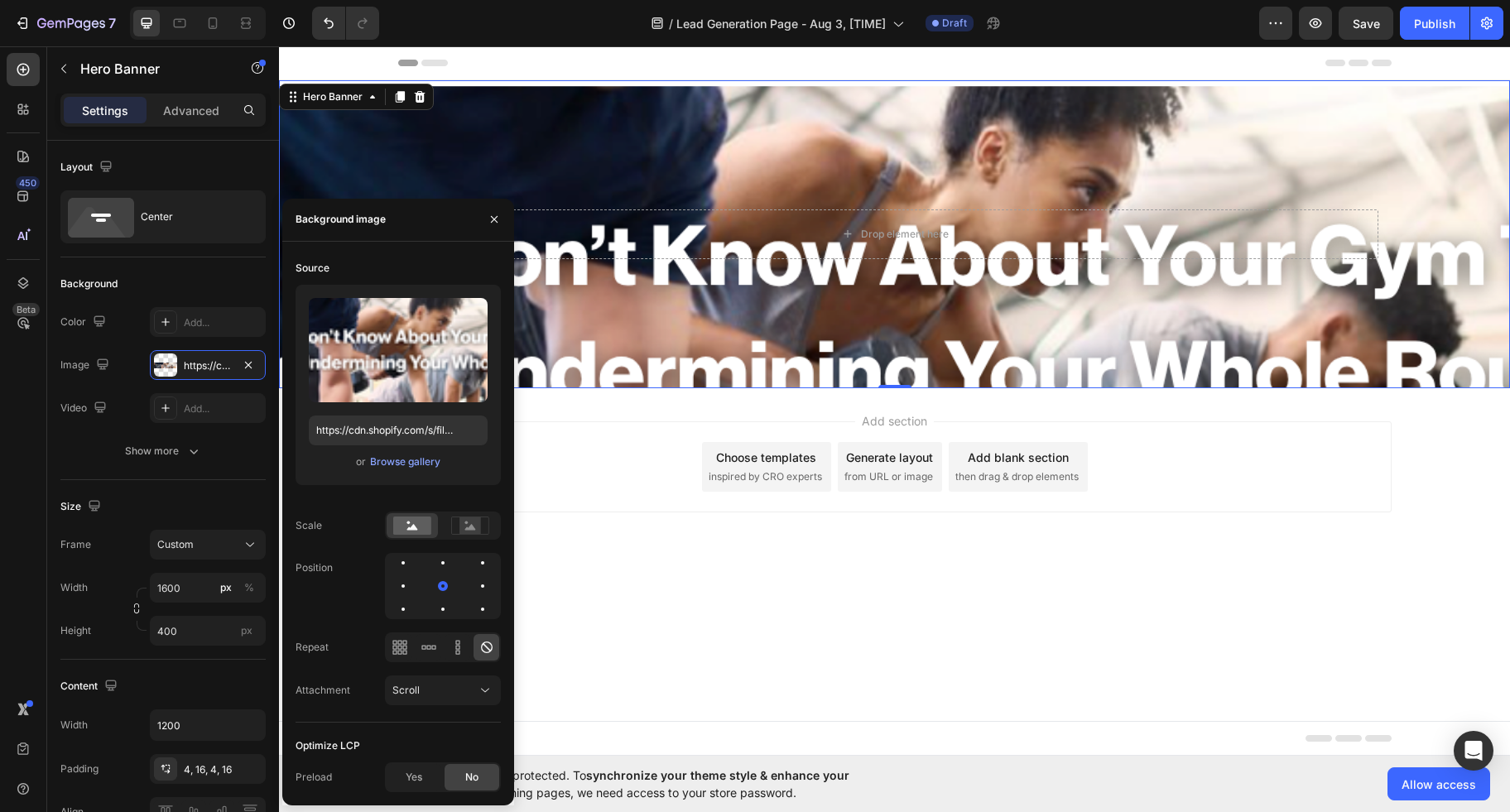 click on "Header
Drop element here Hero Banner   0 Section 1 Root Start with Sections from sidebar Add sections Add elements Start with Generating from URL or image Add section Choose templates inspired by CRO experts Generate layout from URL or image Add blank section then drag & drop elements Footer" at bounding box center (894, 401) 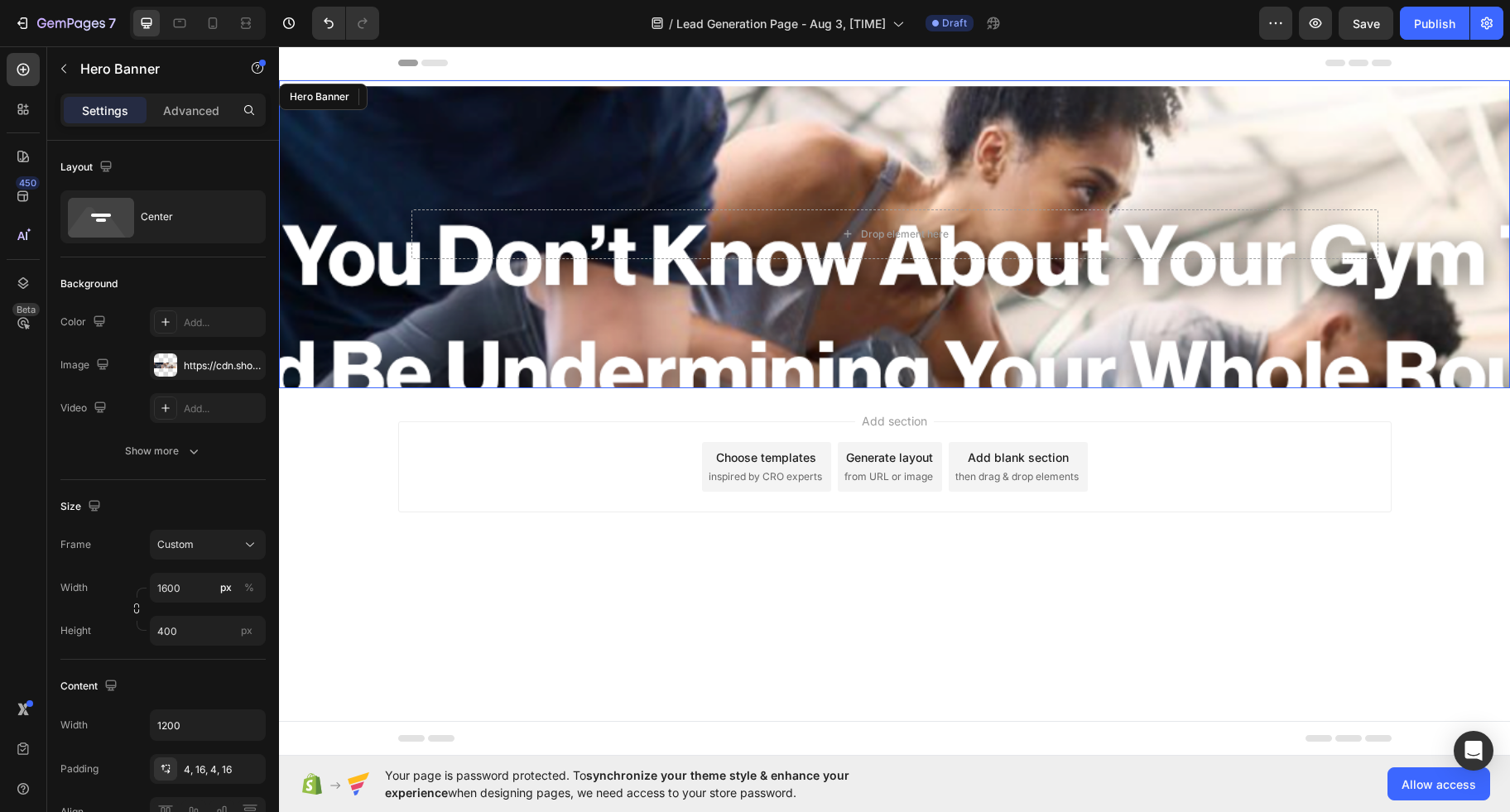 click at bounding box center [894, 317] 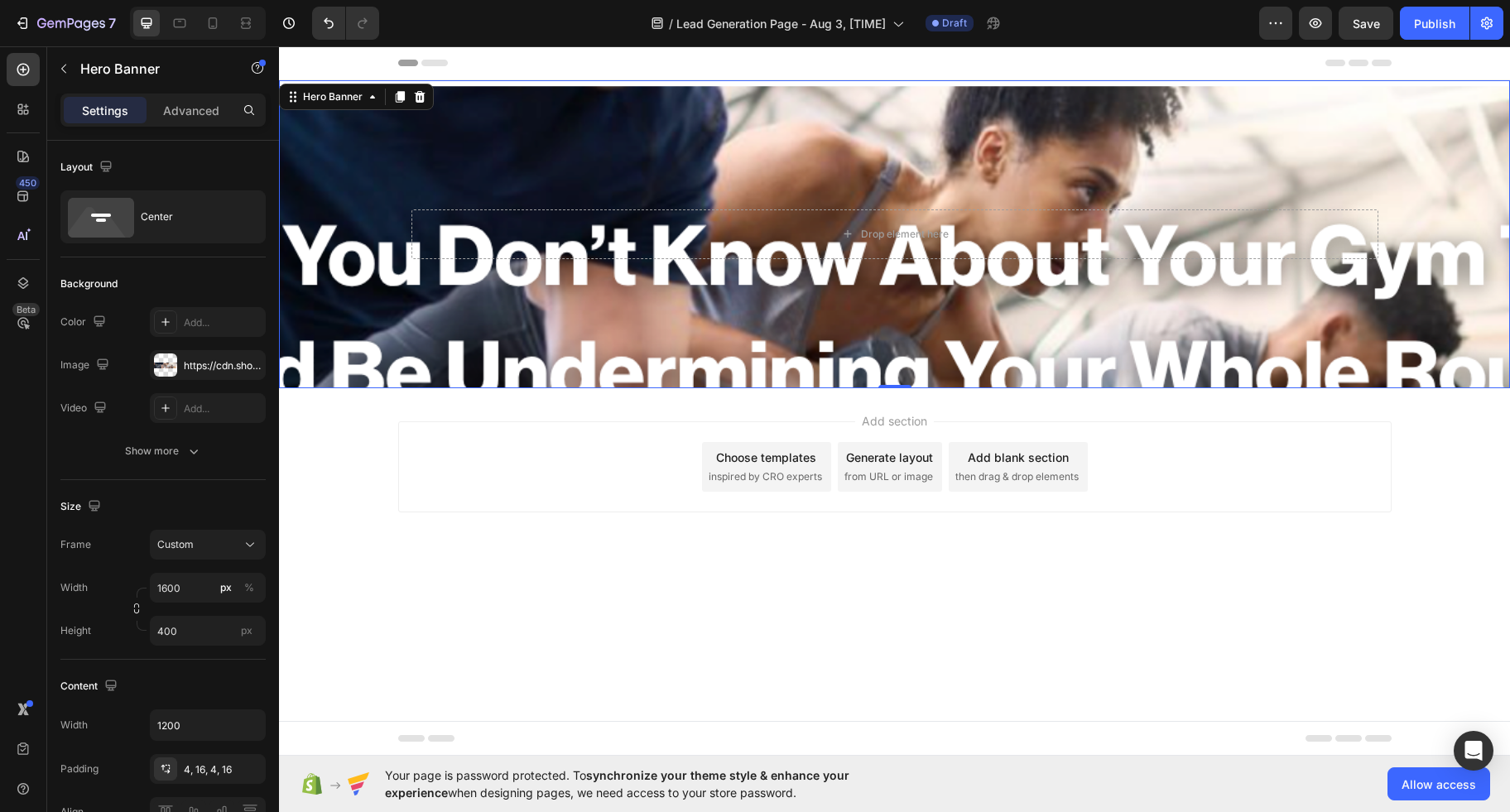 click at bounding box center (894, 317) 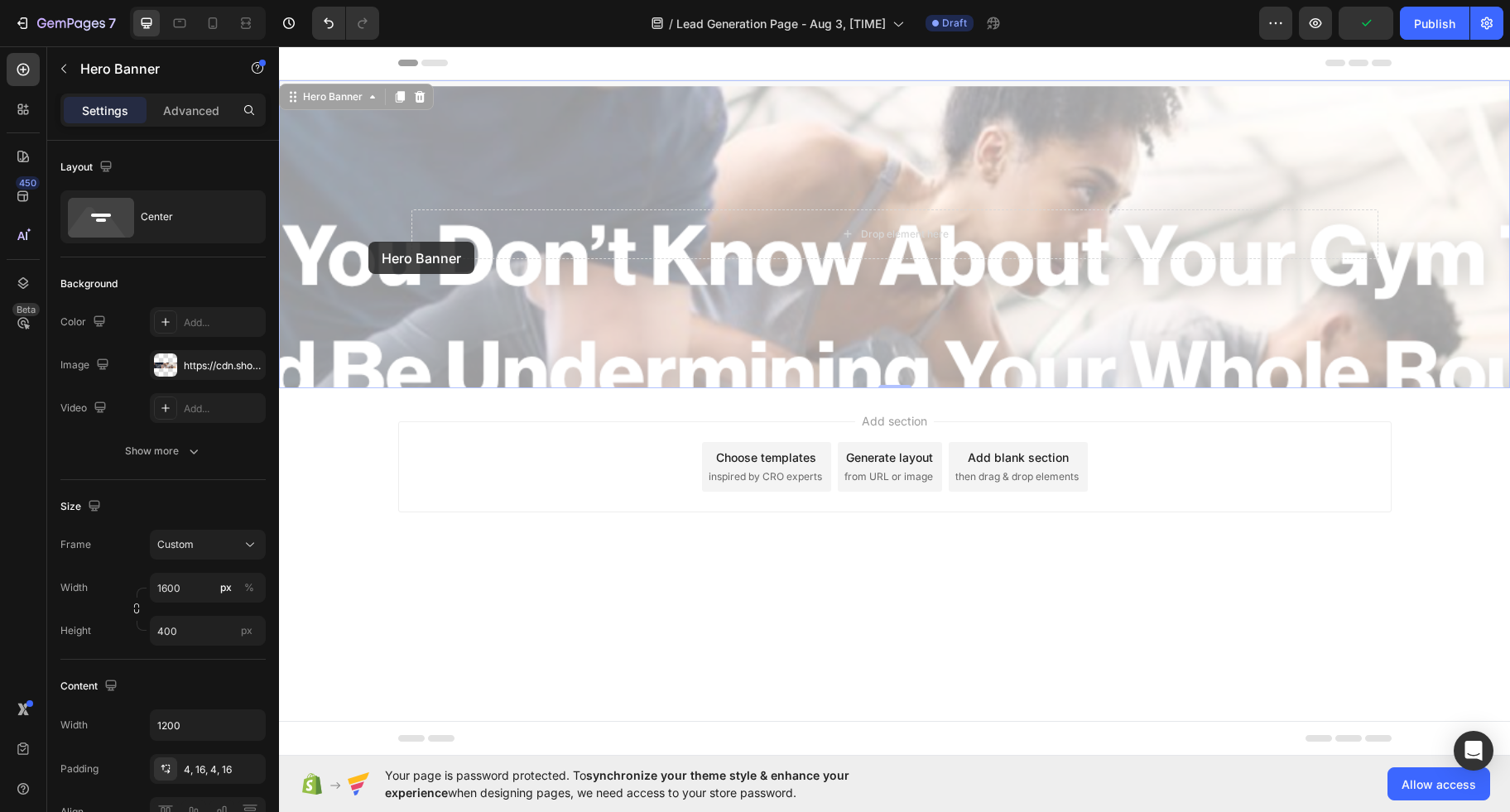 drag, startPoint x: 368, startPoint y: 255, endPoint x: 368, endPoint y: 246, distance: 9 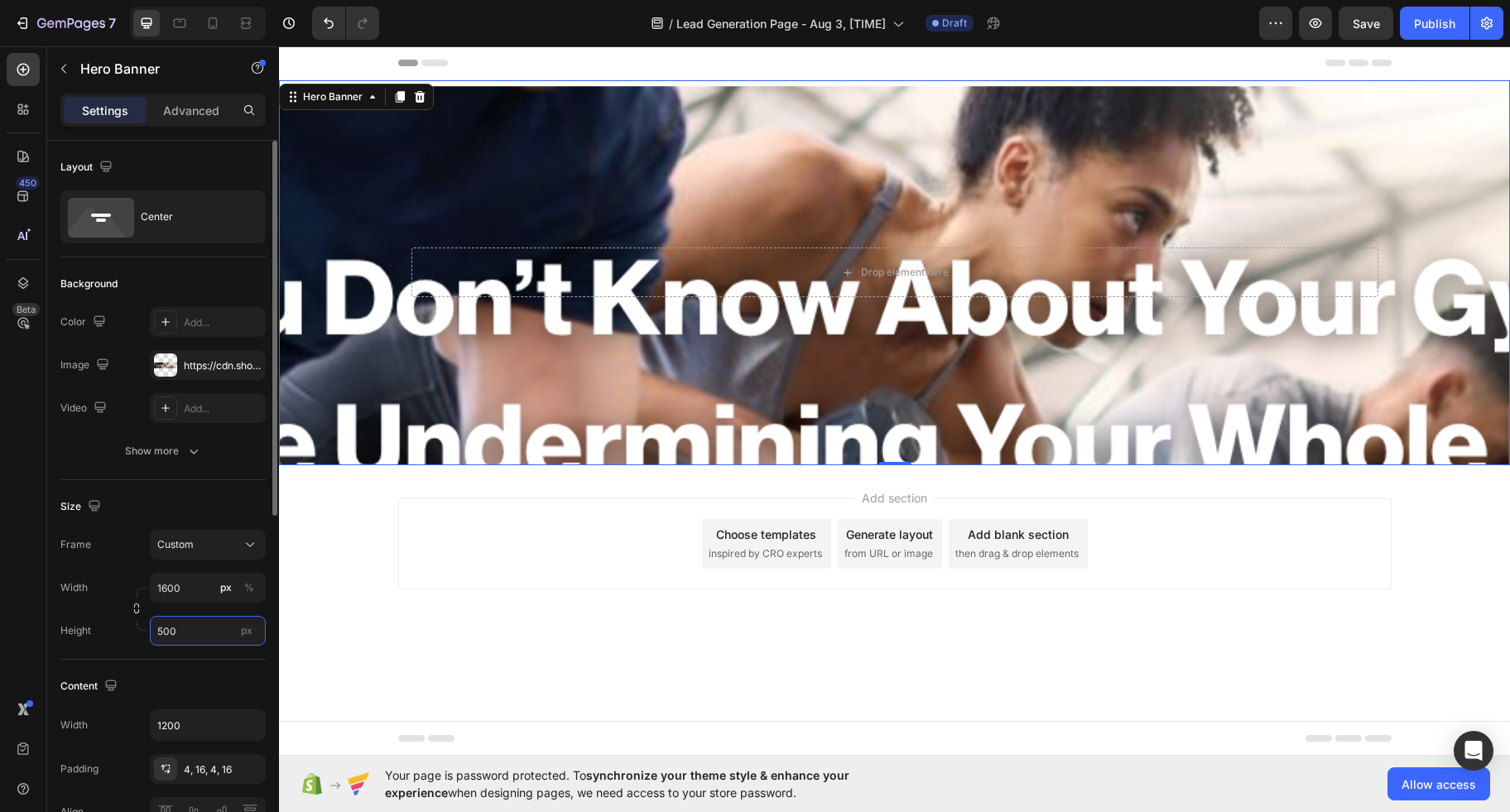 drag, startPoint x: 196, startPoint y: 627, endPoint x: 149, endPoint y: 627, distance: 47 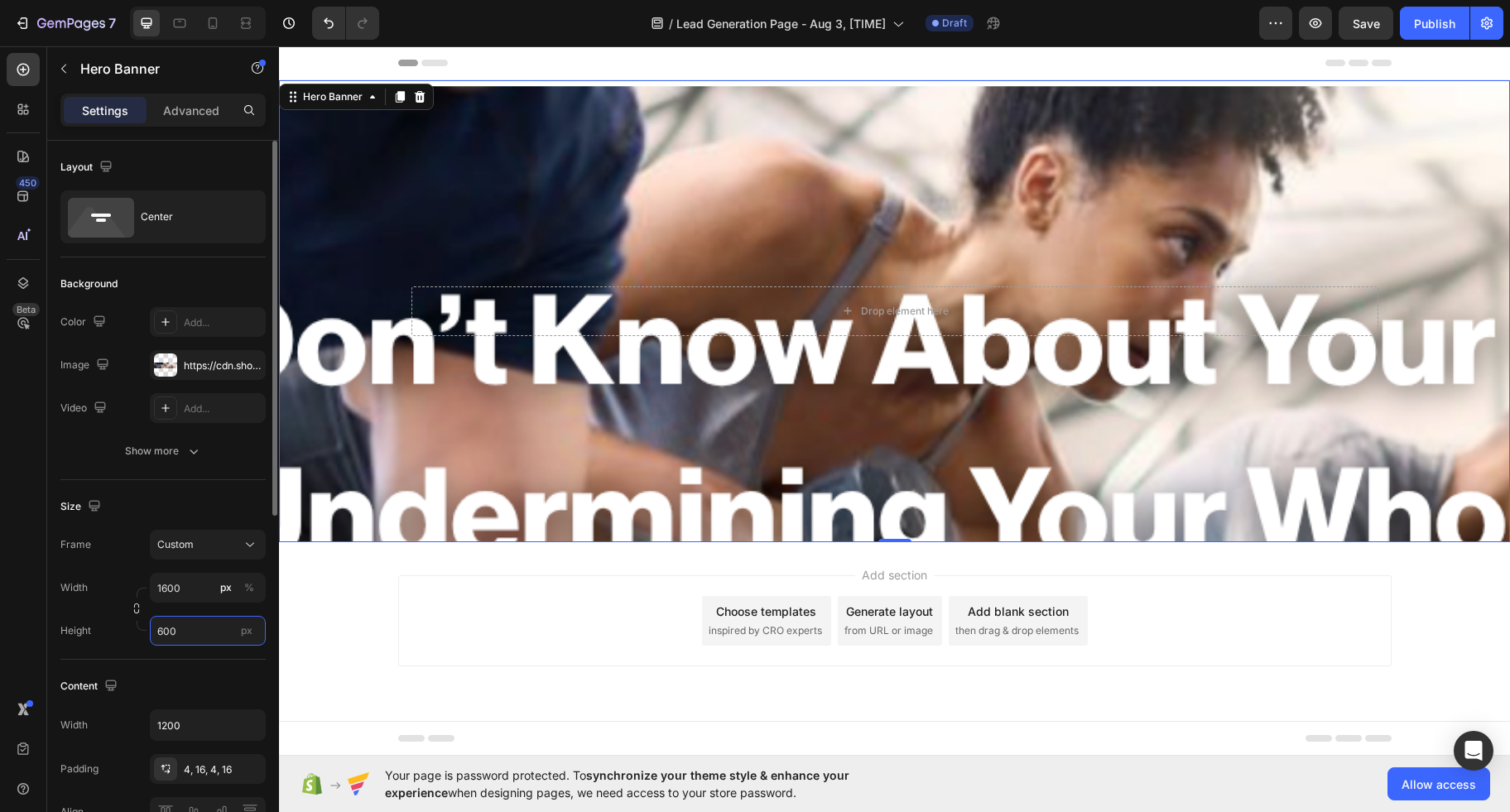 type on "600" 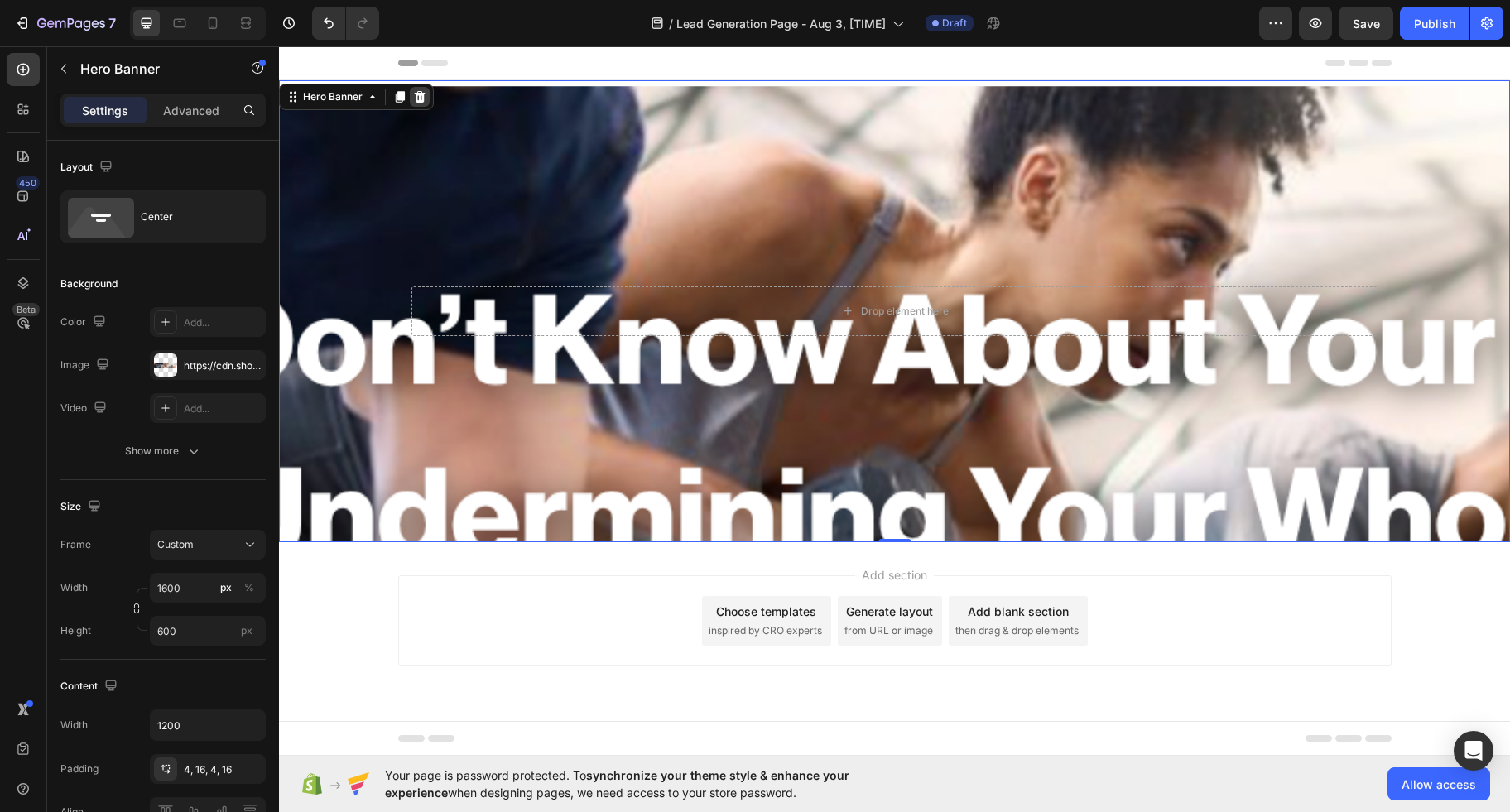 click at bounding box center (420, 97) 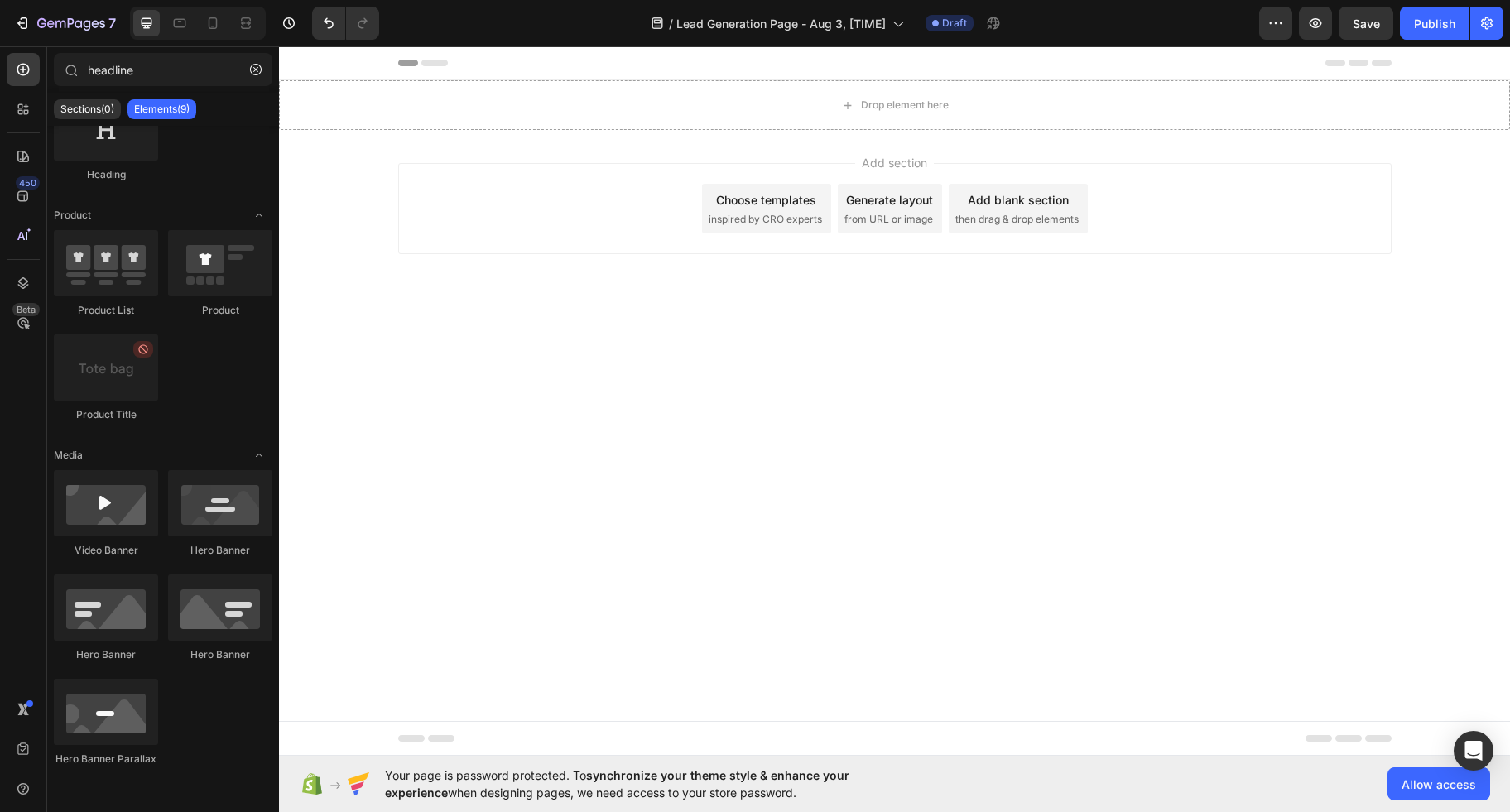 click on "Header
Drop element here Section 1 Root Start with Sections from sidebar Add sections Add elements Start with Generating from URL or image Add section Choose templates inspired by CRO experts Generate layout from URL or image Add blank section then drag & drop elements Footer" at bounding box center (894, 401) 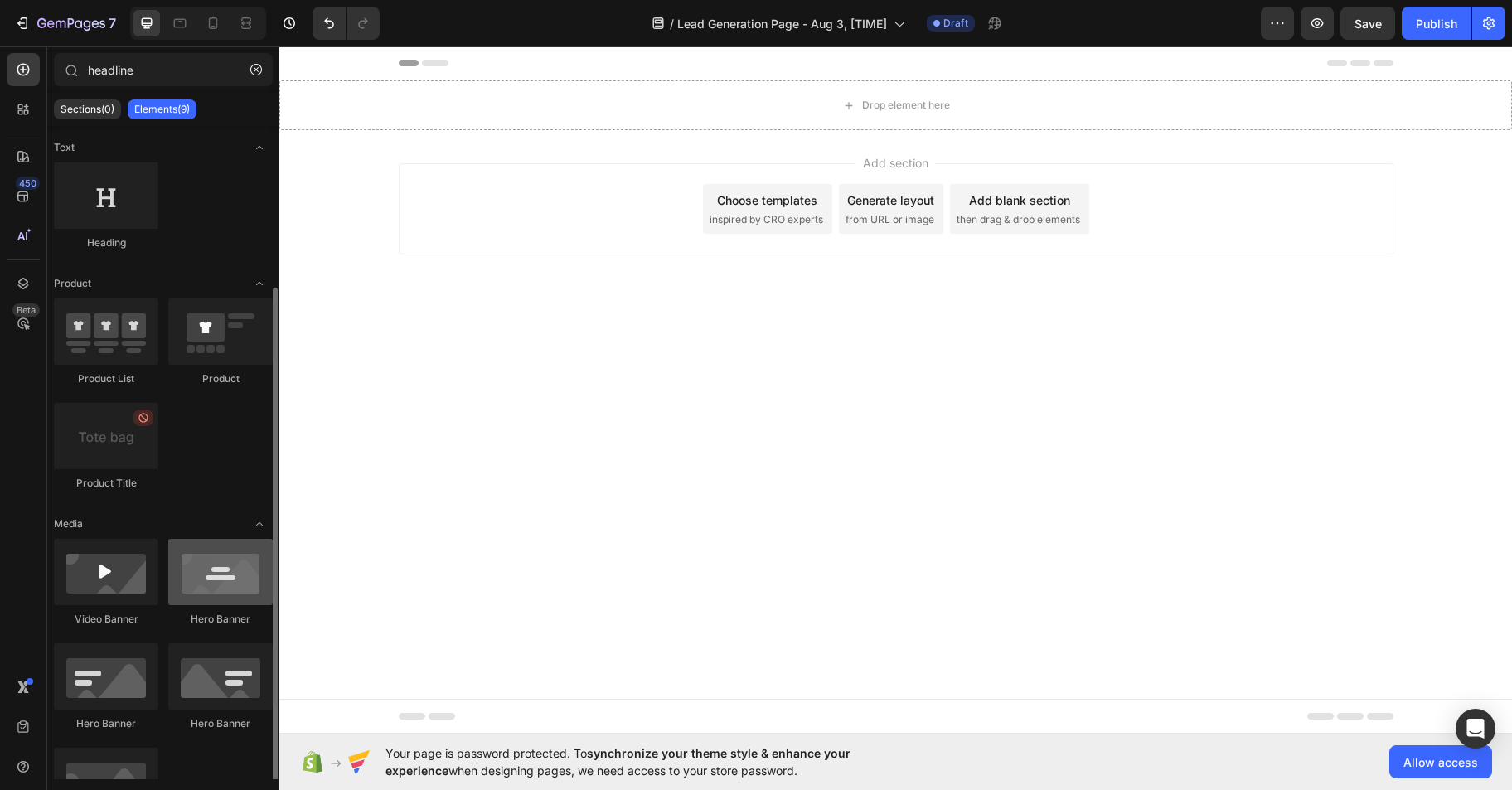 scroll, scrollTop: 91, scrollLeft: 0, axis: vertical 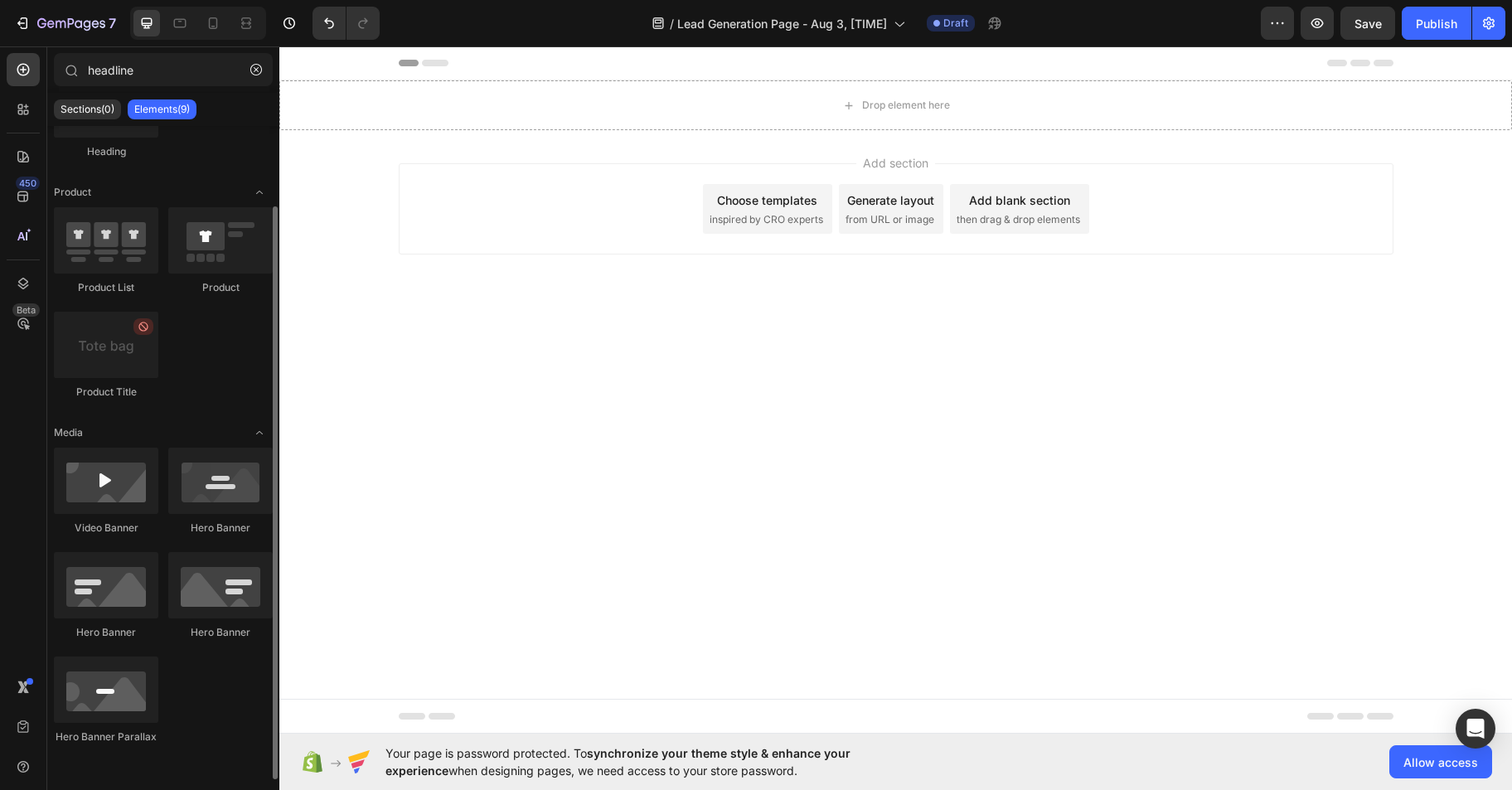 click on "Hero Banner Parallax" 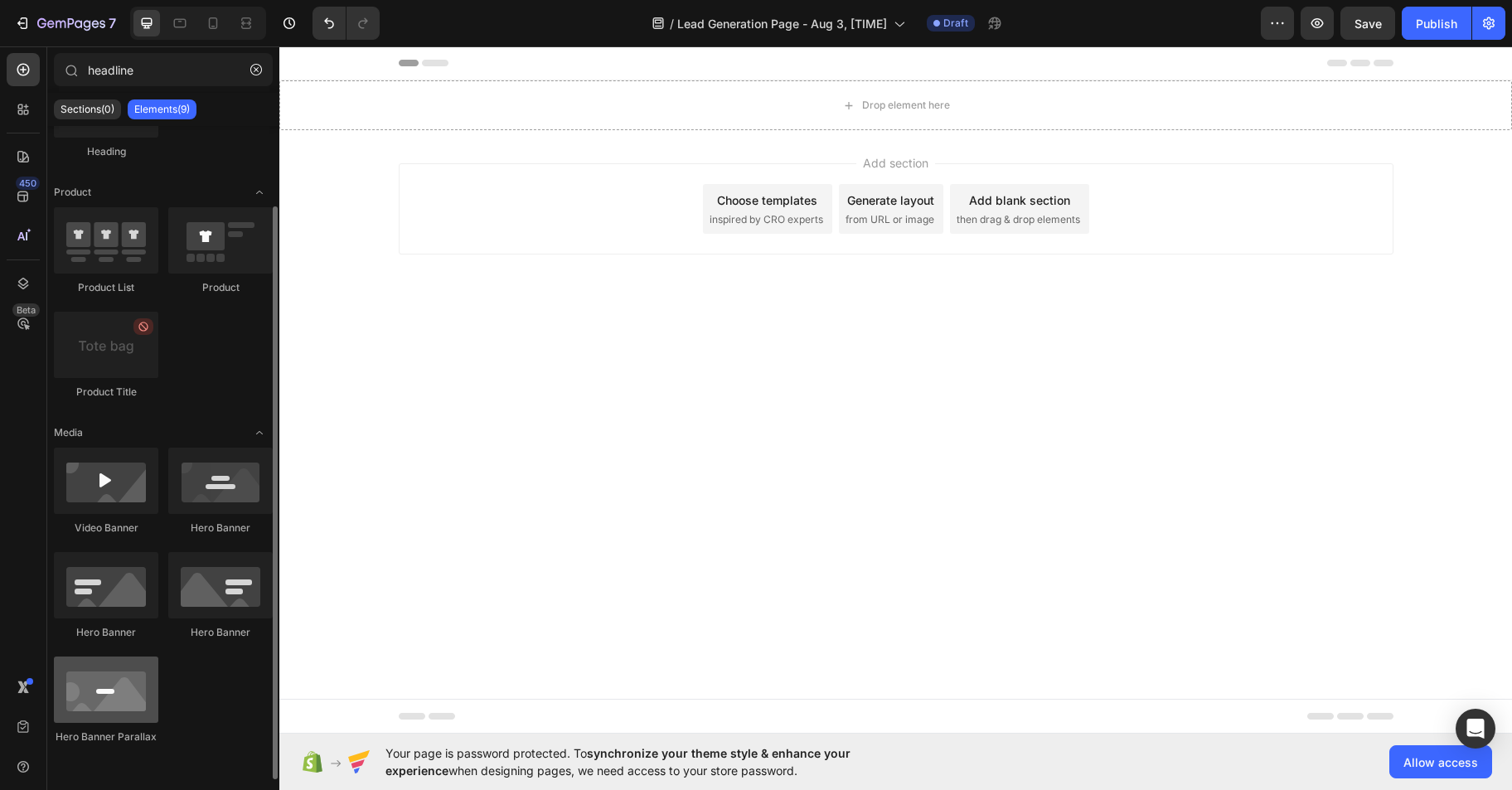 click at bounding box center (106, 690) 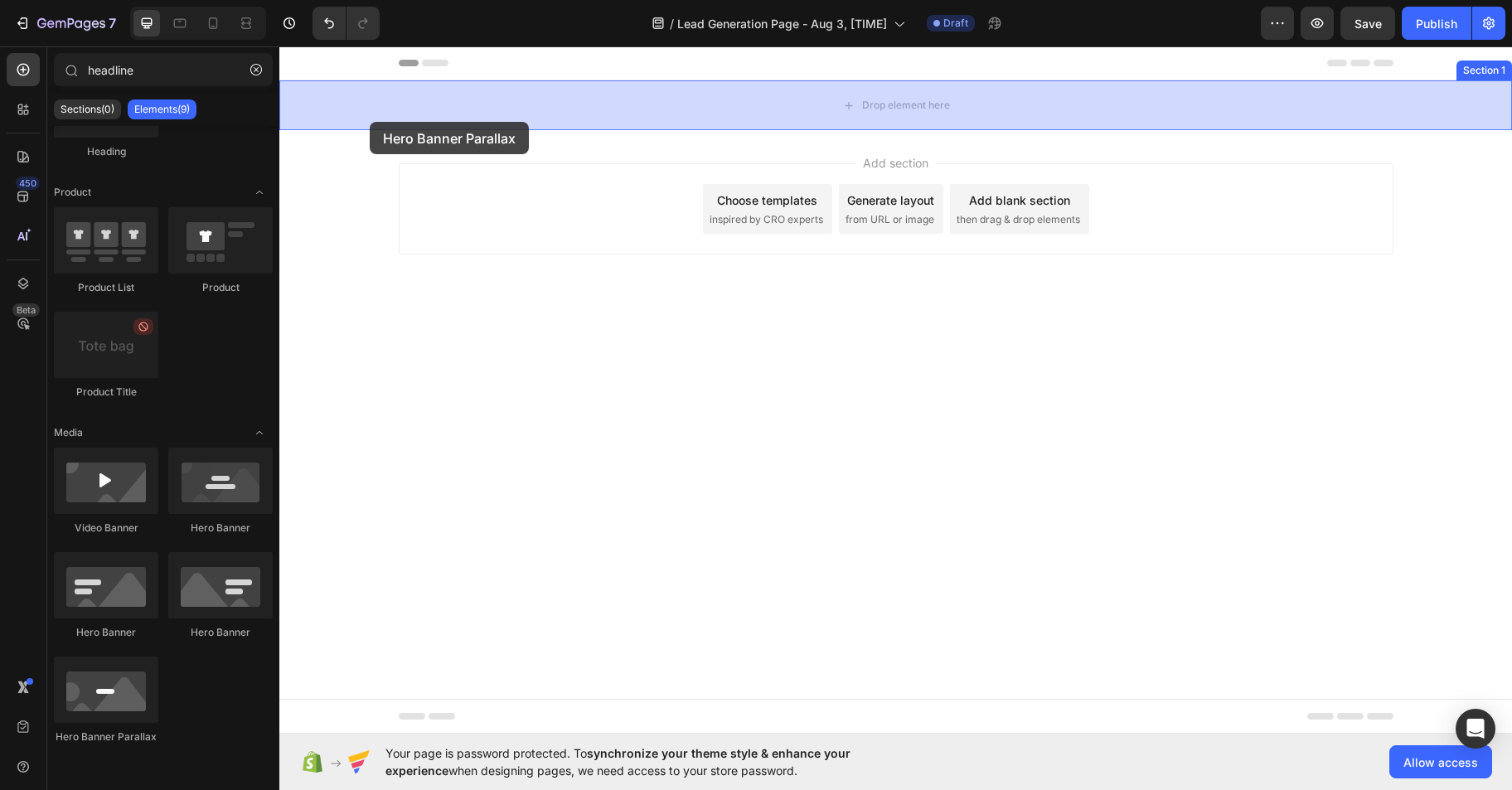 drag, startPoint x: 381, startPoint y: 755, endPoint x: 369, endPoint y: 118, distance: 637.113 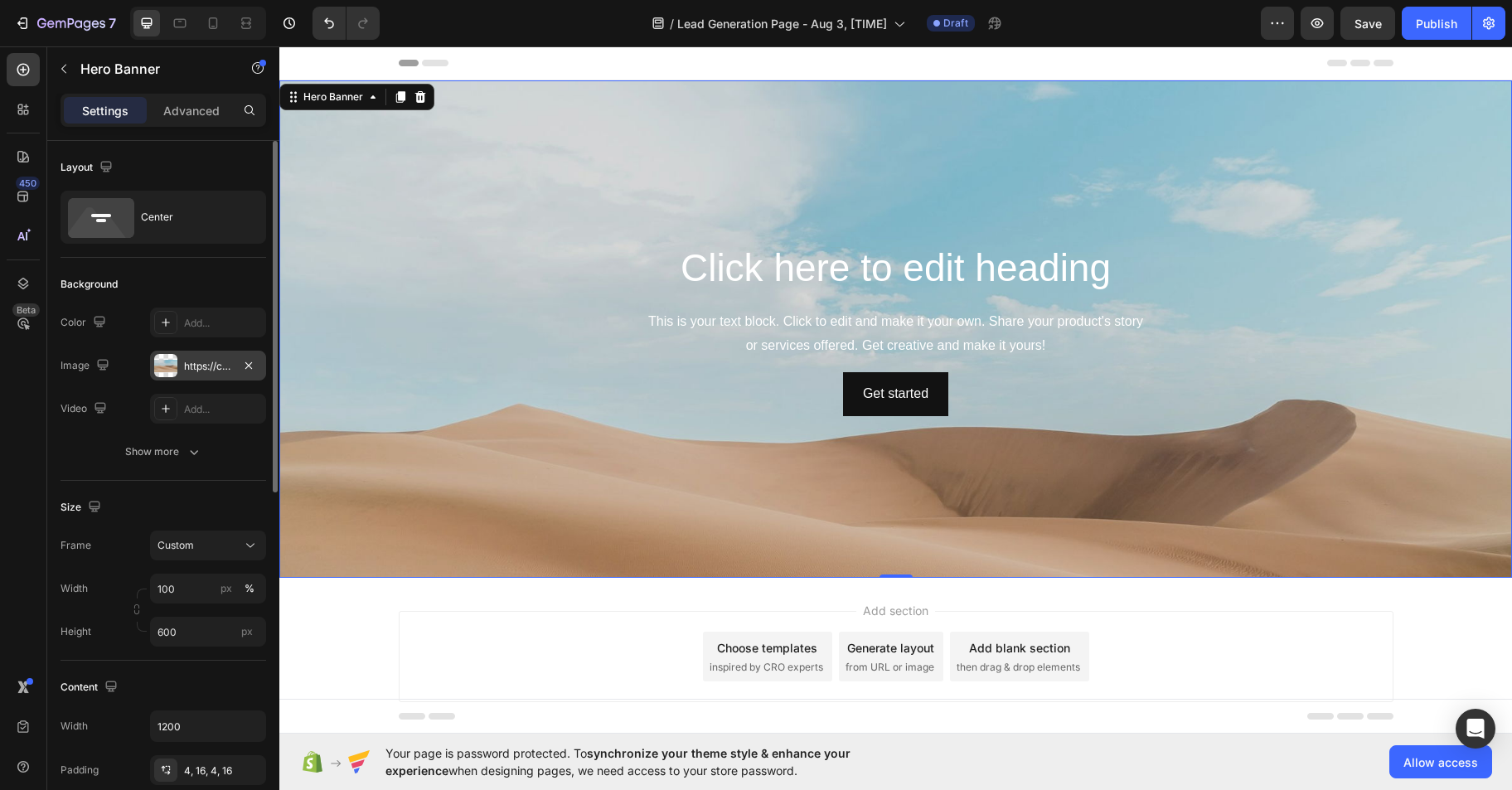 click on "https://cdn.shopify.com/s/files/1/2005/9307/files/background_settings.jpg" at bounding box center [208, 366] 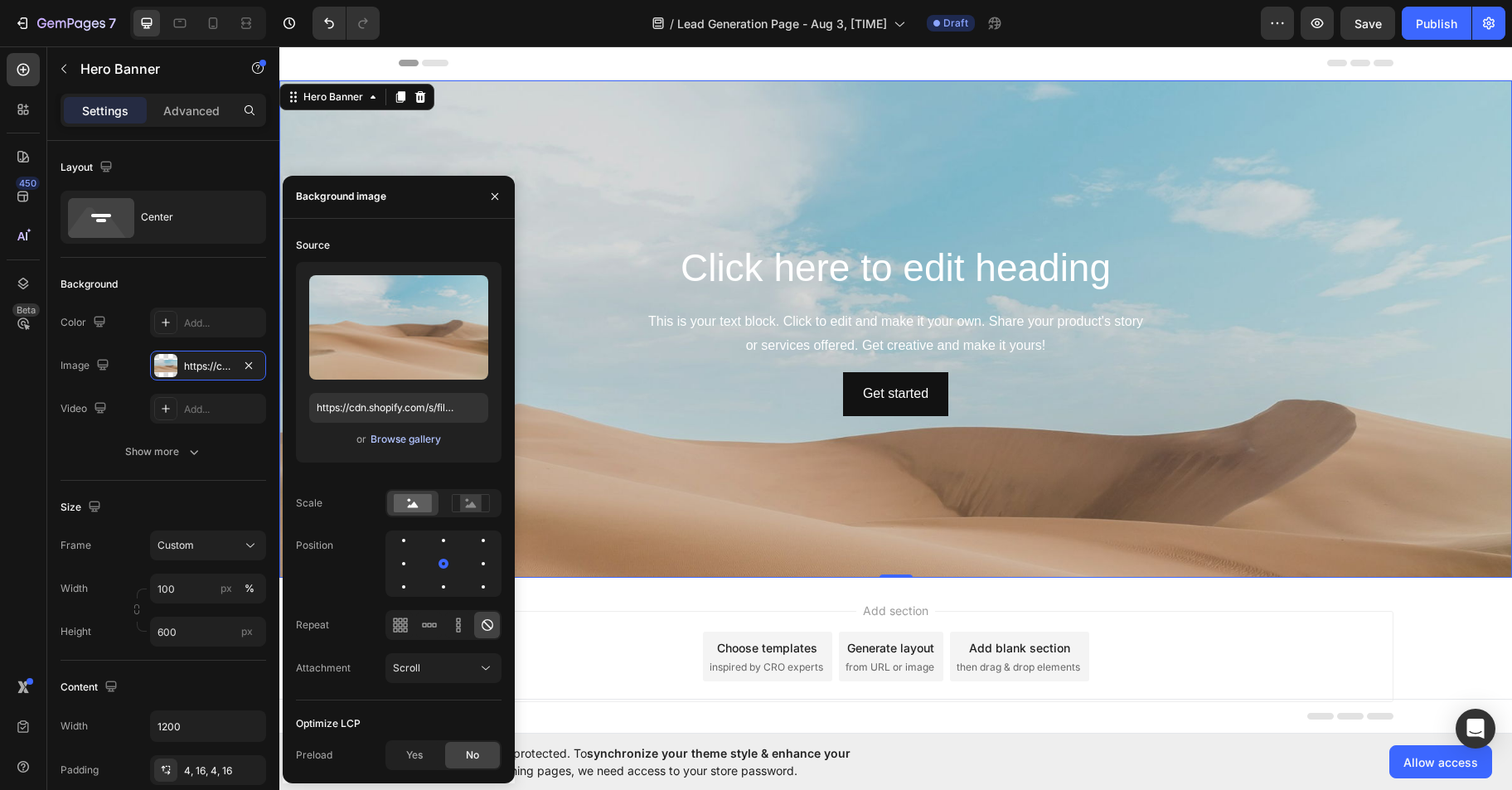 click on "Browse gallery" at bounding box center [405, 439] 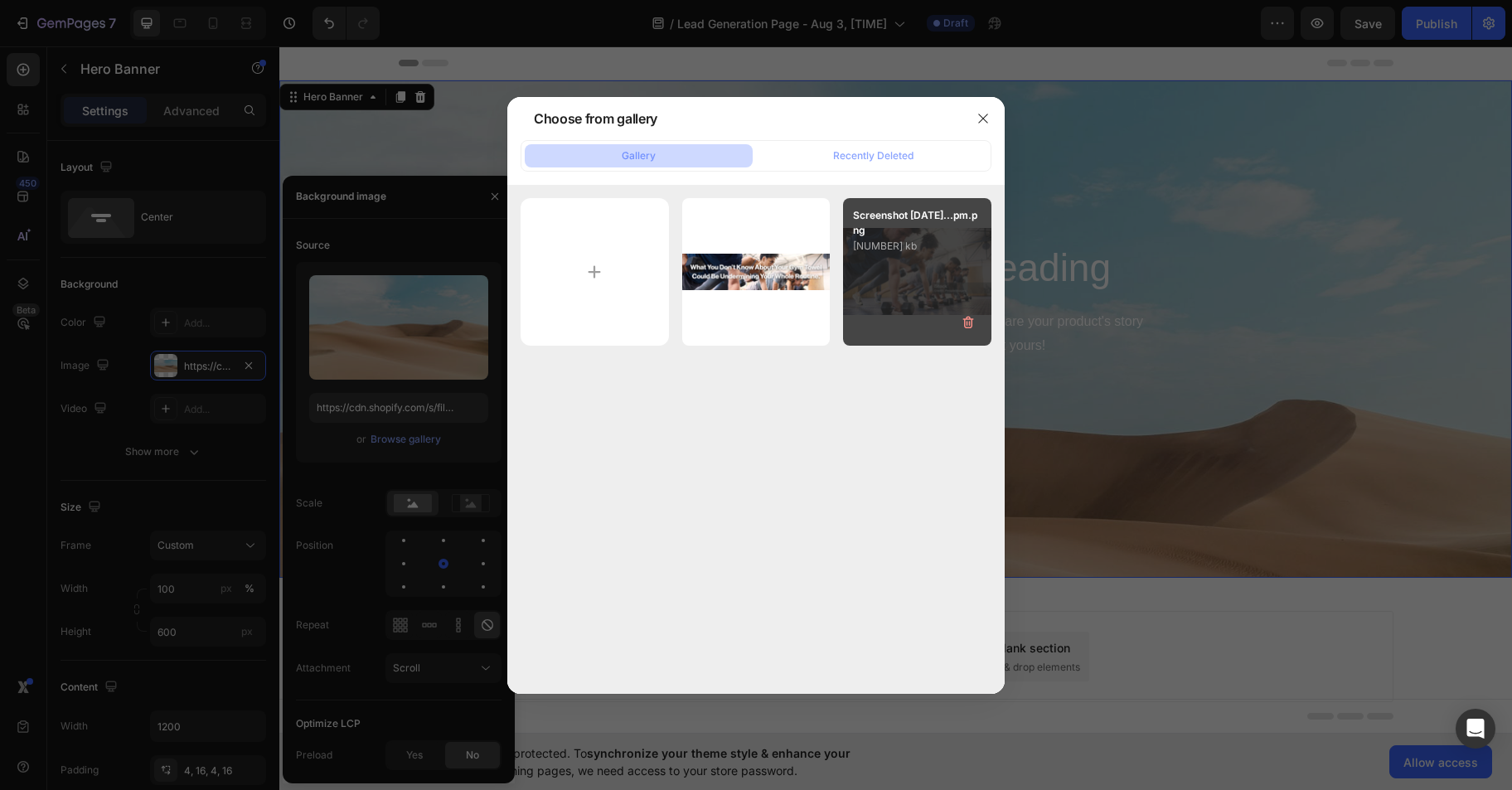 click on "Screenshot [DATE]...pm.png [NUMBER] kb" at bounding box center (917, 272) 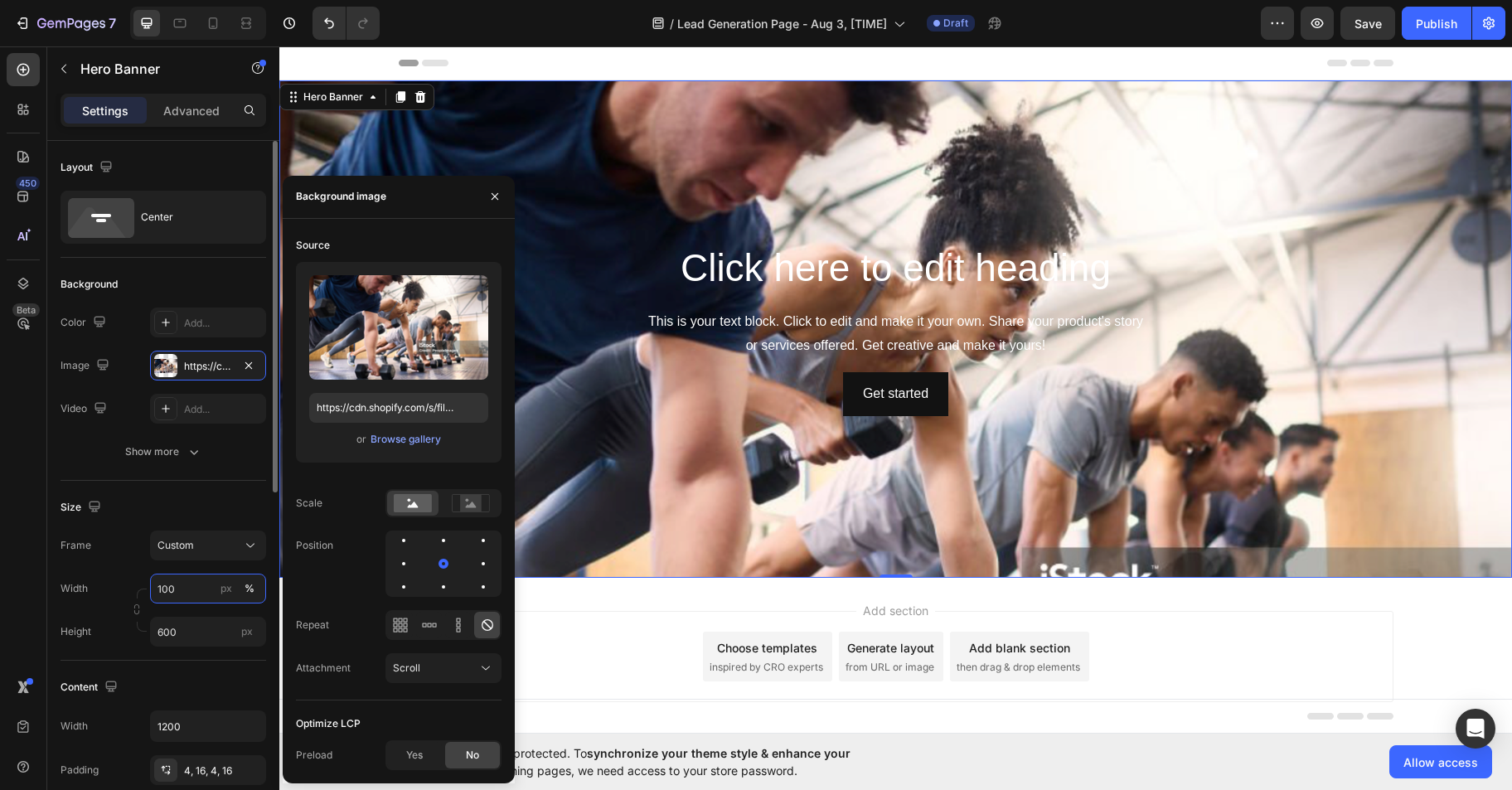 click on "100" at bounding box center (208, 589) 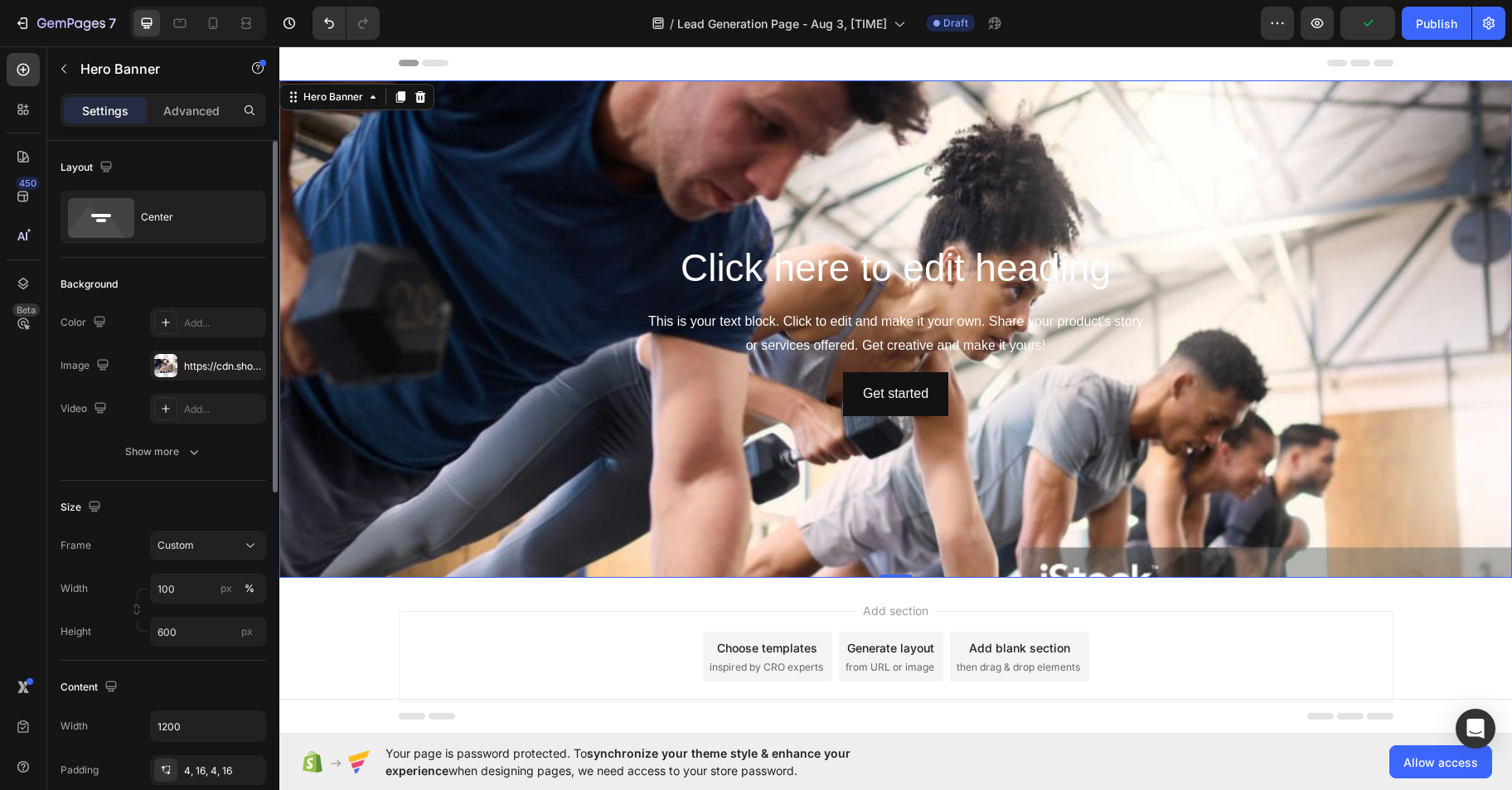 click on "Size" at bounding box center [163, 507] 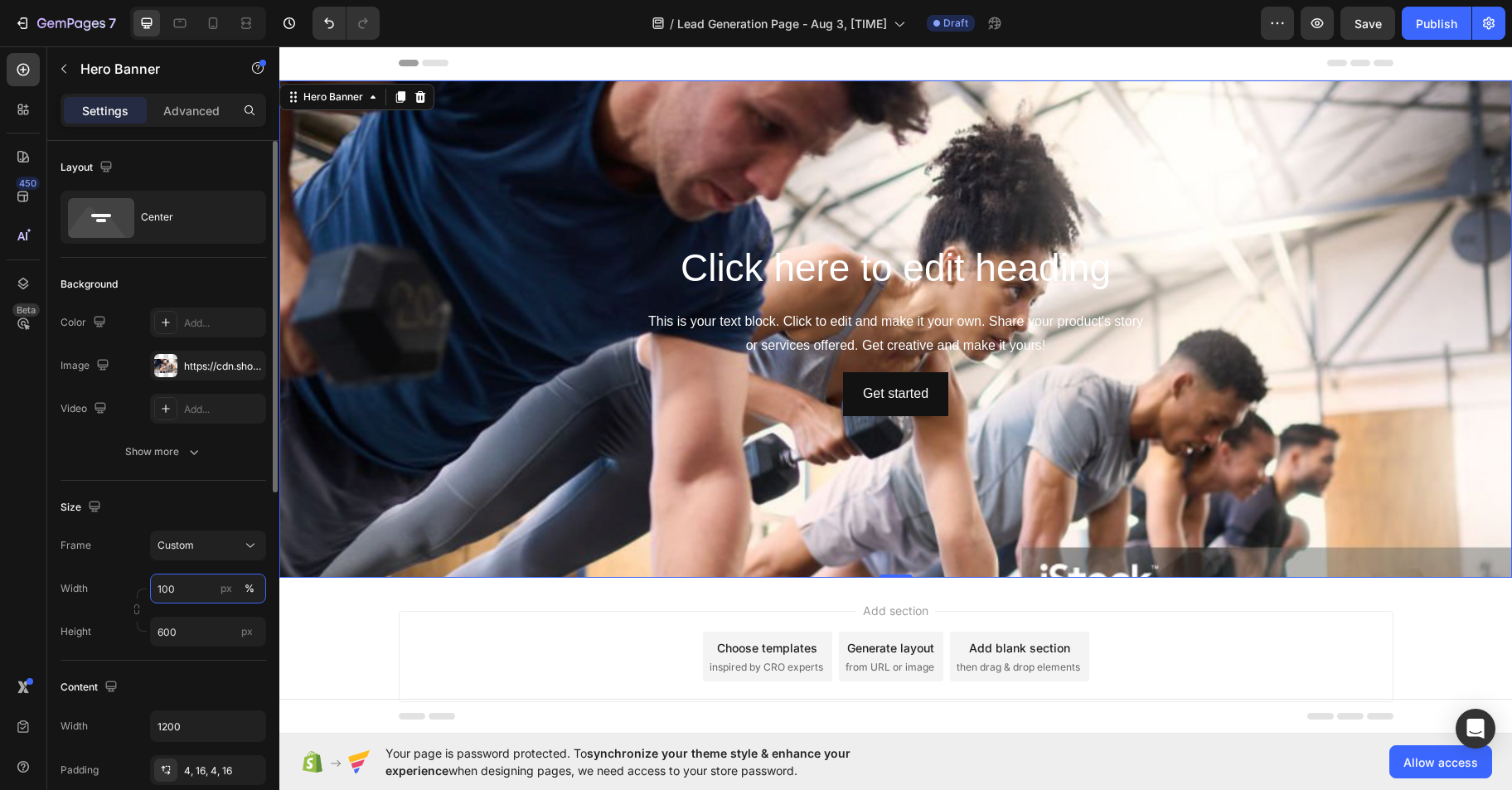 click on "100" at bounding box center (208, 589) 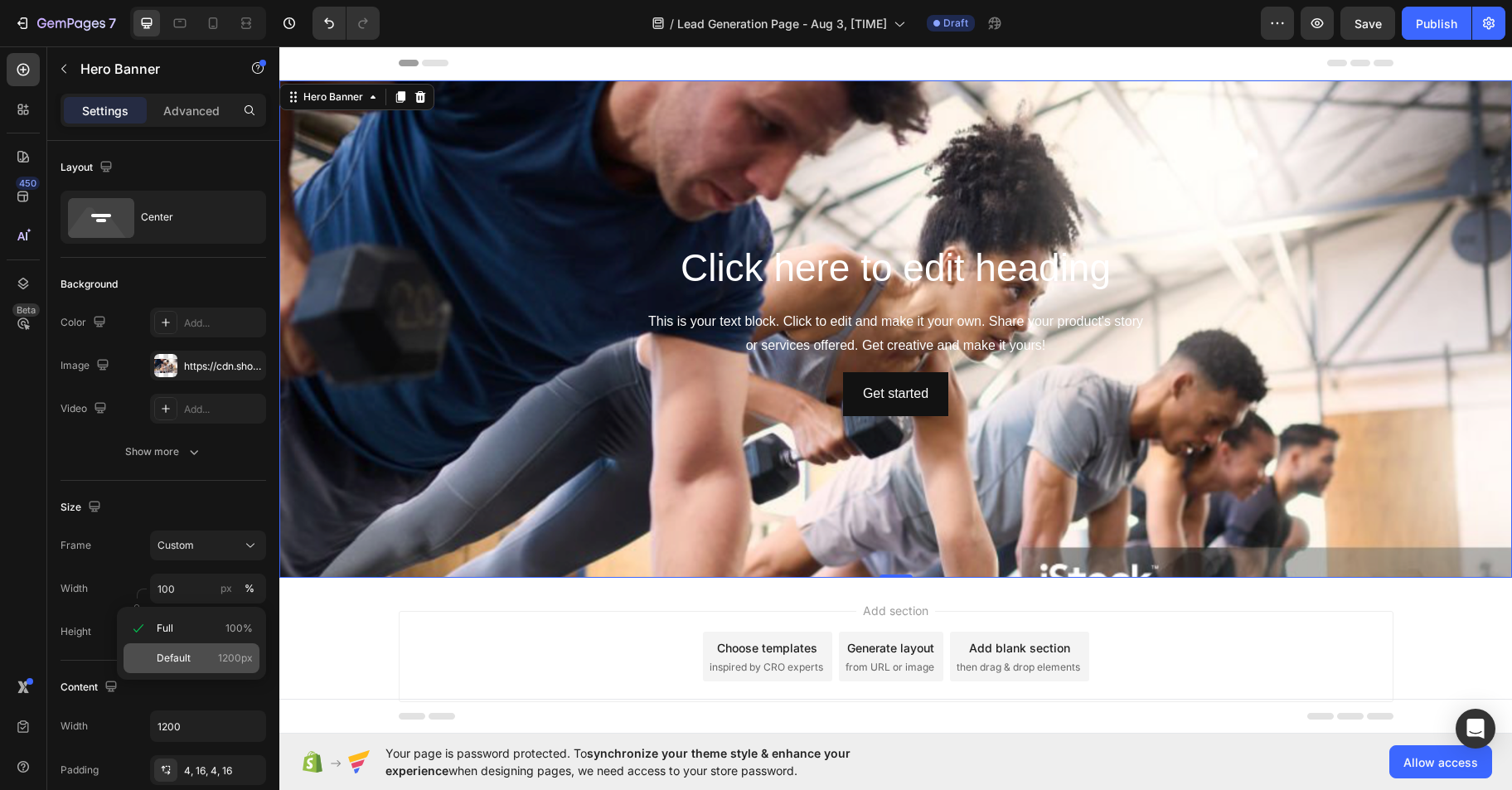 click on "Default 1200px" 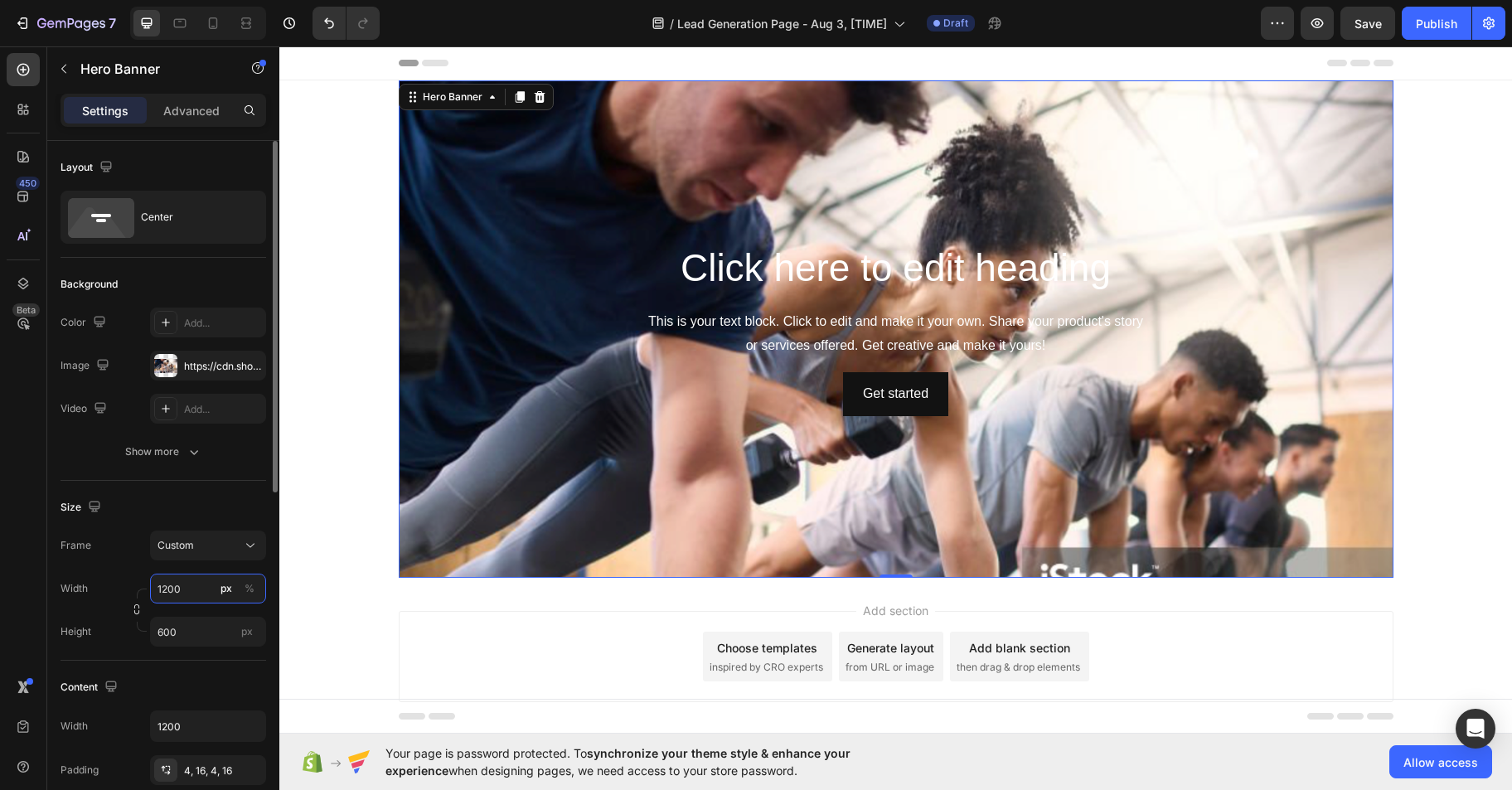 click on "1200" at bounding box center [208, 589] 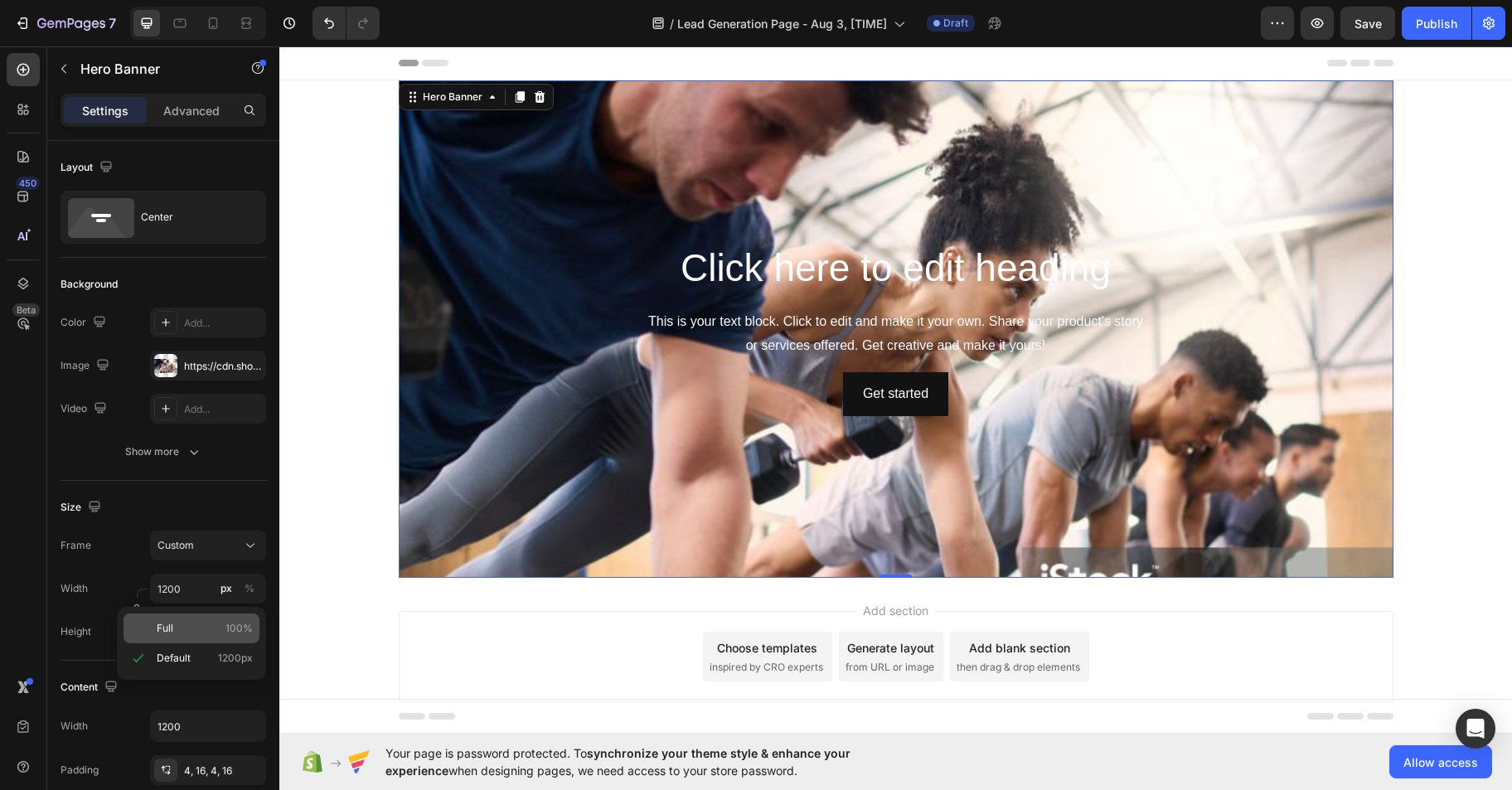 click on "Full 100%" at bounding box center (205, 628) 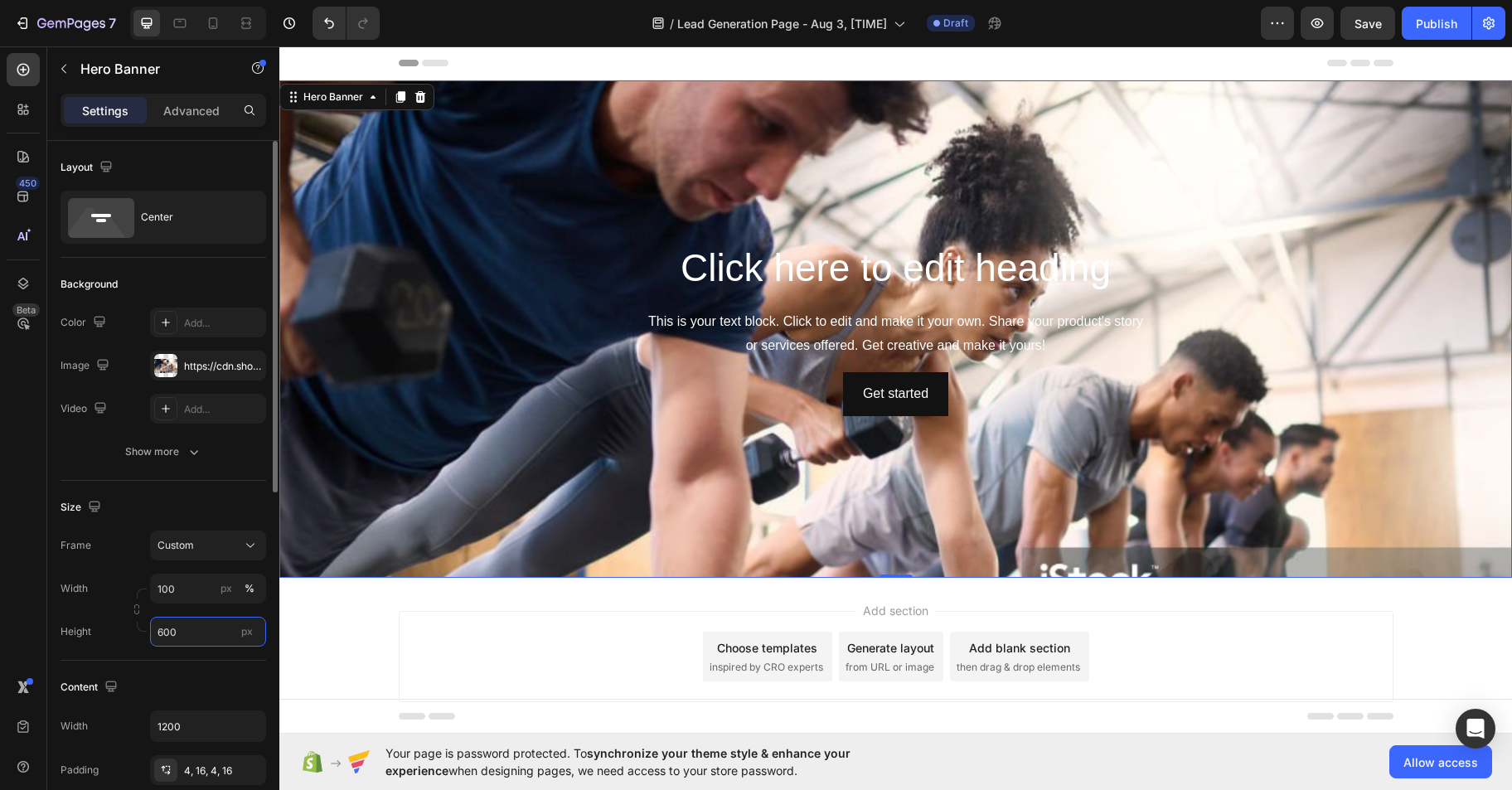 click on "600" at bounding box center [208, 632] 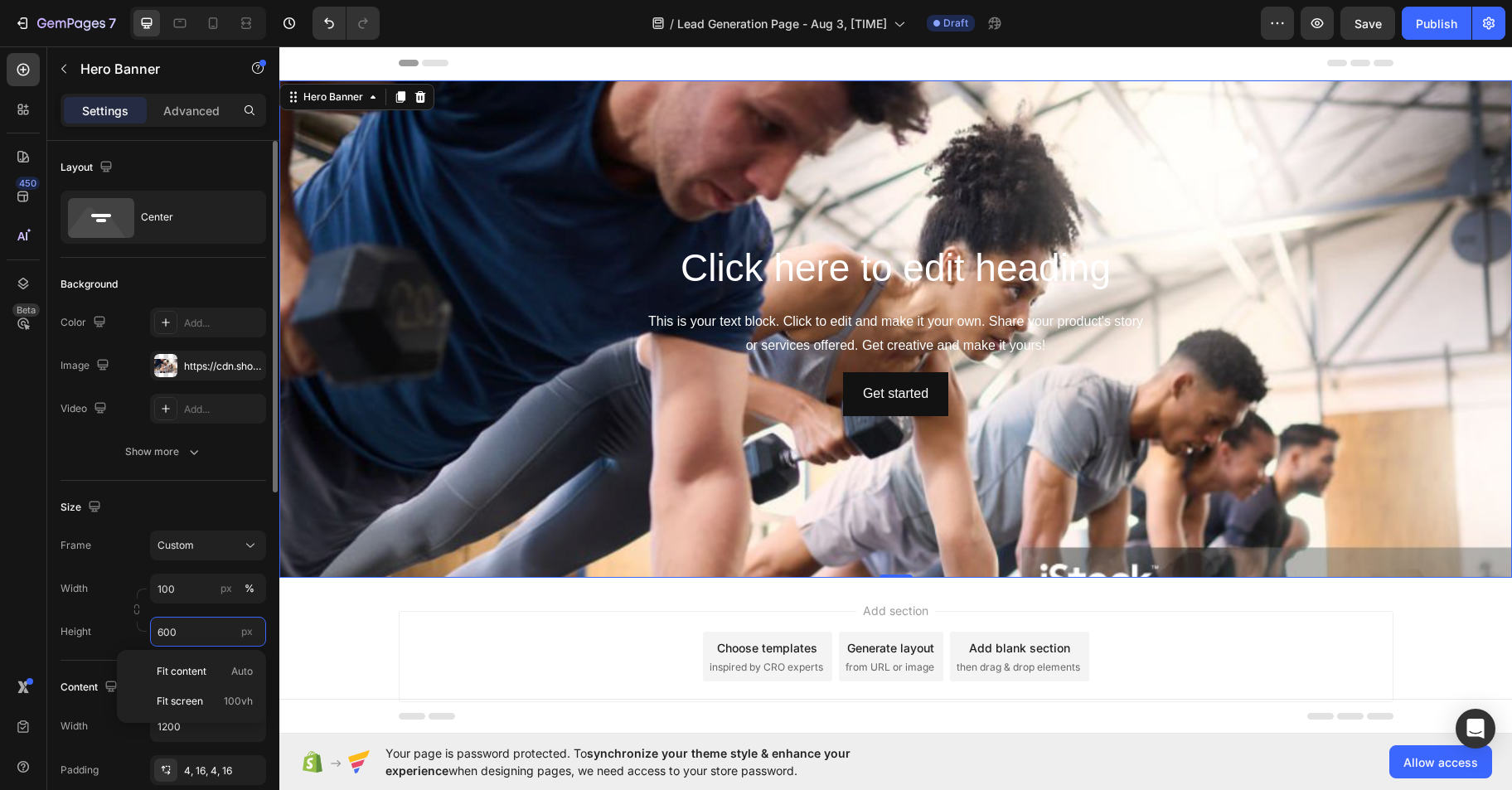 click on "600" at bounding box center (208, 632) 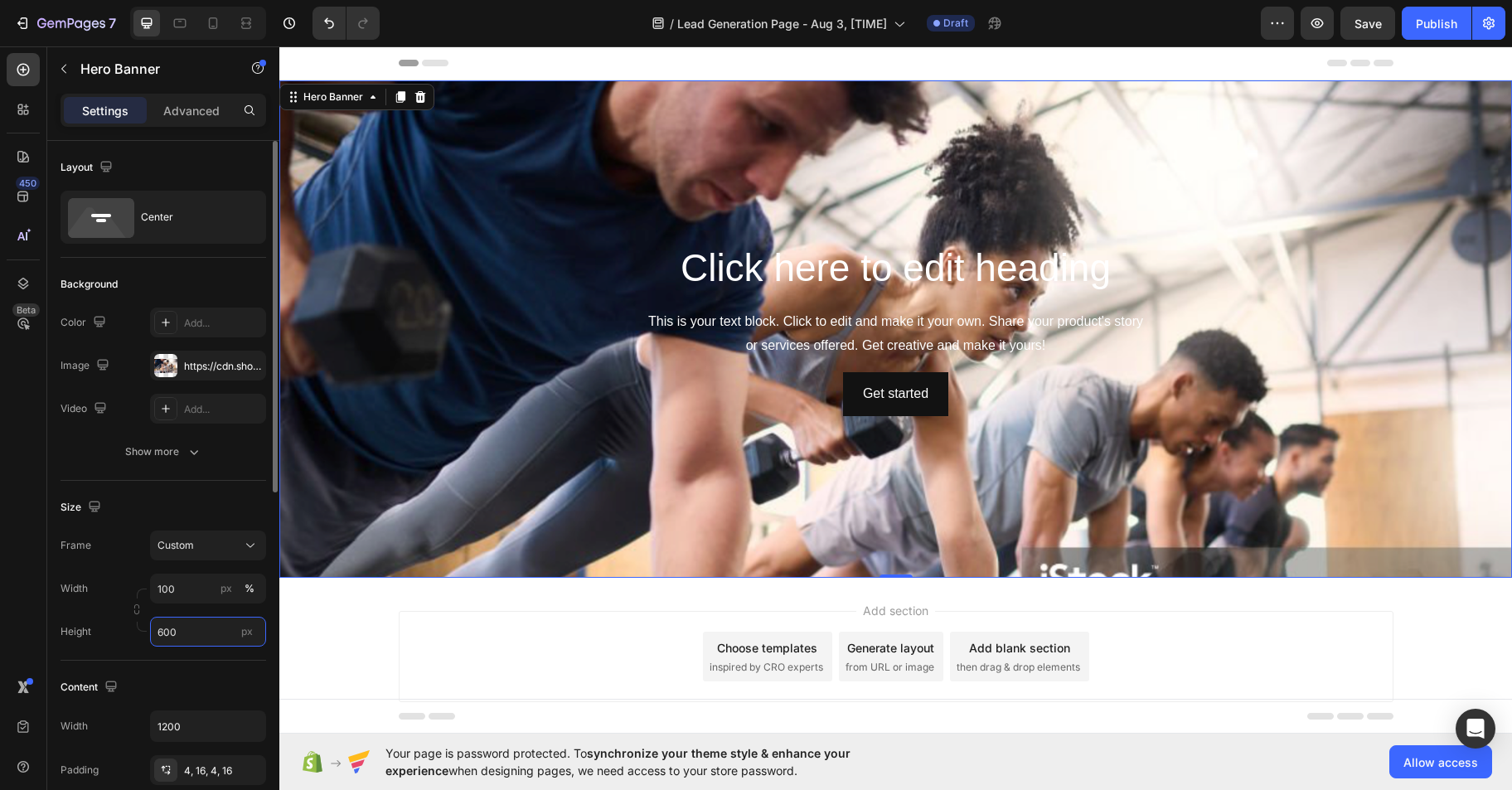drag, startPoint x: 187, startPoint y: 629, endPoint x: 139, endPoint y: 629, distance: 48 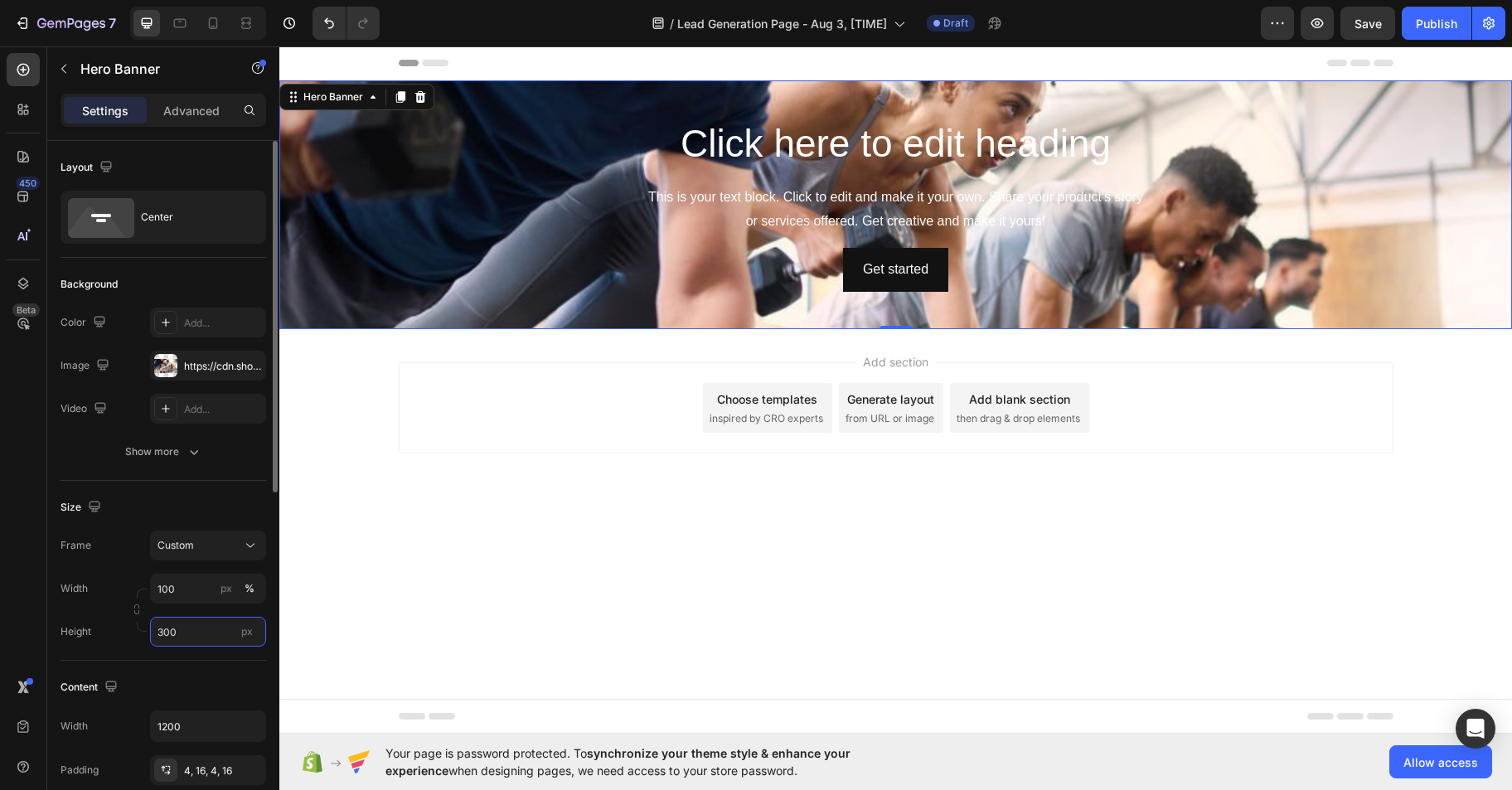 click on "300" at bounding box center (208, 632) 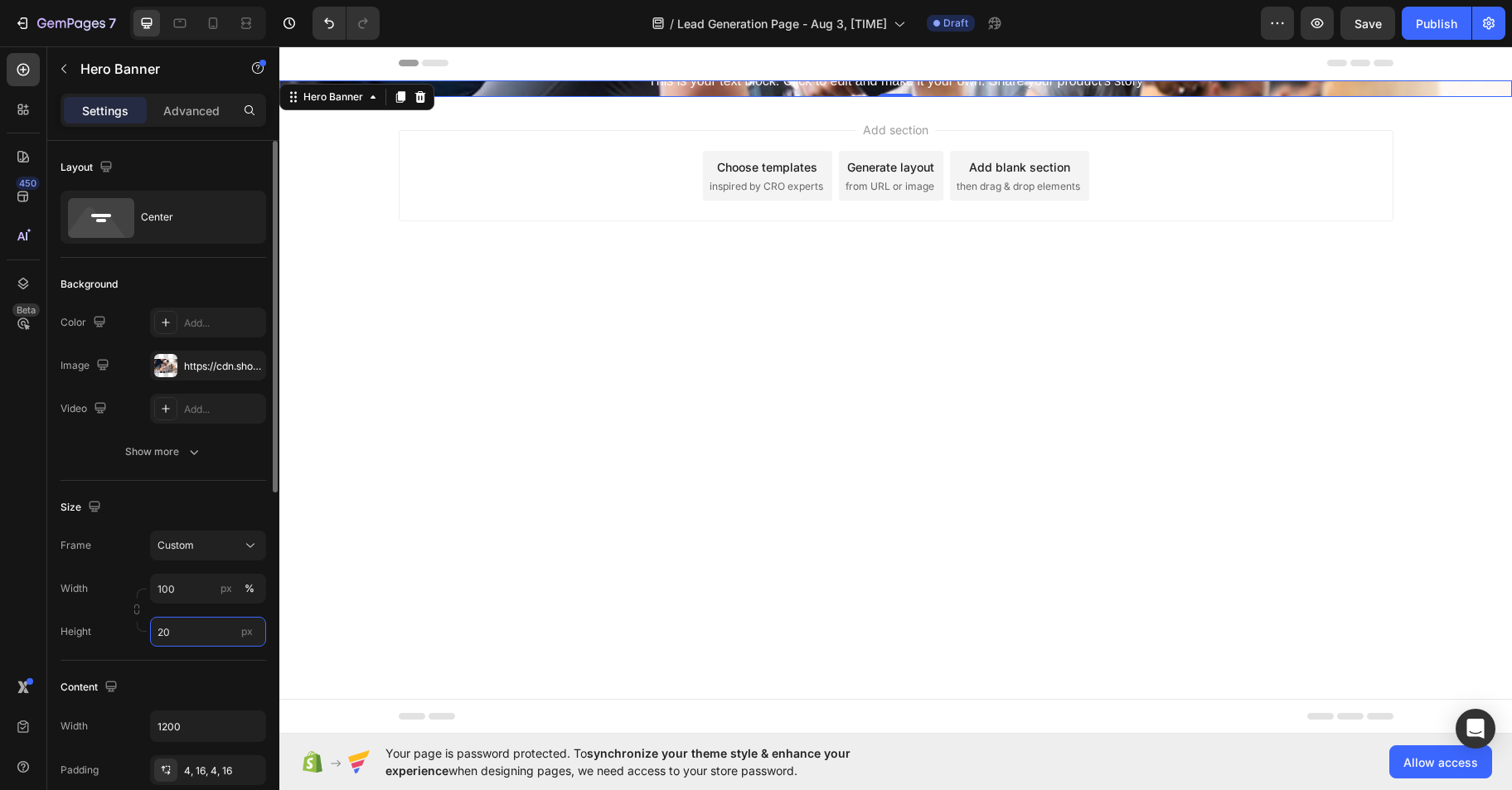 type on "200" 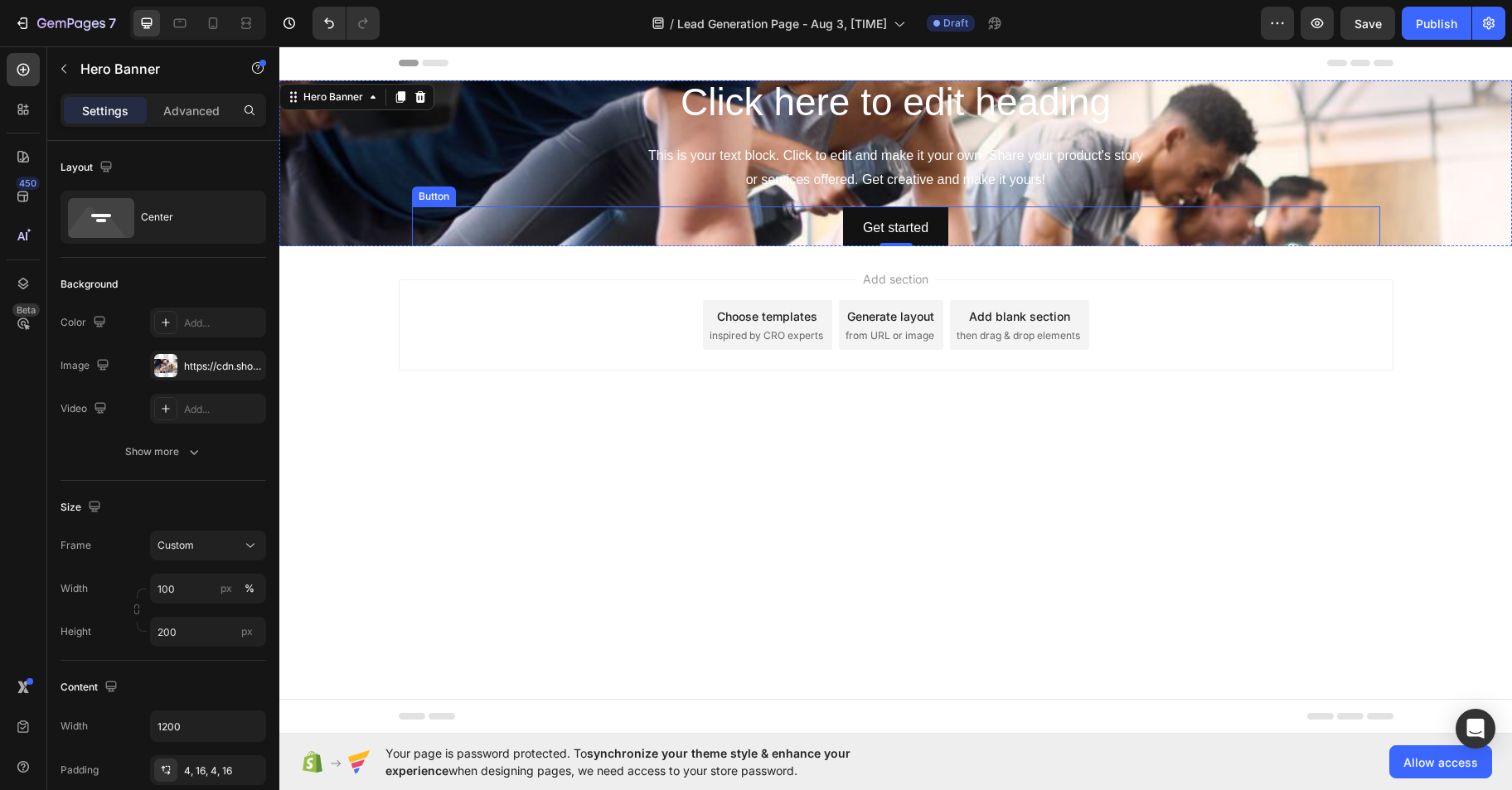 click on "Get started Button" at bounding box center [896, 228] 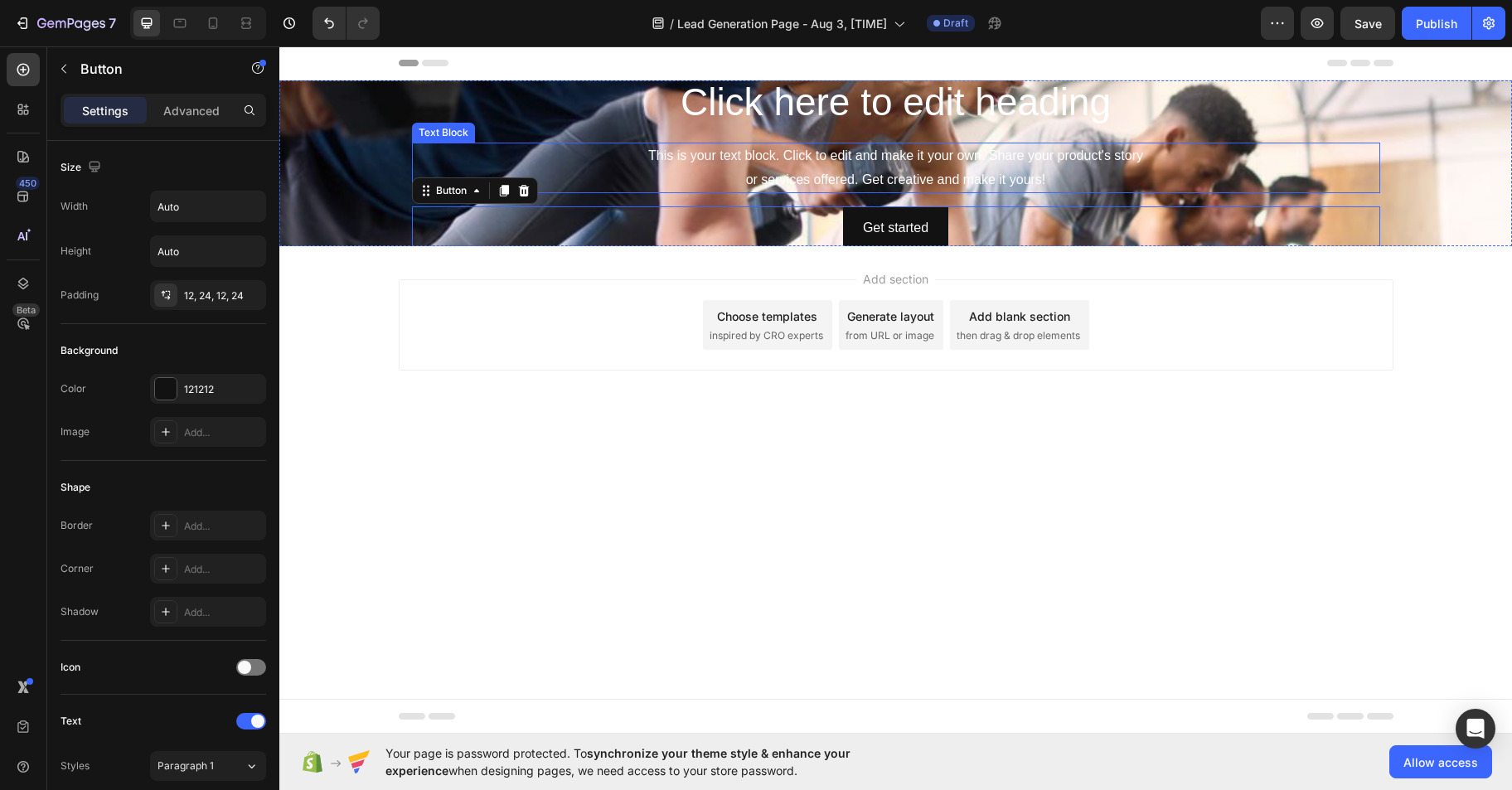 click on "This is your text block. Click to edit and make it your own. Share your product's story                   or services offered. Get creative and make it yours!" at bounding box center [896, 168] 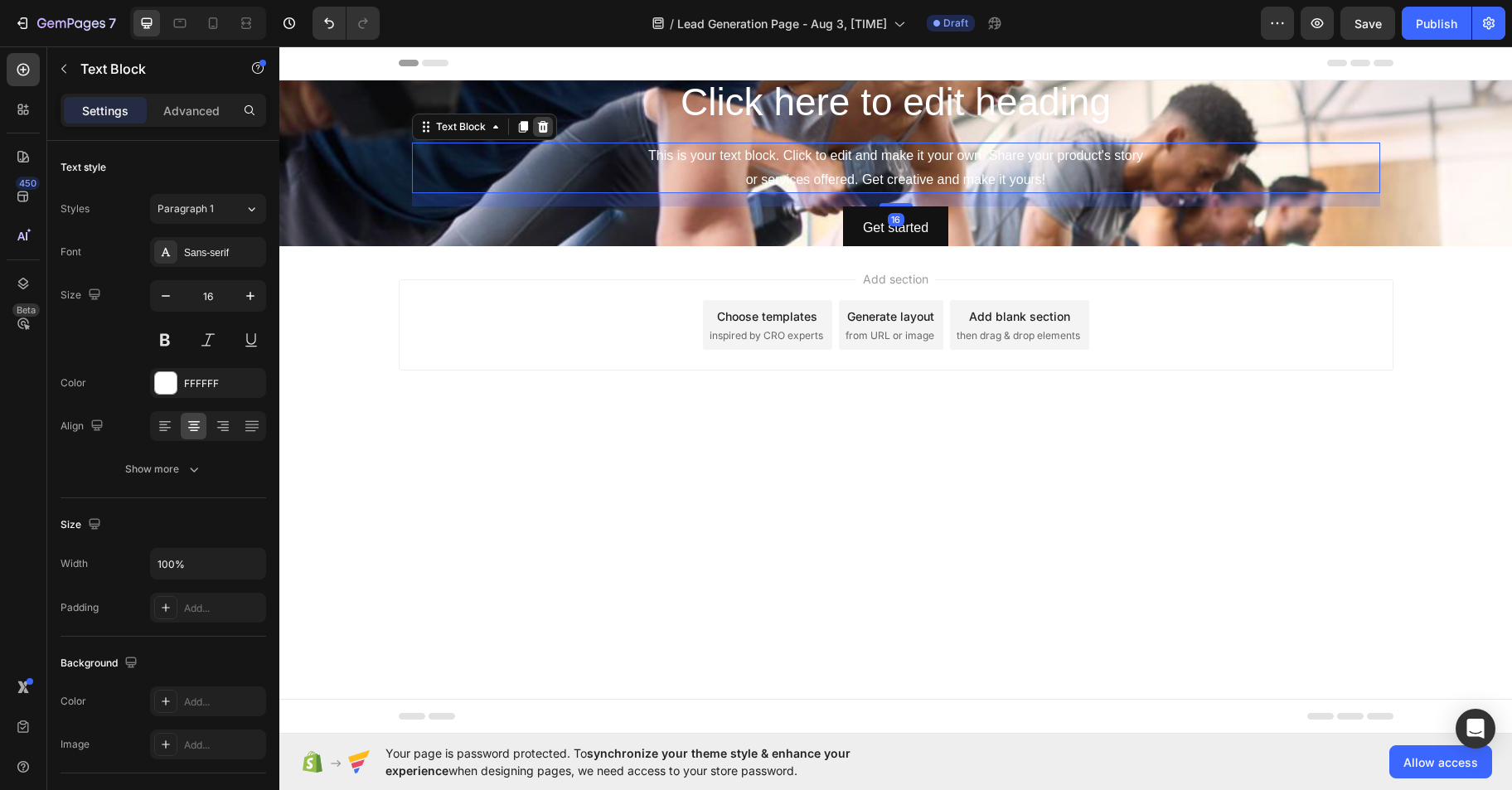 click 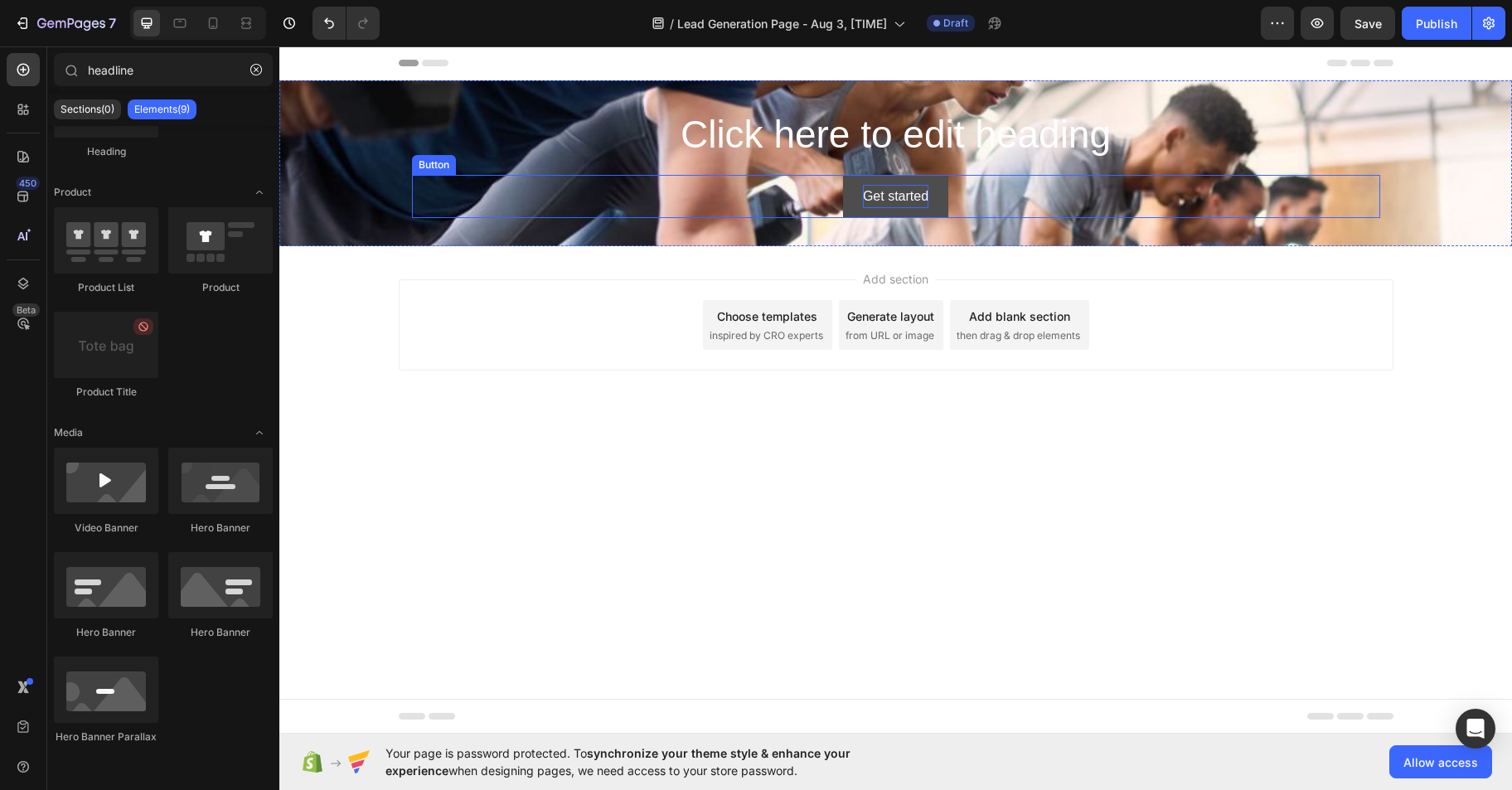 click on "Get started" at bounding box center [895, 196] 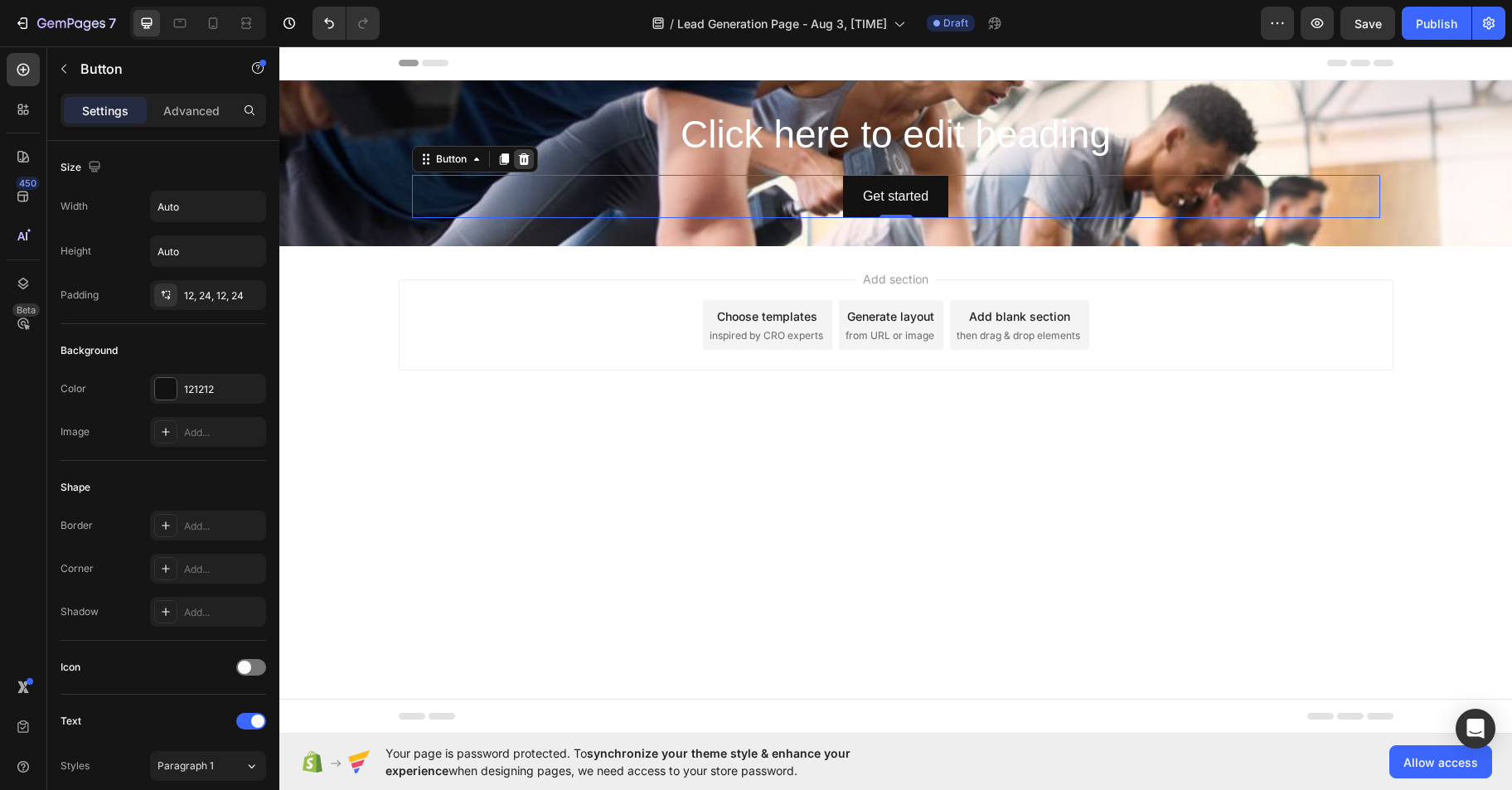 click 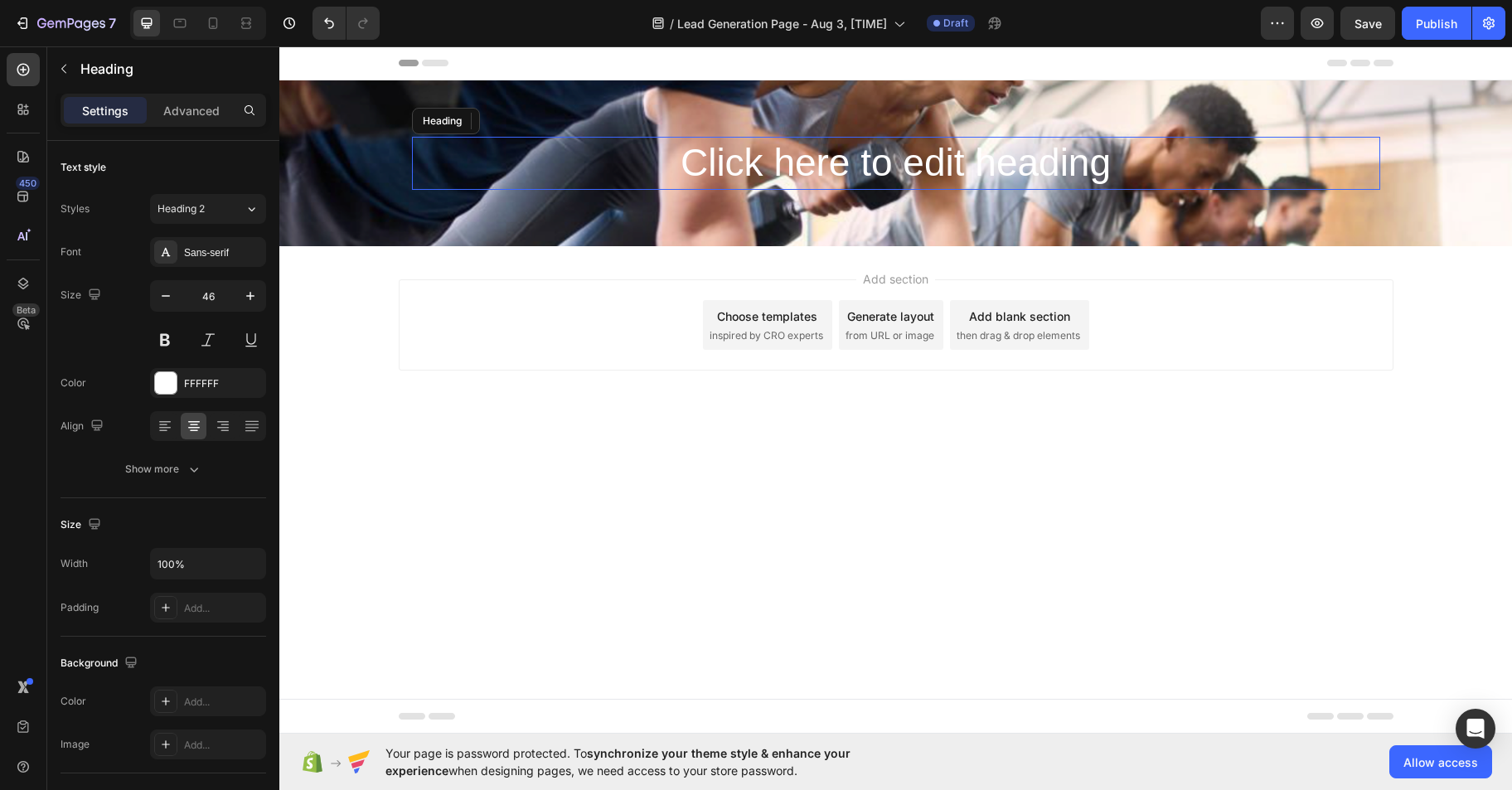 click on "Click here to edit heading" at bounding box center (896, 163) 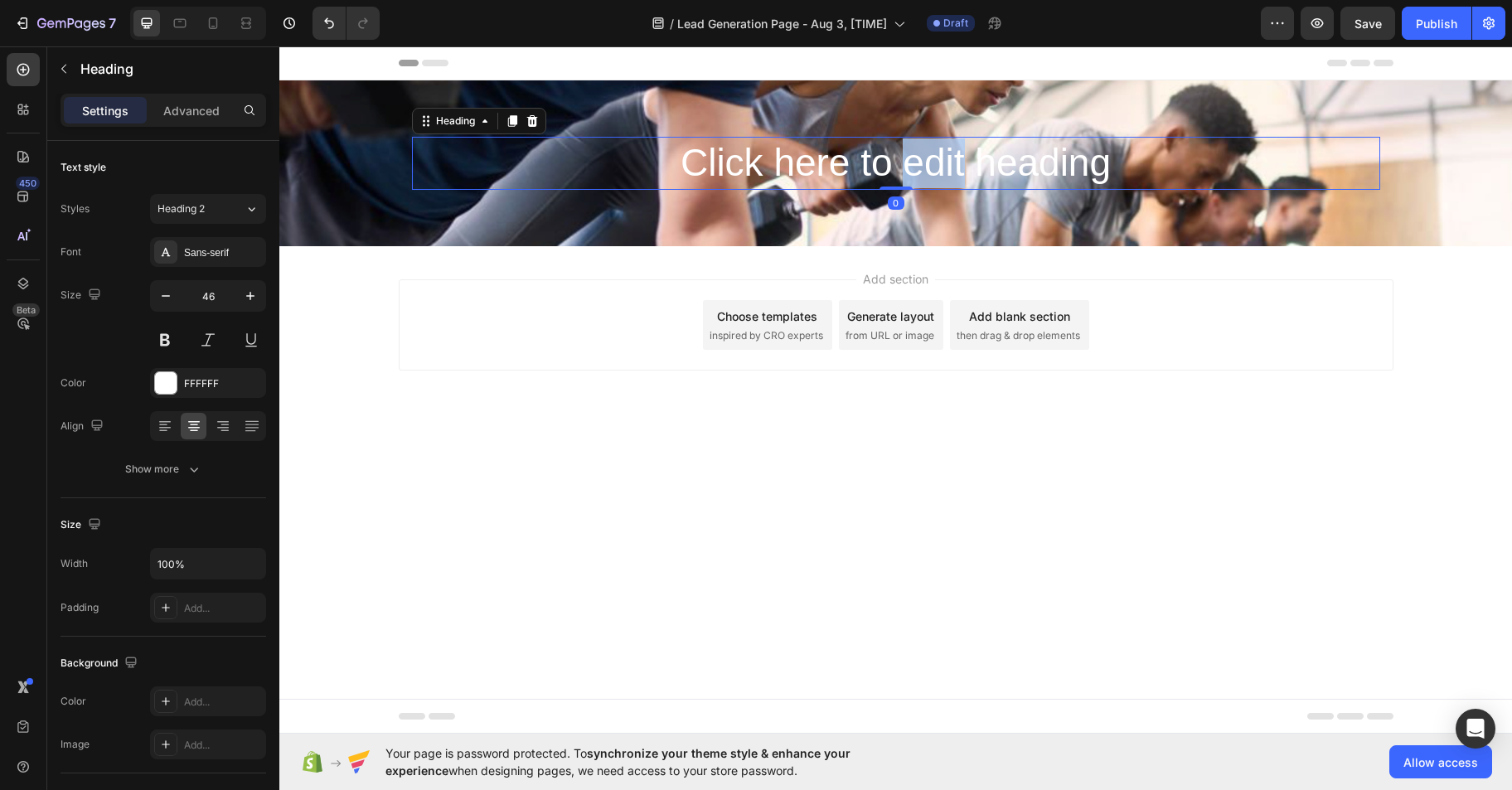 click on "Click here to edit heading" at bounding box center (896, 163) 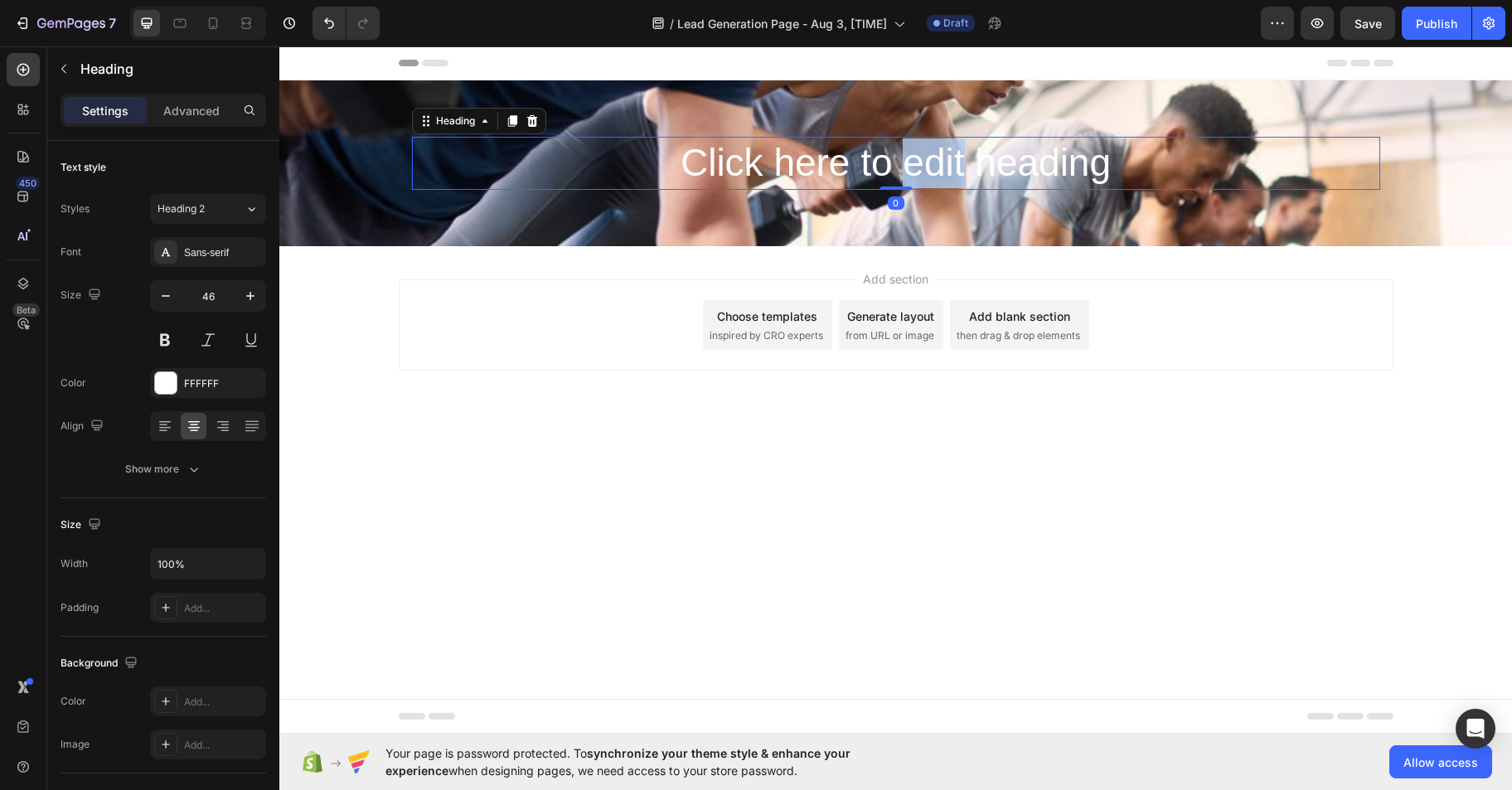 click on "Click here to edit heading" at bounding box center [896, 163] 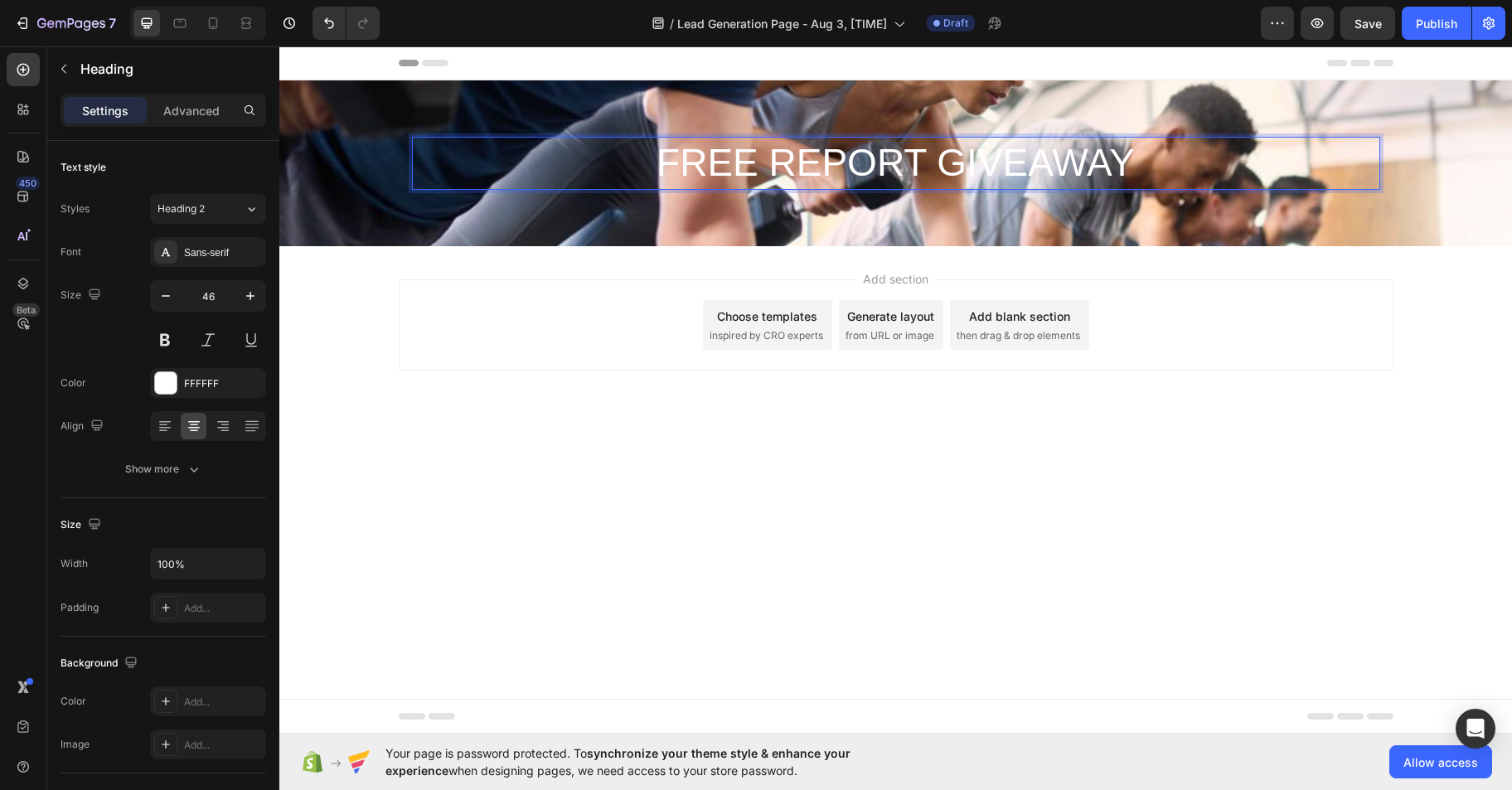 click on "FREE REPORT GIVEAWAY" at bounding box center (896, 163) 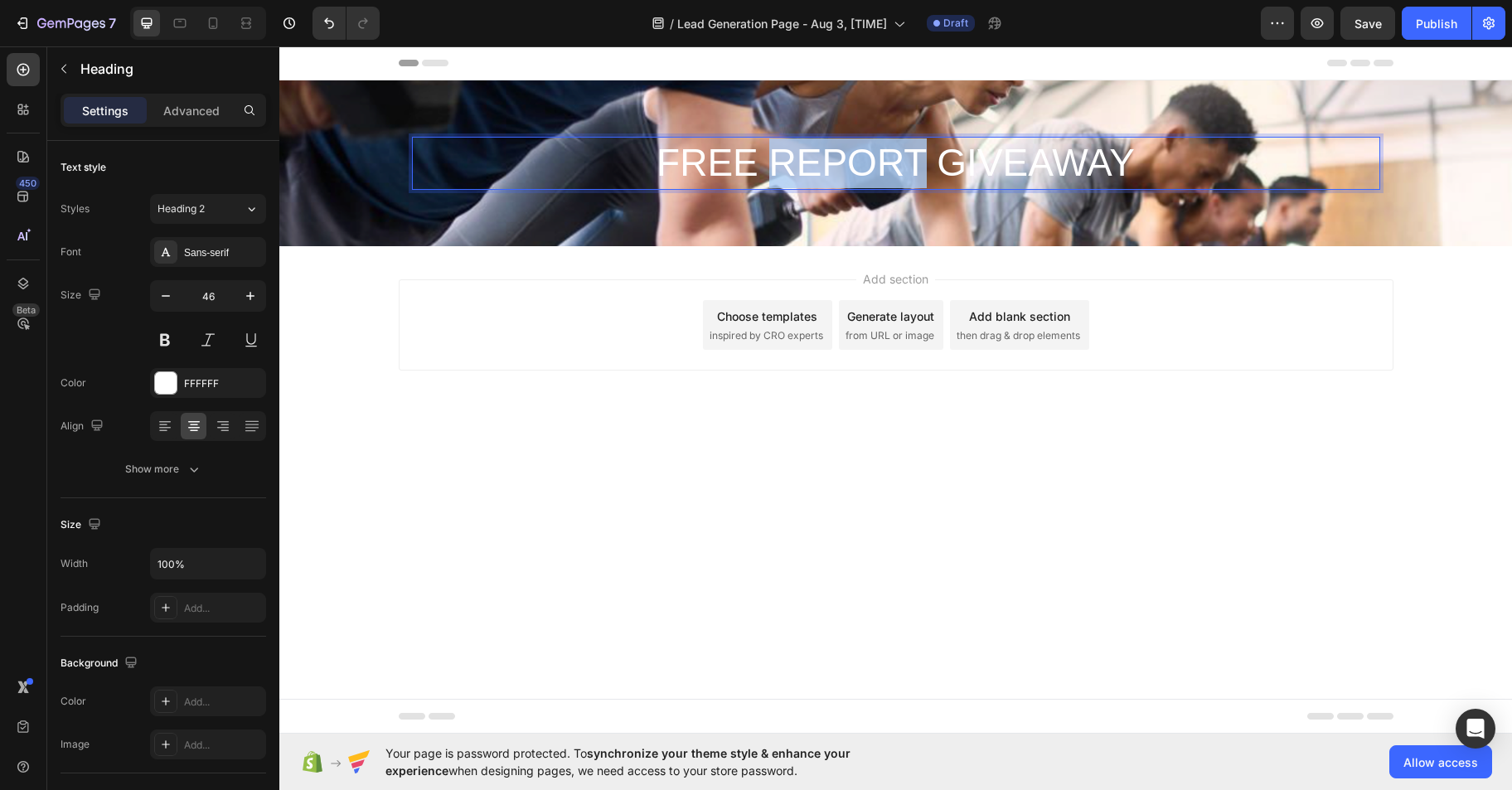 click on "FREE REPORT GIVEAWAY" at bounding box center (896, 163) 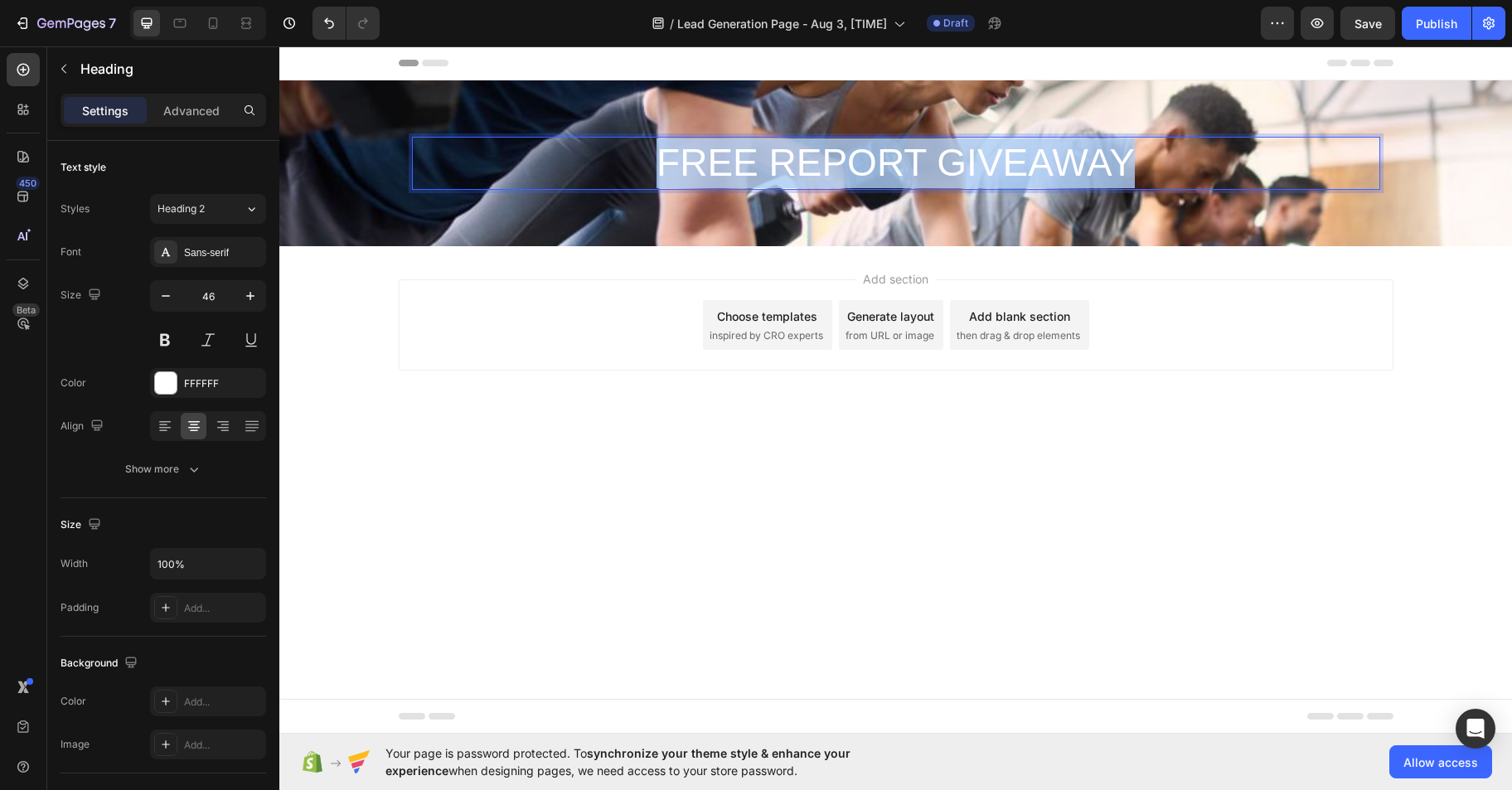 click on "FREE REPORT GIVEAWAY" at bounding box center [896, 163] 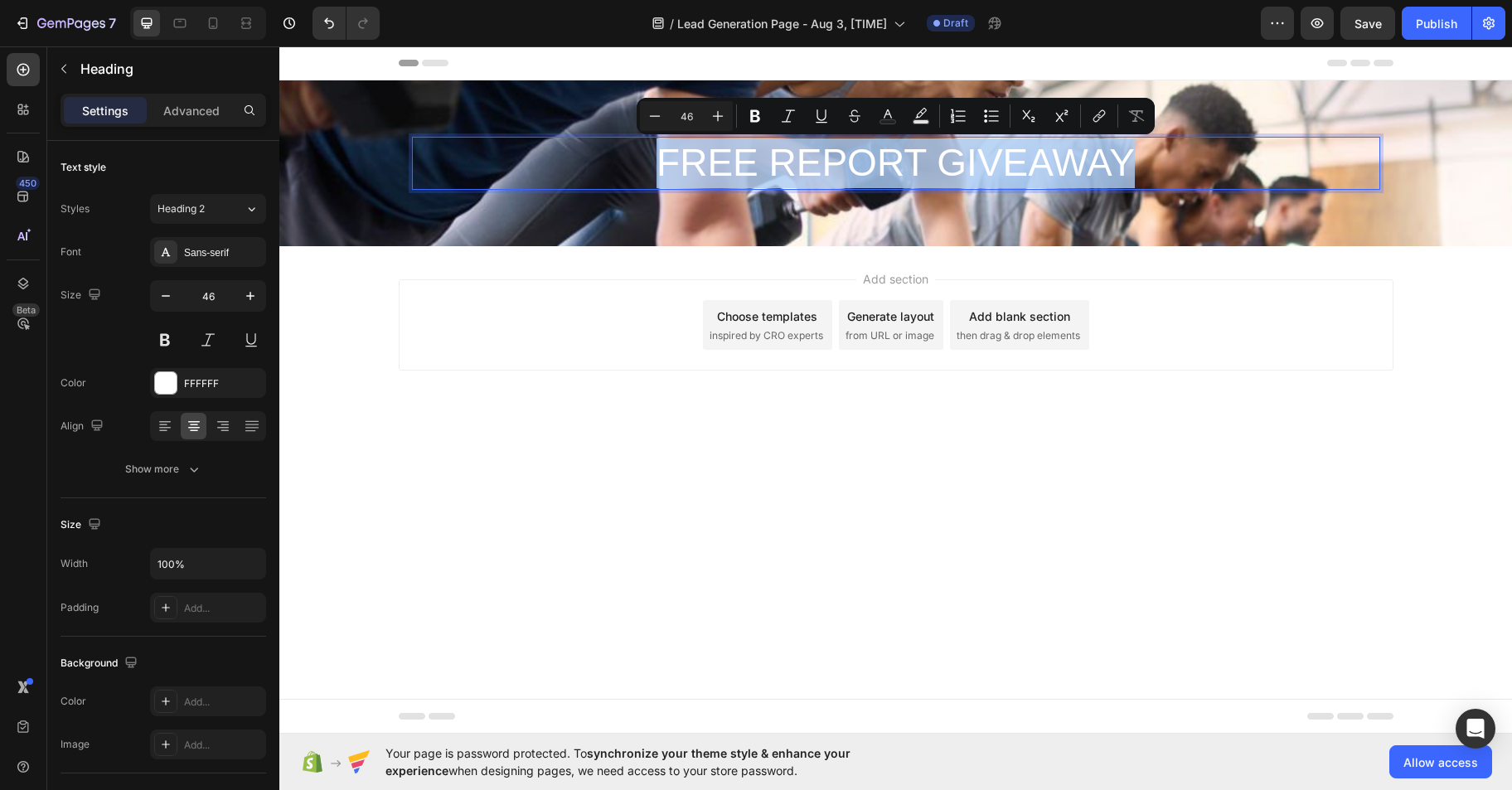 click on "FREE REPORT GIVEAWAY" at bounding box center [896, 163] 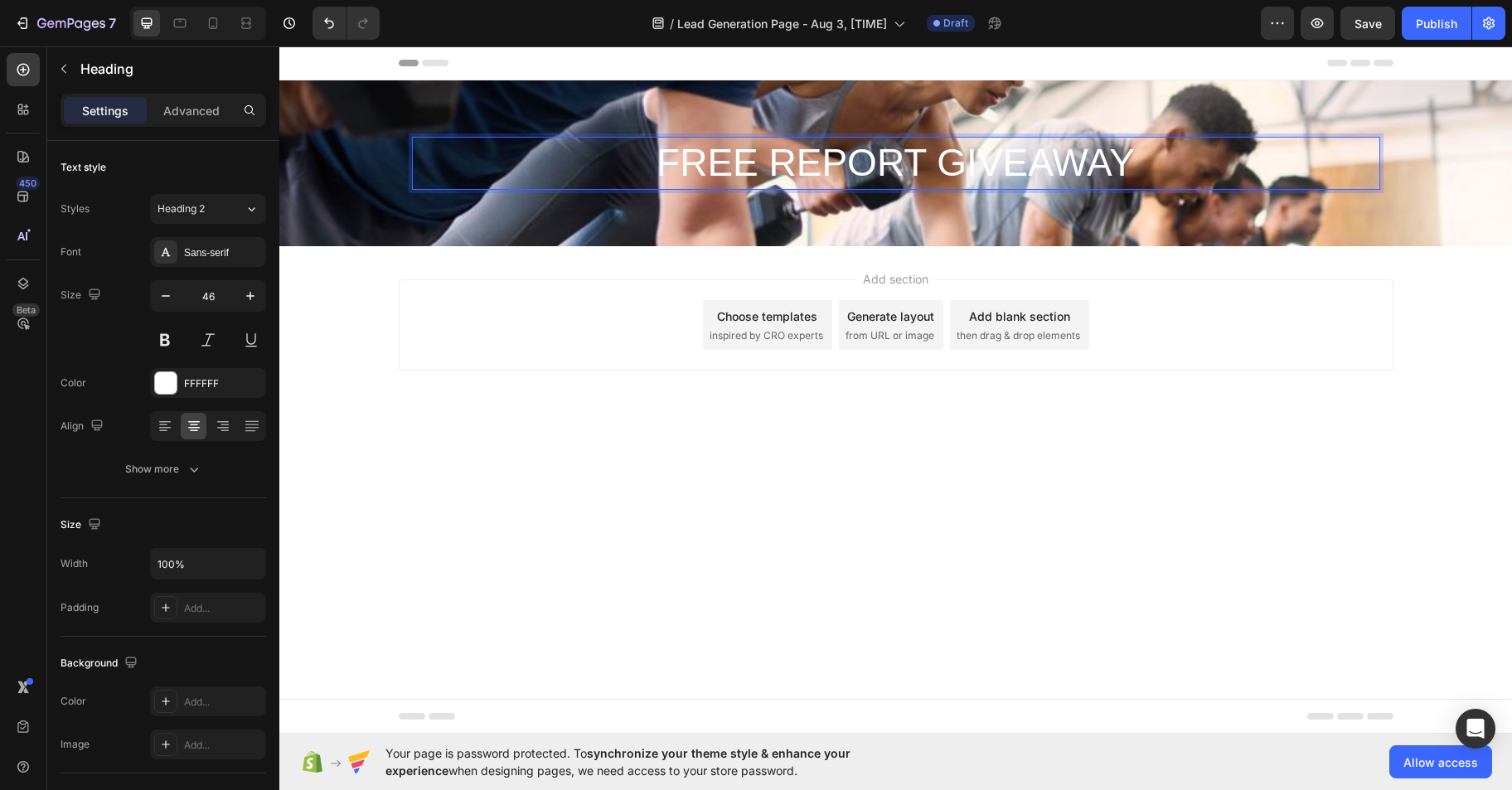 click on "FREE REPORT GIVEAWAY" at bounding box center (896, 163) 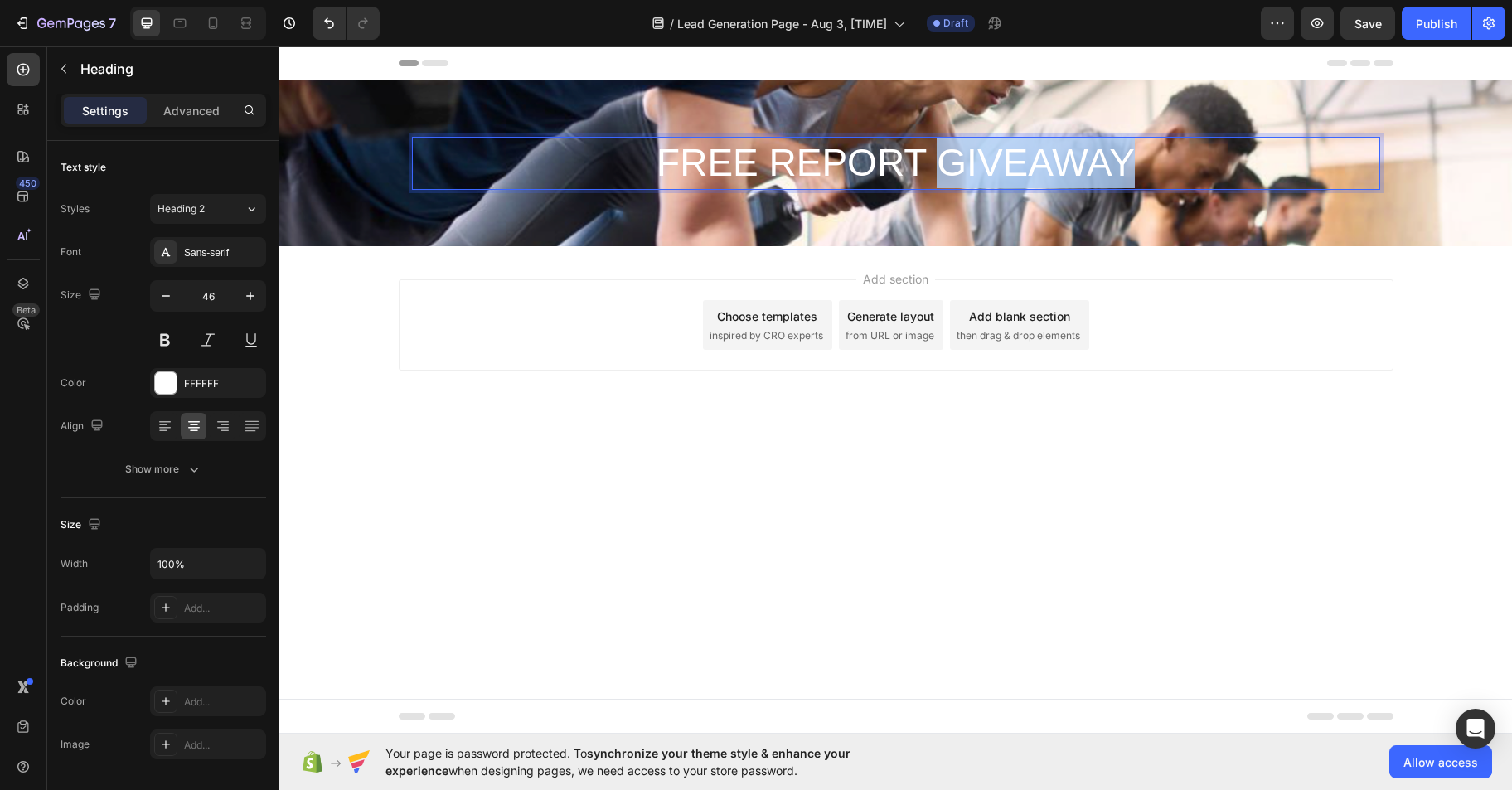 click on "FREE REPORT GIVEAWAY" at bounding box center [896, 163] 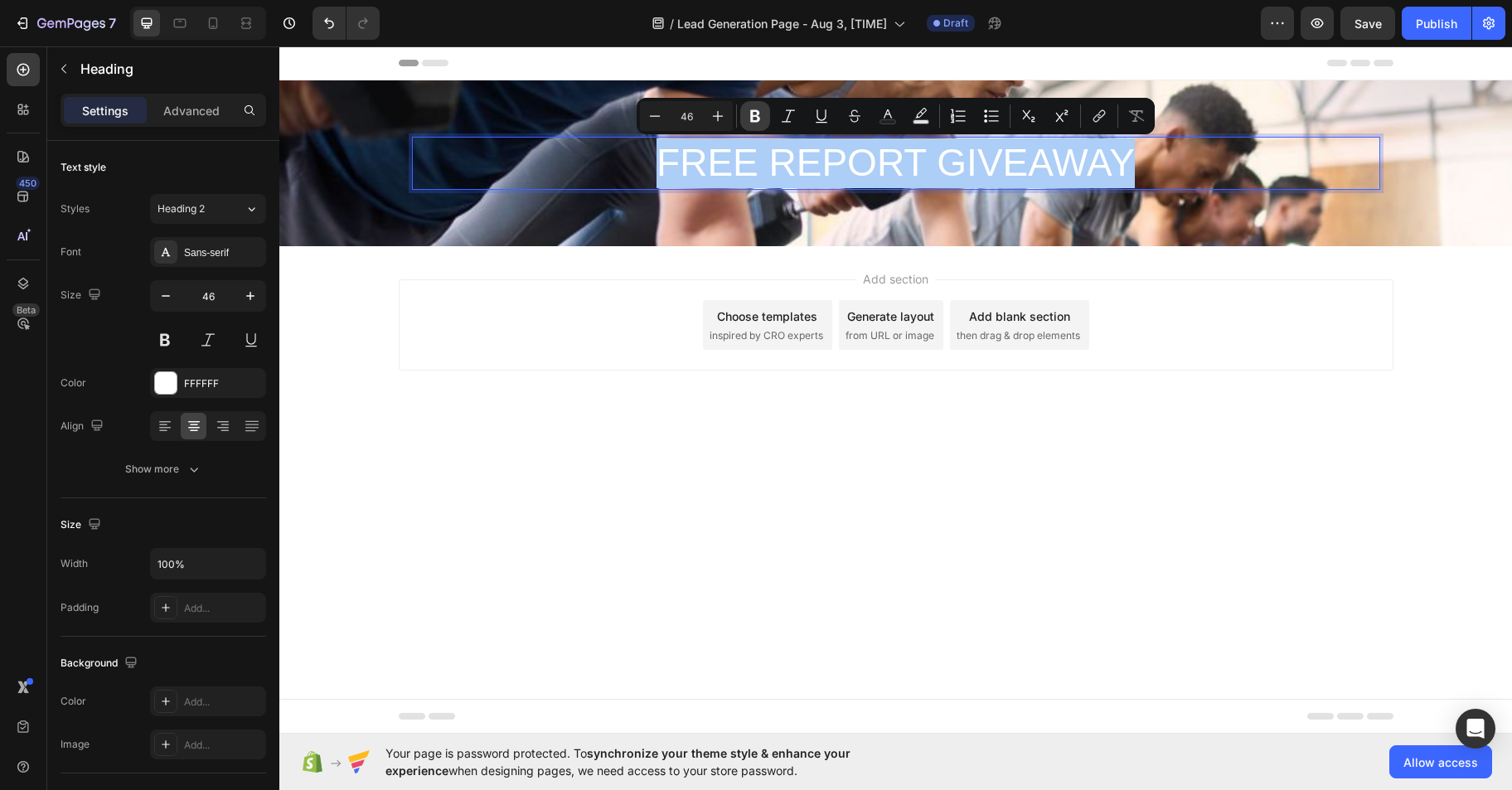 click on "Bold" at bounding box center (755, 116) 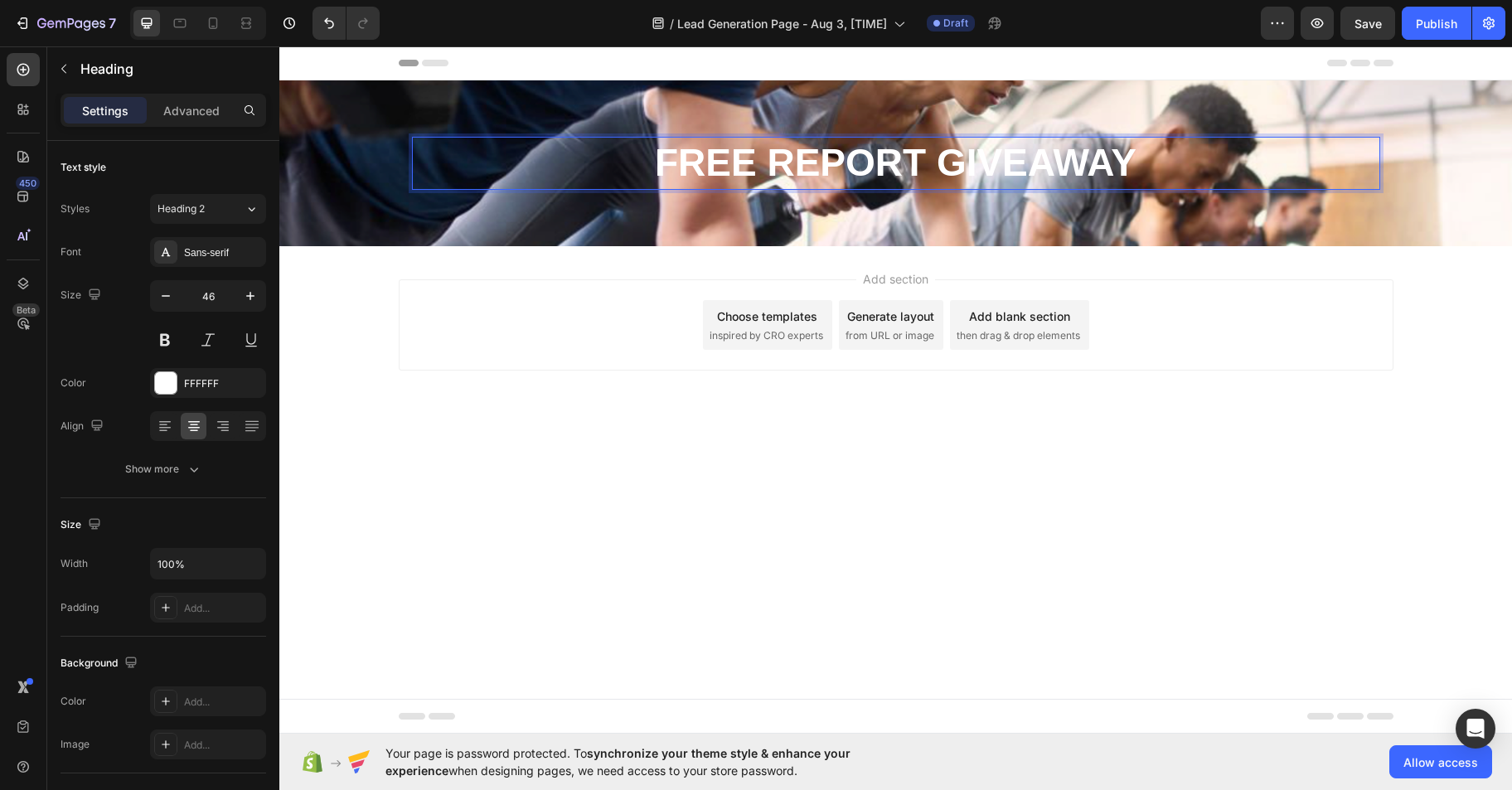 click on "FREE REPORT GIVEAWAY" at bounding box center [895, 162] 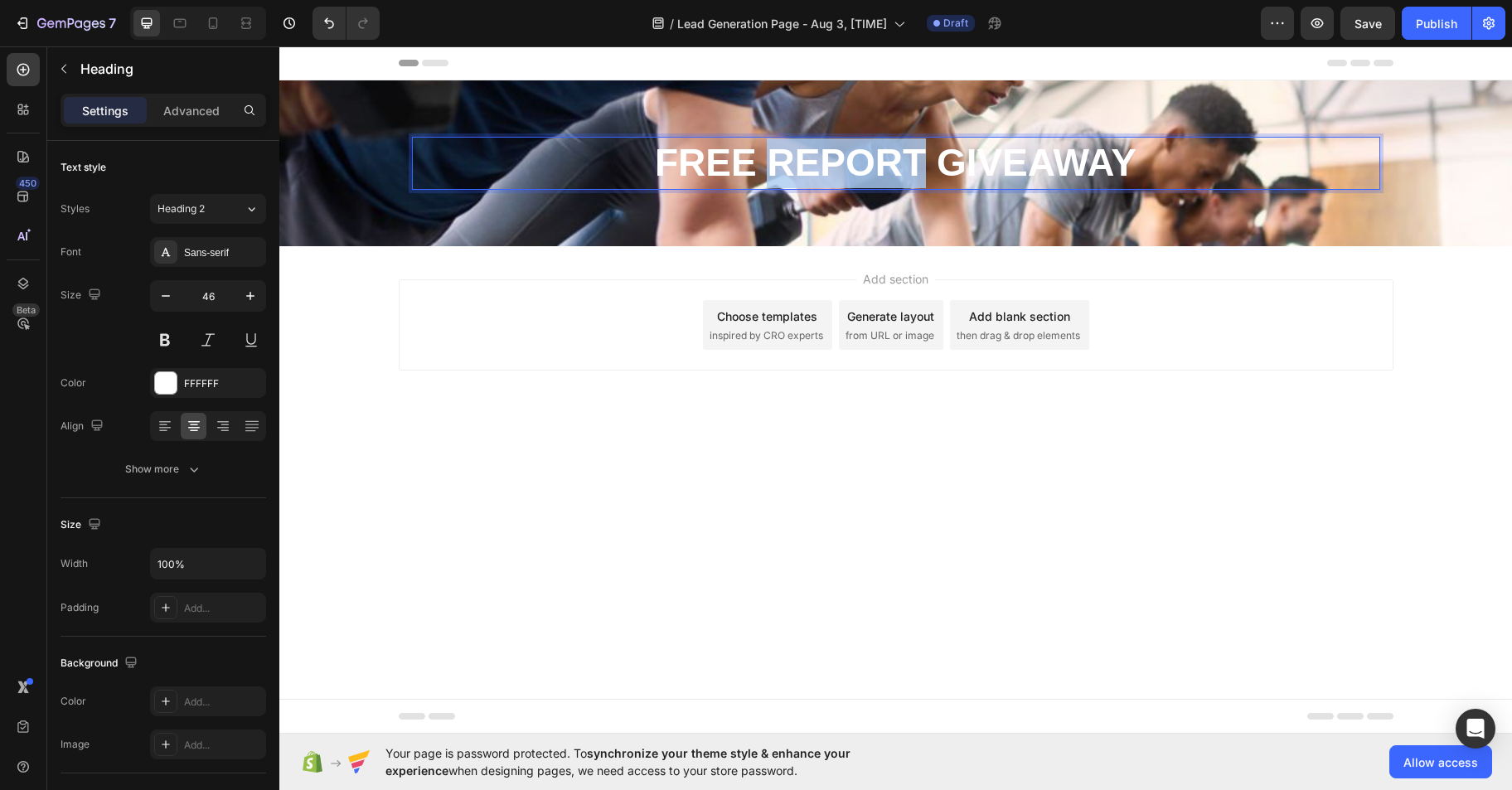 click on "FREE REPORT GIVEAWAY" at bounding box center [895, 162] 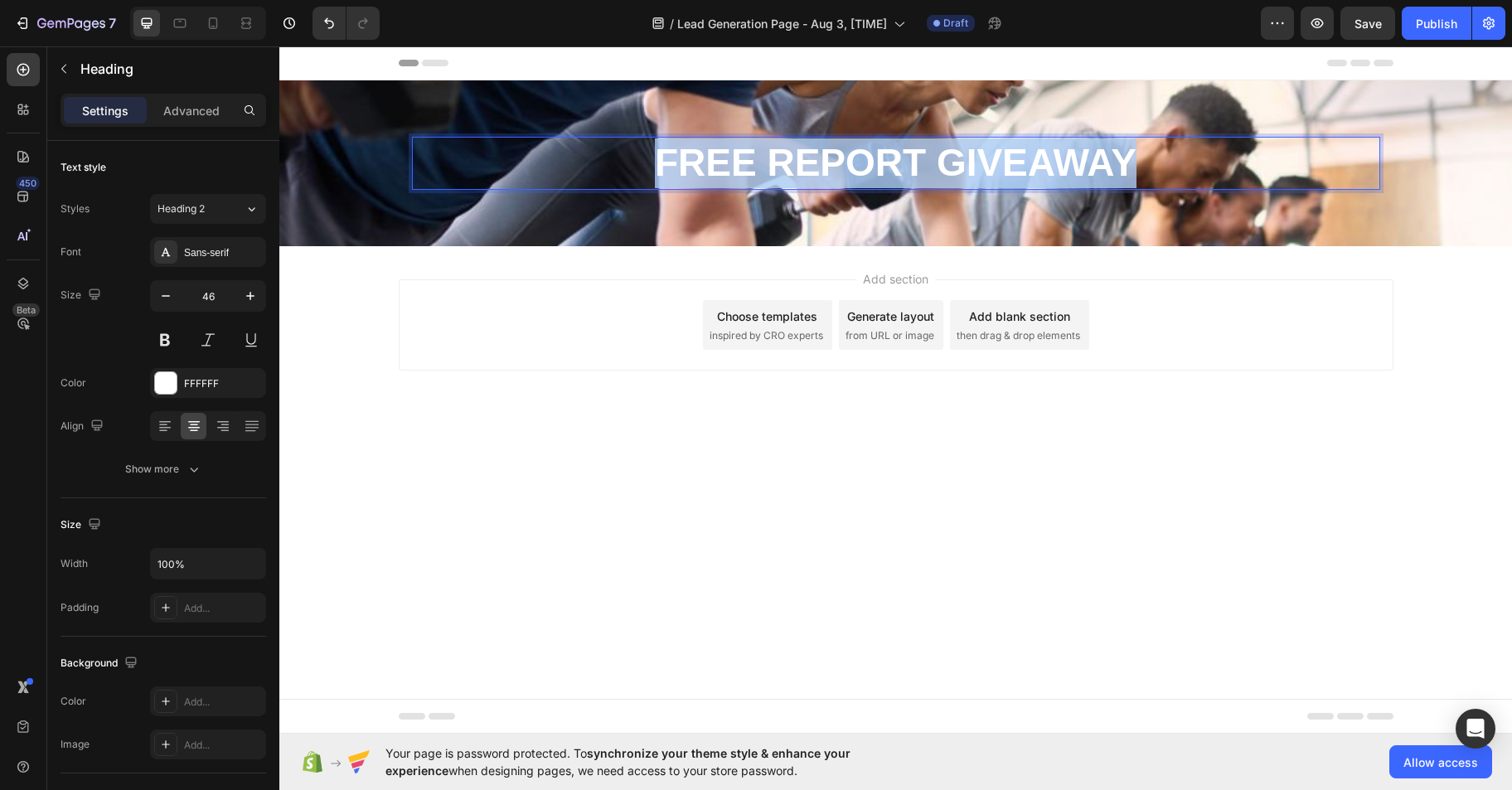 click on "FREE REPORT GIVEAWAY" at bounding box center [895, 162] 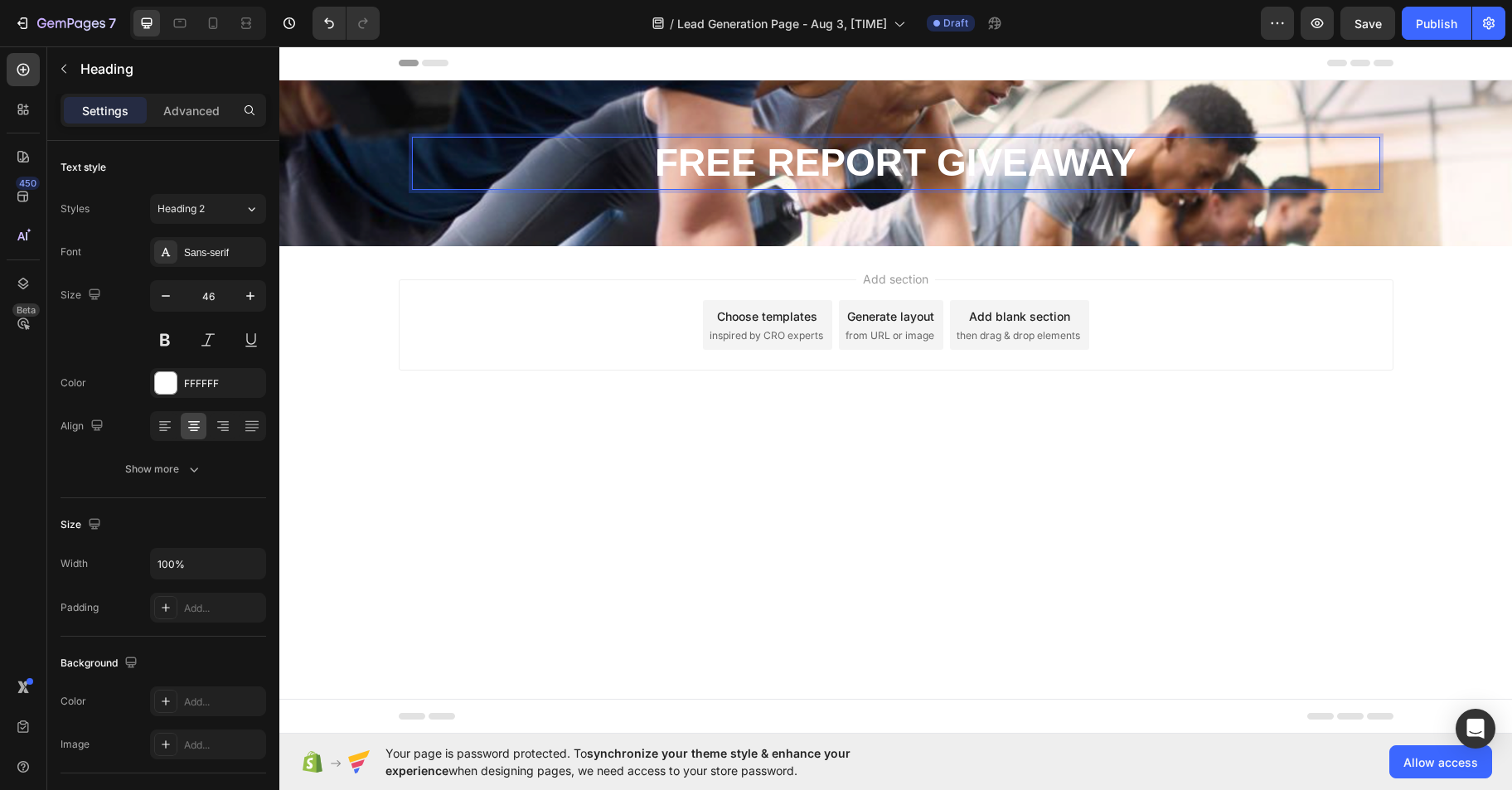 click on "FREE REPORT GIVEAWAY" at bounding box center (895, 162) 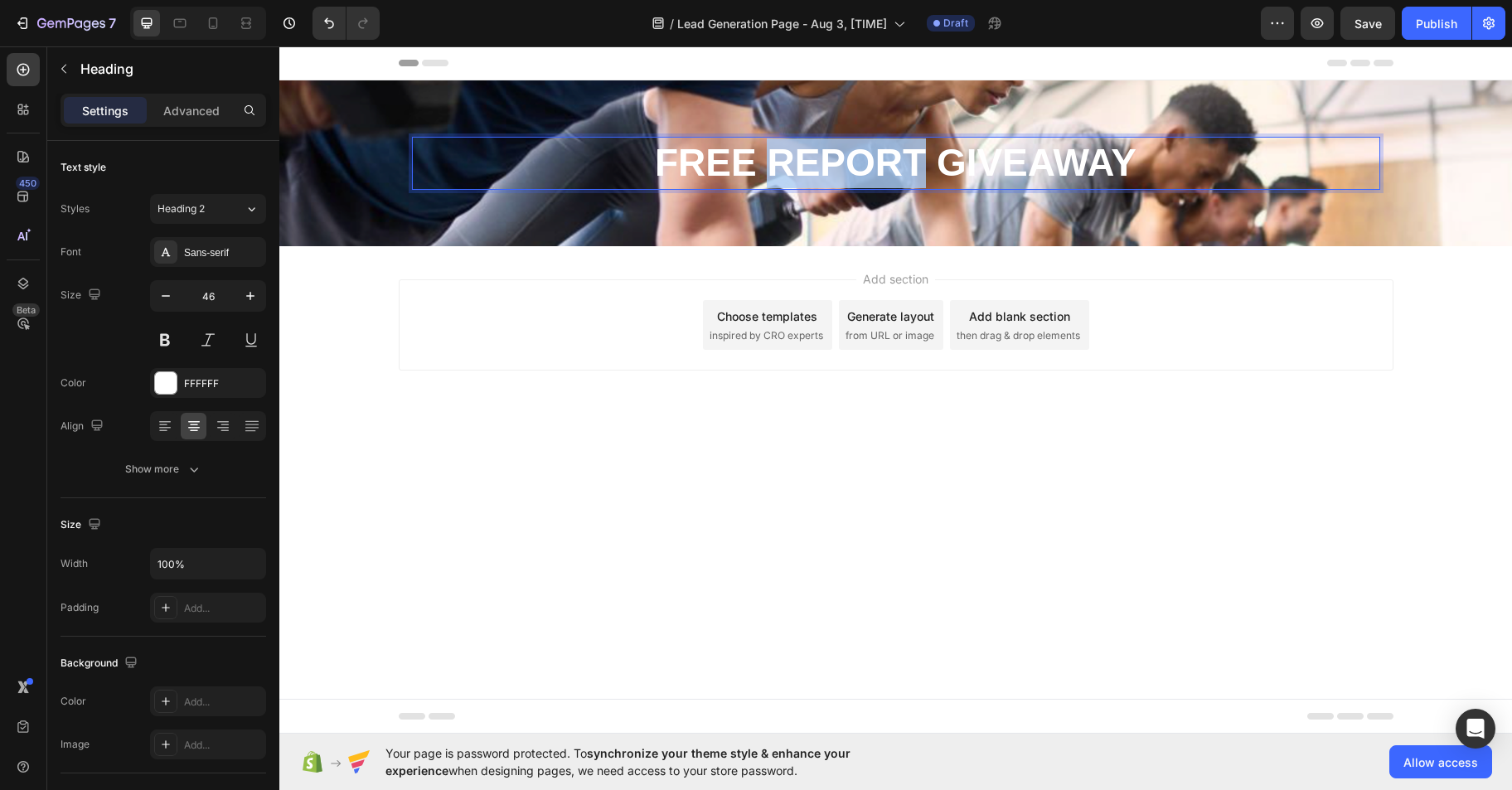 click on "FREE REPORT GIVEAWAY" at bounding box center (895, 162) 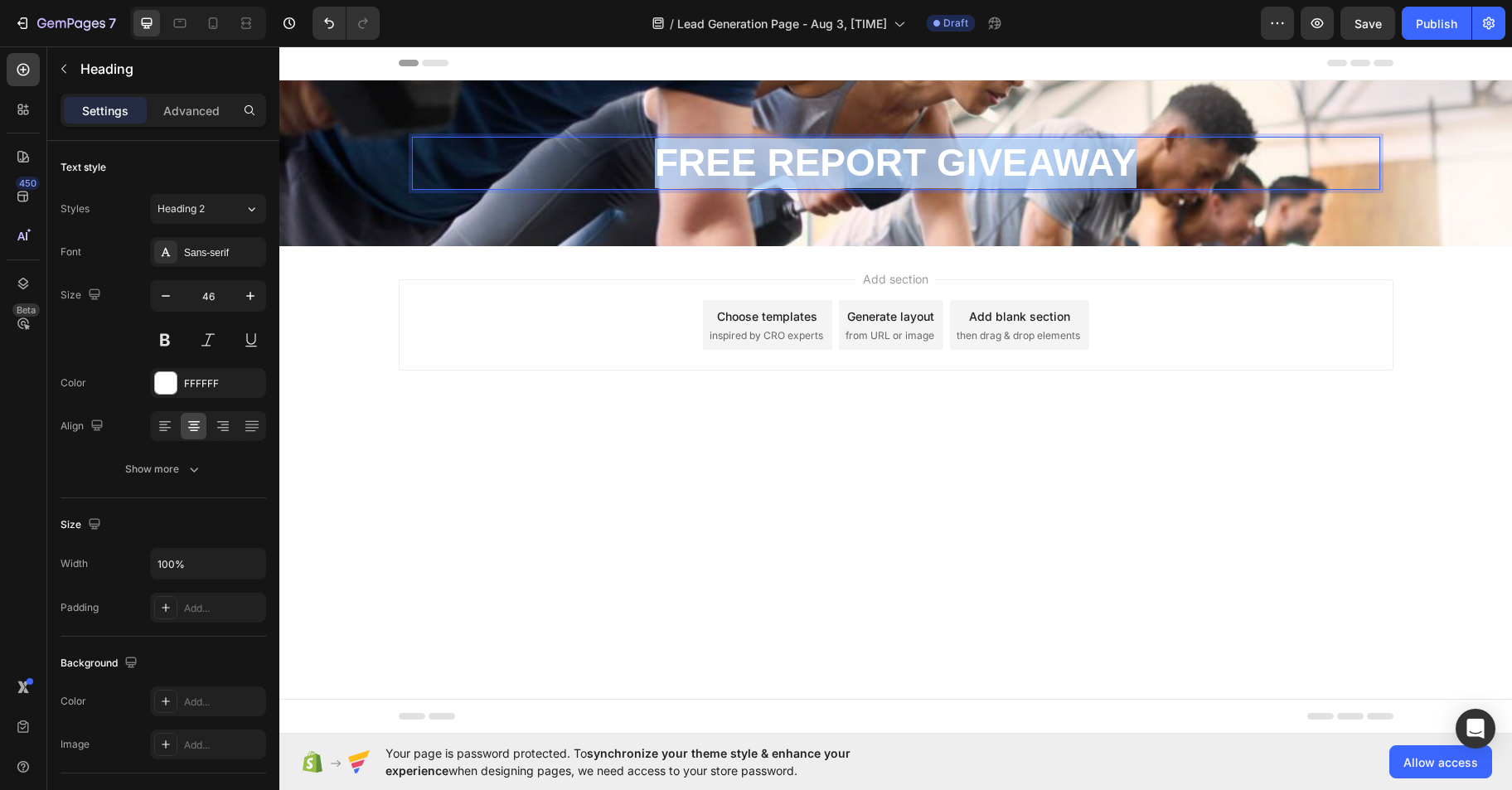 click on "FREE REPORT GIVEAWAY" at bounding box center (896, 163) 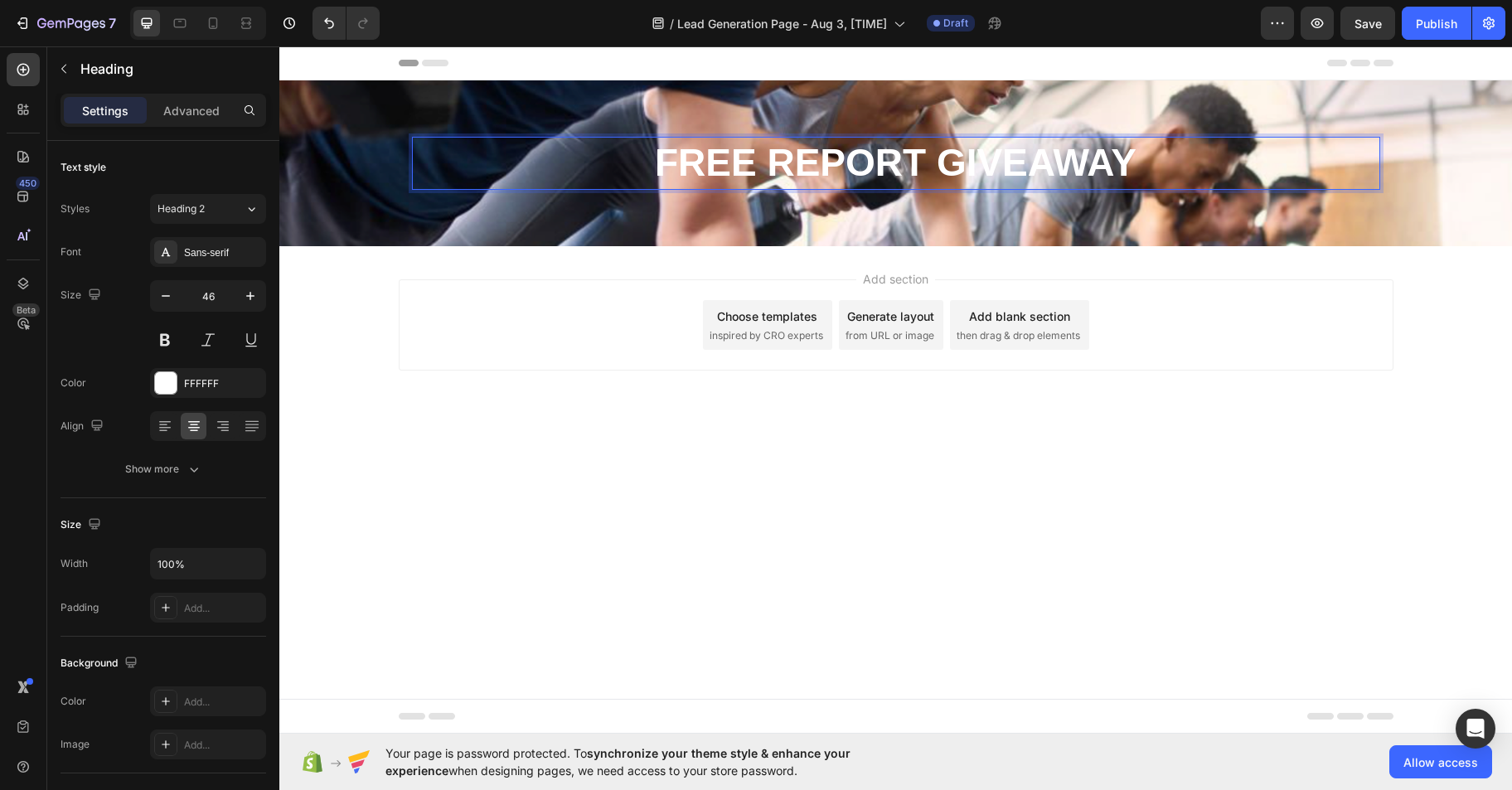 click on "FREE REPORT GIVEAWAY" at bounding box center [895, 162] 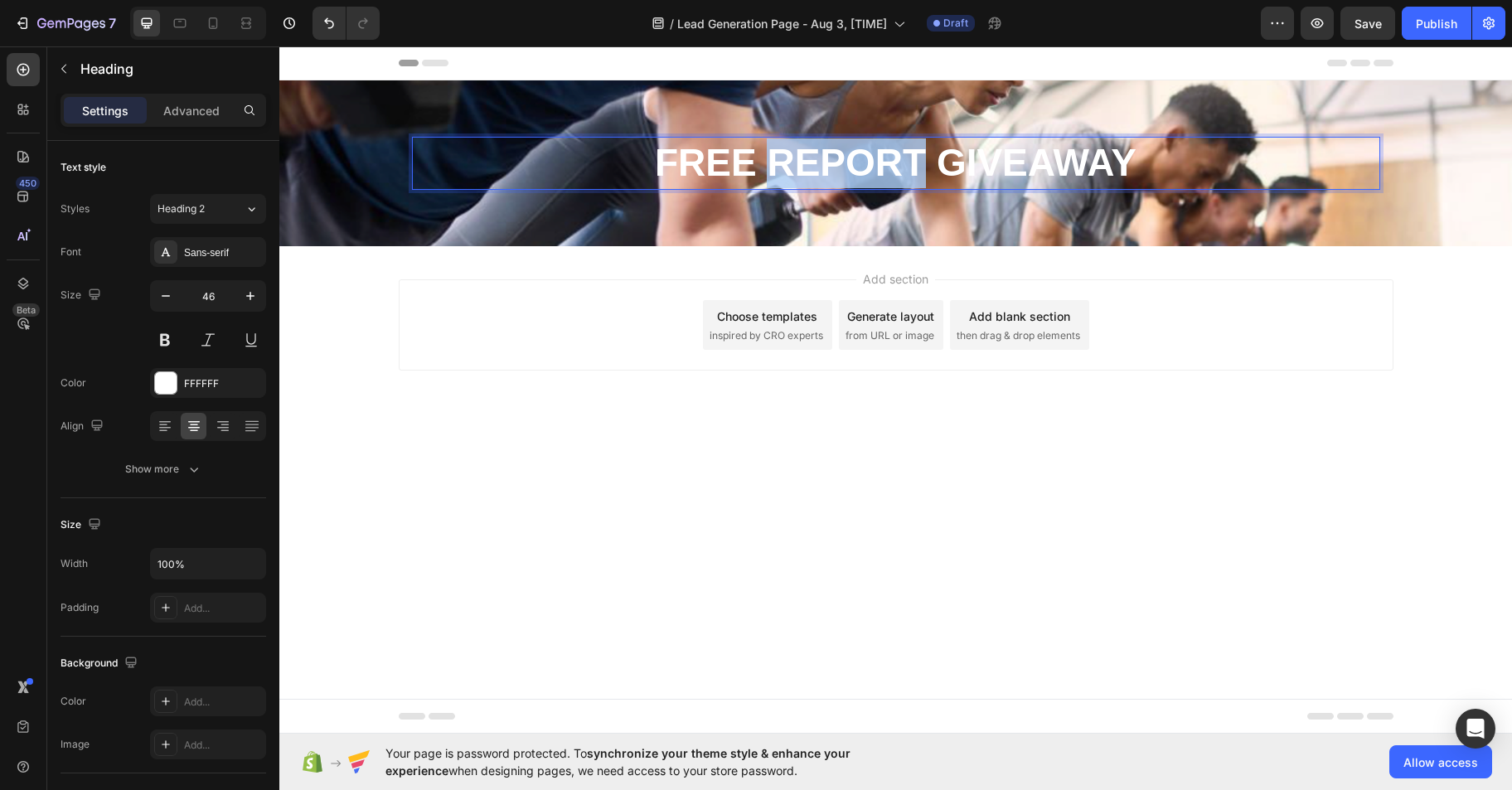 click on "FREE REPORT GIVEAWAY" at bounding box center (895, 162) 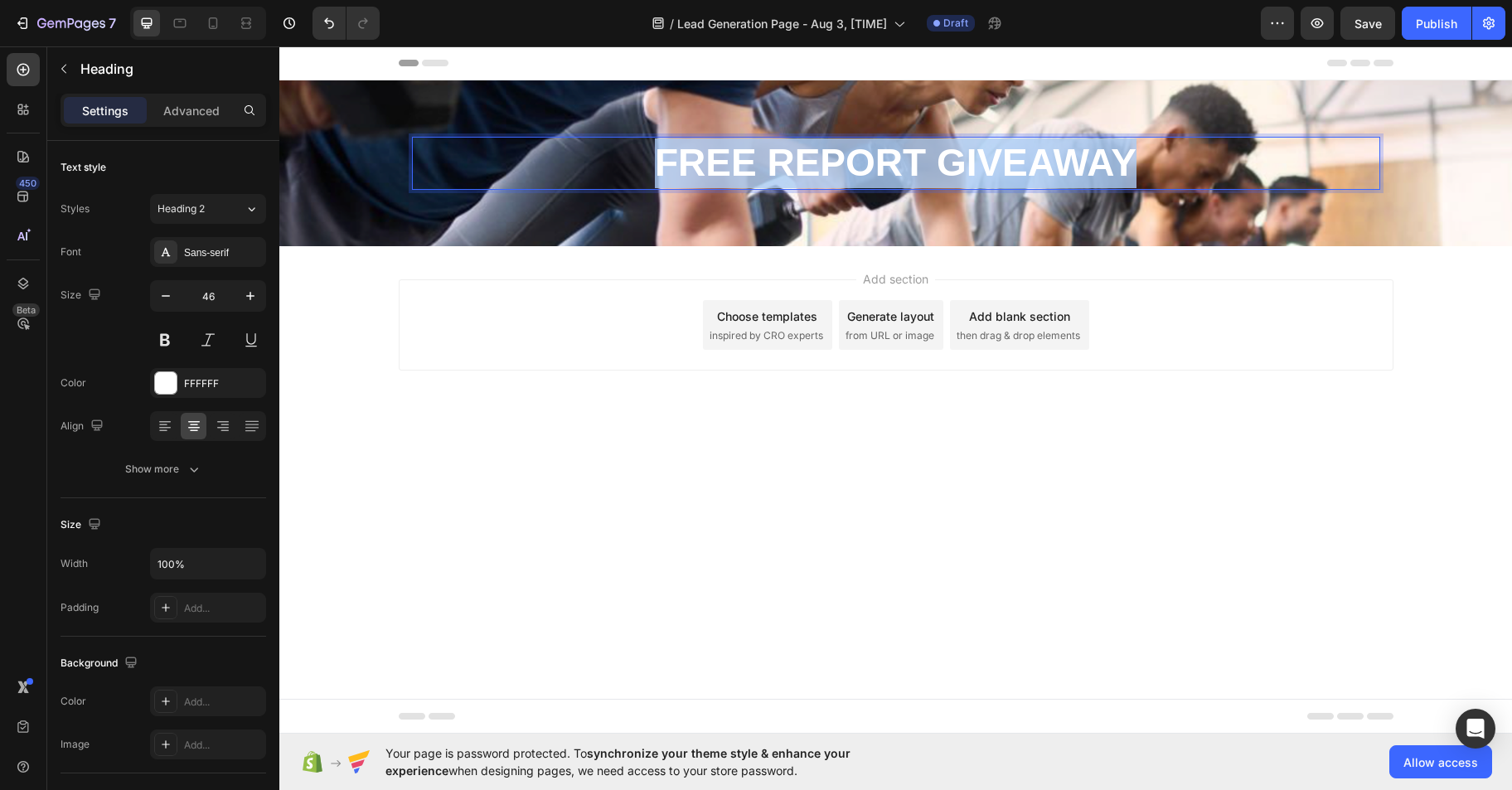click on "FREE REPORT GIVEAWAY" at bounding box center [895, 162] 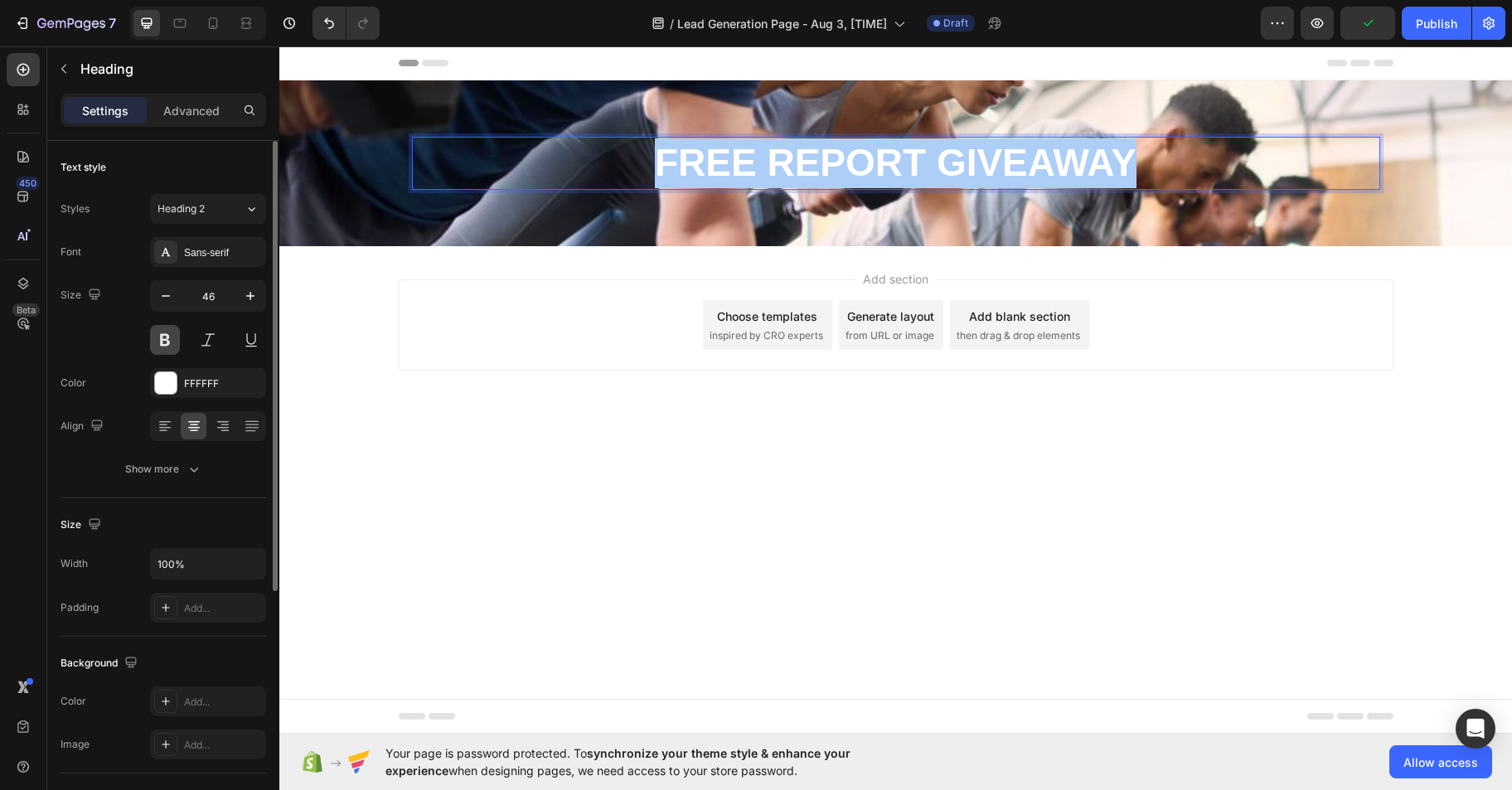 click at bounding box center (165, 340) 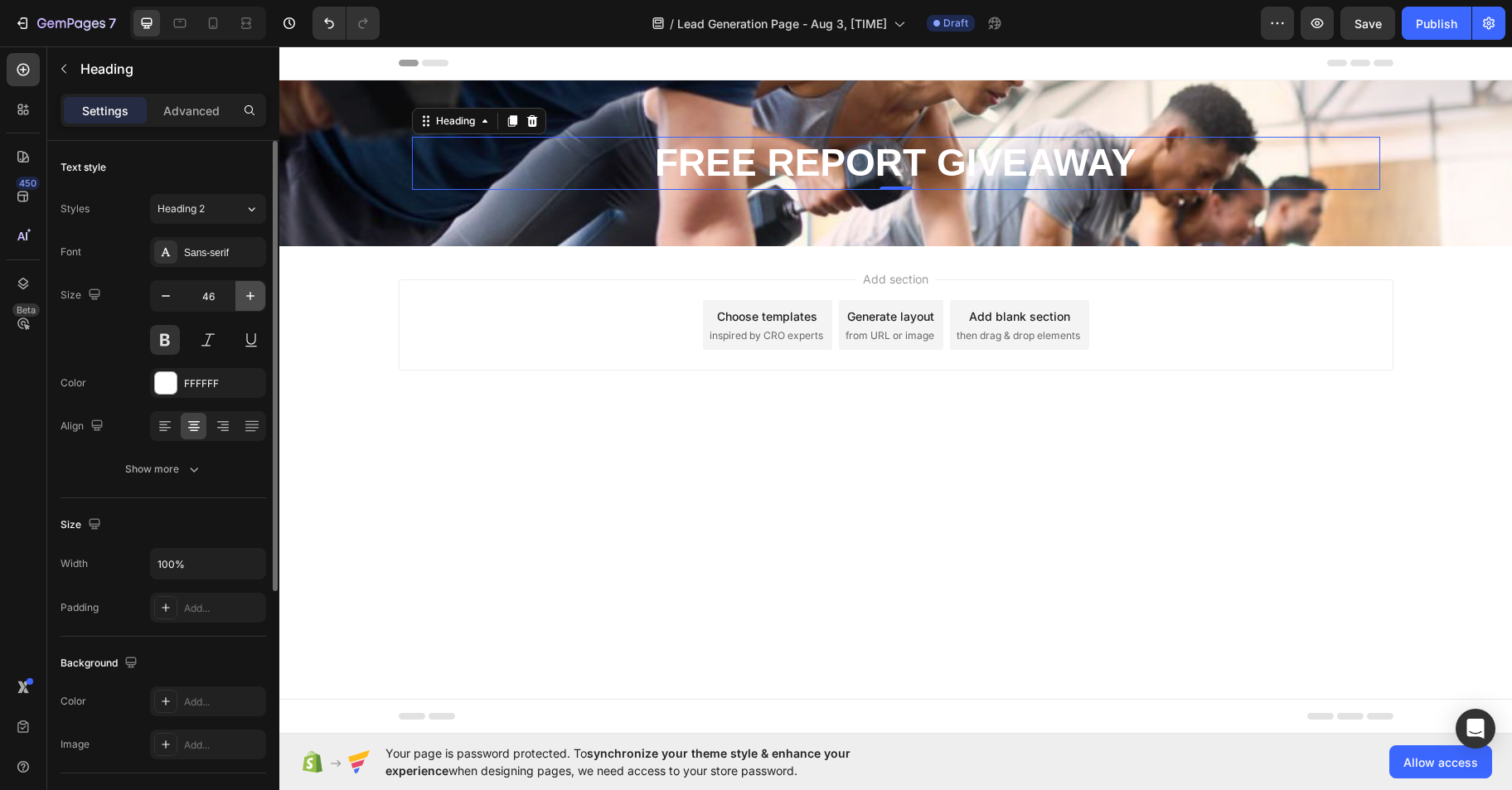 click 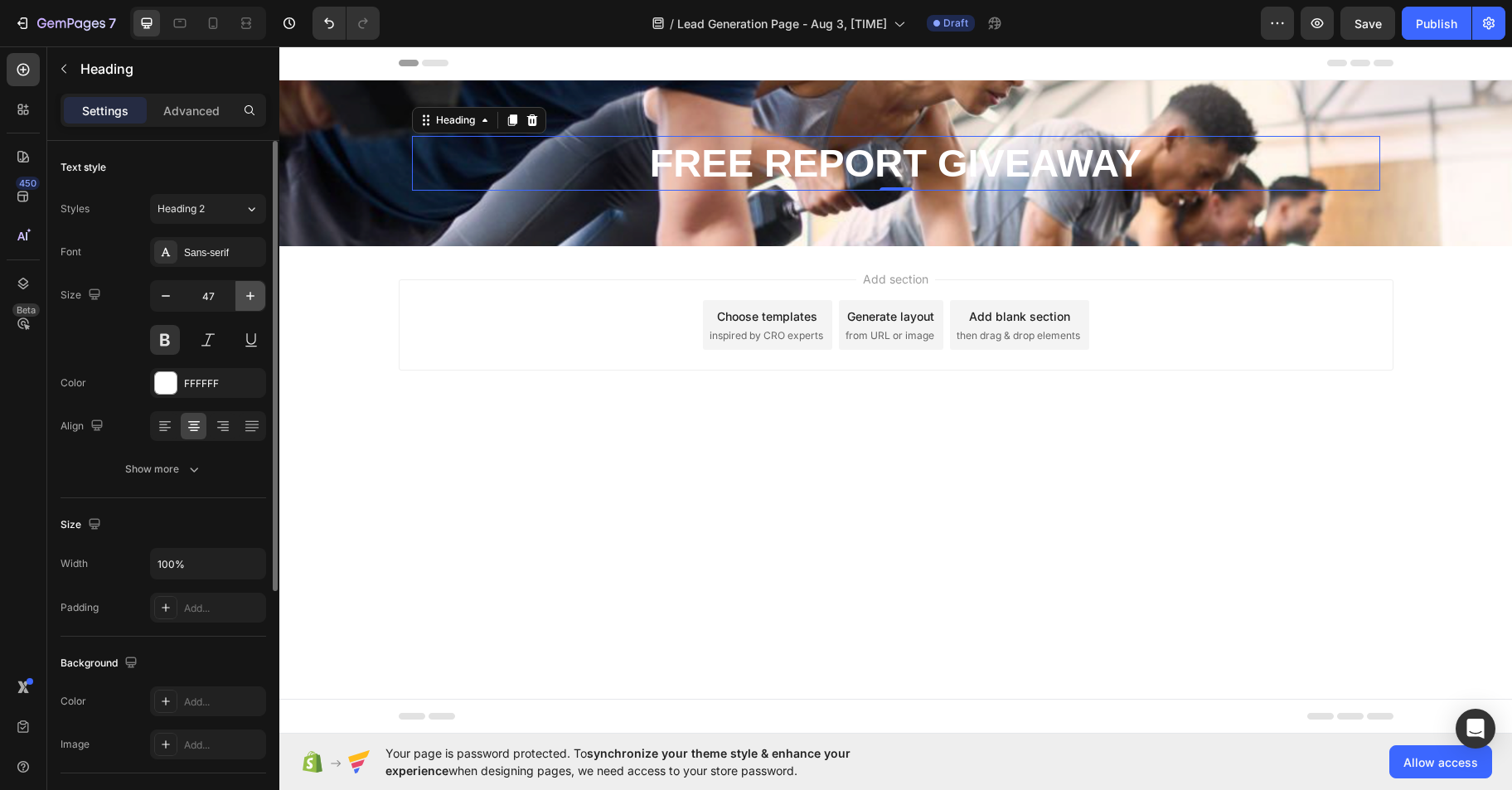 click 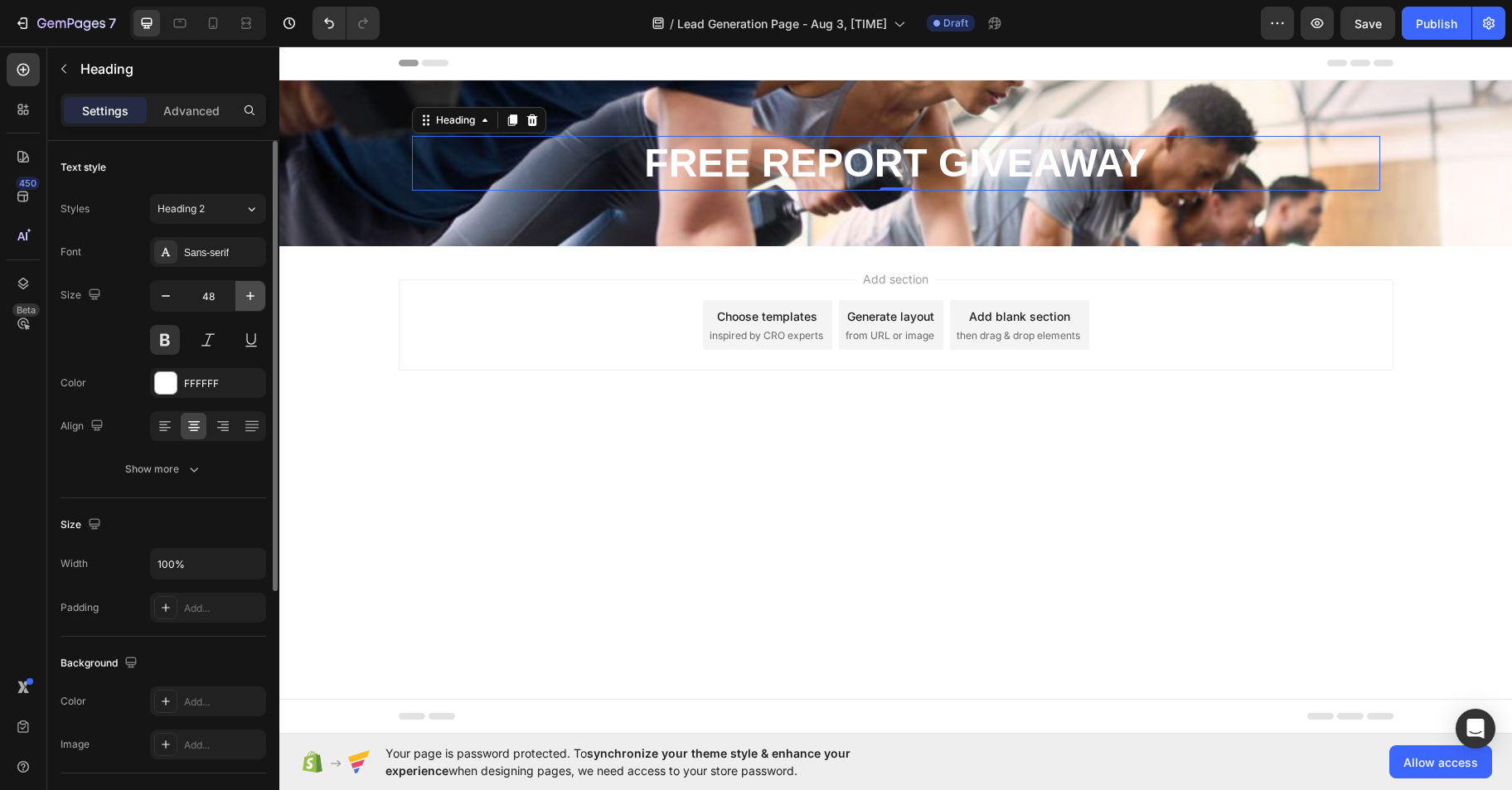 click 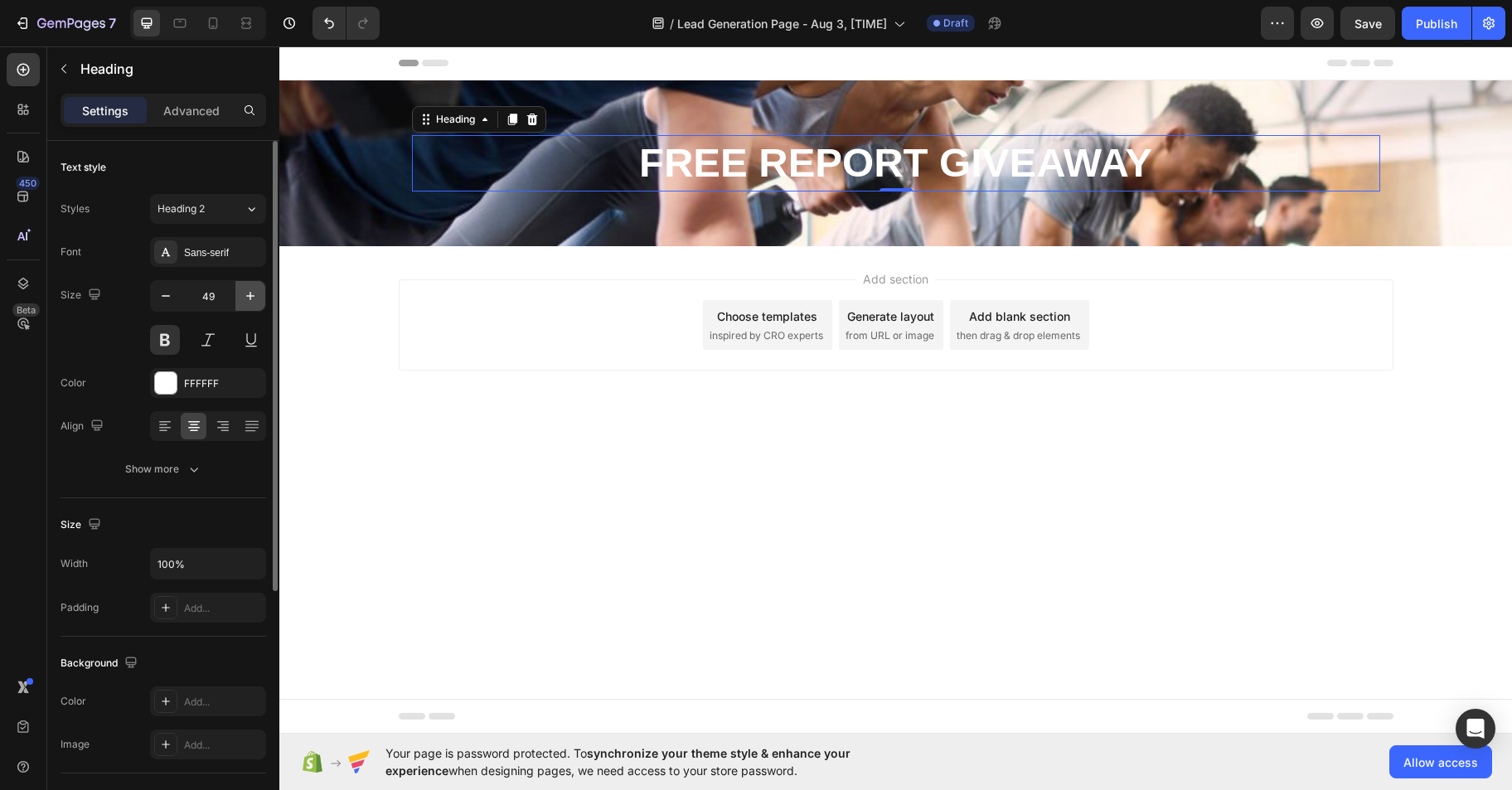 click 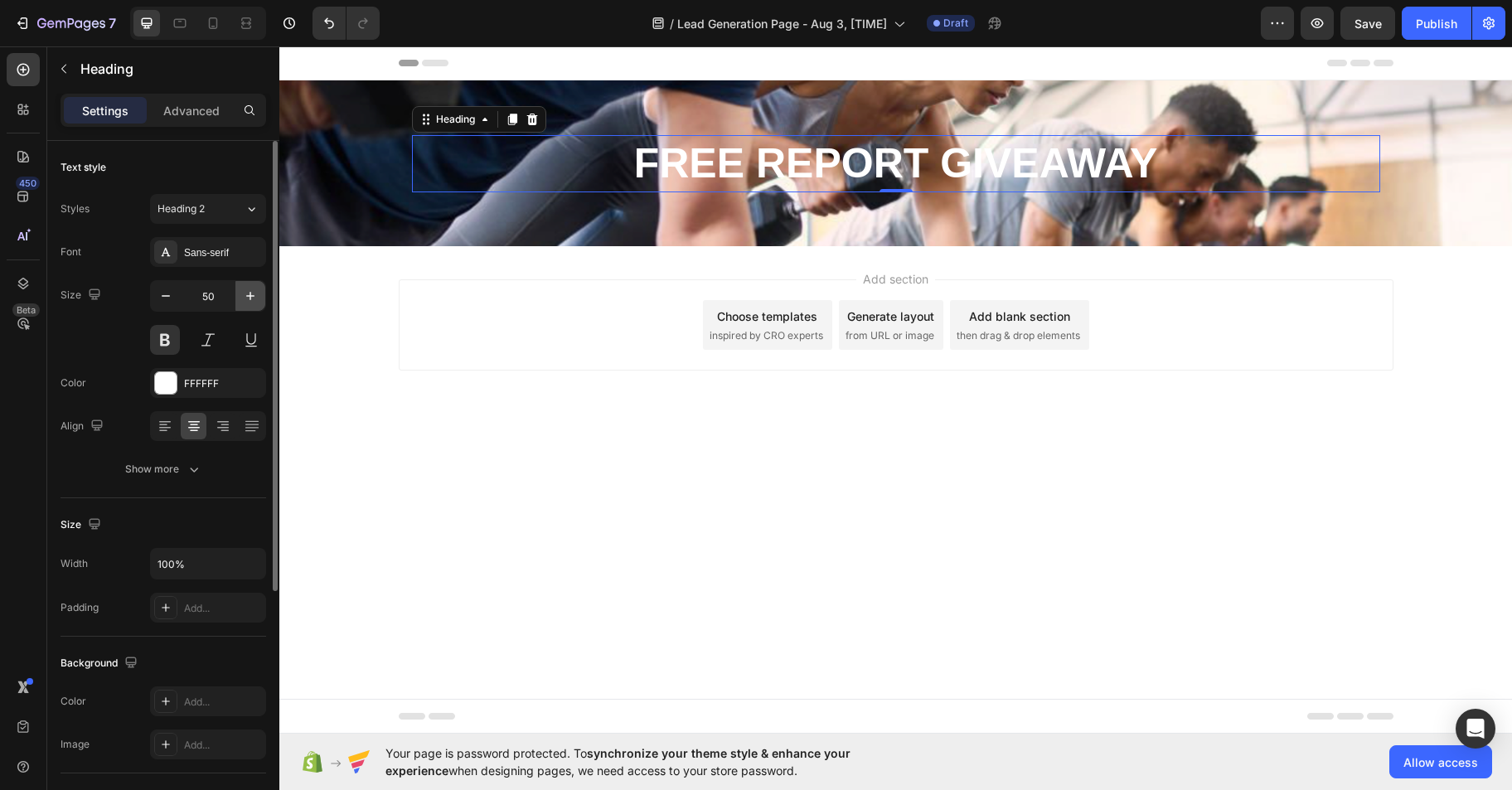 click 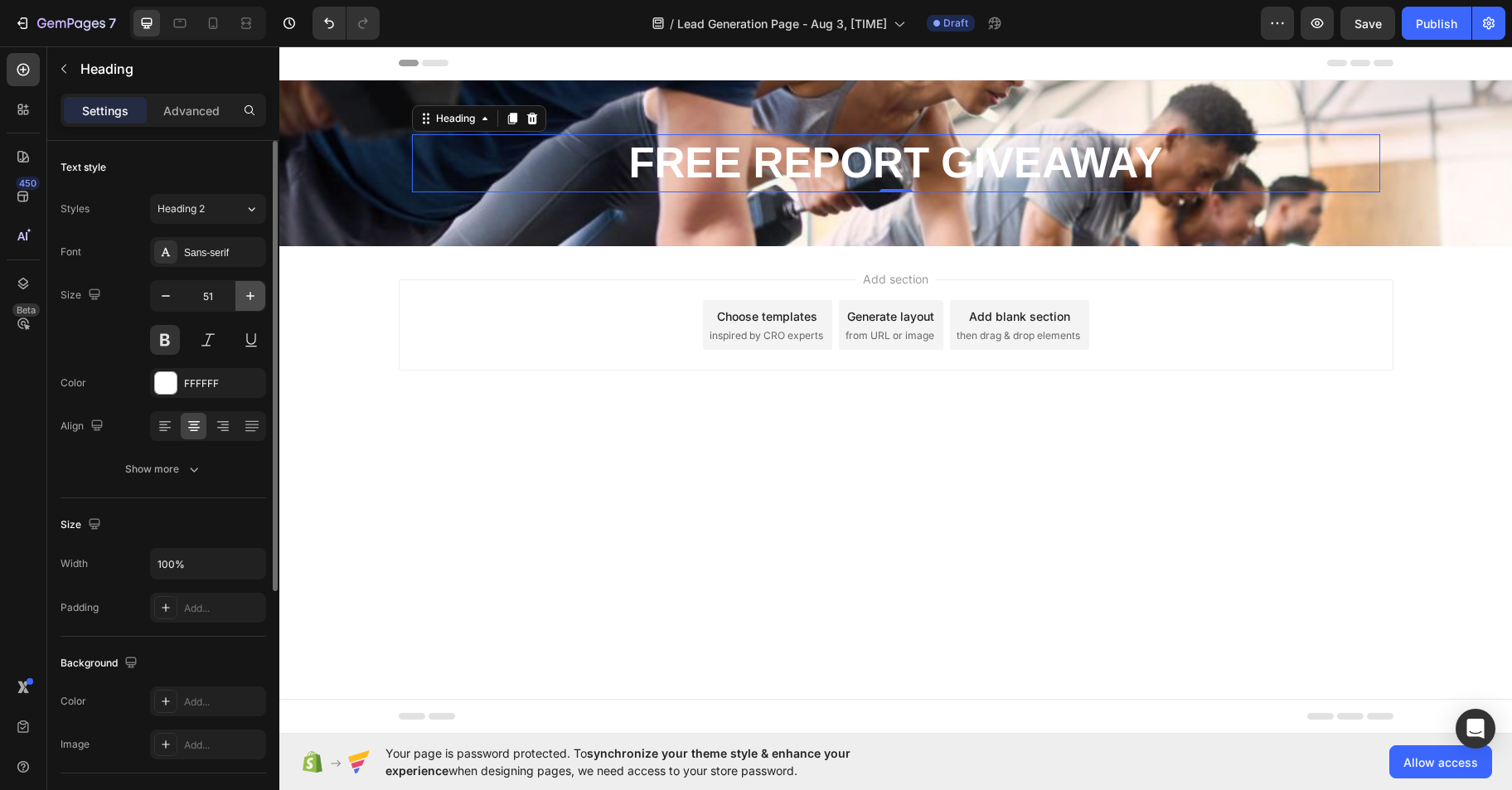 click 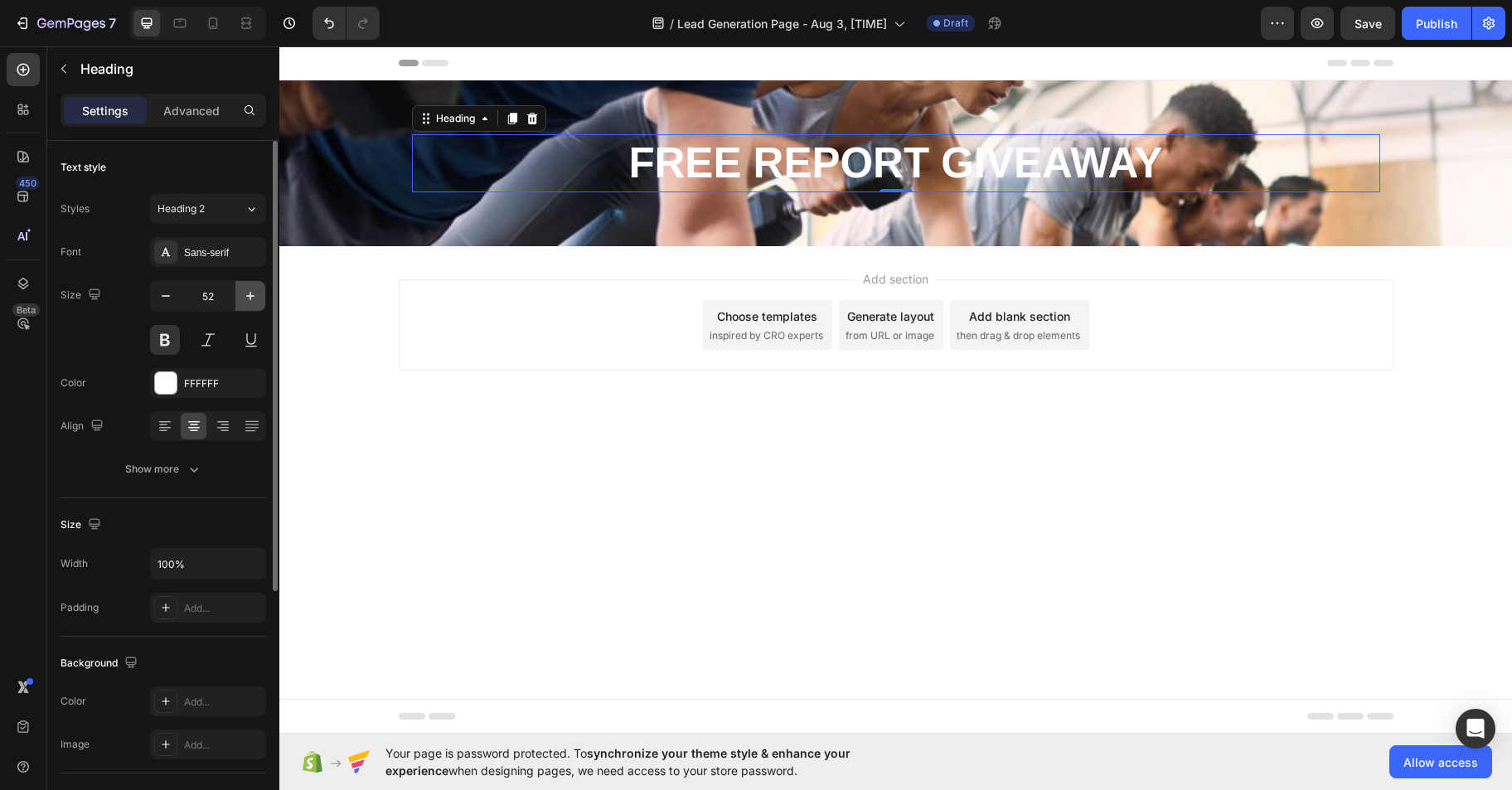 click 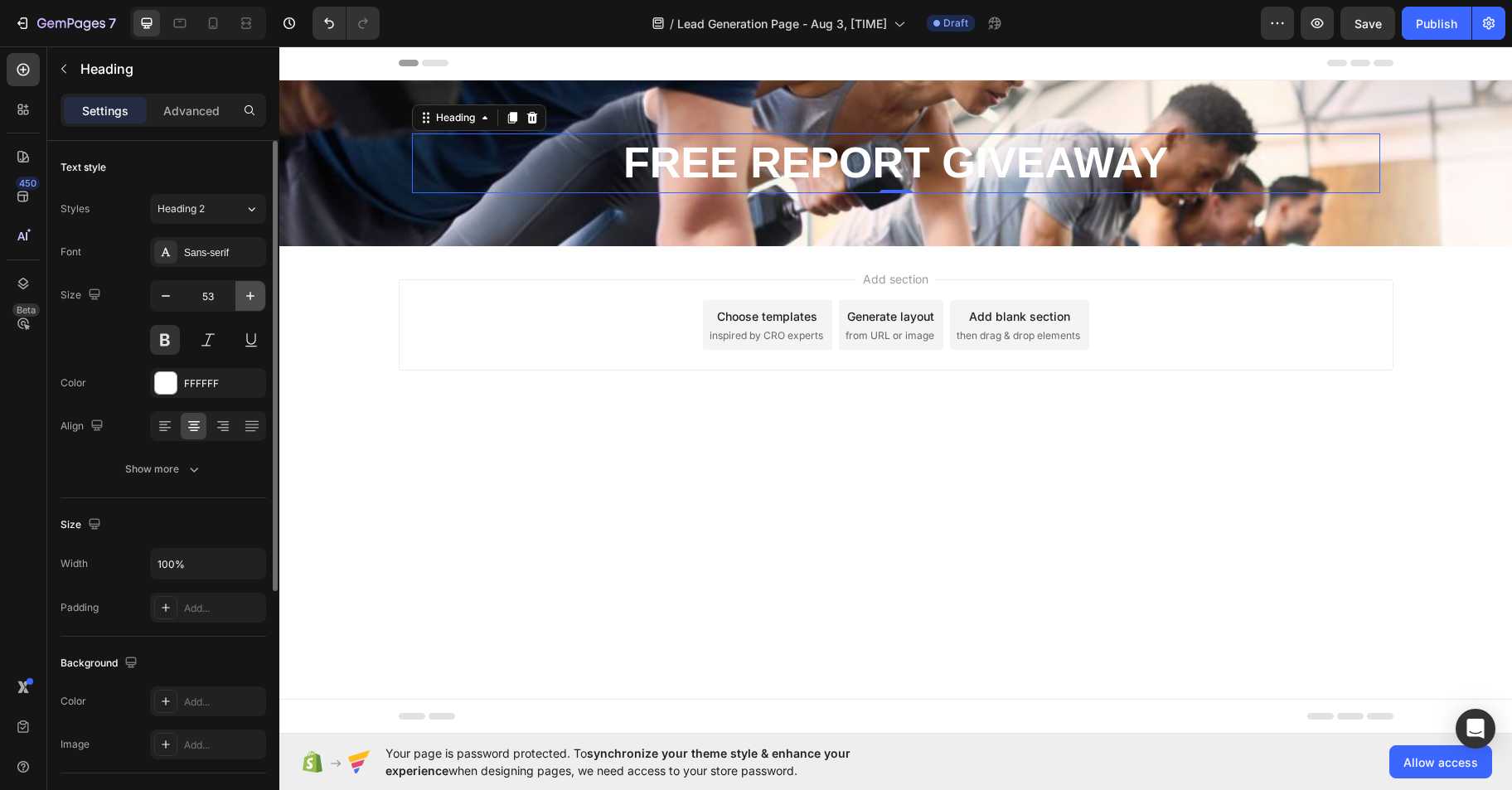 click 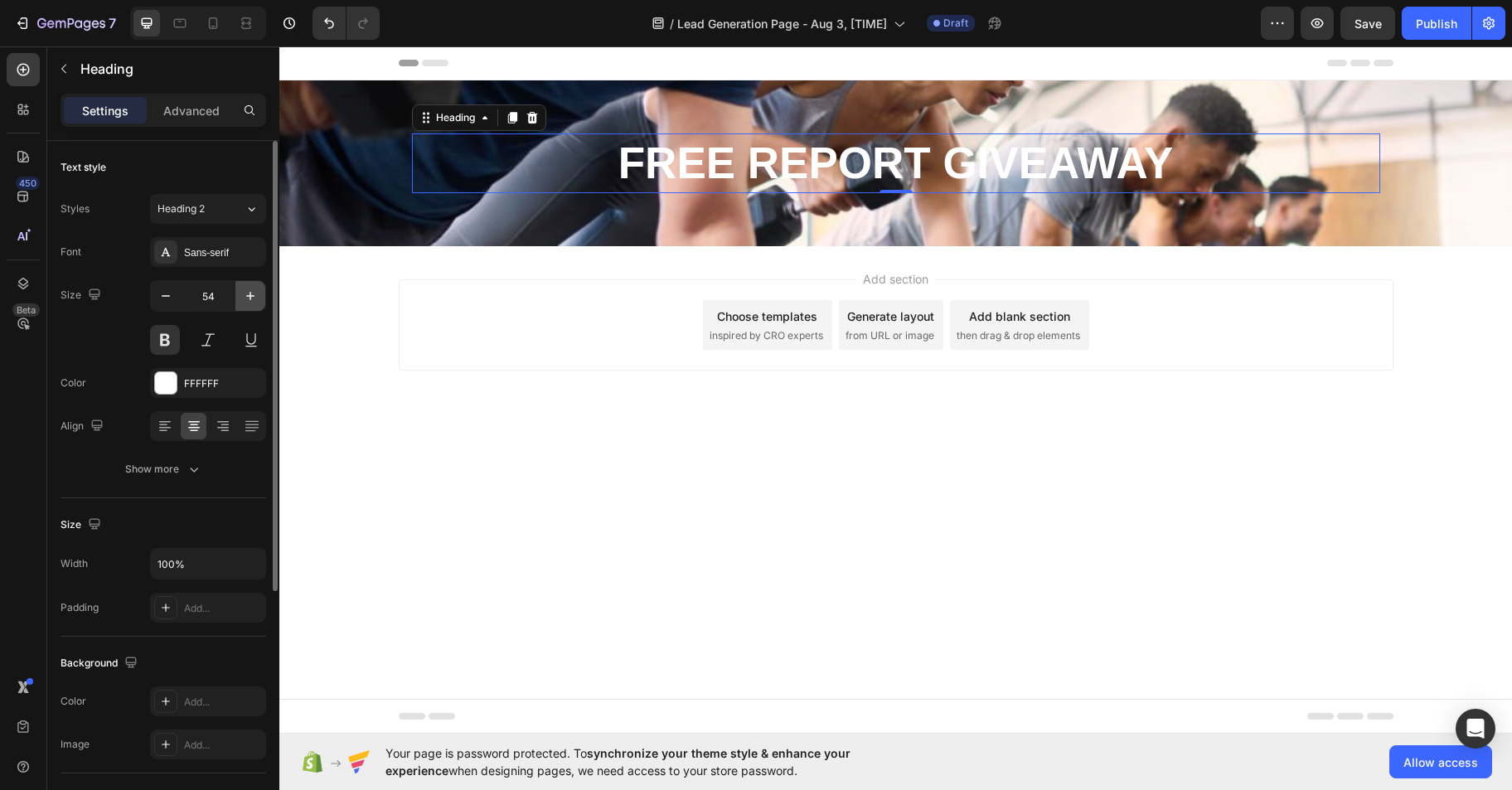 click 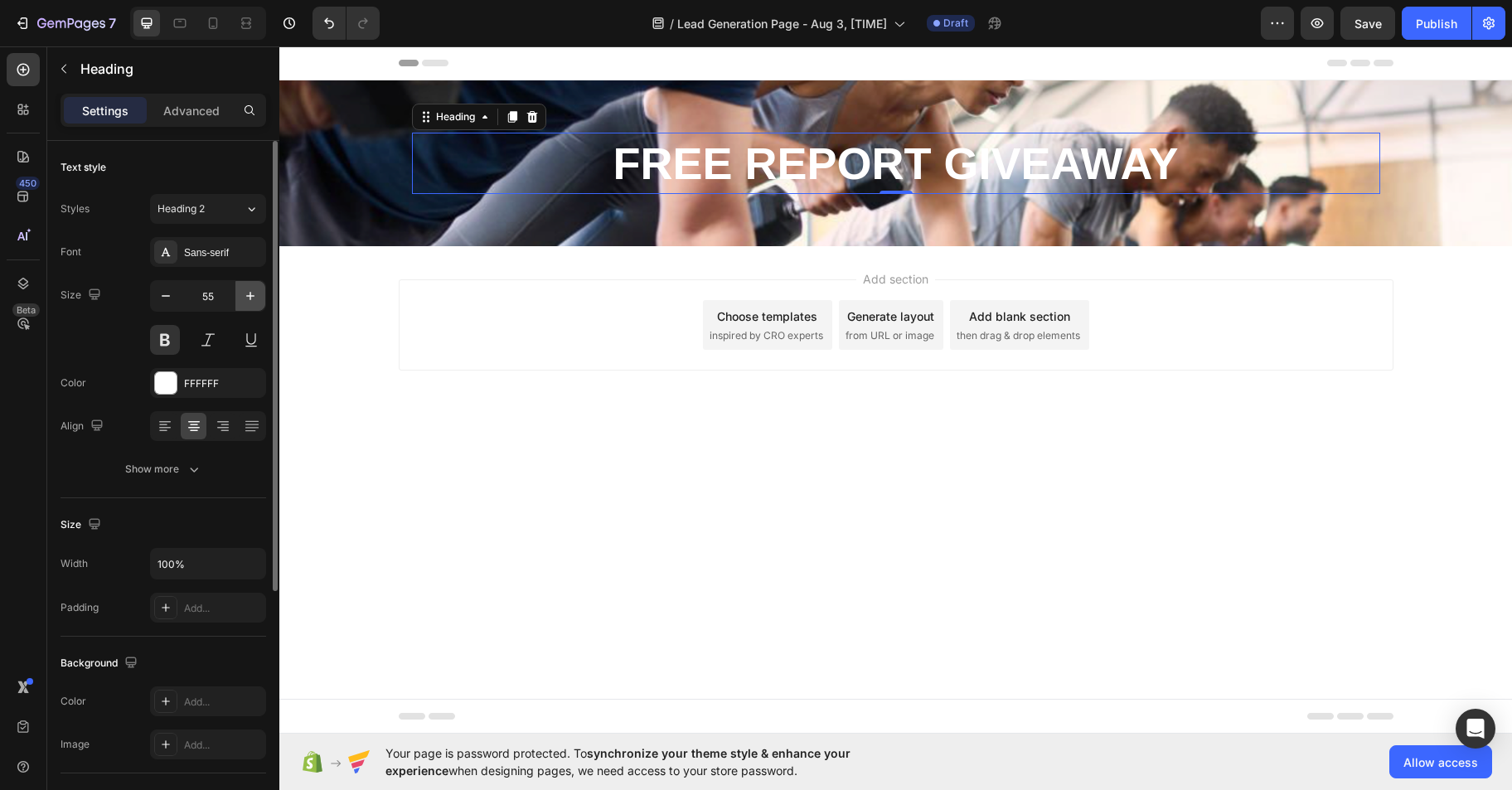 click 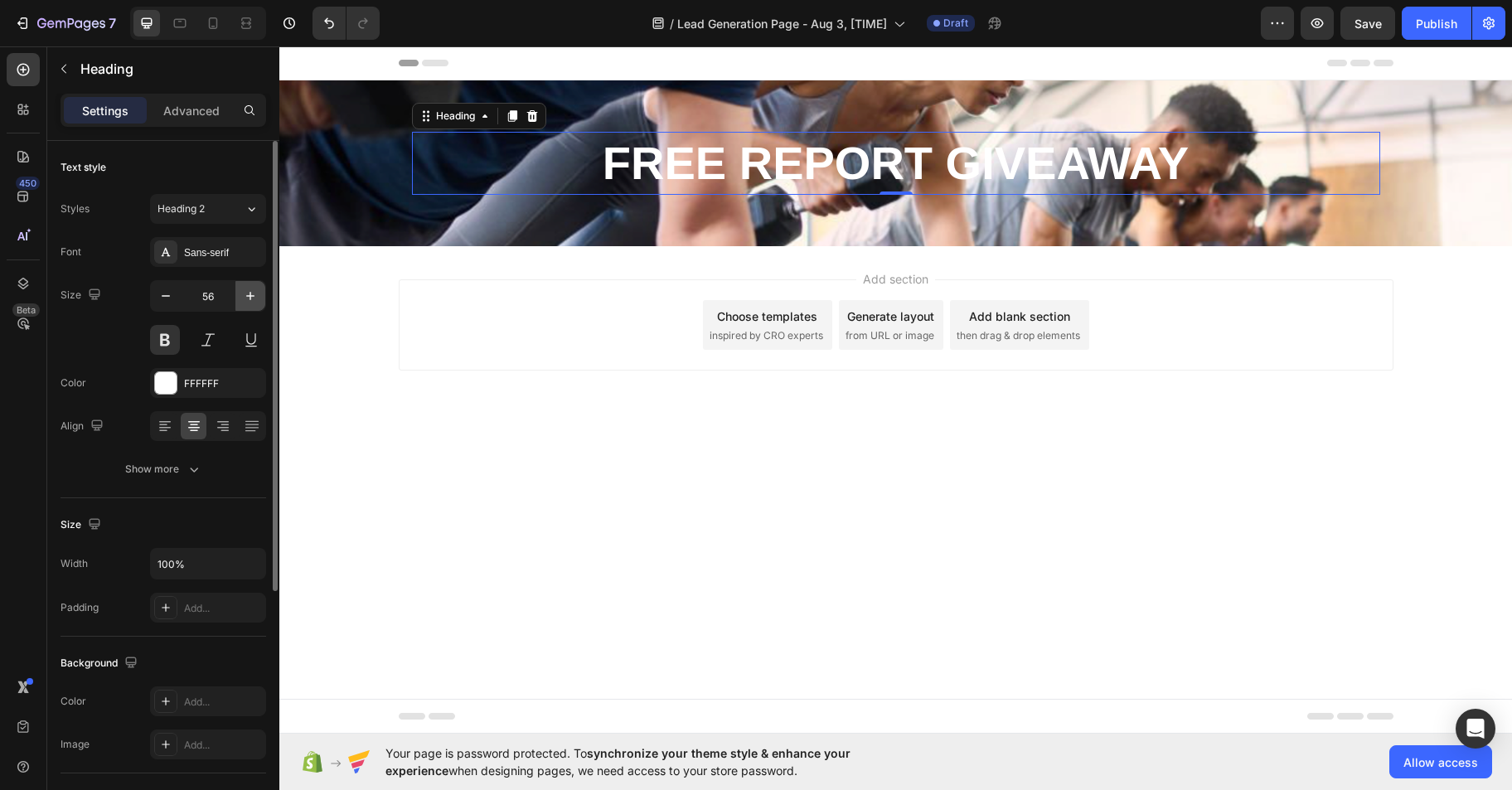 click 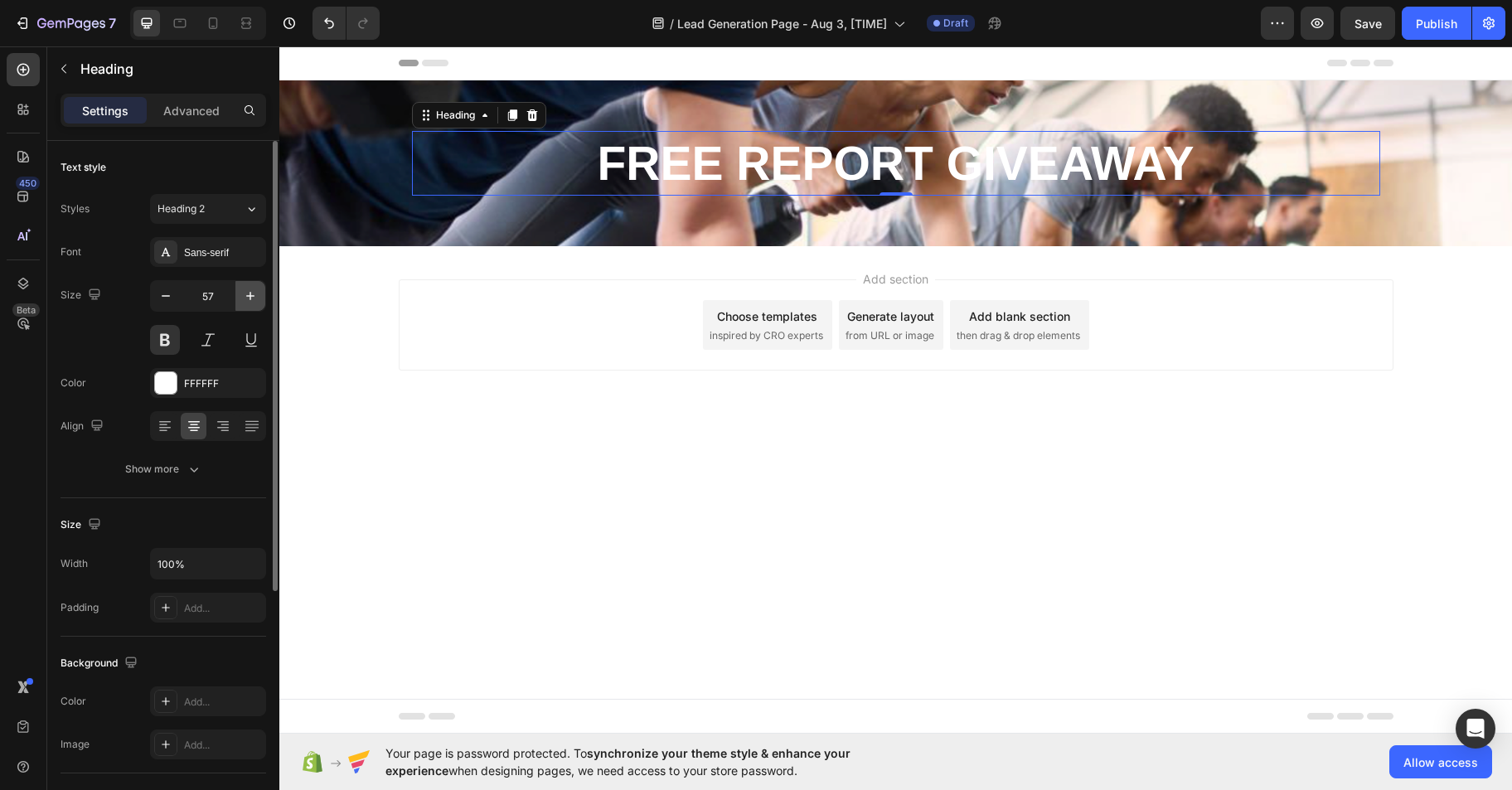 click 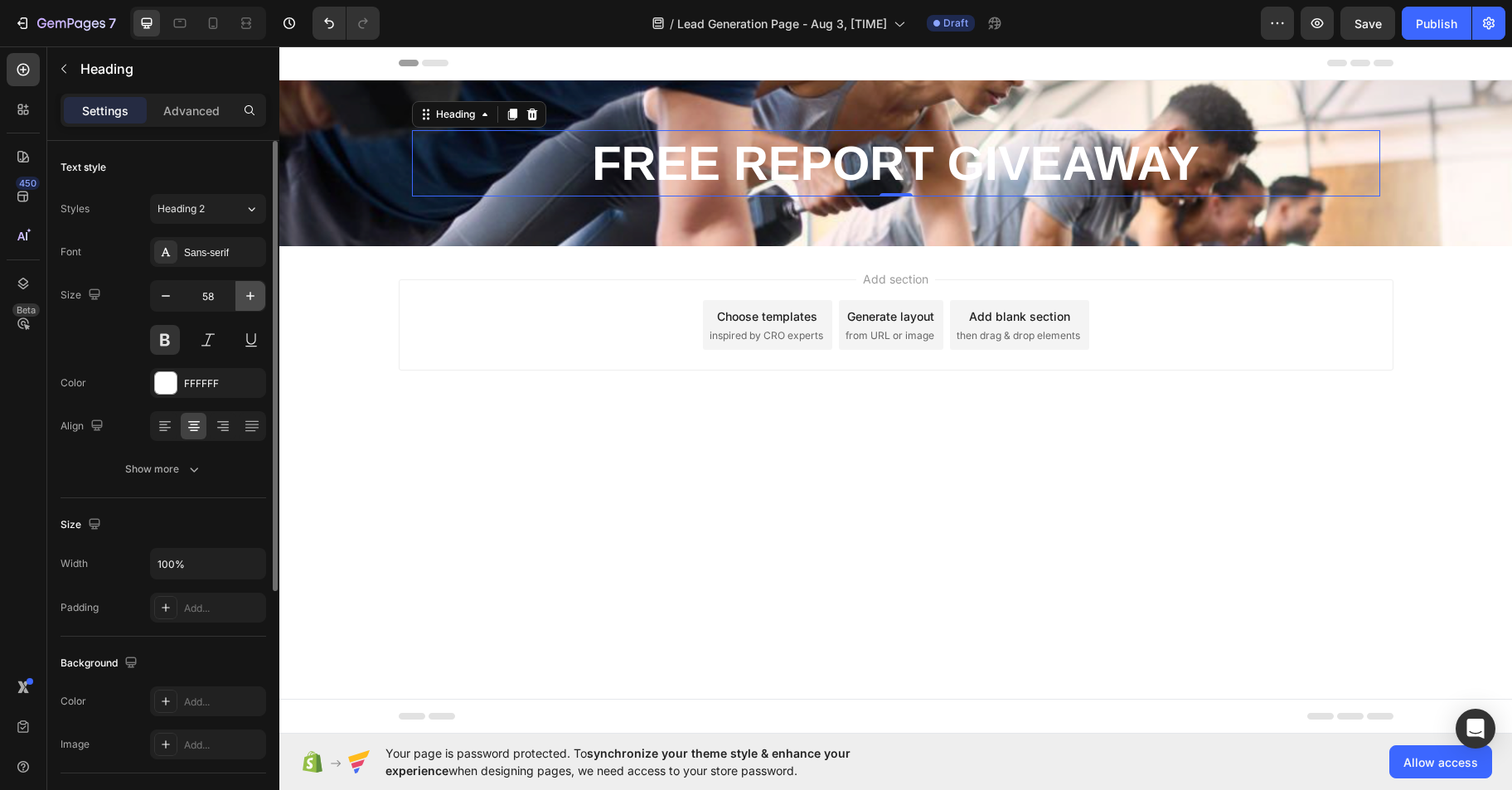 click 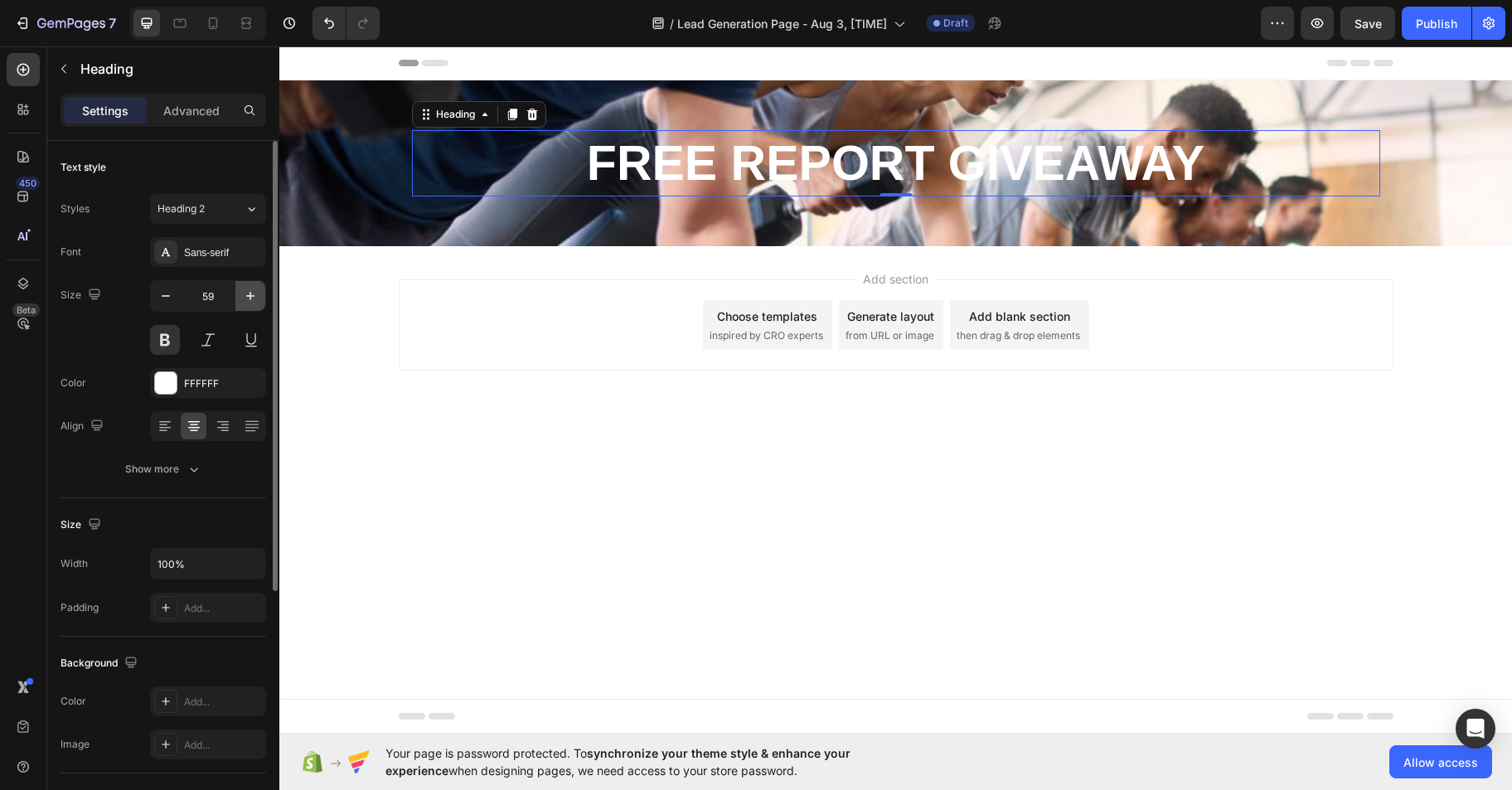 click 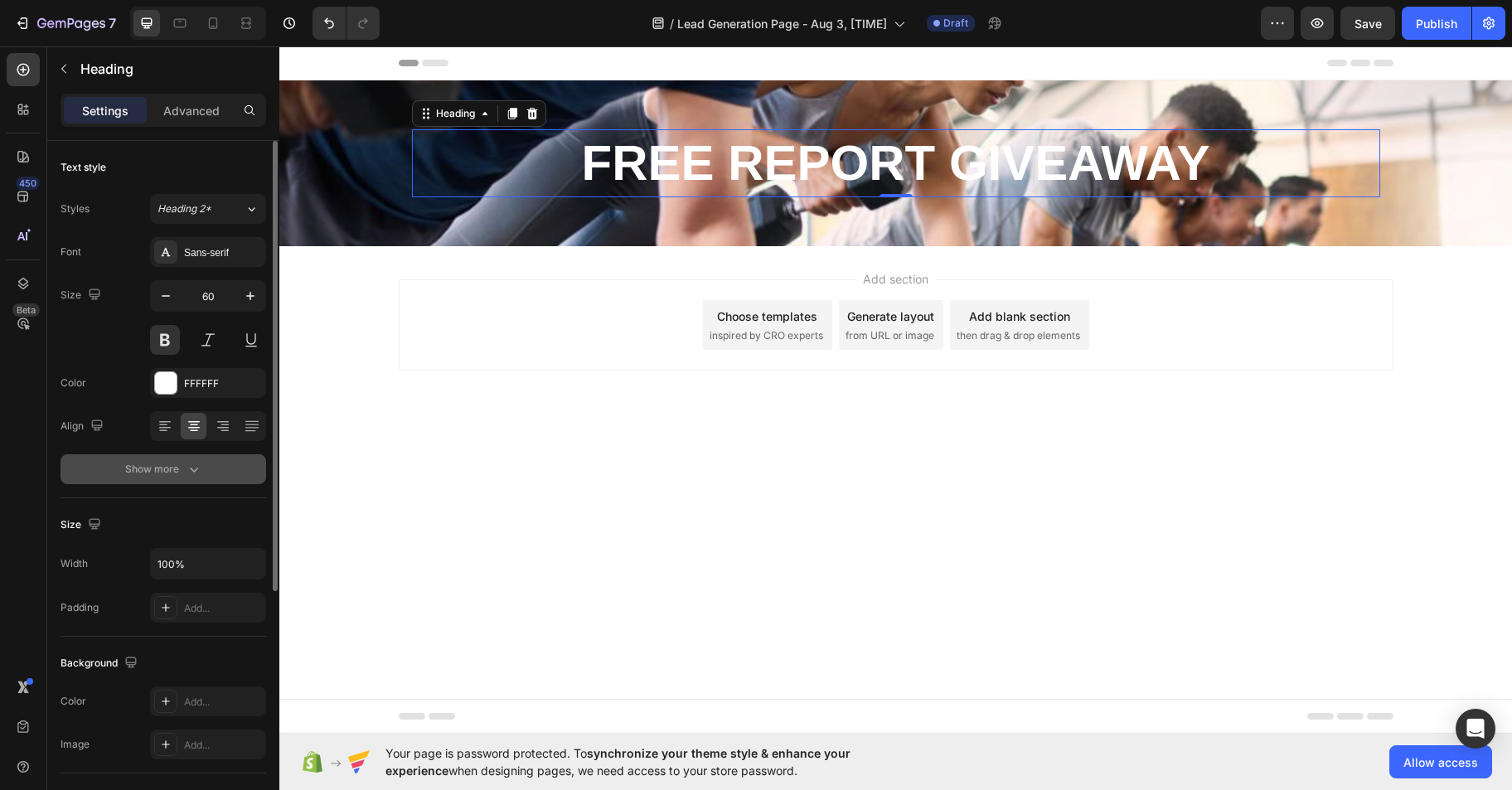 click 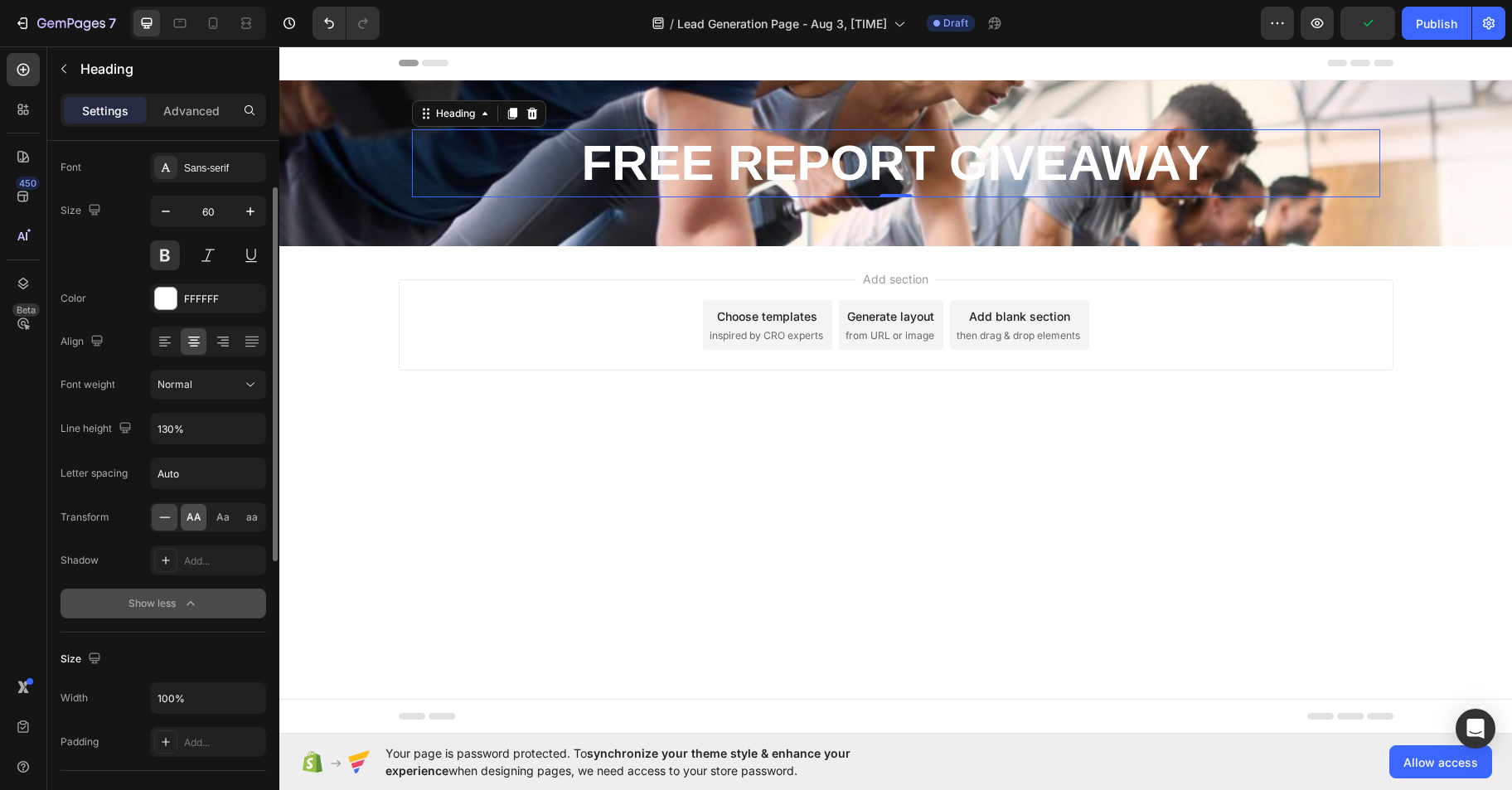 scroll, scrollTop: 85, scrollLeft: 0, axis: vertical 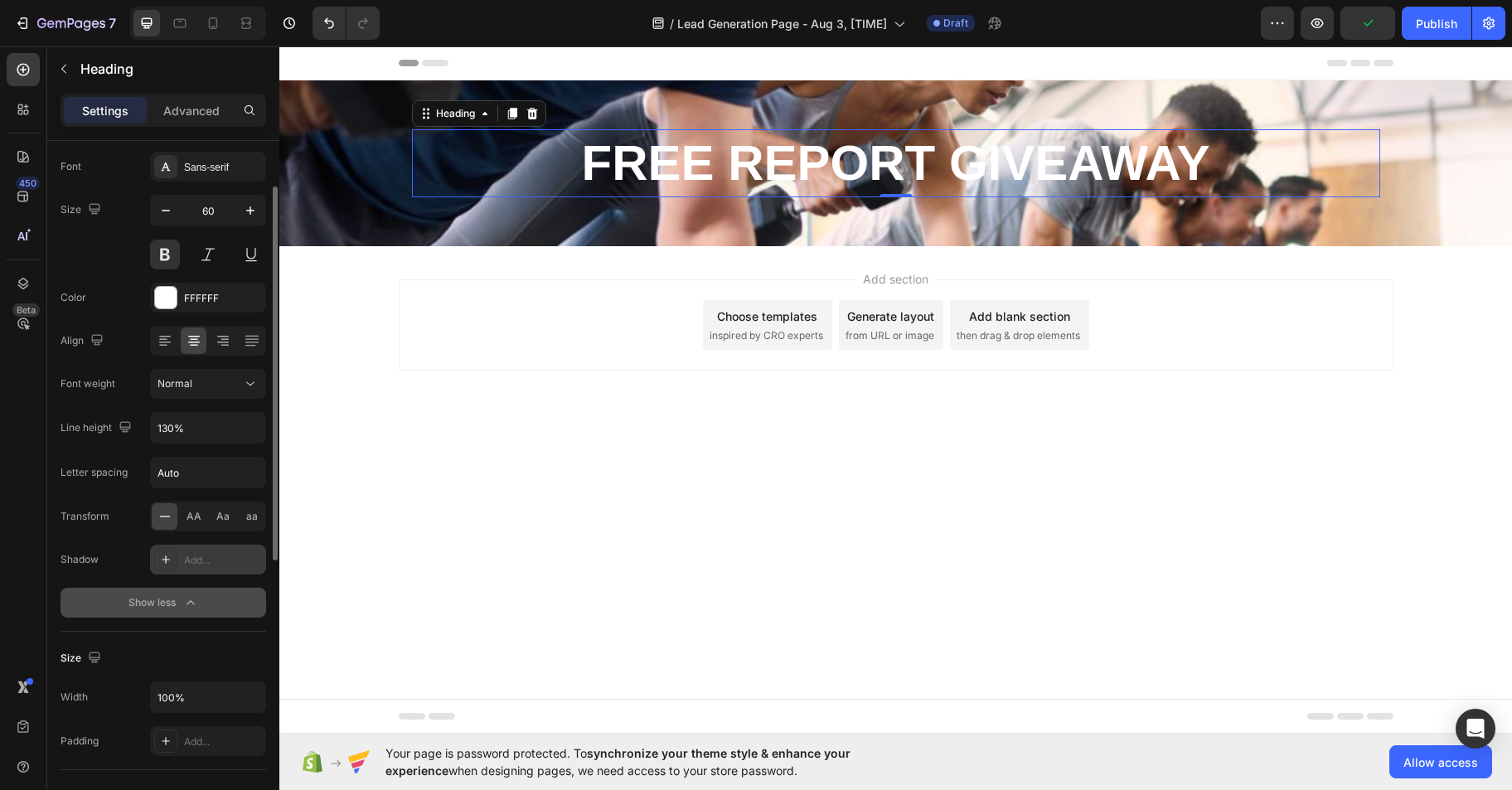 click 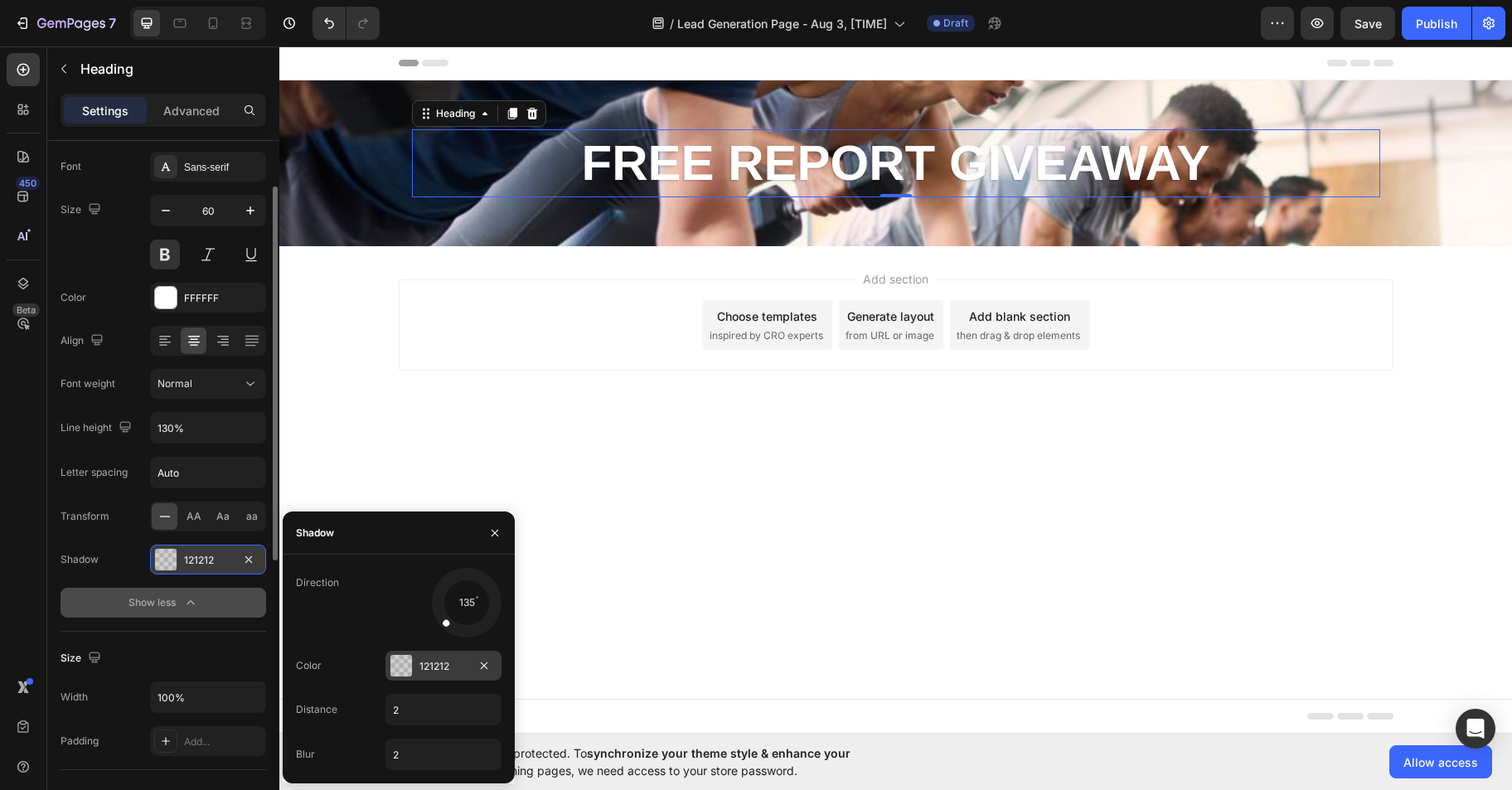 click at bounding box center [401, 666] 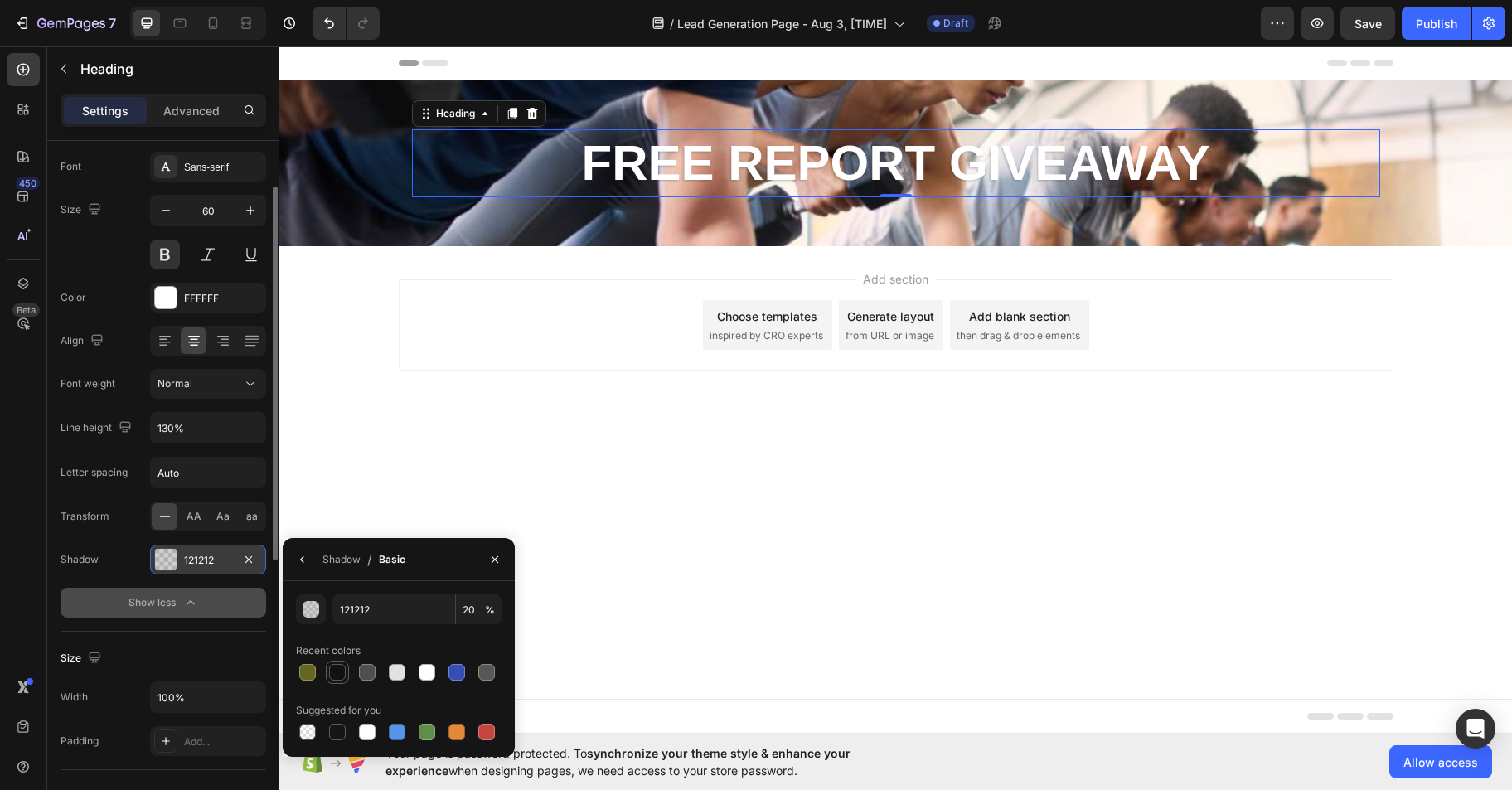 click at bounding box center (337, 672) 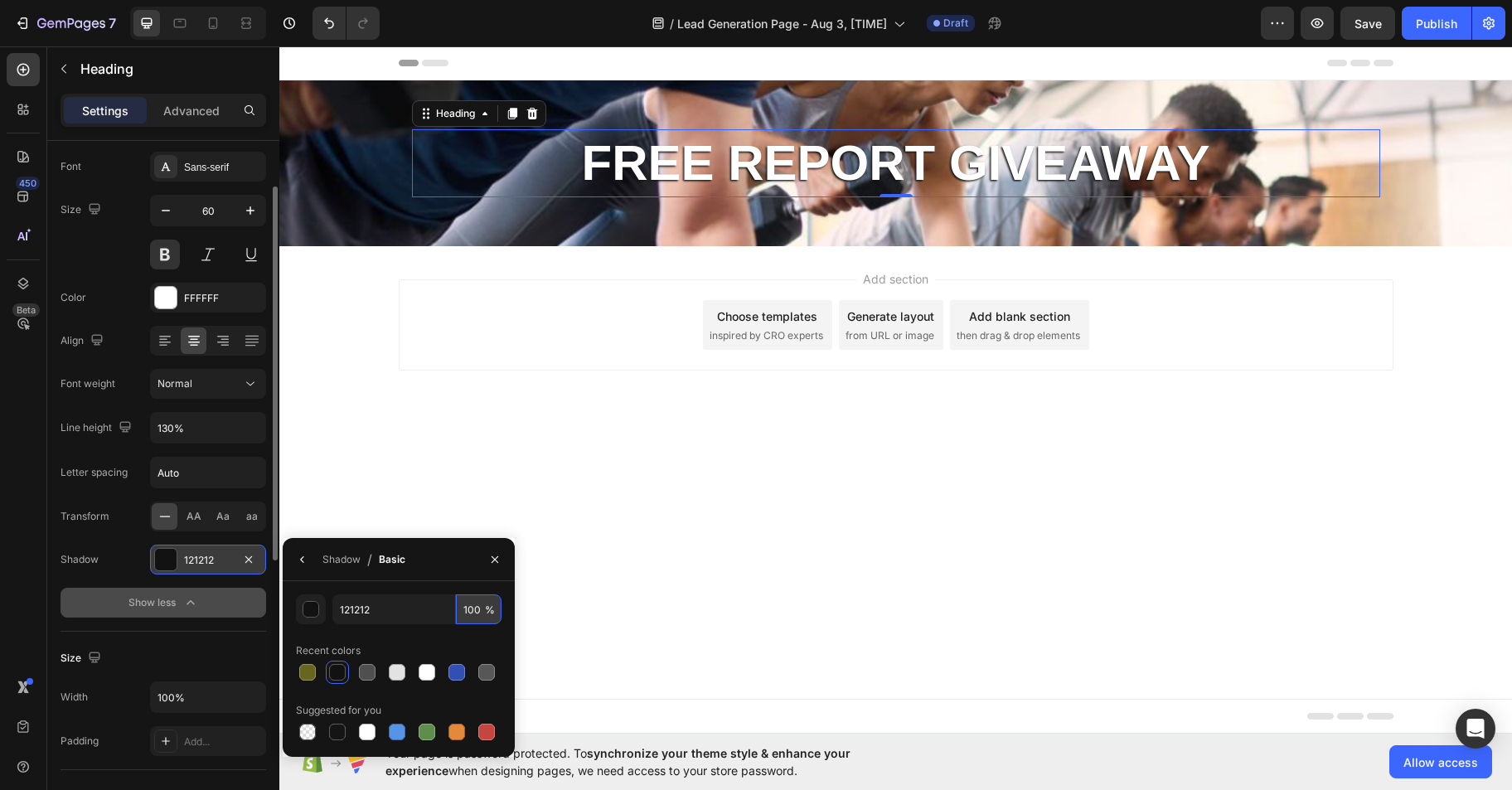 click on "100" at bounding box center [478, 609] 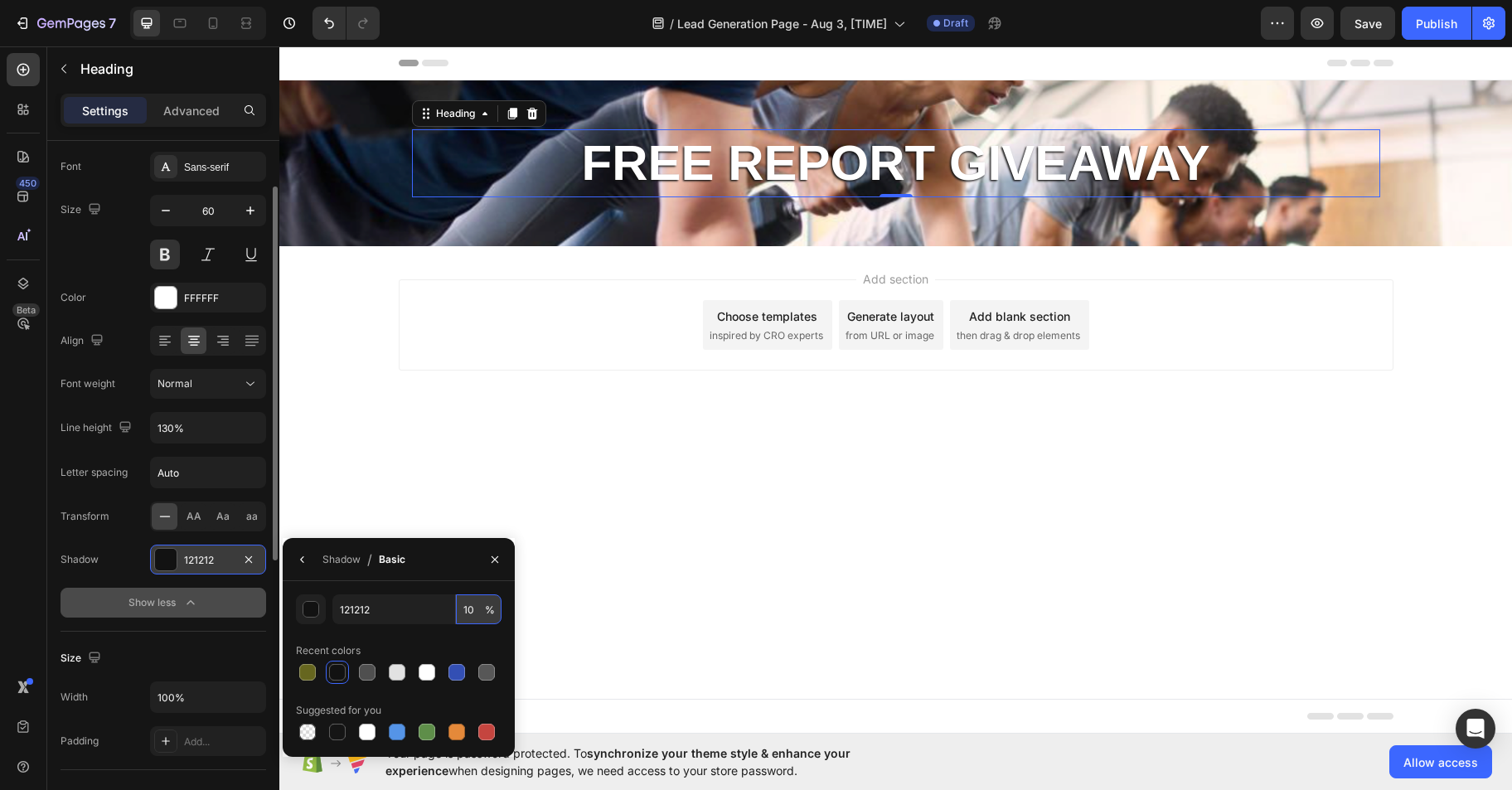 type on "1" 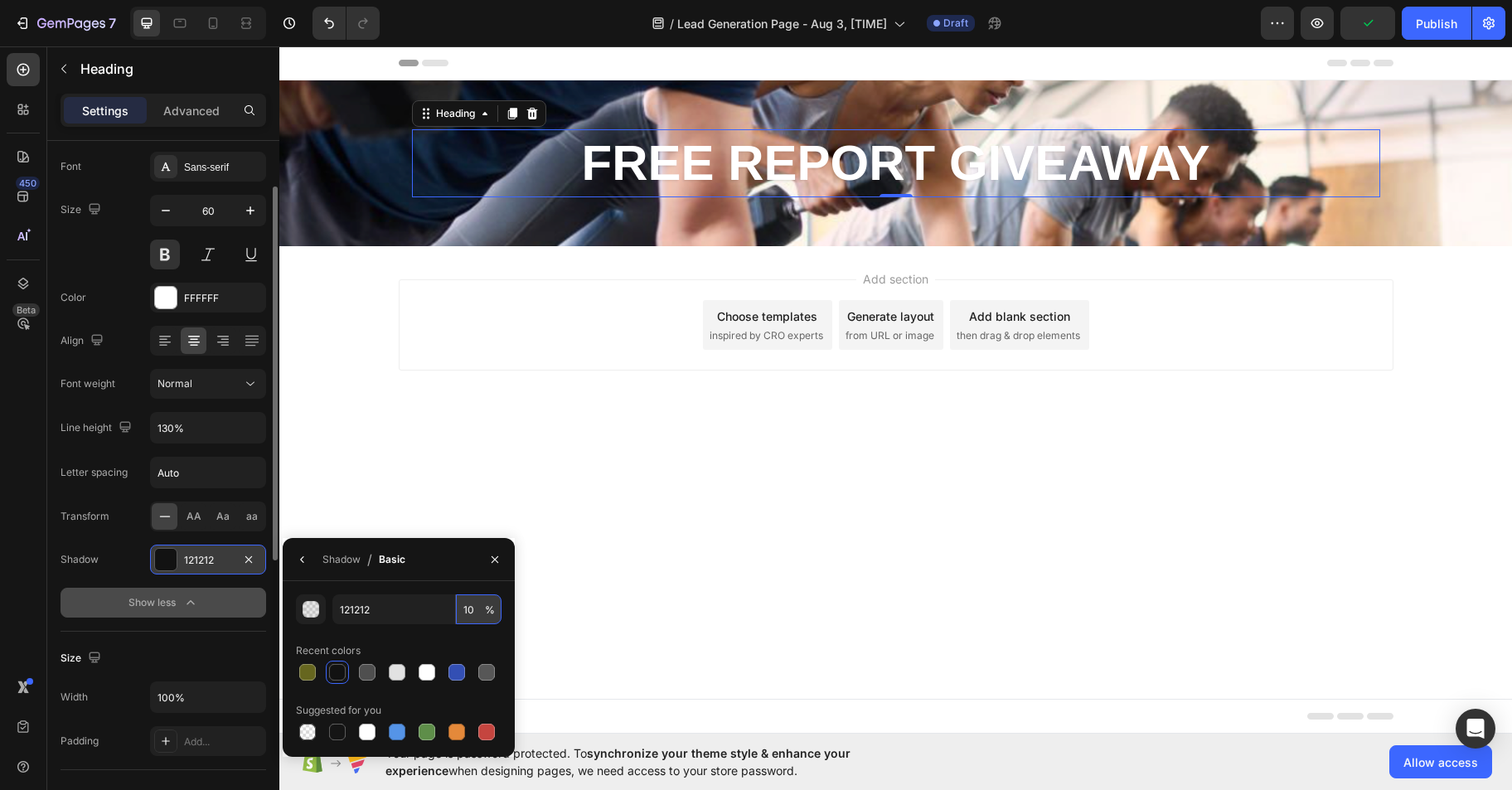 type on "1" 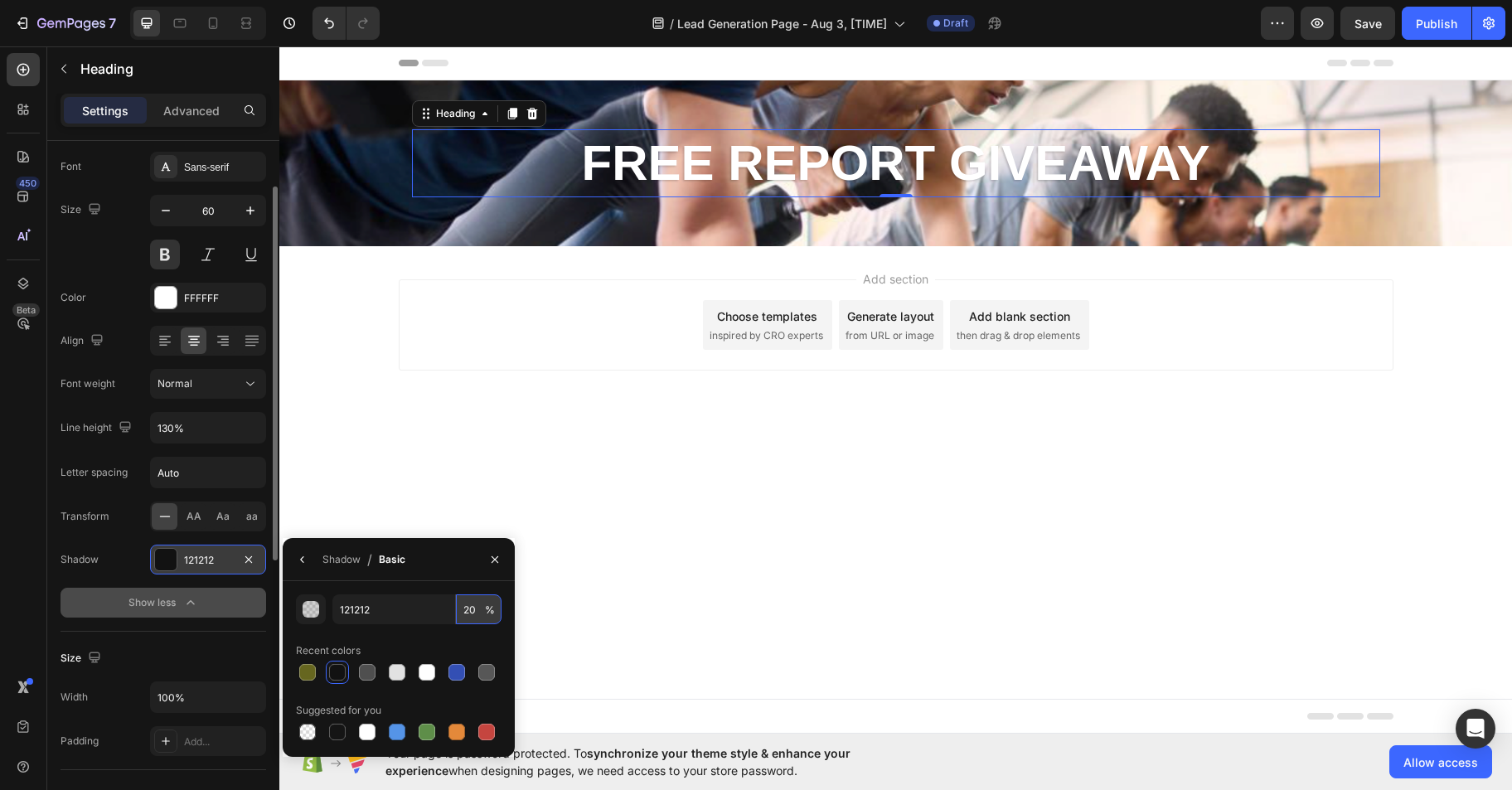 type on "100" 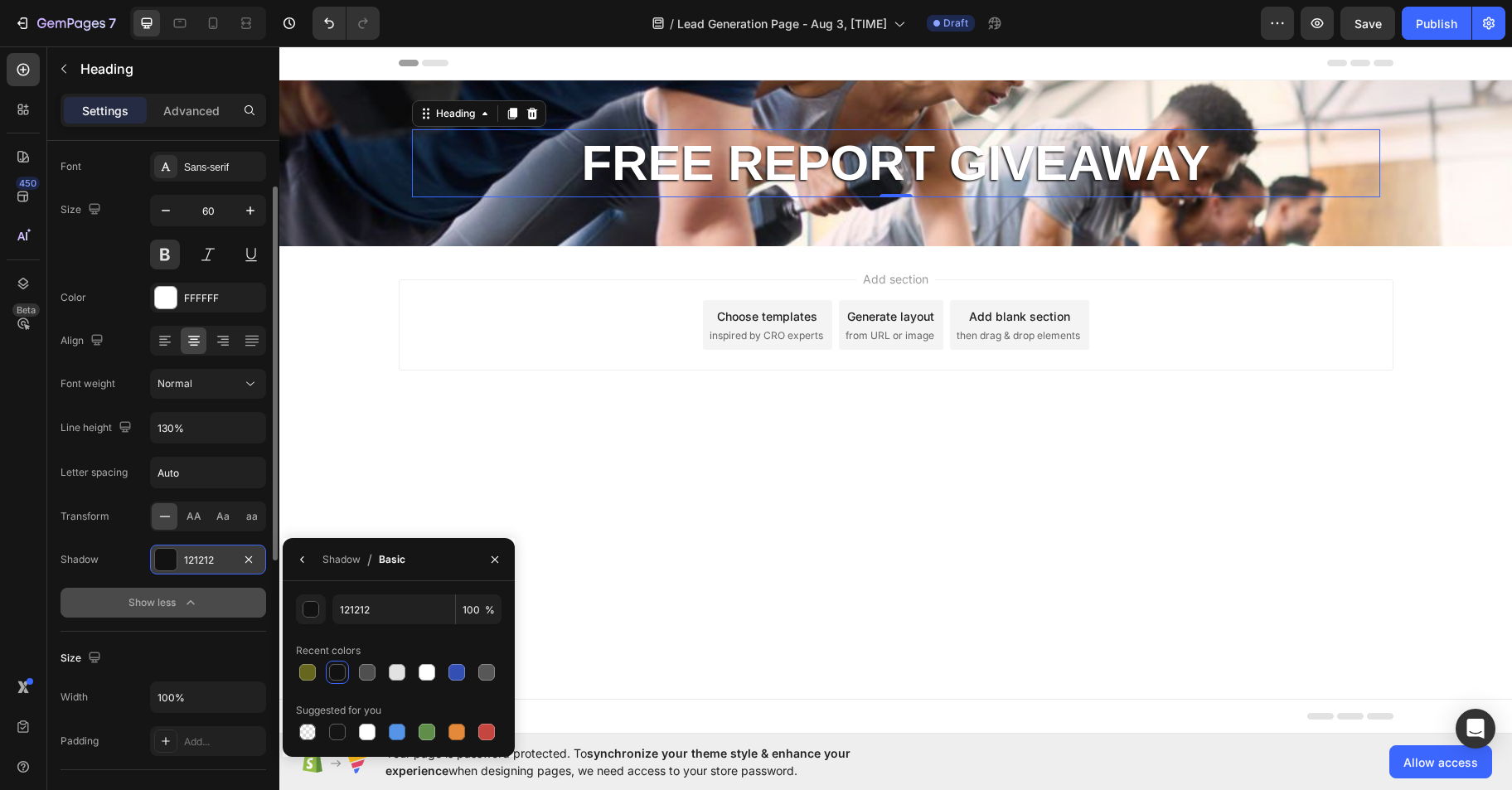 click on "Add section Choose templates inspired by CRO experts Generate layout from URL or image Add blank section then drag & drop elements" at bounding box center (895, 348) 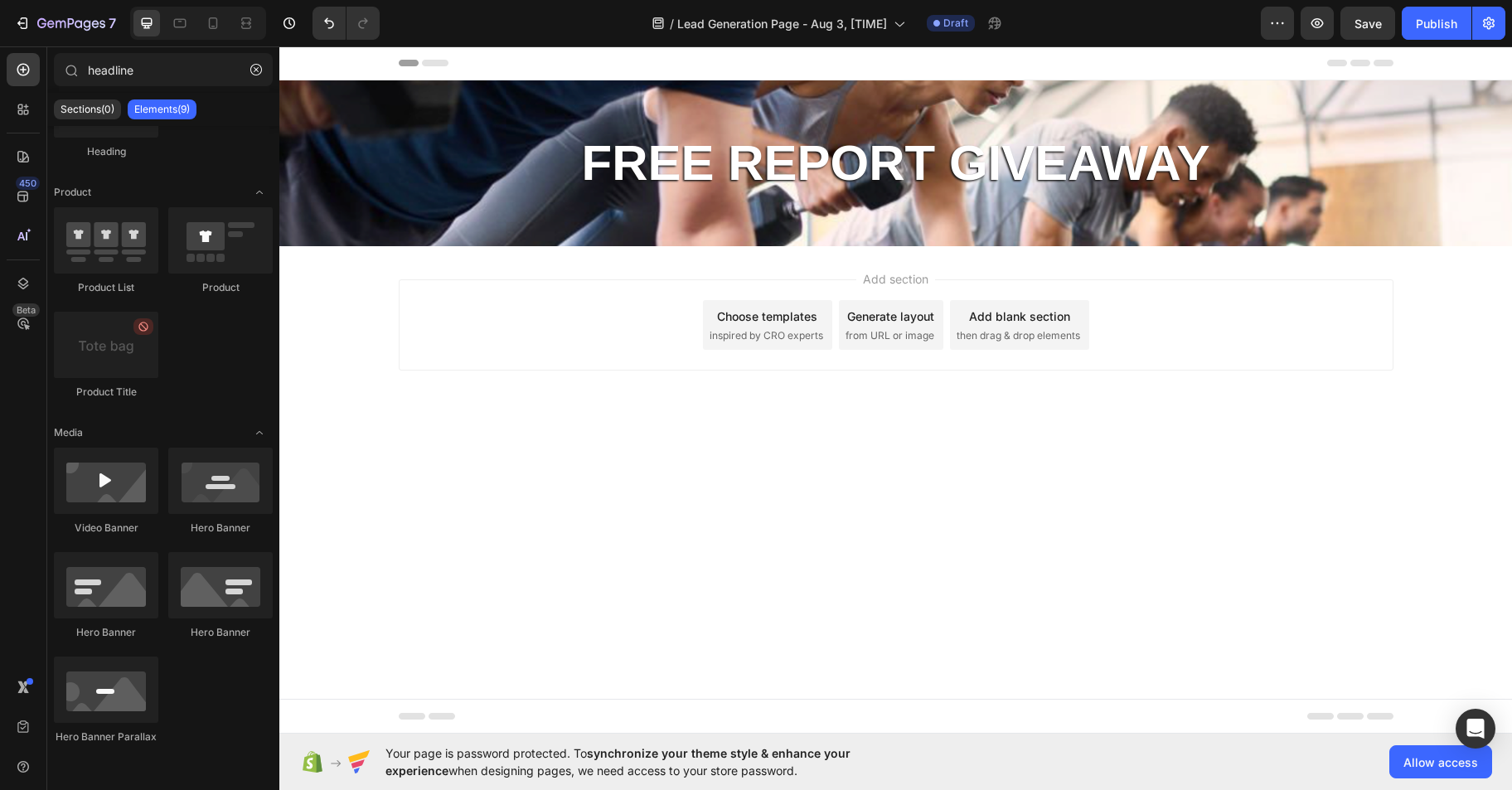 click on "Product List
Product
Product Title" 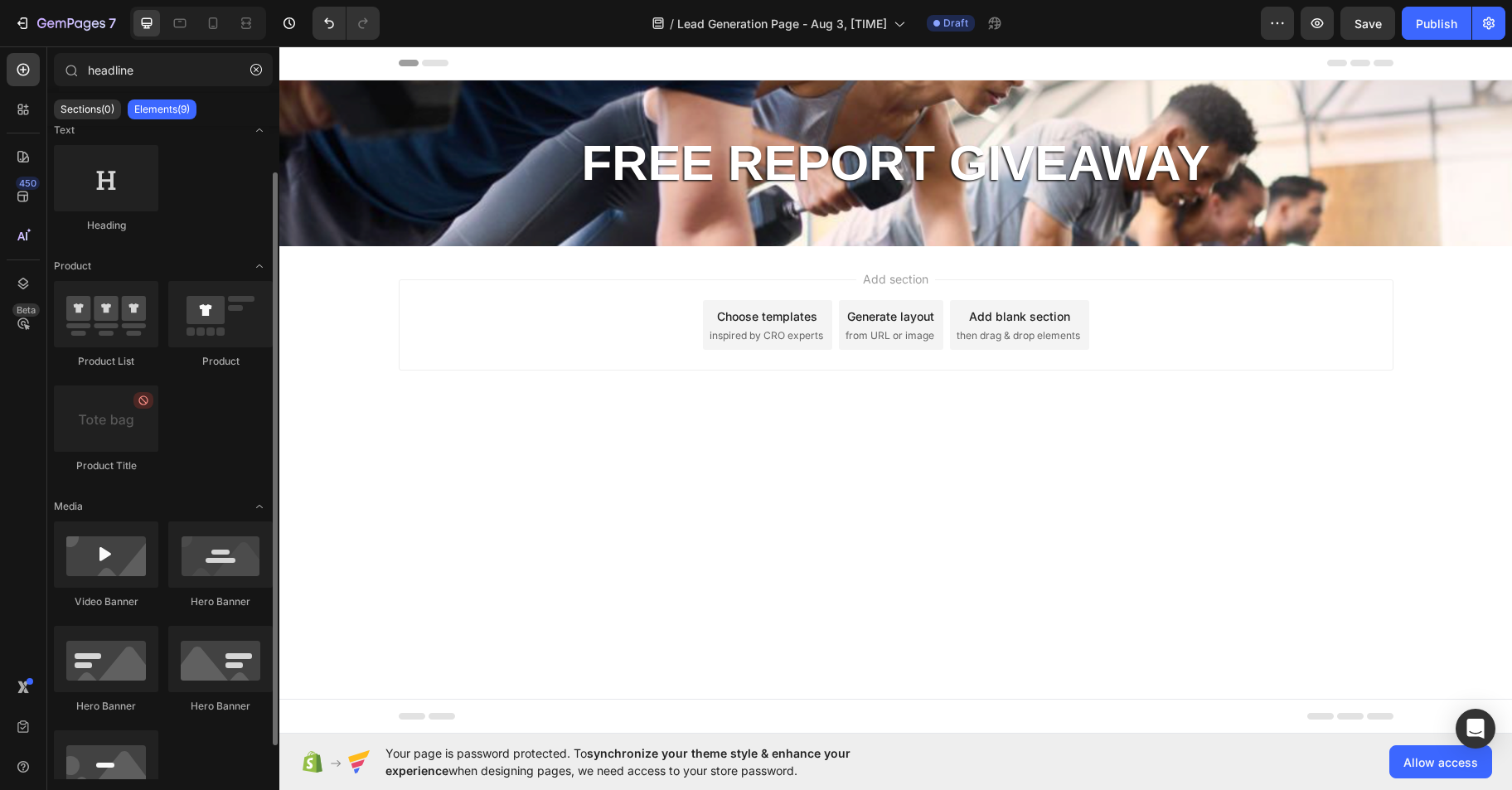 scroll, scrollTop: 0, scrollLeft: 0, axis: both 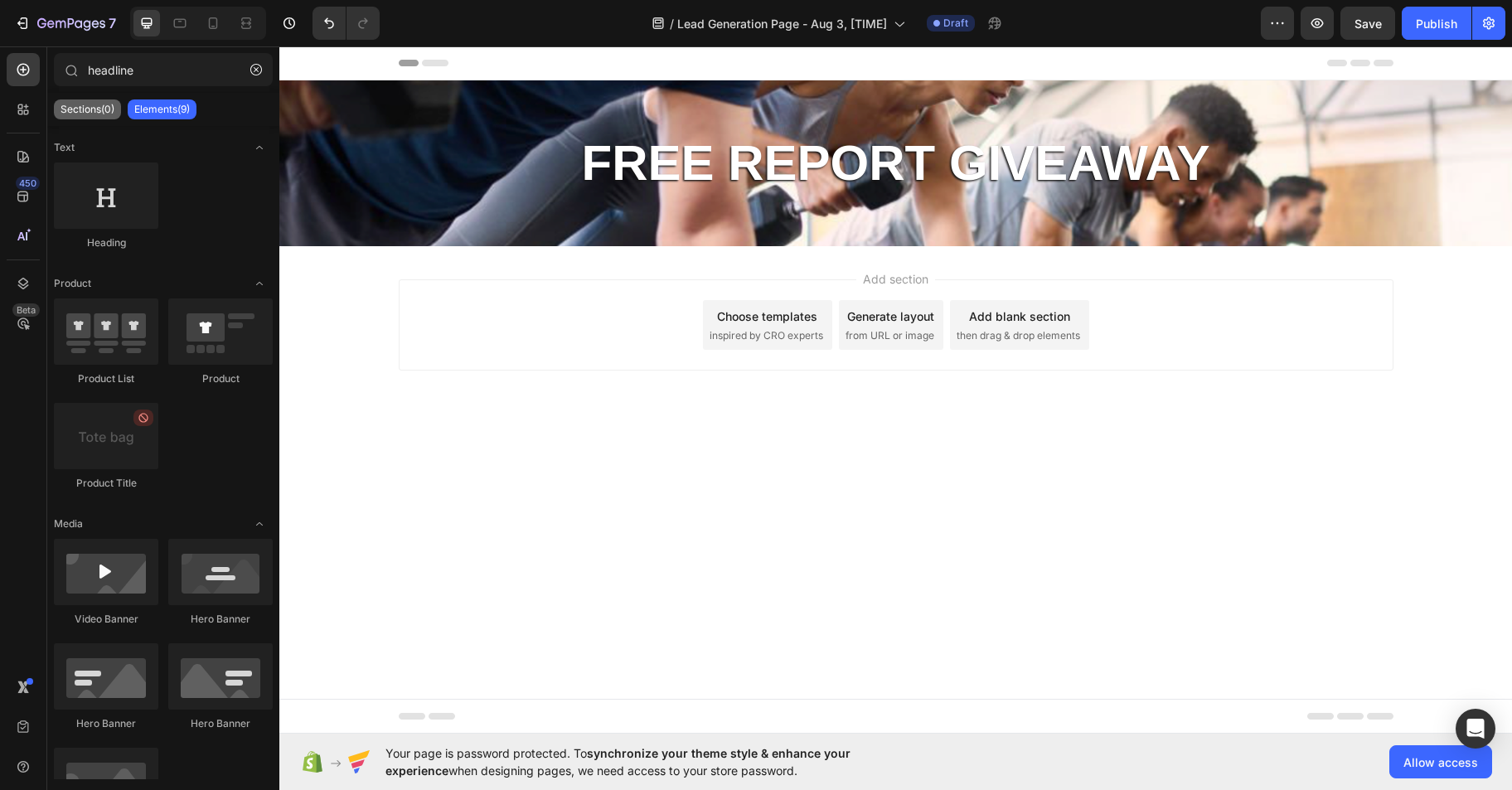 click on "Sections(0)" at bounding box center (87, 109) 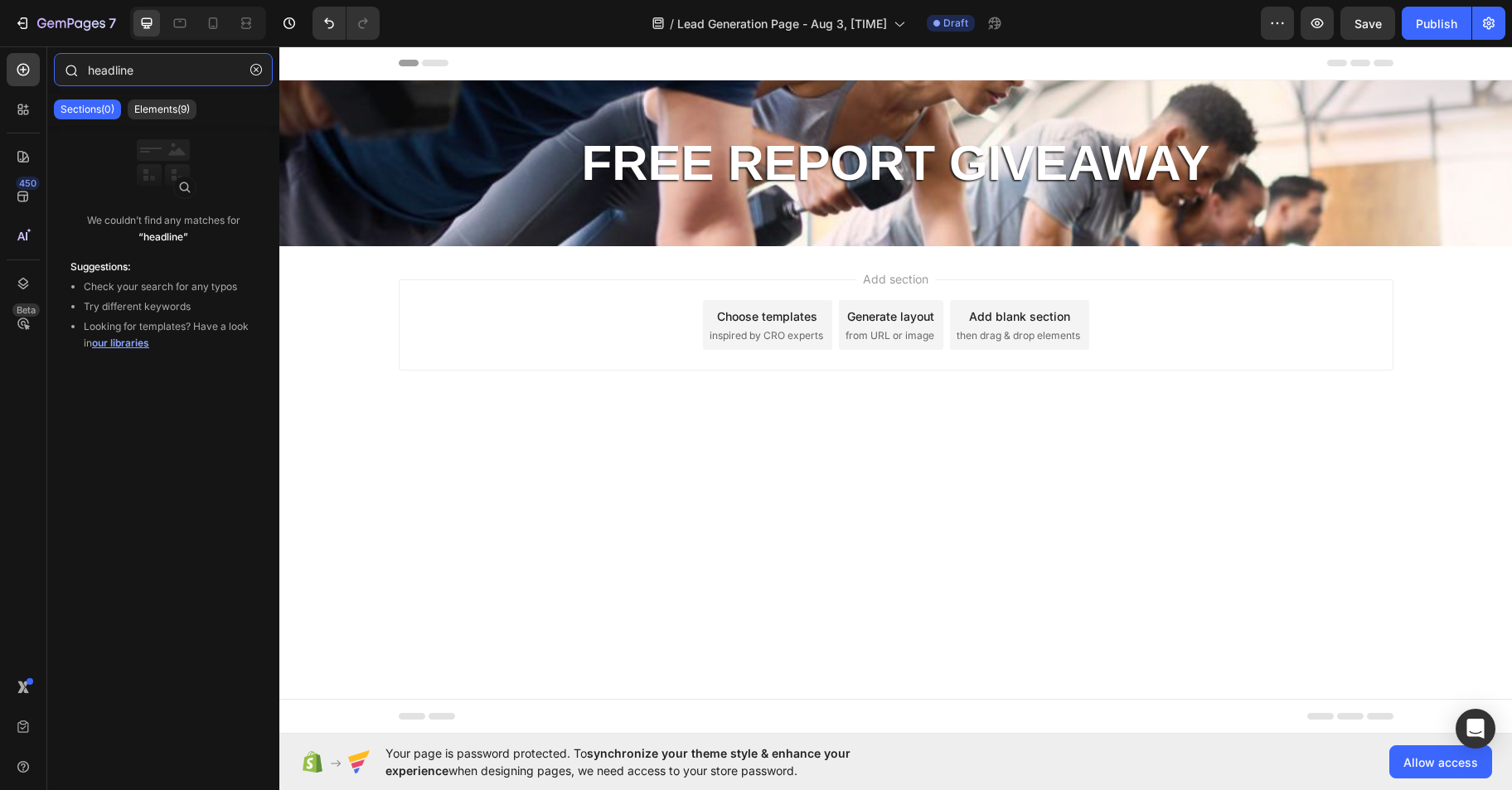 click on "headline" at bounding box center (163, 70) 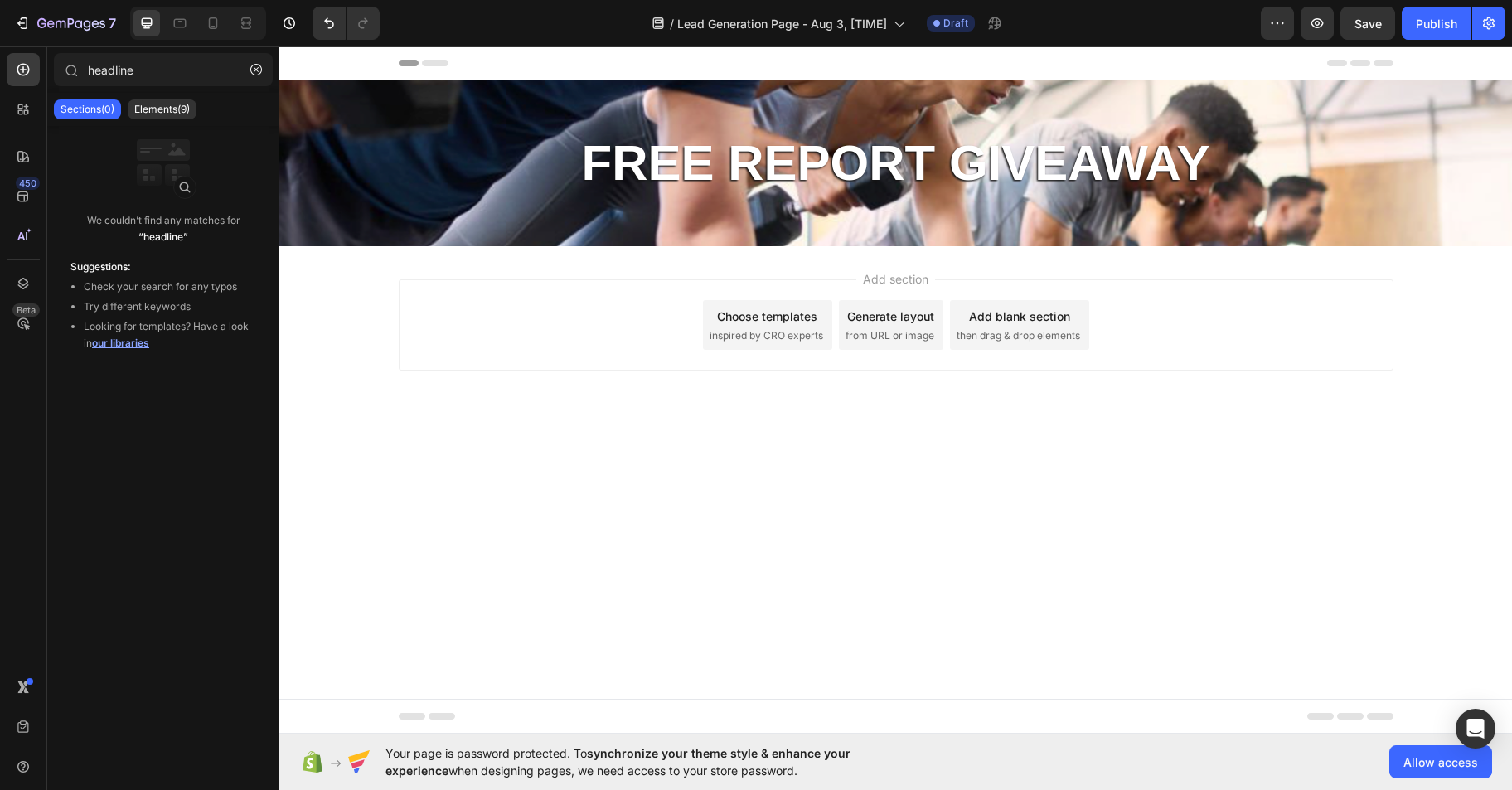 click on "headline Sections(0) Elements(9)  We couldn’t find any matches for “headline” Suggestions: Check your search for any typos Try different keywords  Looking for templates? Have a look in  our libraries Text
Heading Product
Product List
Product
Product Title Media
Video Banner
Hero Banner
Hero Banner" at bounding box center (163, 418) 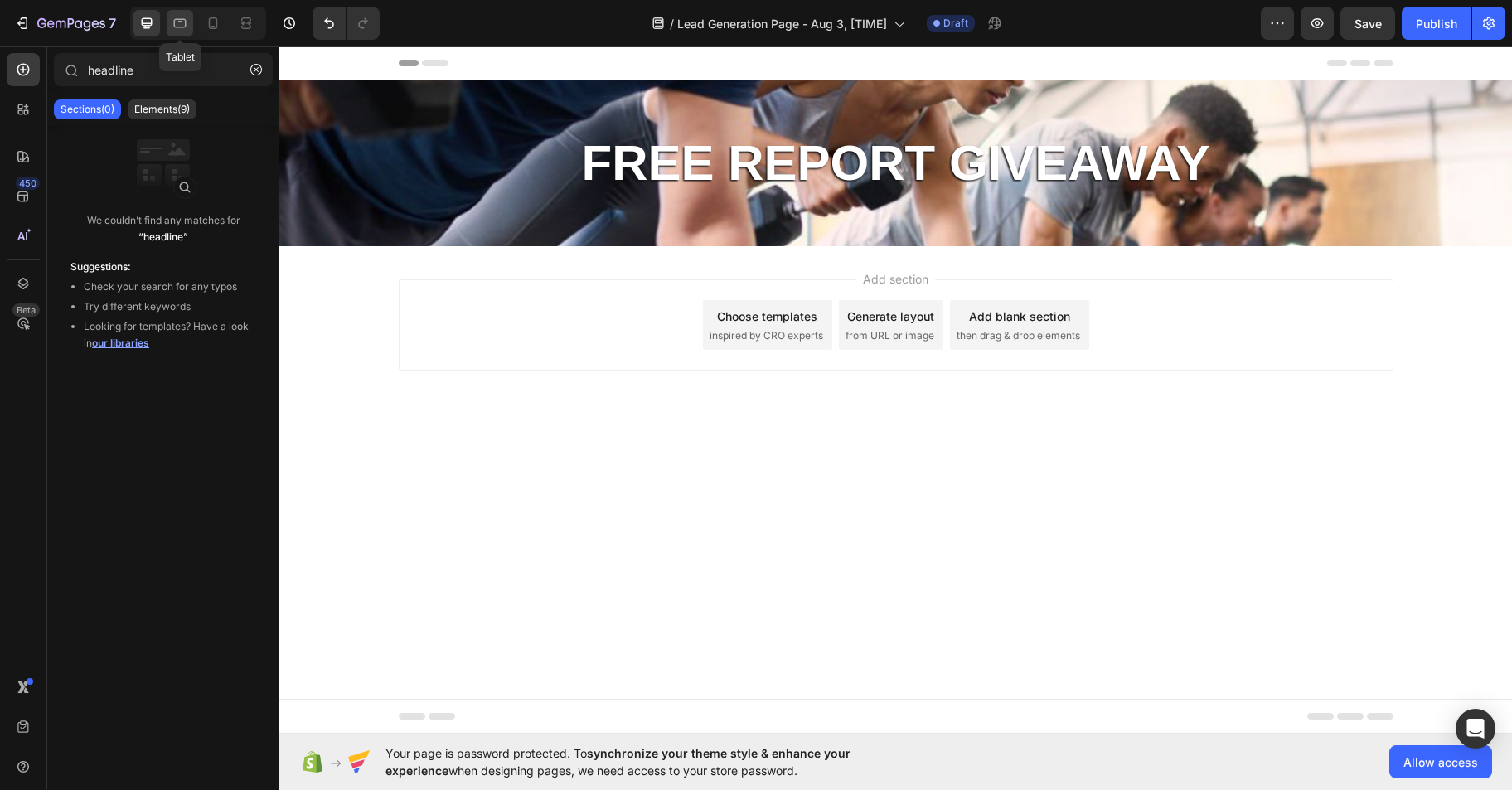 click 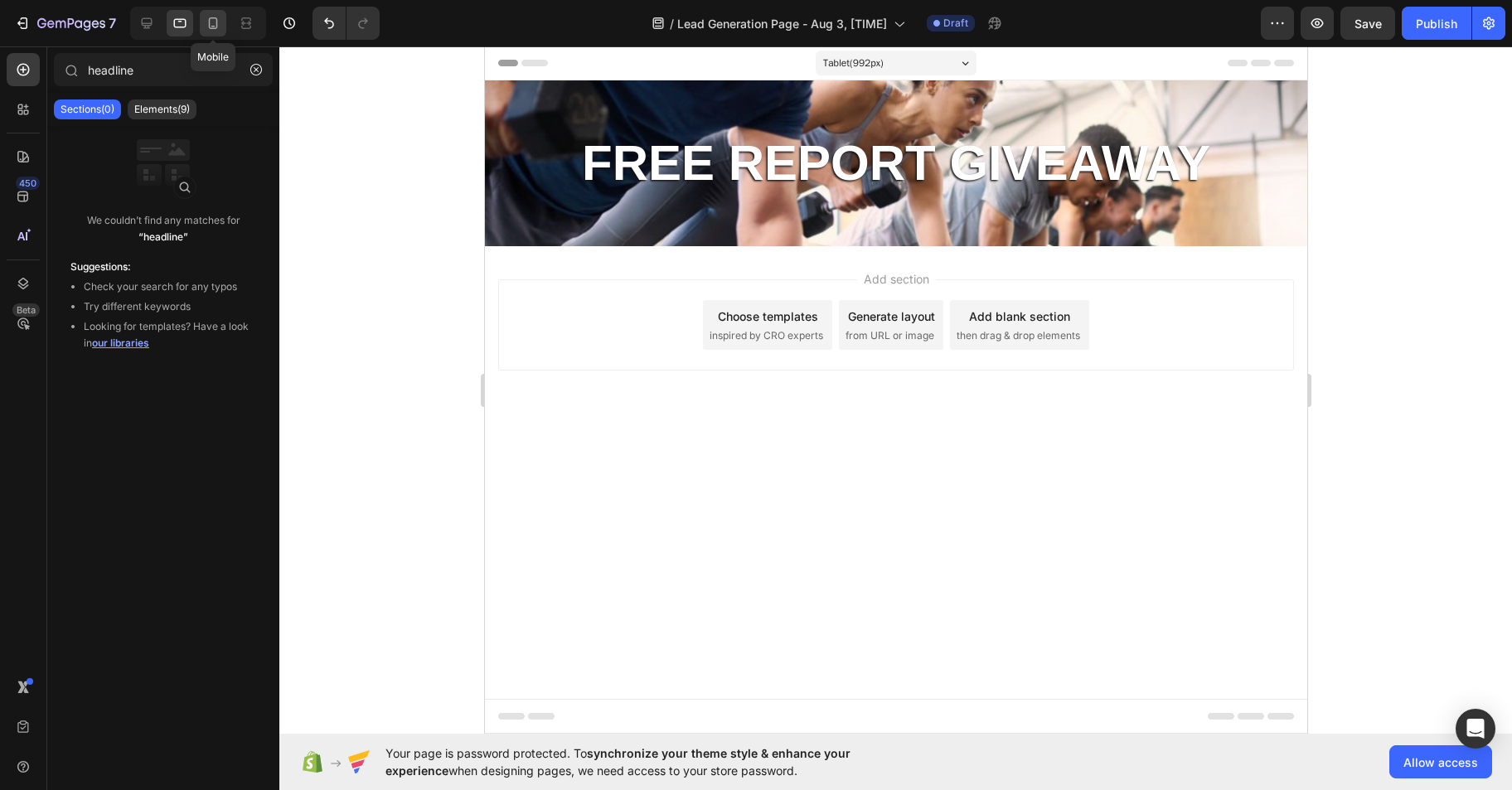 click 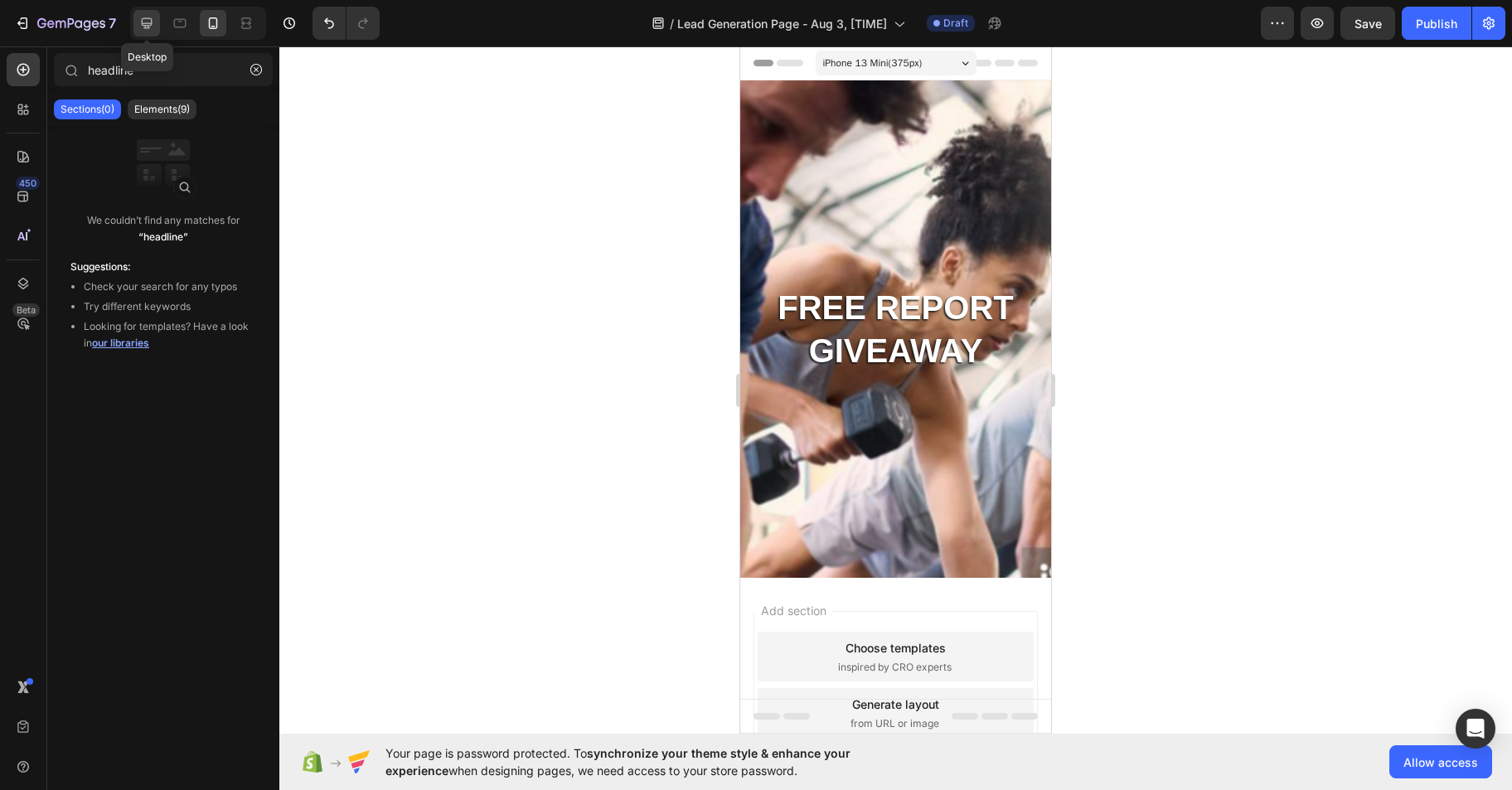 click 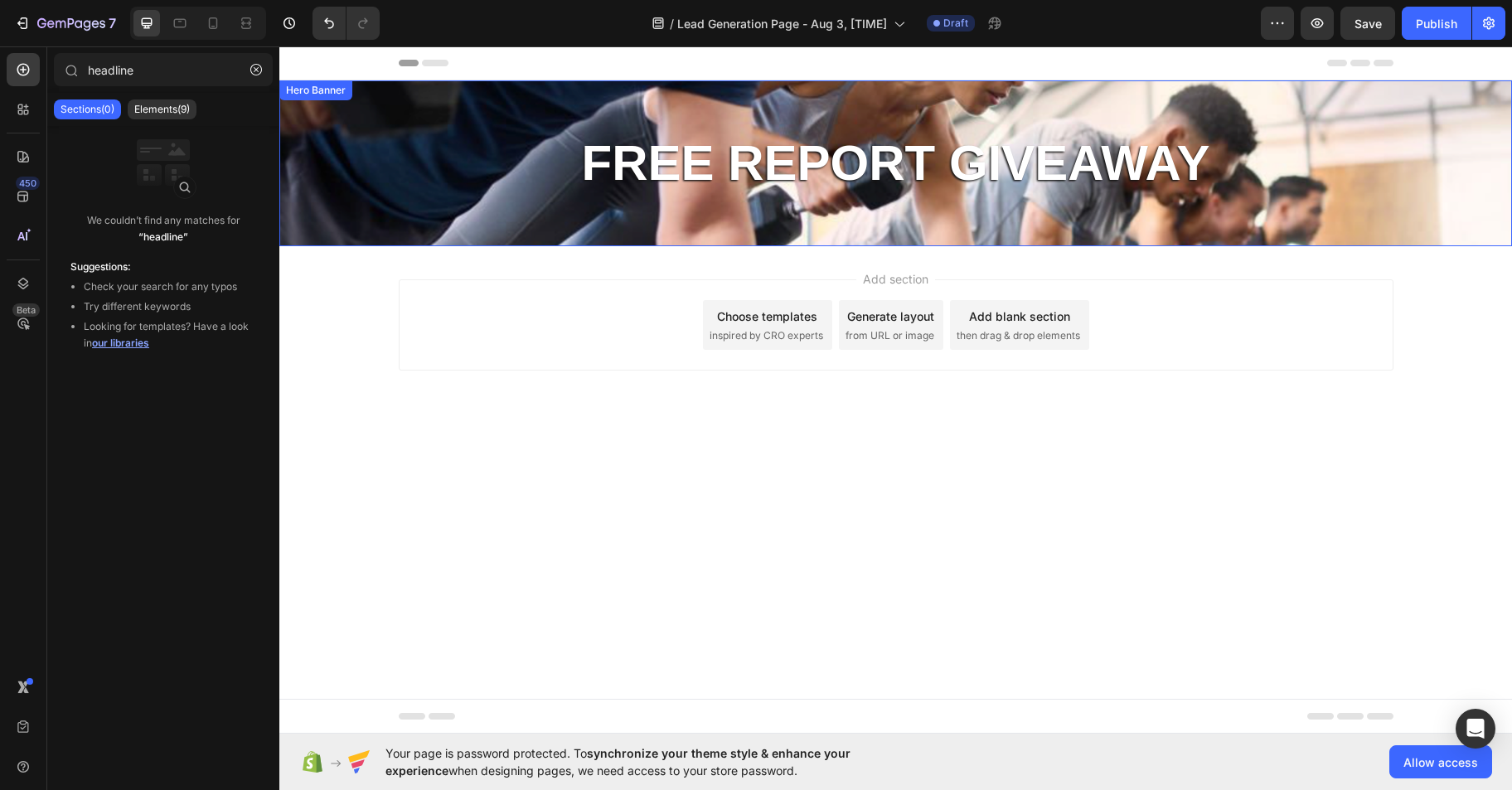 click on "⁠⁠⁠⁠⁠⁠⁠ FREE REPORT GIVEAWAY Heading" at bounding box center (896, 163) 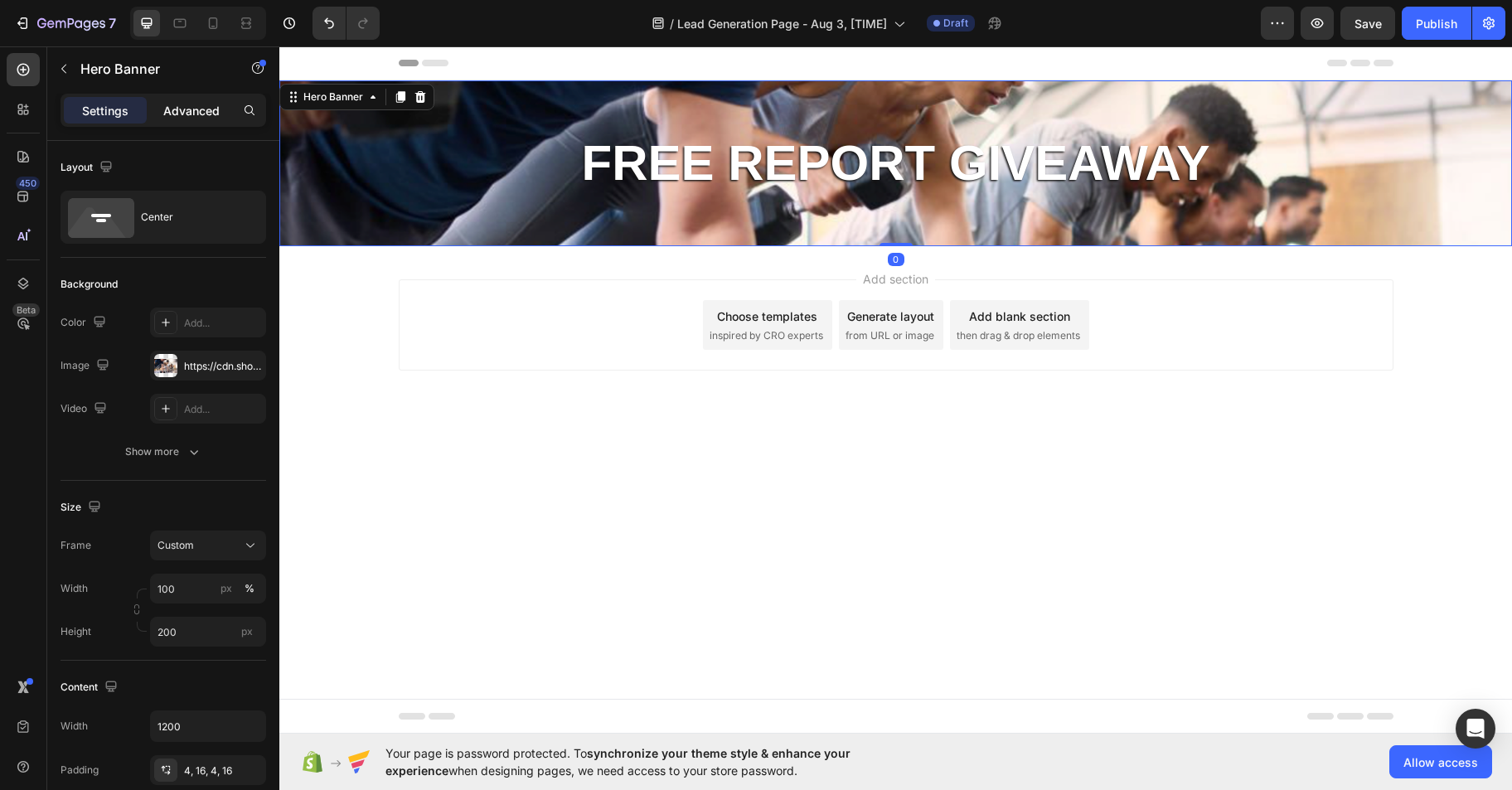click on "Advanced" at bounding box center (191, 110) 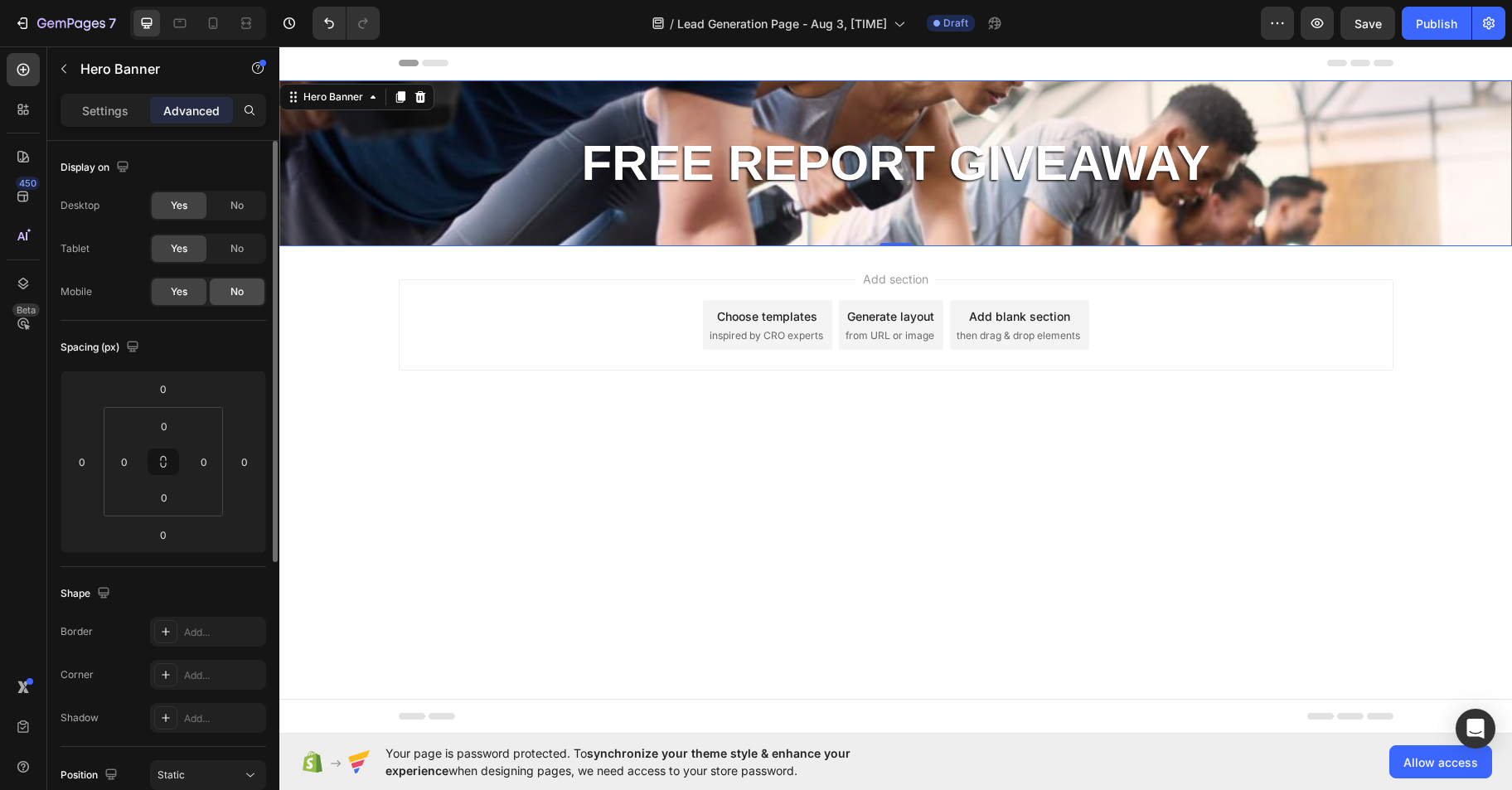 click on "No" 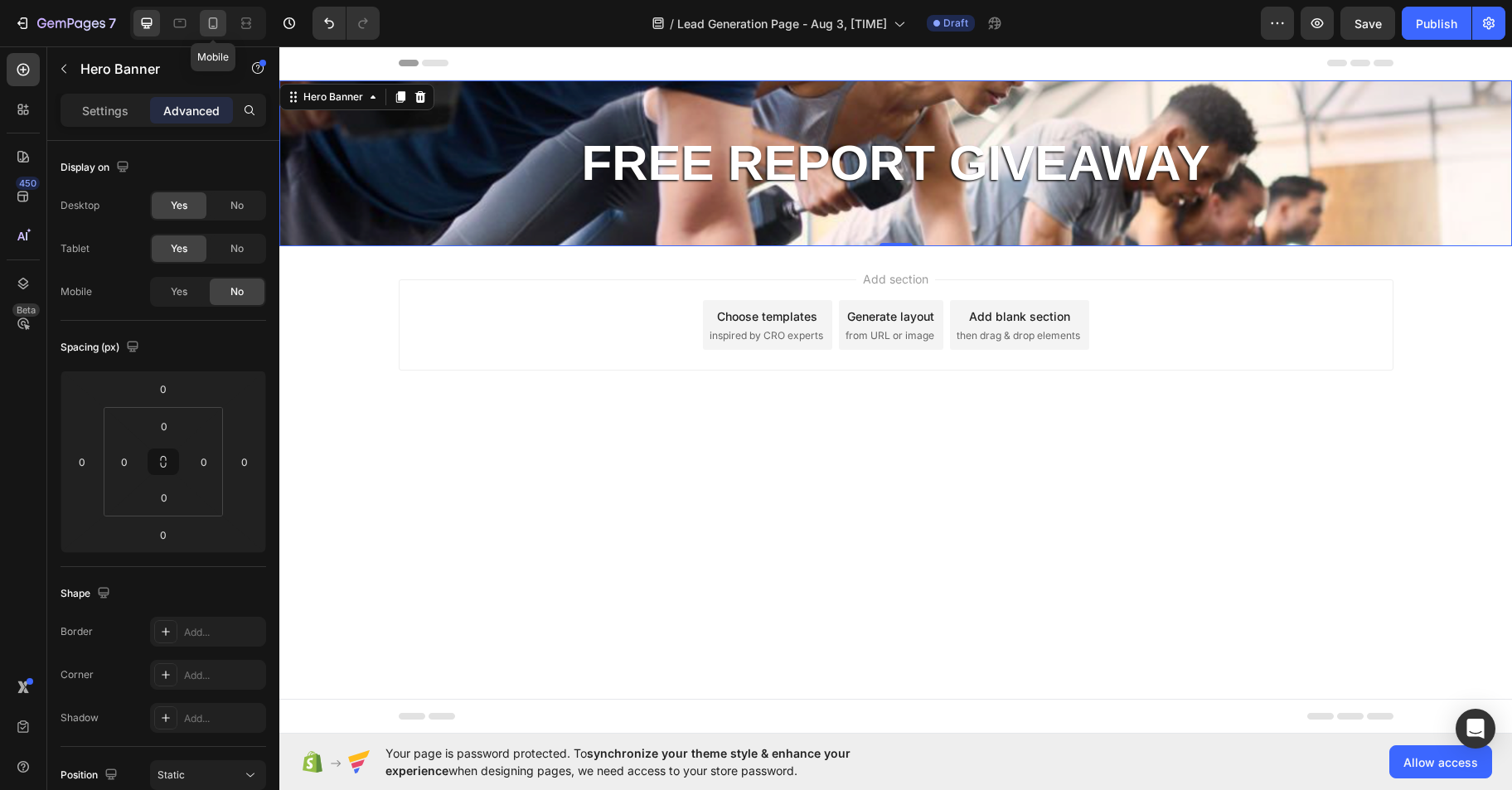 click 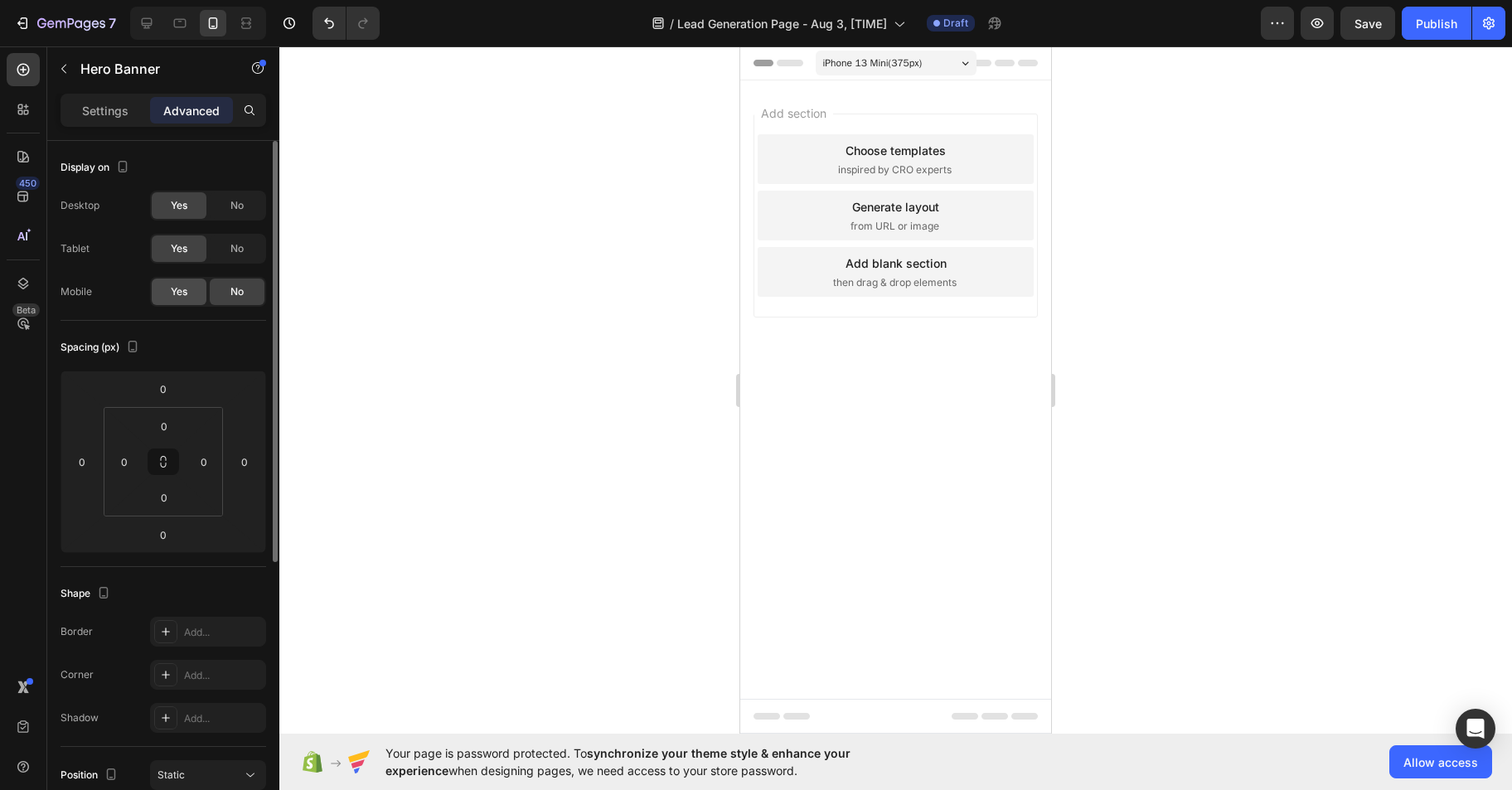 click on "Yes" 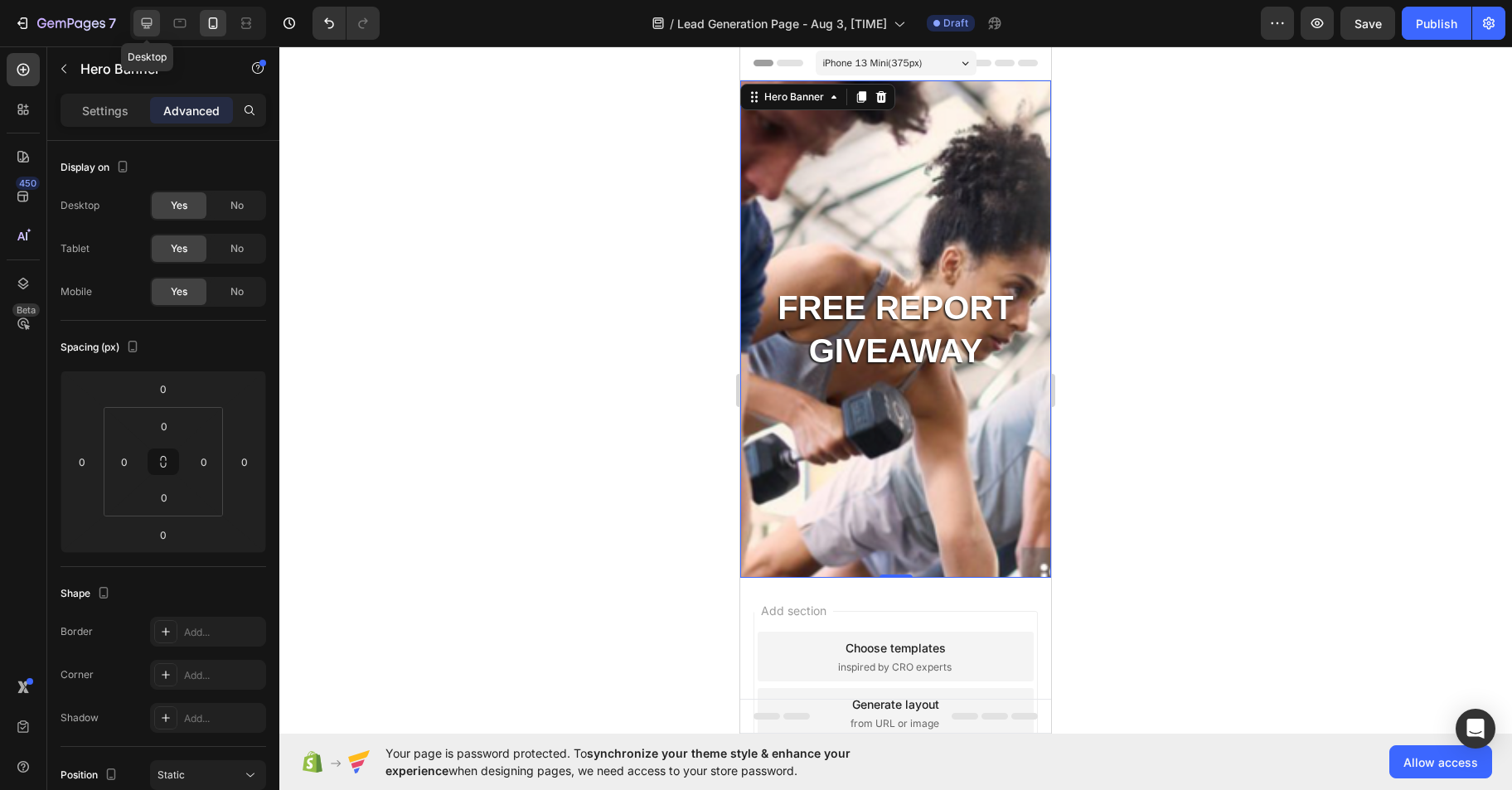 click 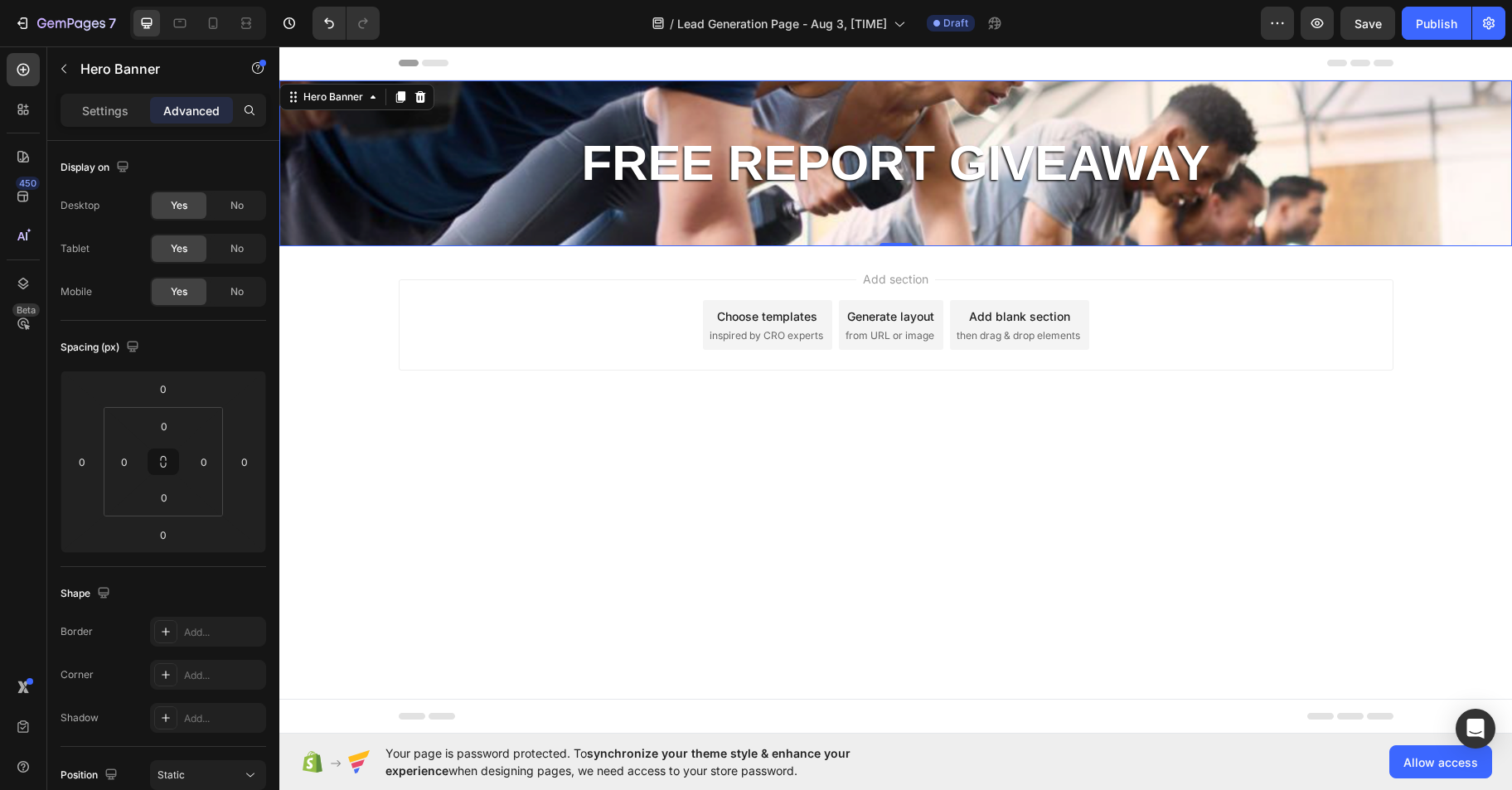 click on "Add section Choose templates inspired by CRO experts Generate layout from URL or image Add blank section then drag & drop elements" at bounding box center [895, 348] 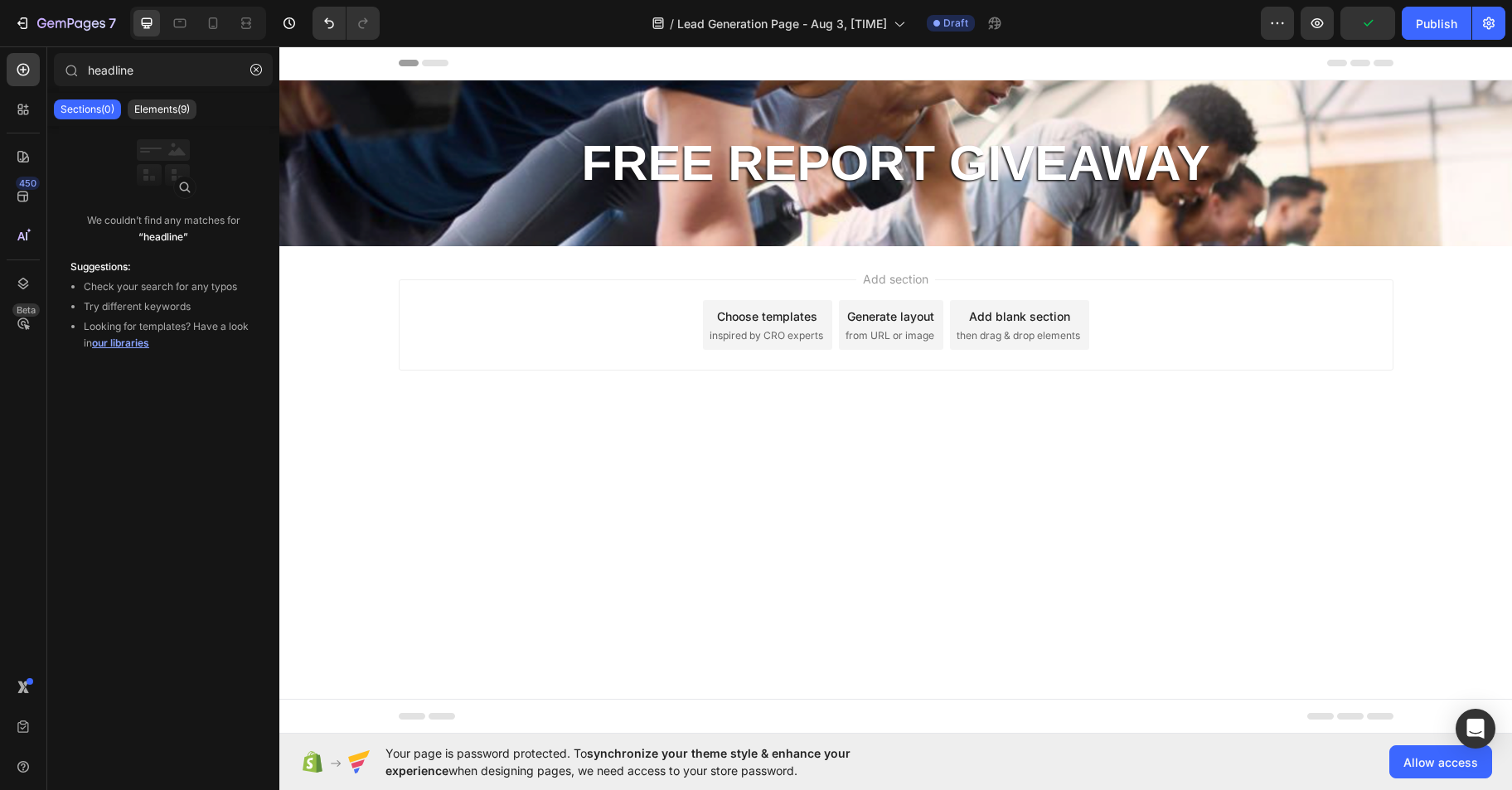 click on "then drag & drop elements" at bounding box center [1018, 336] 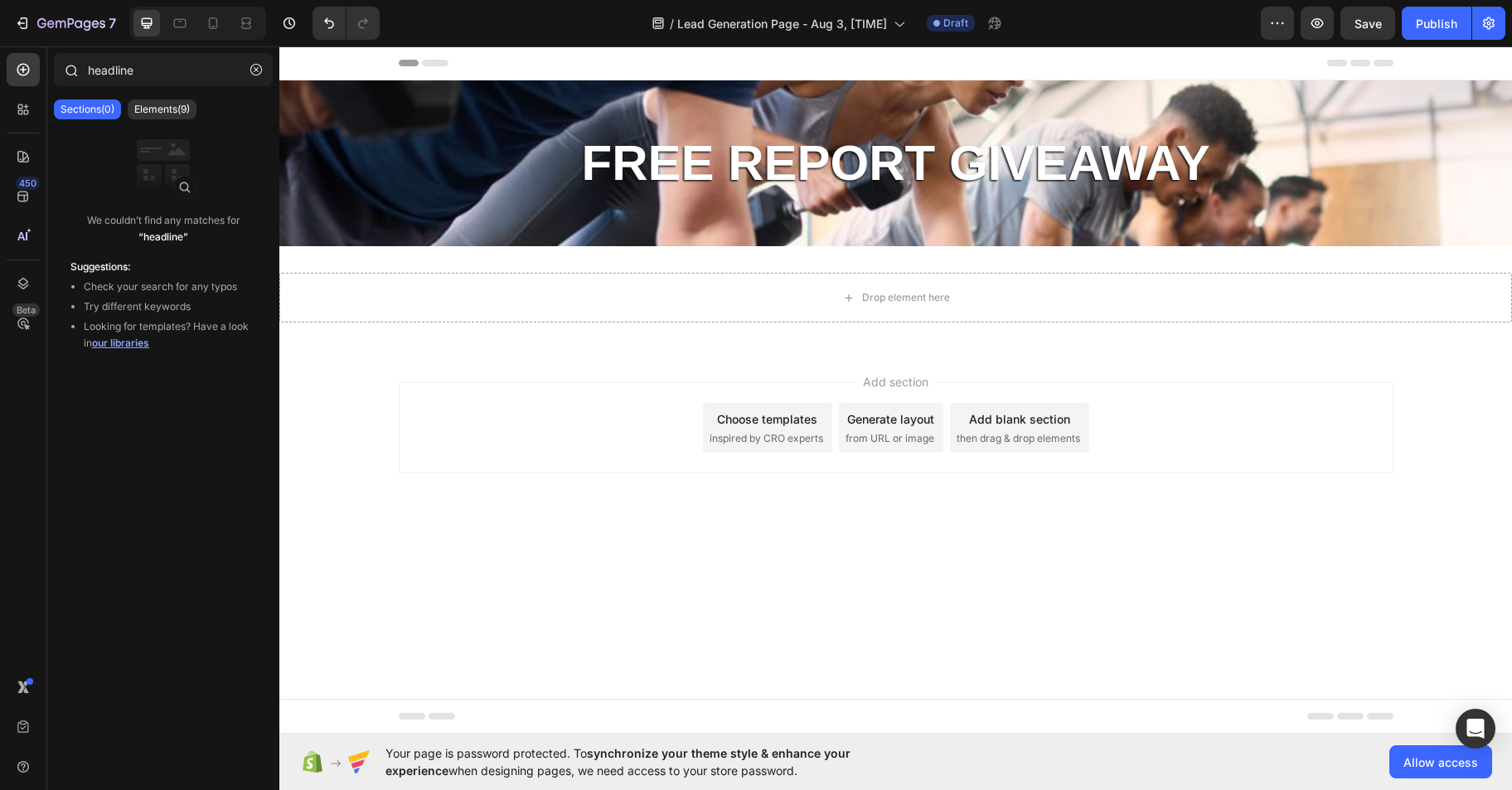 click on "headline" 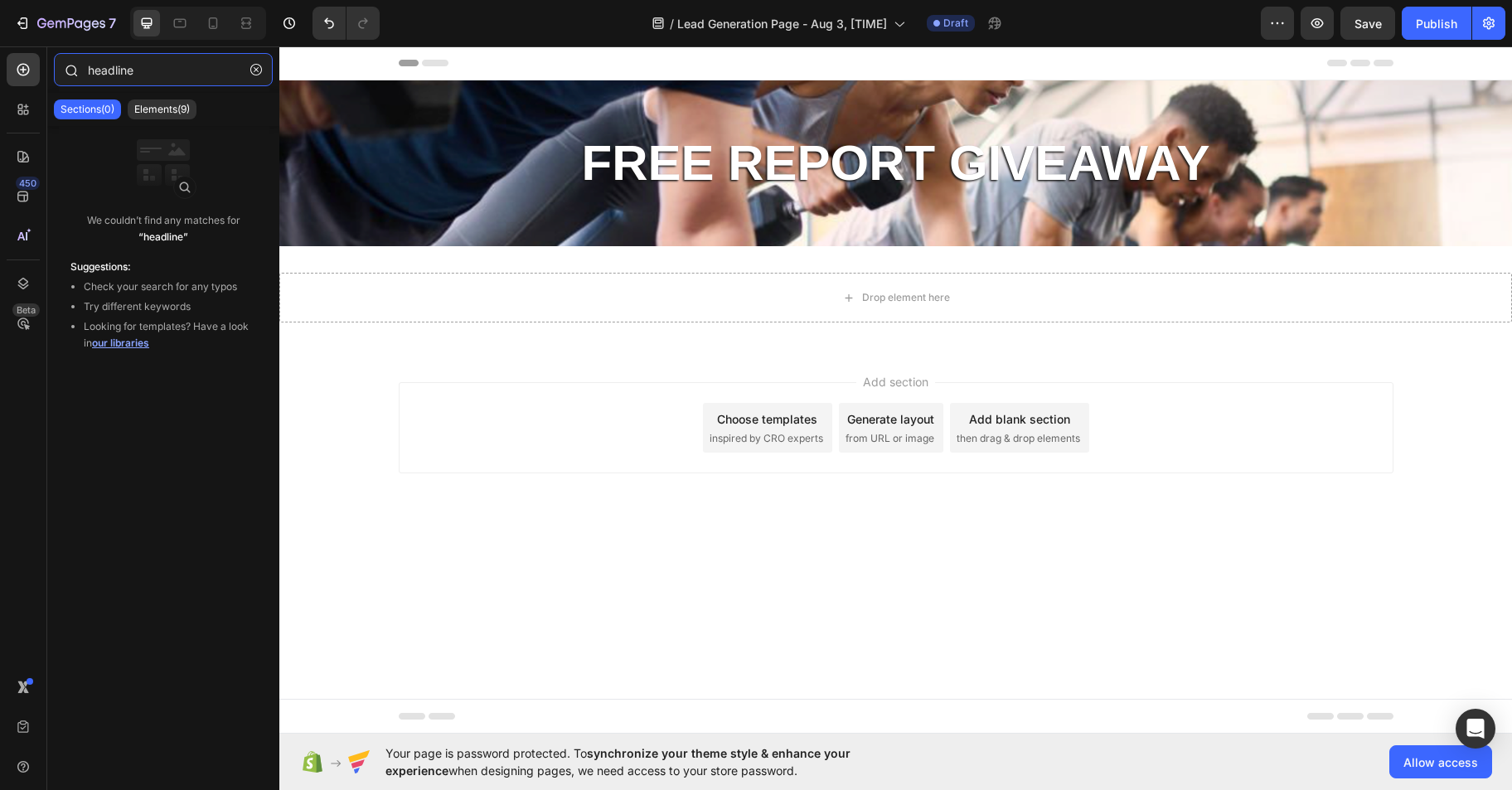 click on "headline" at bounding box center [163, 70] 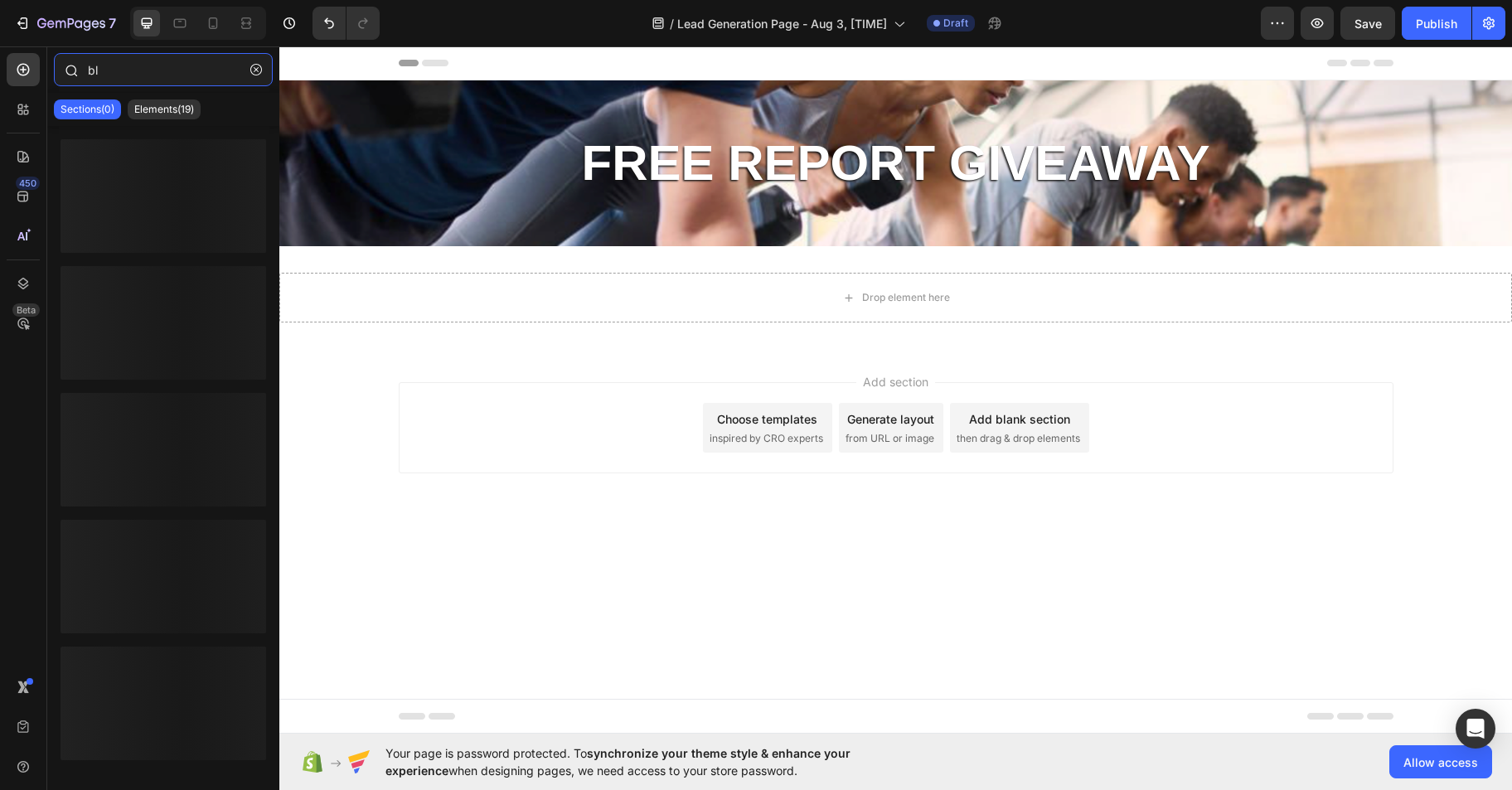type on "b" 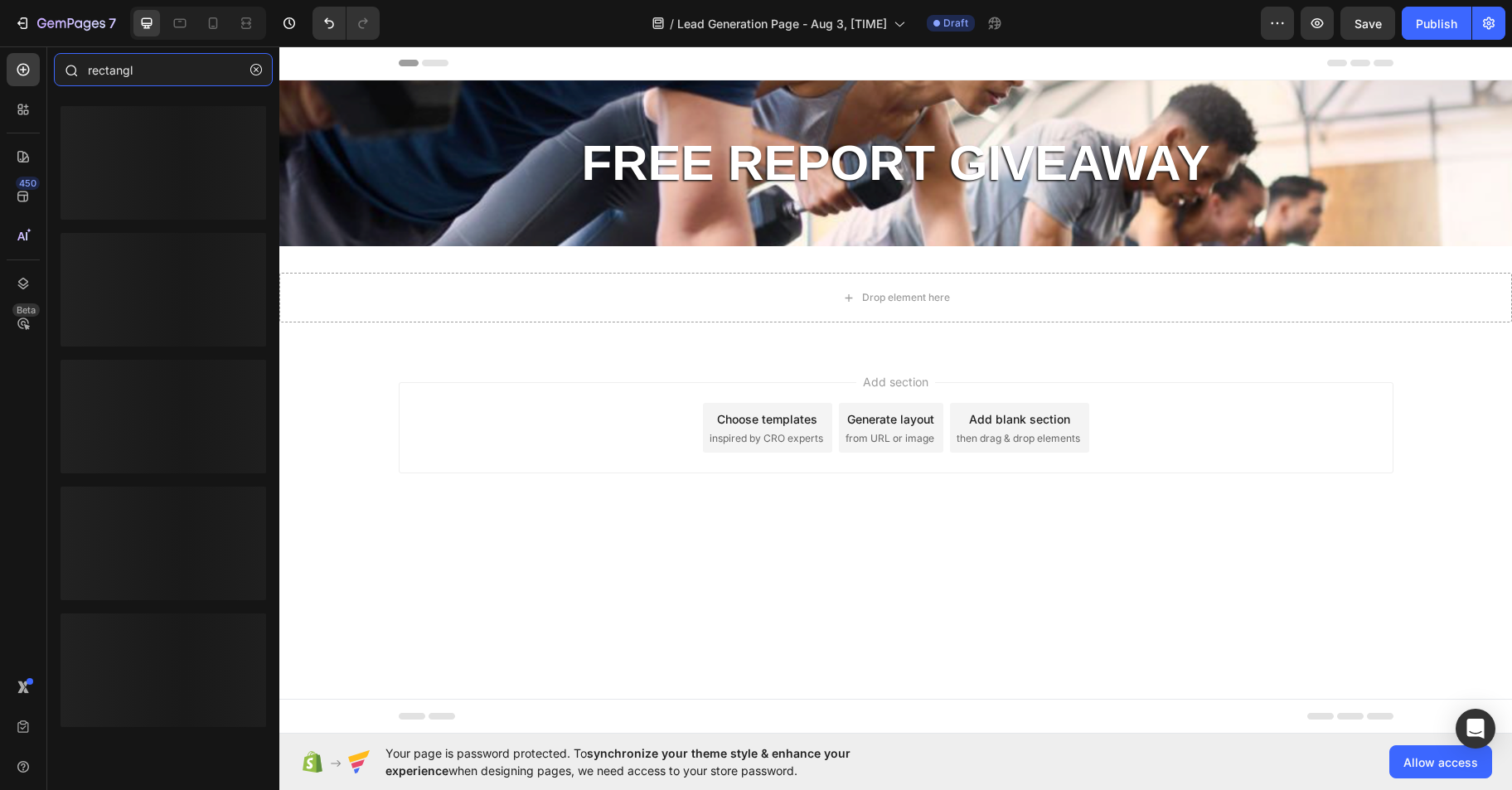 type on "rectangle" 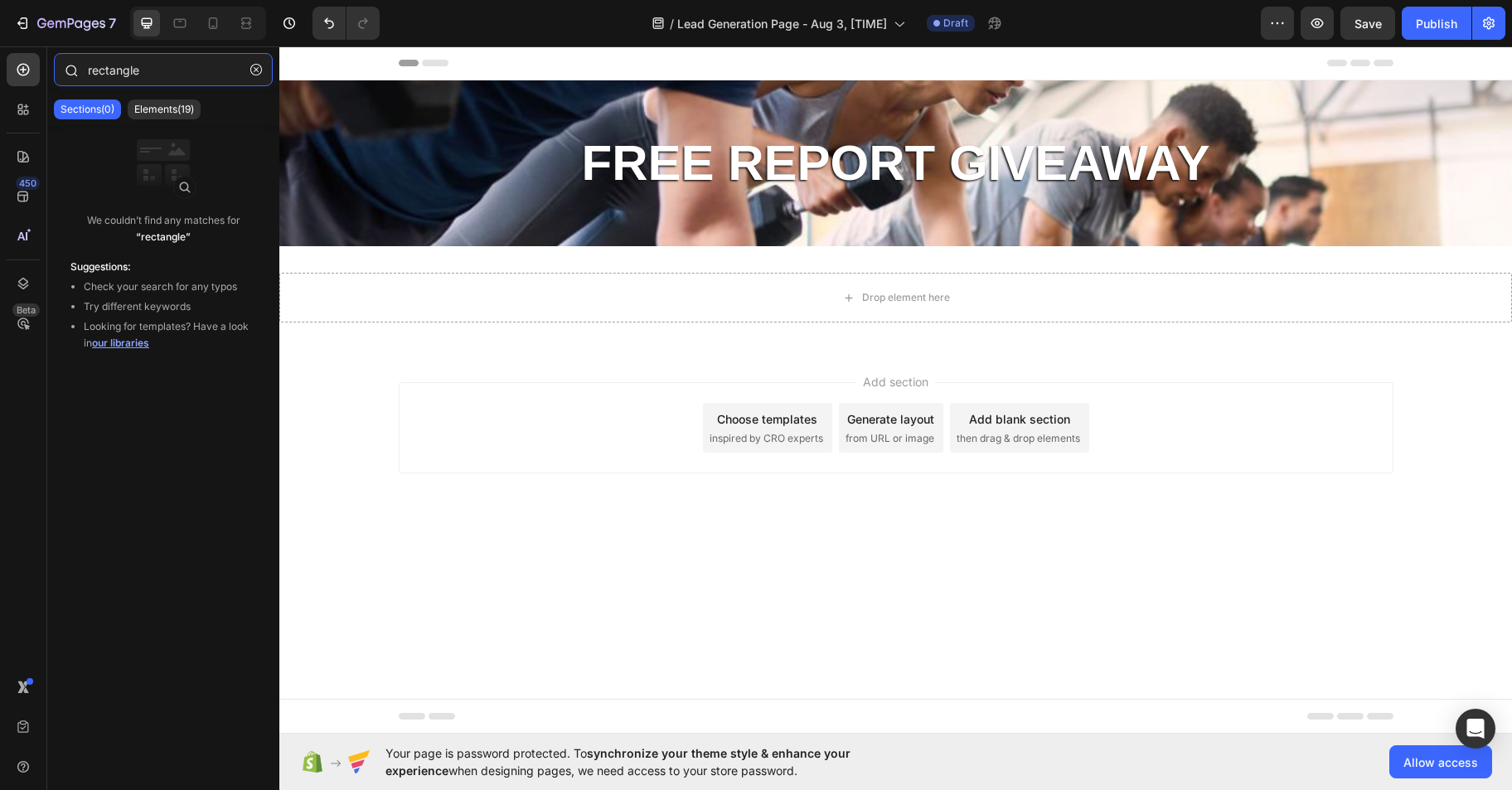 click on "rectangle" at bounding box center (163, 70) 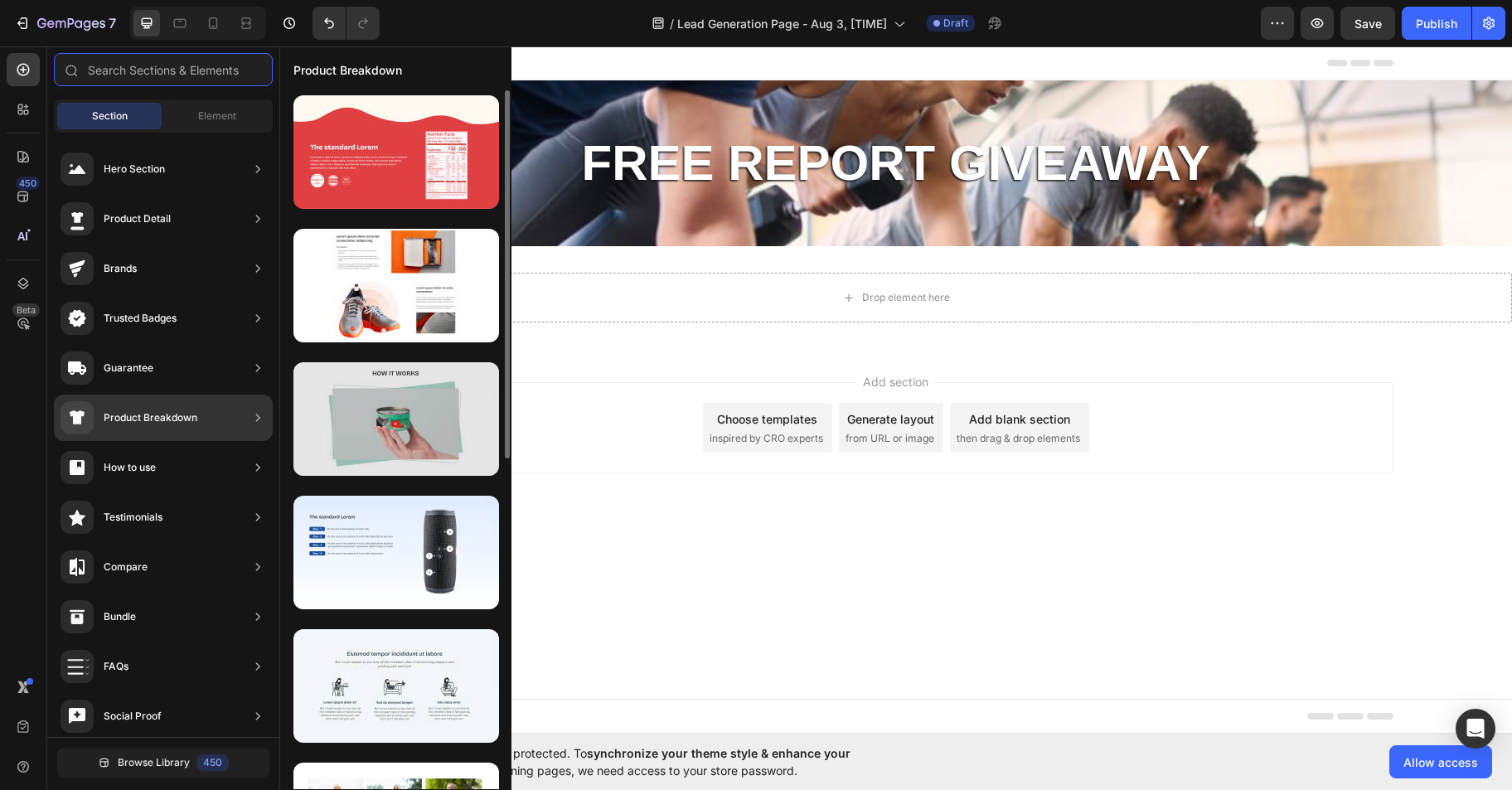type 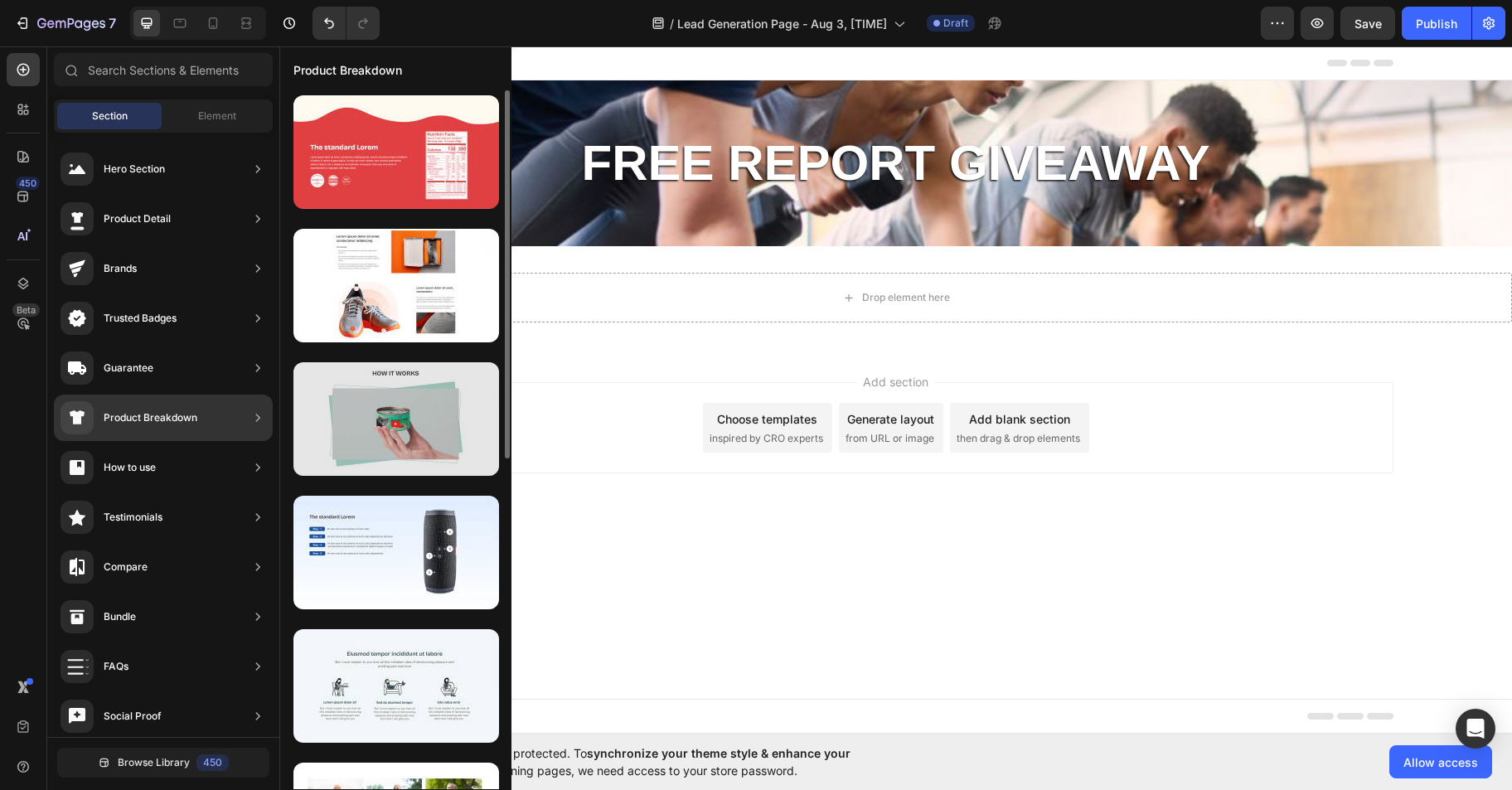 click at bounding box center [396, 419] 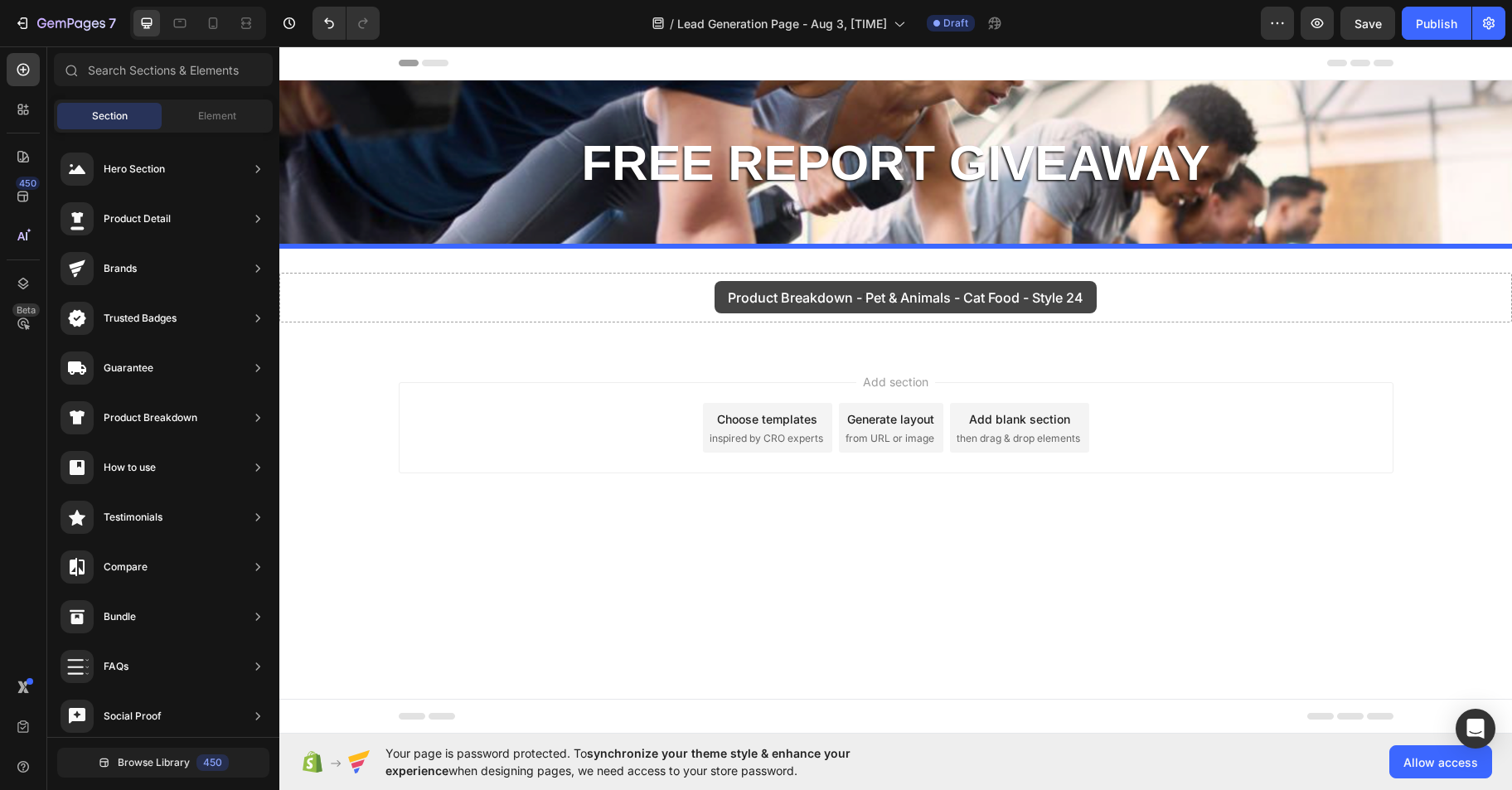drag, startPoint x: 686, startPoint y: 463, endPoint x: 715, endPoint y: 281, distance: 184.29596 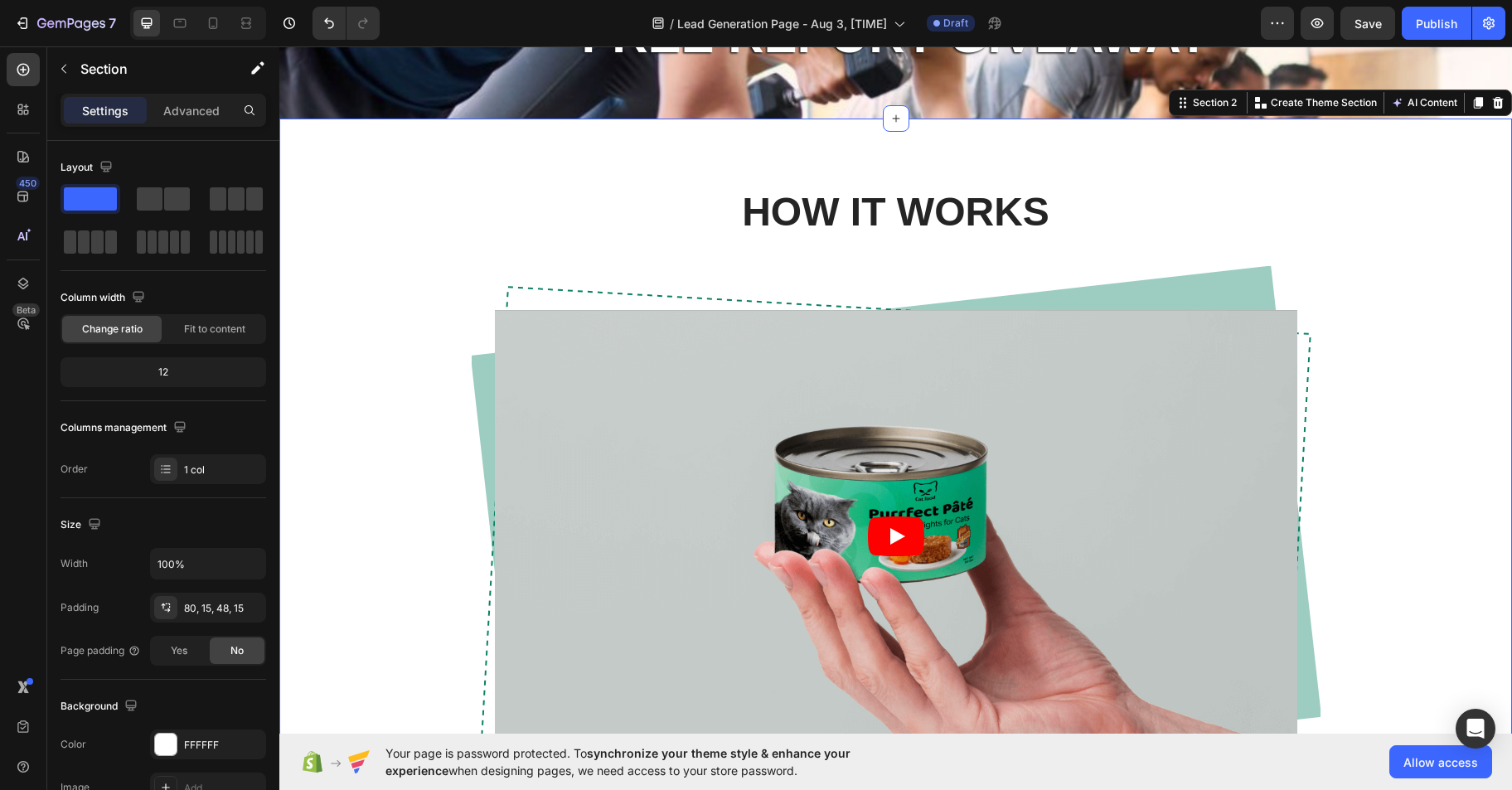 scroll, scrollTop: 142, scrollLeft: 0, axis: vertical 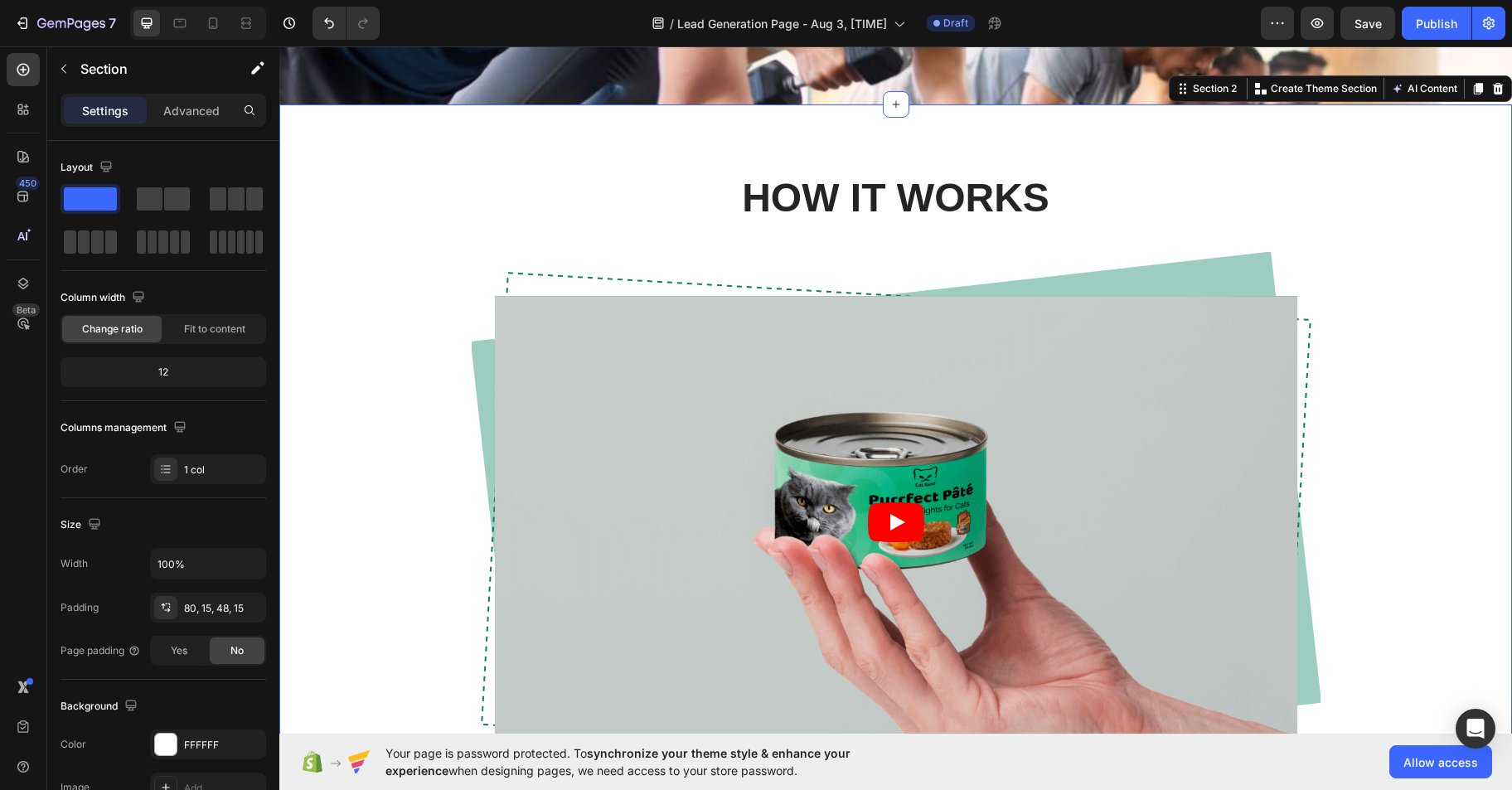 click on "HOW IT WORKS Heading Video Row Row" at bounding box center [895, 495] 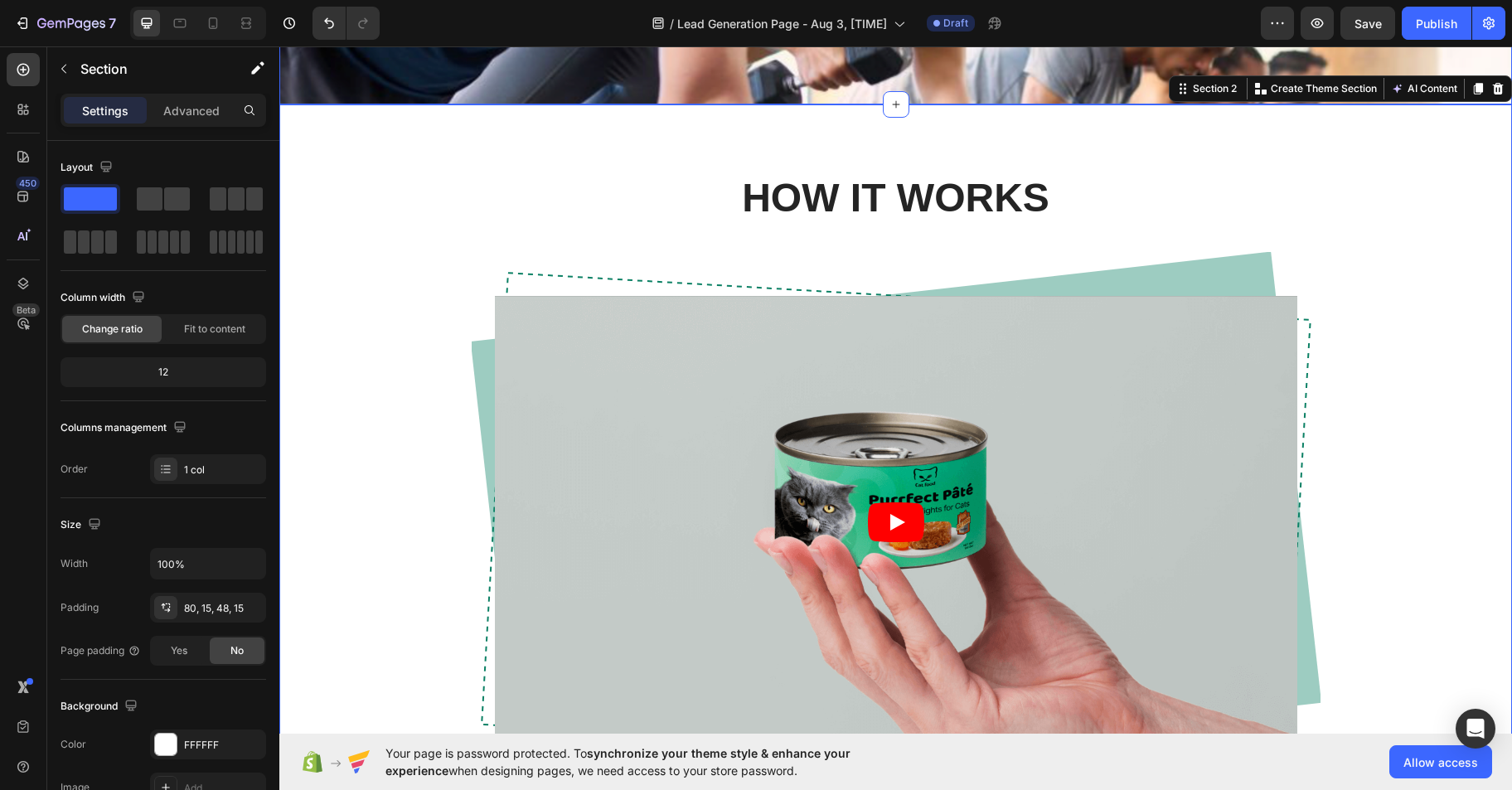 click at bounding box center (895, 80) 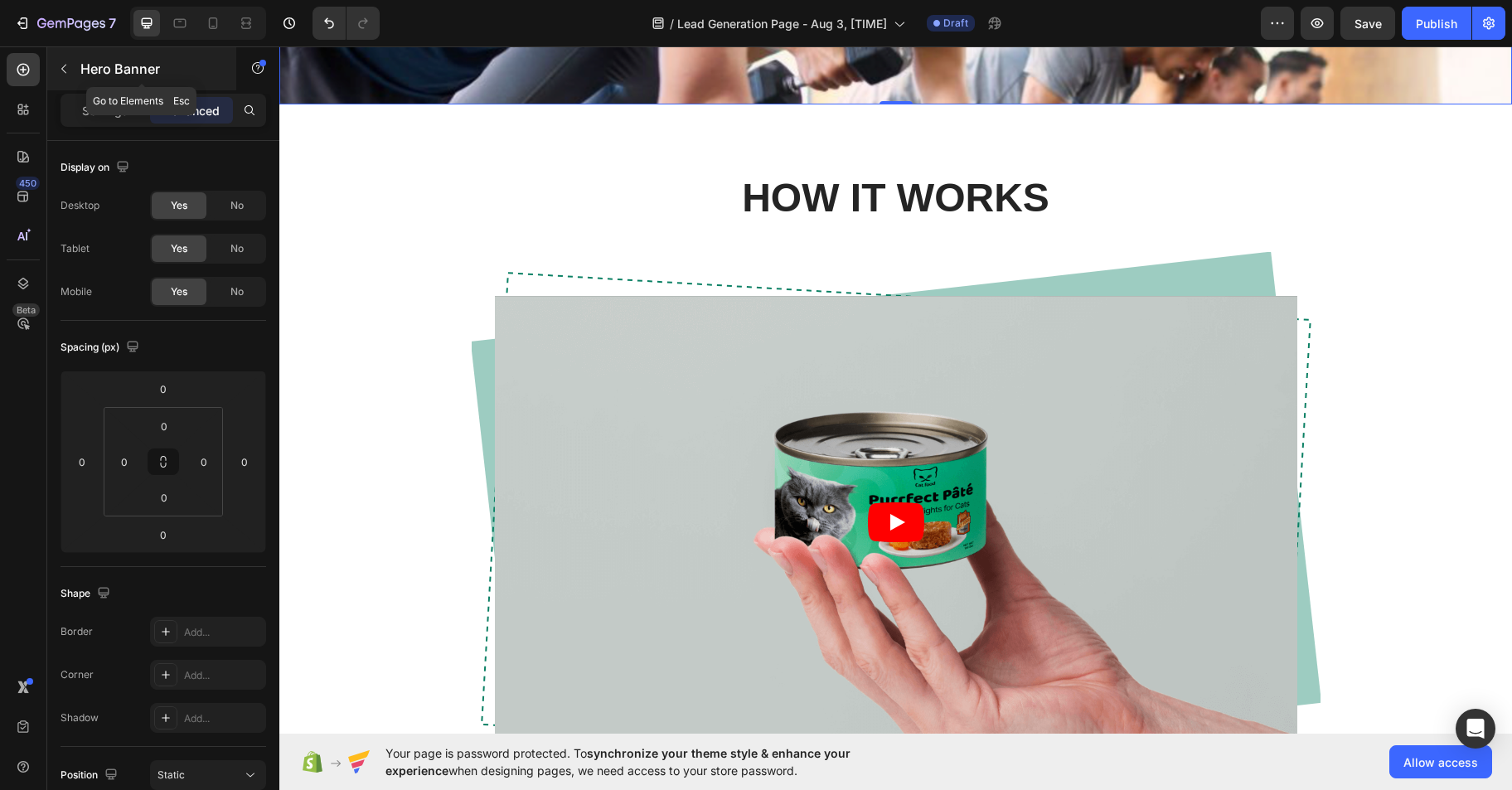 click on "Hero Banner" at bounding box center (142, 69) 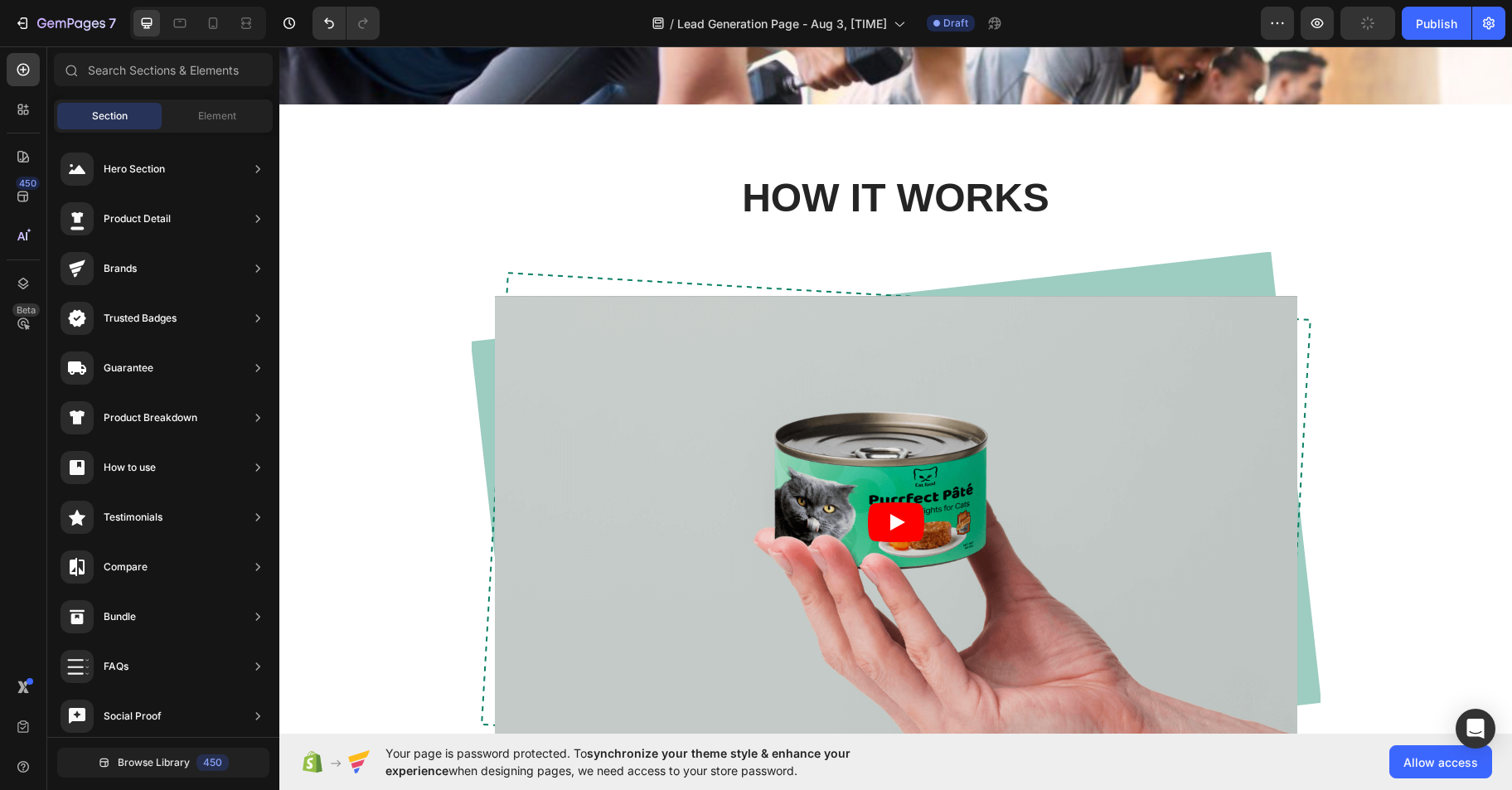 click on "Section" at bounding box center (109, 116) 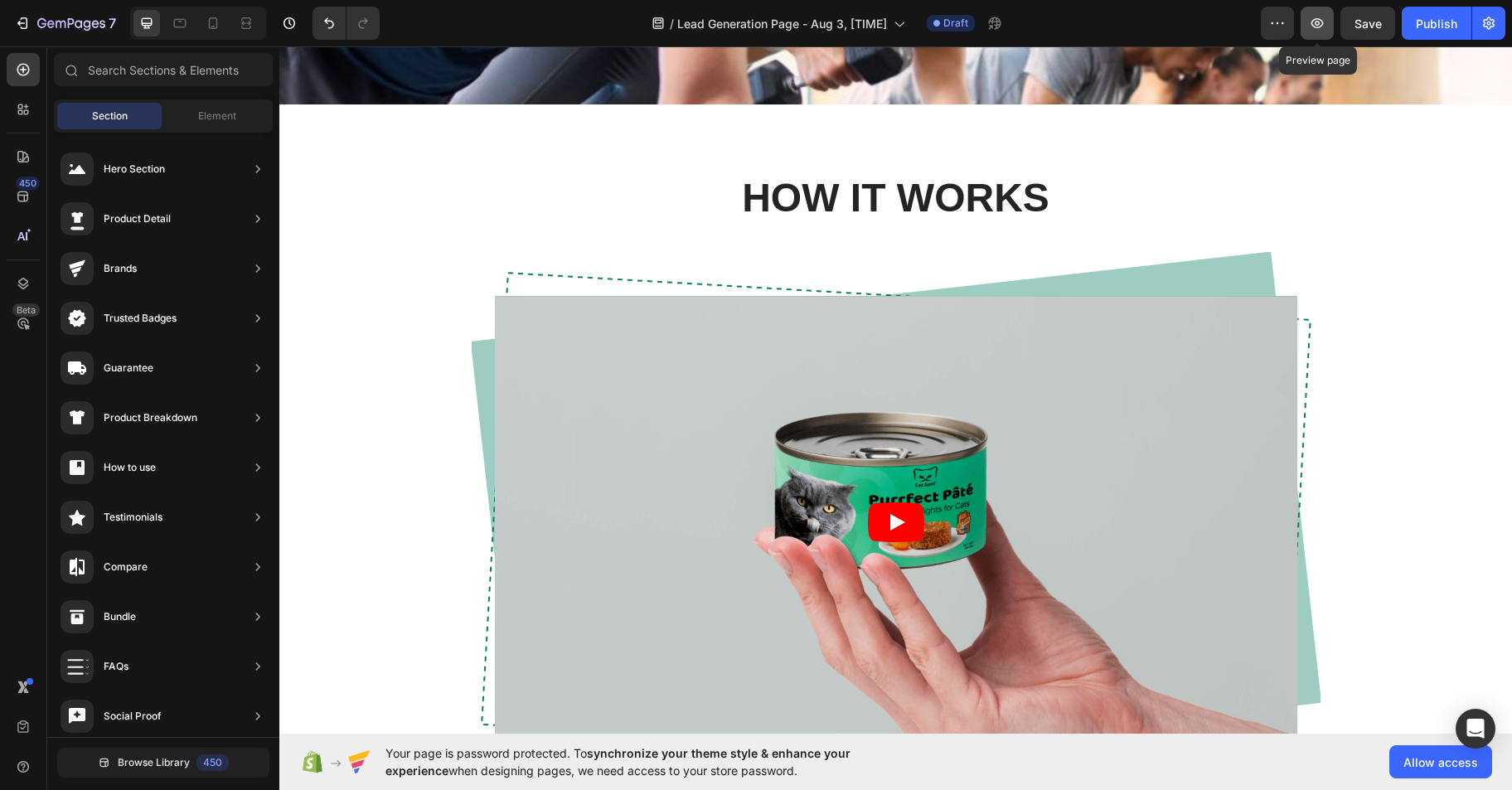 click 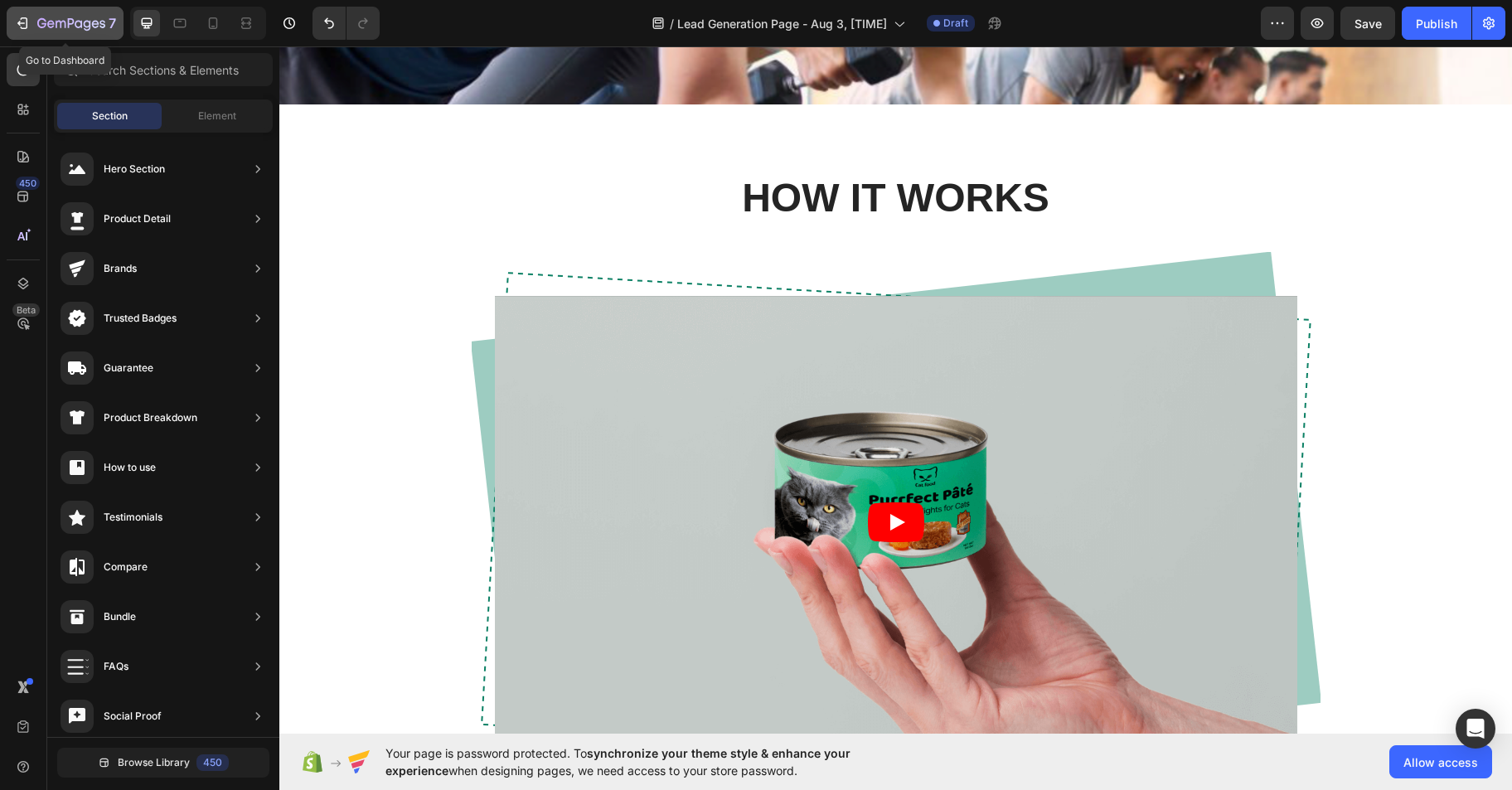 click 